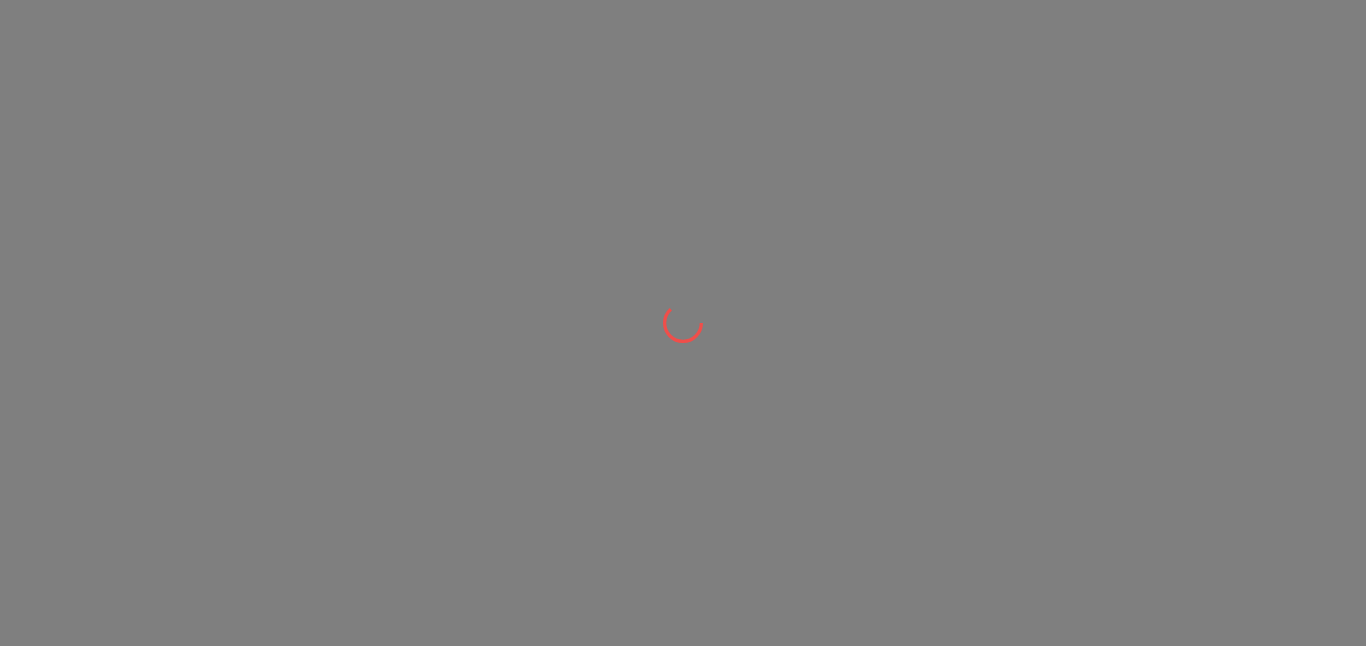 scroll, scrollTop: 0, scrollLeft: 0, axis: both 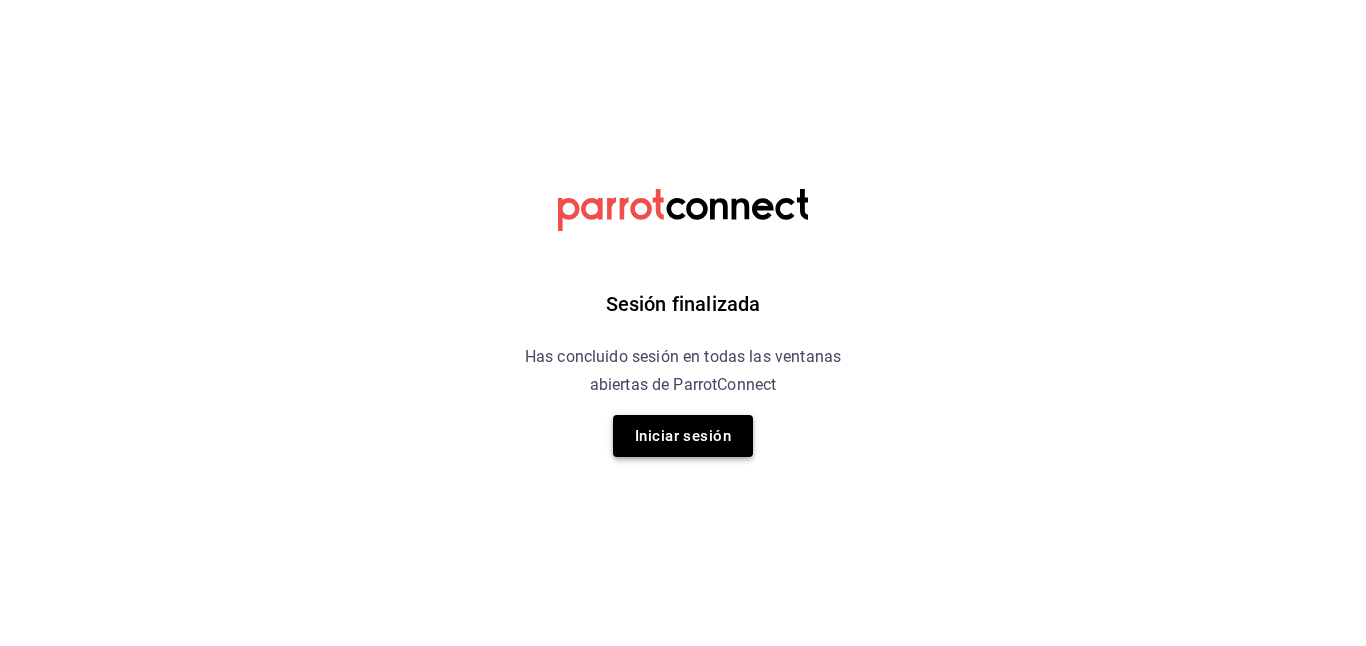 click on "Iniciar sesión" at bounding box center (683, 436) 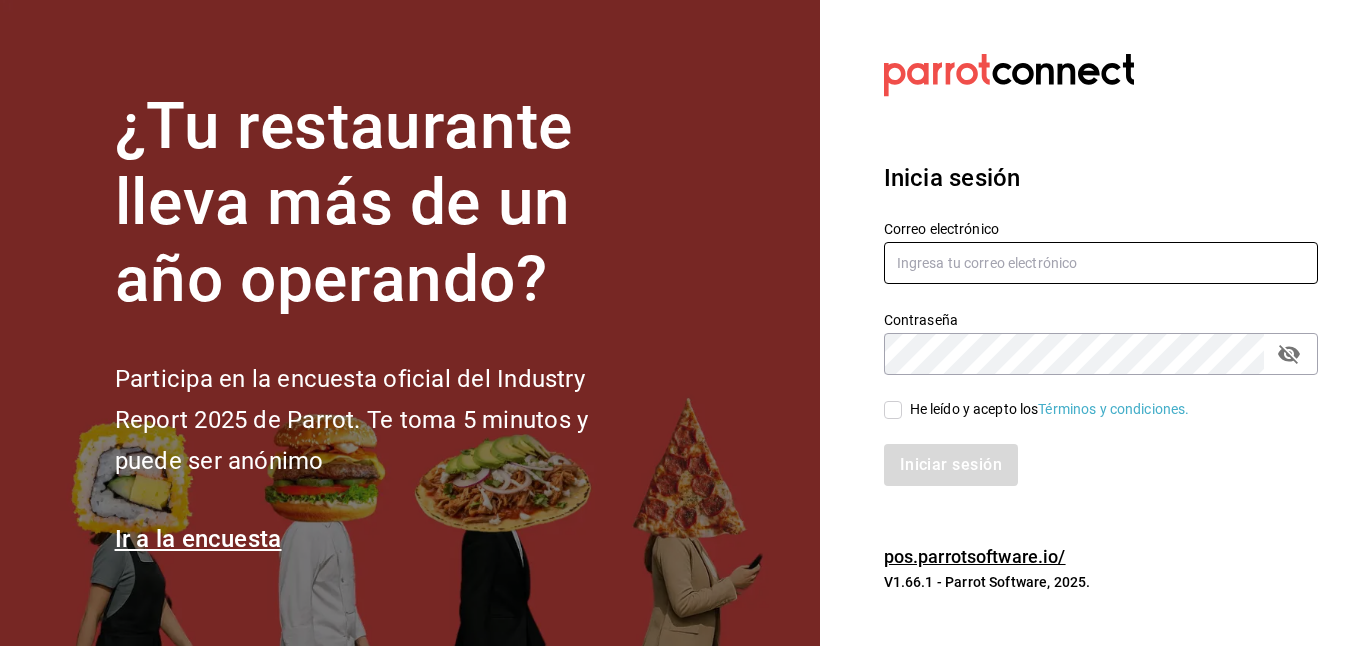 type on "[USERNAME]@example.com" 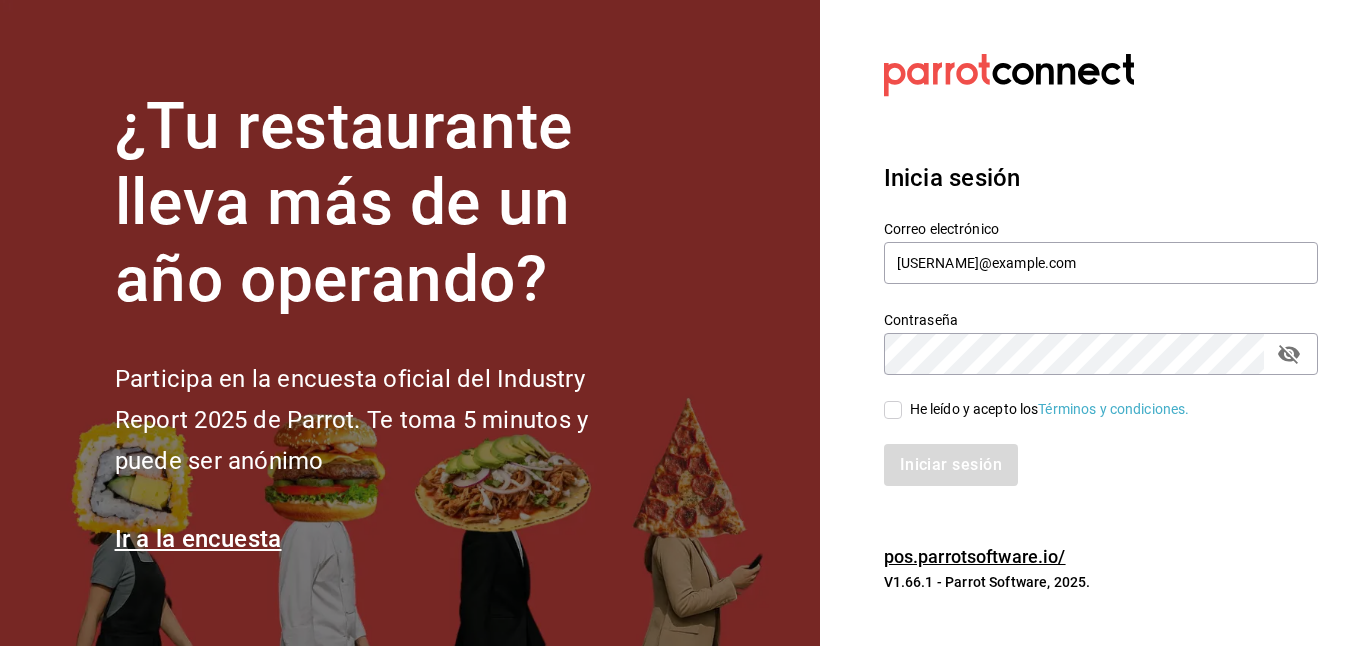 click on "He leído y acepto los  Términos y condiciones." at bounding box center [893, 410] 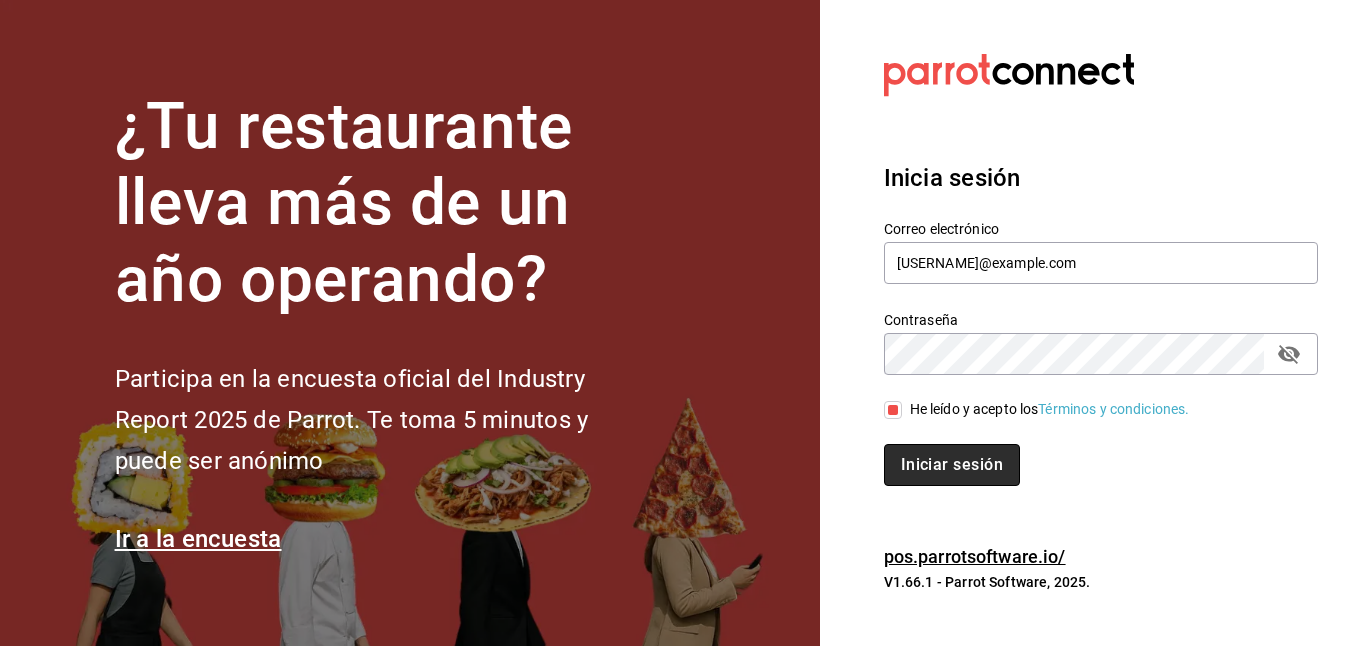 click on "Iniciar sesión" at bounding box center [952, 465] 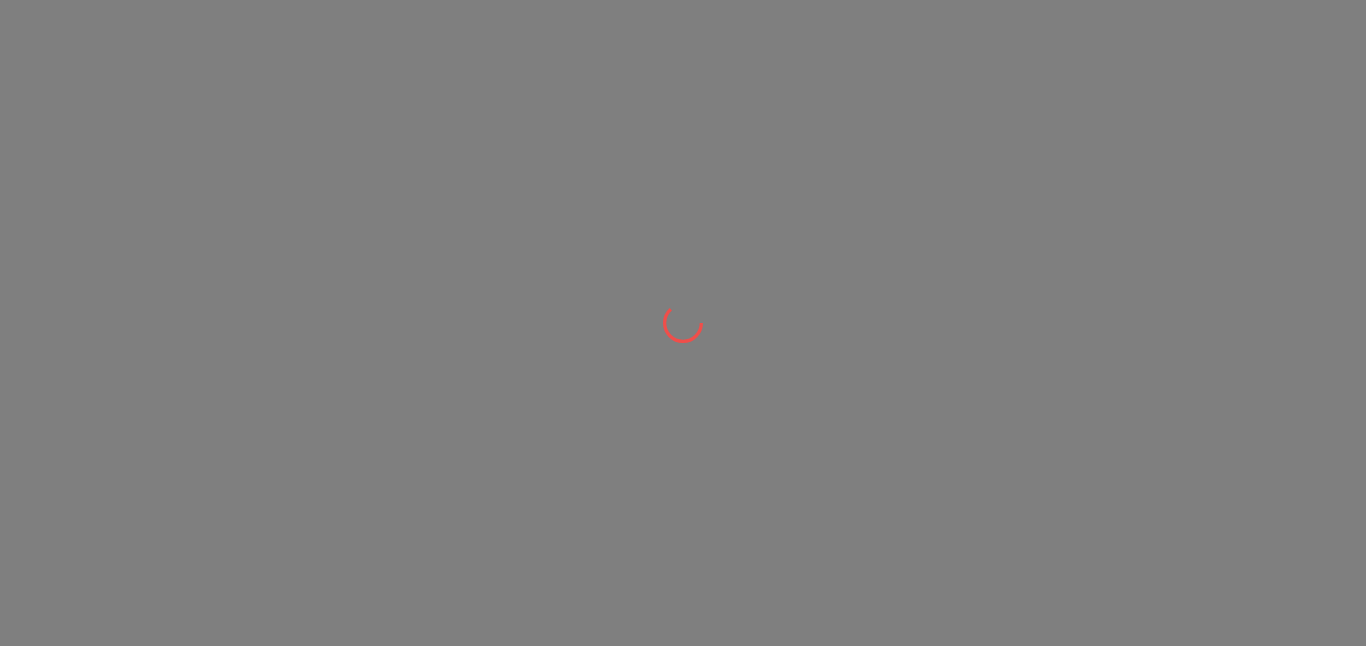 scroll, scrollTop: 0, scrollLeft: 0, axis: both 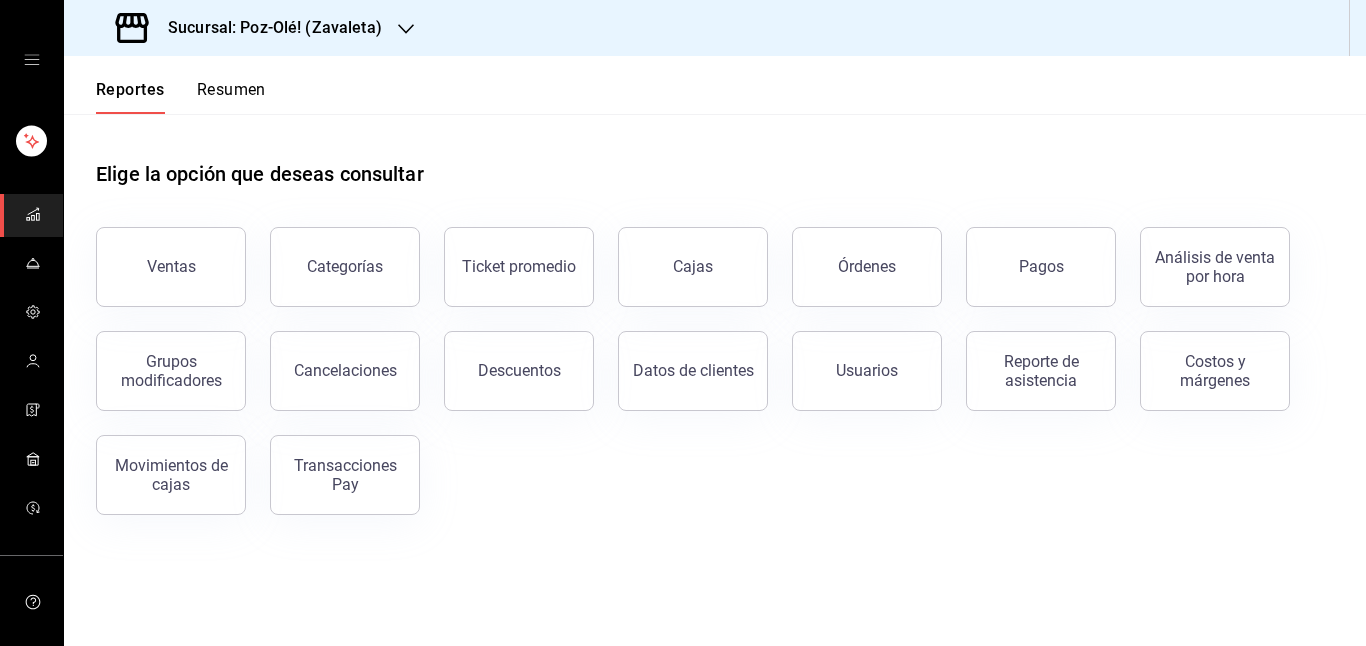 click 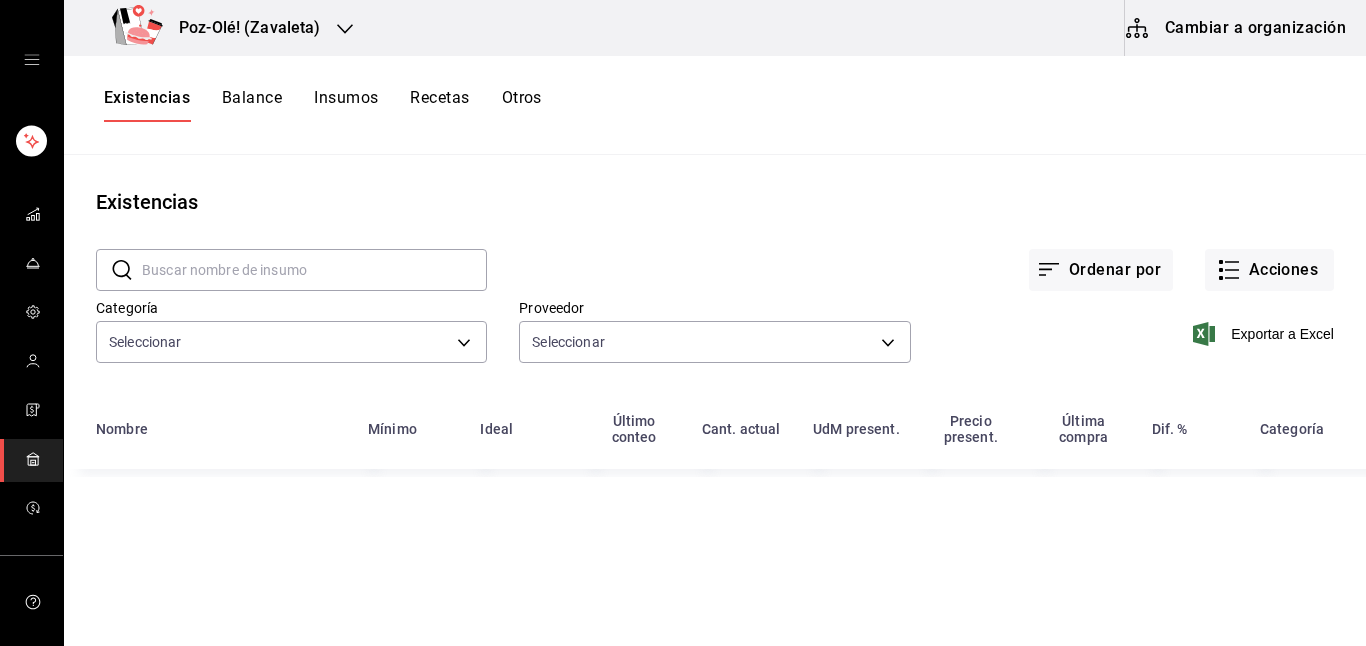 type on "d676893f-1eff-4afc-89d5-be7931405371,64c67766-f765-4080-8c3b-6b73adc83a6f,5c5041bb-a5f2-4fee-a852-9518eaaaed63,a9ecc625-3e6e-4f3a-af89-b6f5851c2aa6,664a98cc-303f-4457-ad6a-208424c1b37e,36a74587-1017-4fd3-9202-a42460c92c41,6f6df9d1-7af3-447f-bdad-717510cfd3a0,5edf9950-3e7b-46be-983e-759299c0bd72,a0016c89-fc40-4d14-a13f-f79d9adf0461,641e80c7-81a0-4fcb-acf7-bf130a73799a,7c441fcf-f04e-4a9e-887d-7e4510957efa" 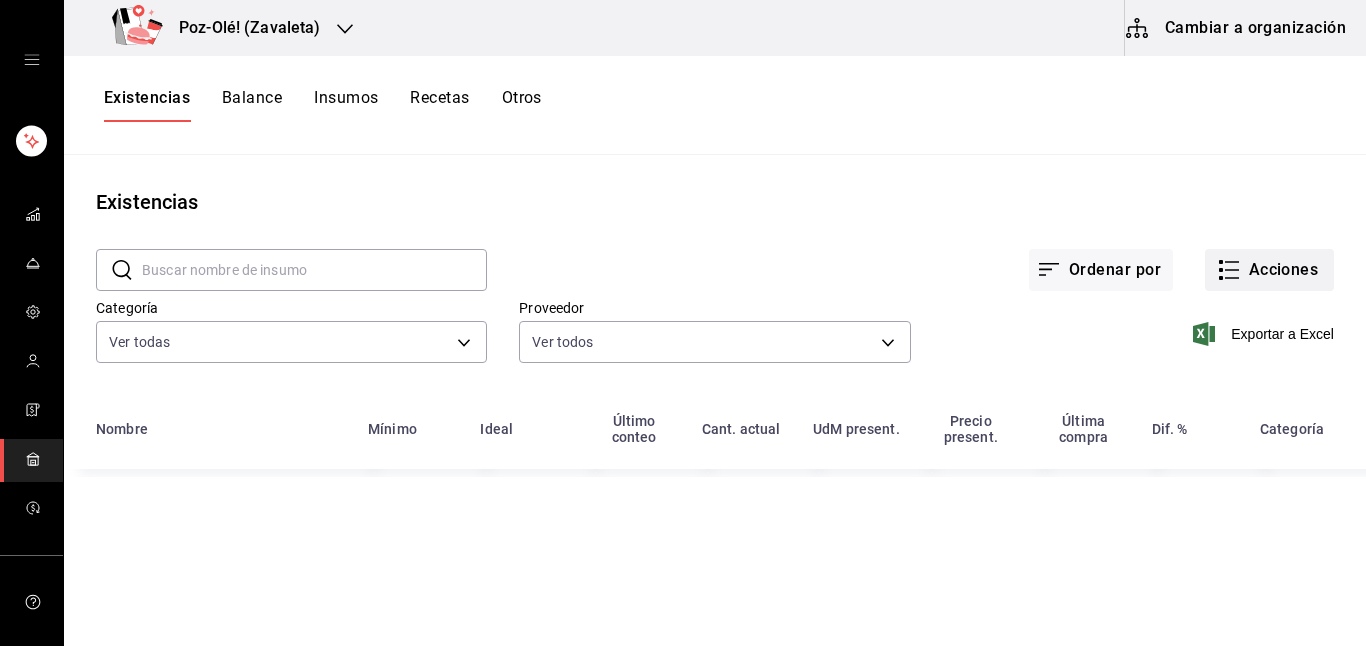 click on "Acciones" at bounding box center (1269, 270) 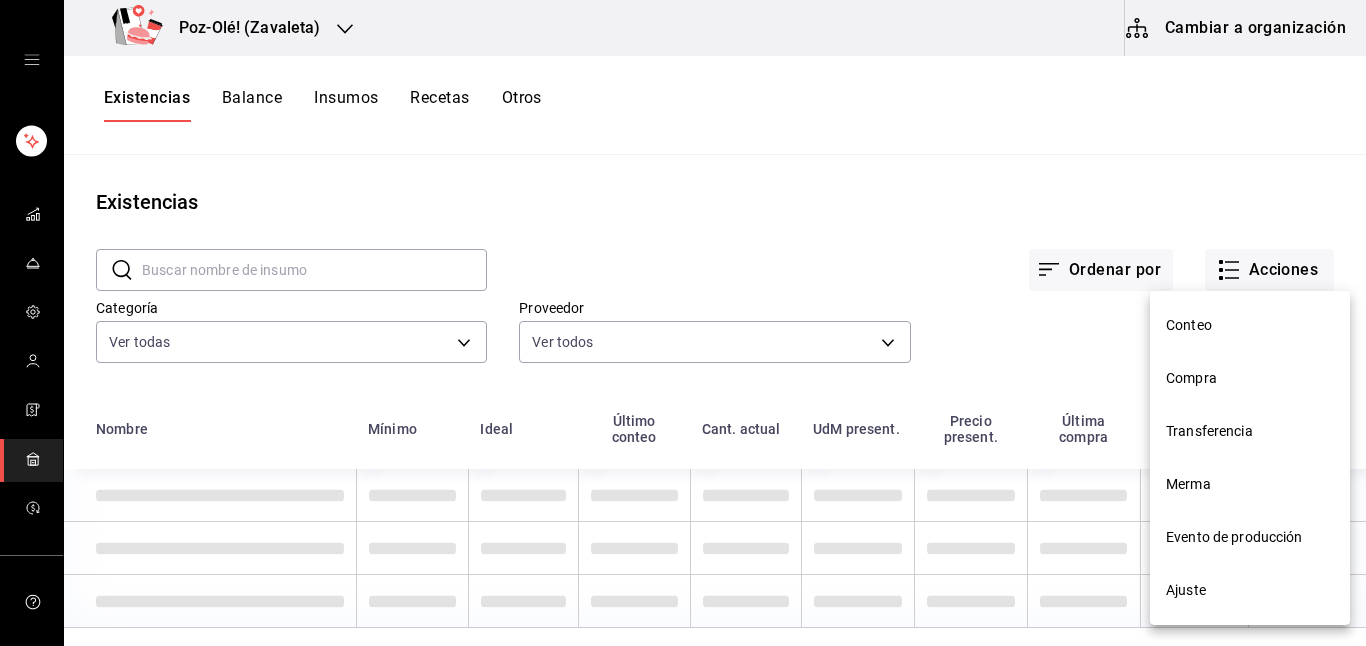 click on "Ajuste" at bounding box center [1250, 590] 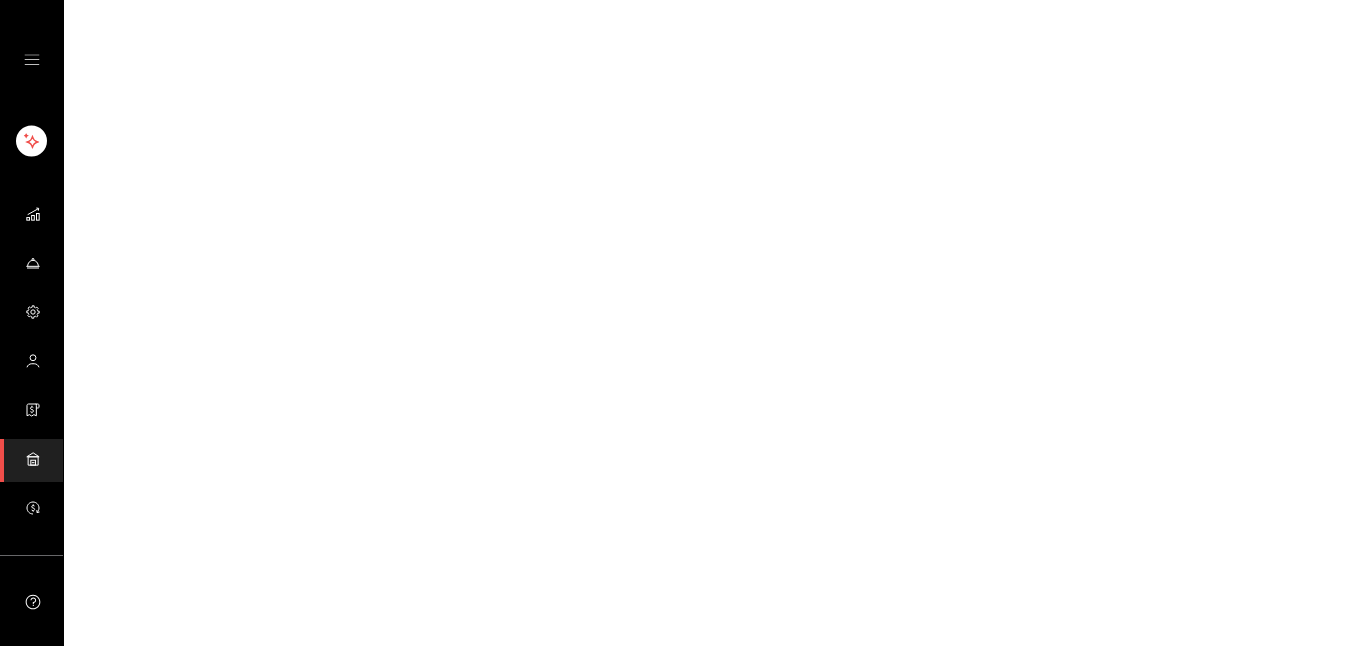 click on "GANA 1 MES GRATIS EN TU SUSCRIPCIÓN AQUÍ ¿Recuerdas cómo empezó tu restaurante?
Hoy puedes ayudar a un colega a tener el mismo cambio que tú viviste.
Recomienda Parrot directamente desde tu Portal Administrador.
Es fácil y rápido.
🎁 Por cada restaurante que se una, ganas 1 mes gratis. Visitar centro de ayuda ([PHONE]) [EMAIL] Visitar centro de ayuda ([PHONE]) [EMAIL]" at bounding box center (683, 0) 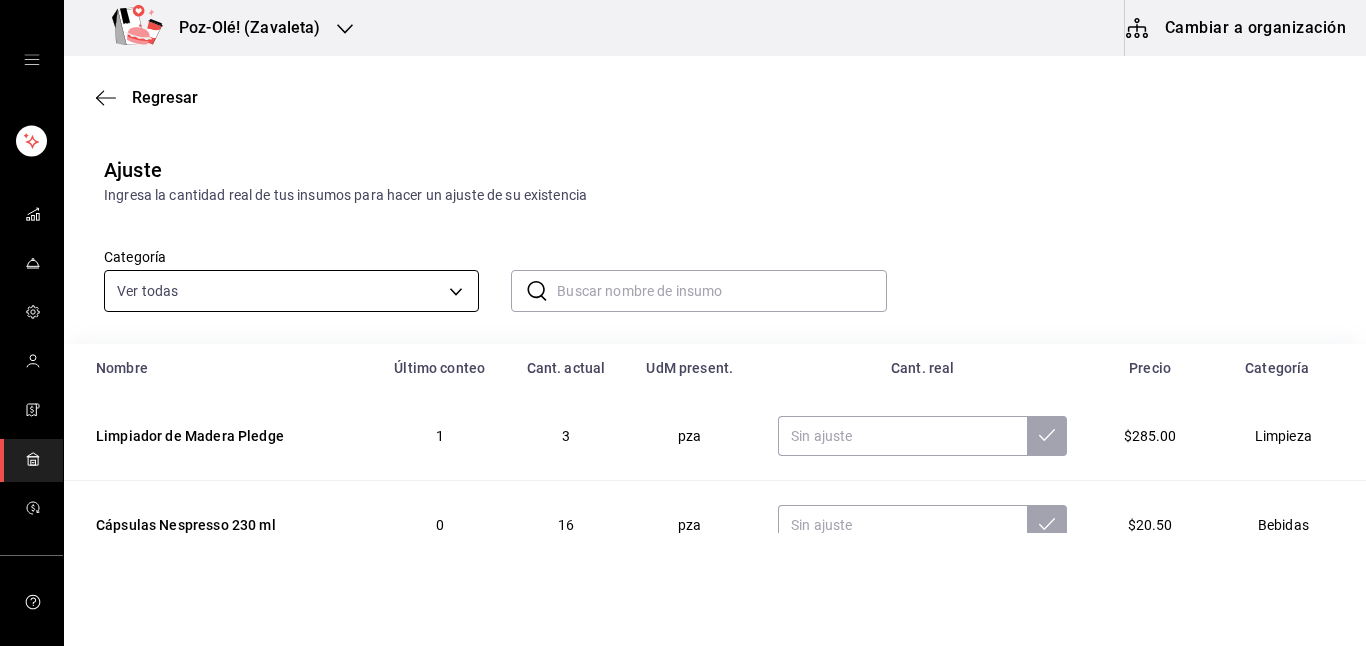 click on "Poz-Olé! (Zavaleta) Cambiar a organización Regresar Ajuste Ingresa la cantidad real de tus insumos para hacer un ajuste de su existencia Categoría Cervezas [UUID] ​ ​ Nombre Último conteo Cant. actual UdM present. Cant. real Precio Categoría Cerveza Negra Modelo 0 15 pza 15.00 $18.29 Cervezas Cerveza Modelo Especial 355 ml 0 19 pza $18.29 Cervezas Cerveza Victoria 355 ml 0 31 pza $14.36 Cervezas Cerveza Corona 355 ml 0 47 pza 47.00 $14.36 Cervezas Cerveza Pacífico 355 ml 0 46 pza $17.46 Cervezas 0 0 kg $54.60 0 0 kg" at bounding box center (683, 266) 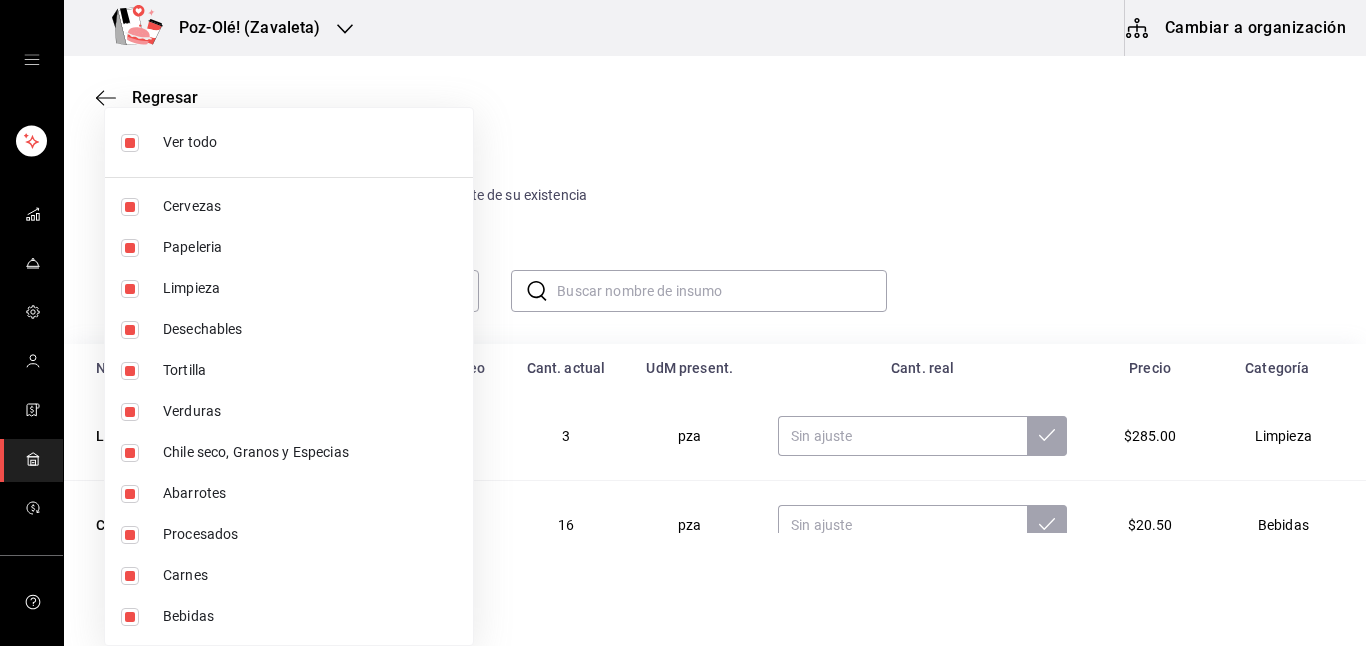 click on "Ver todo" at bounding box center (289, 142) 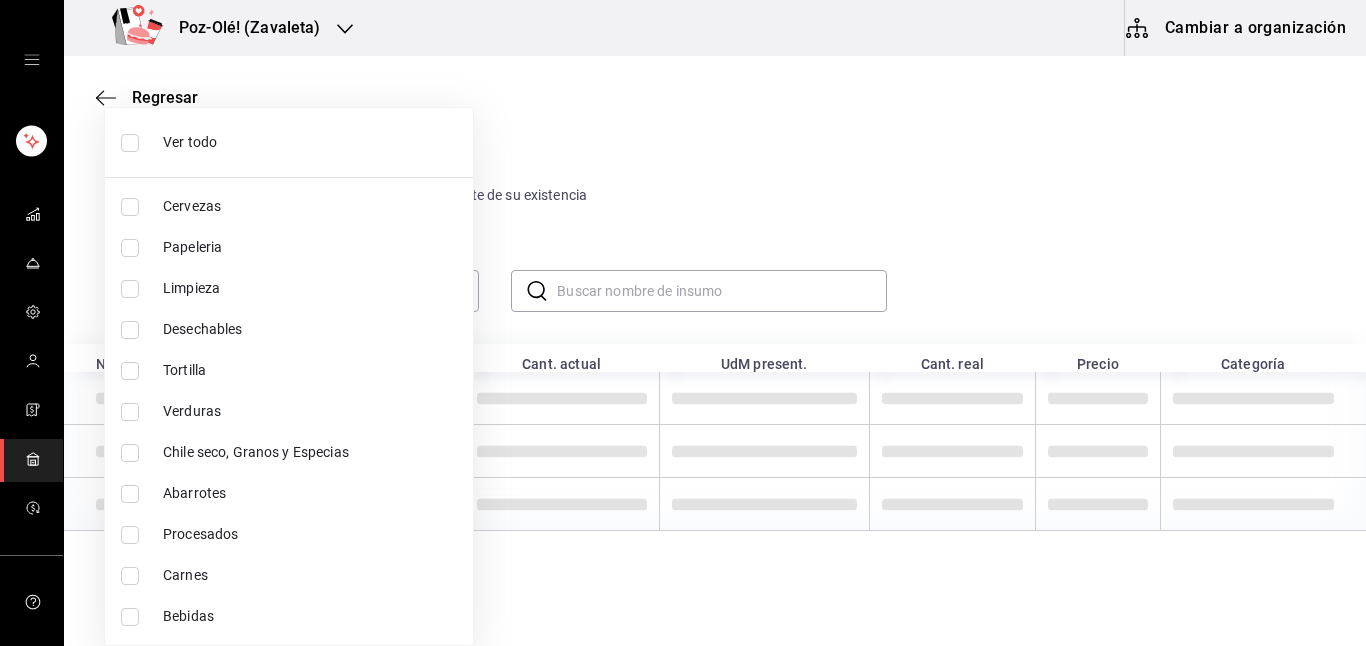click at bounding box center (130, 207) 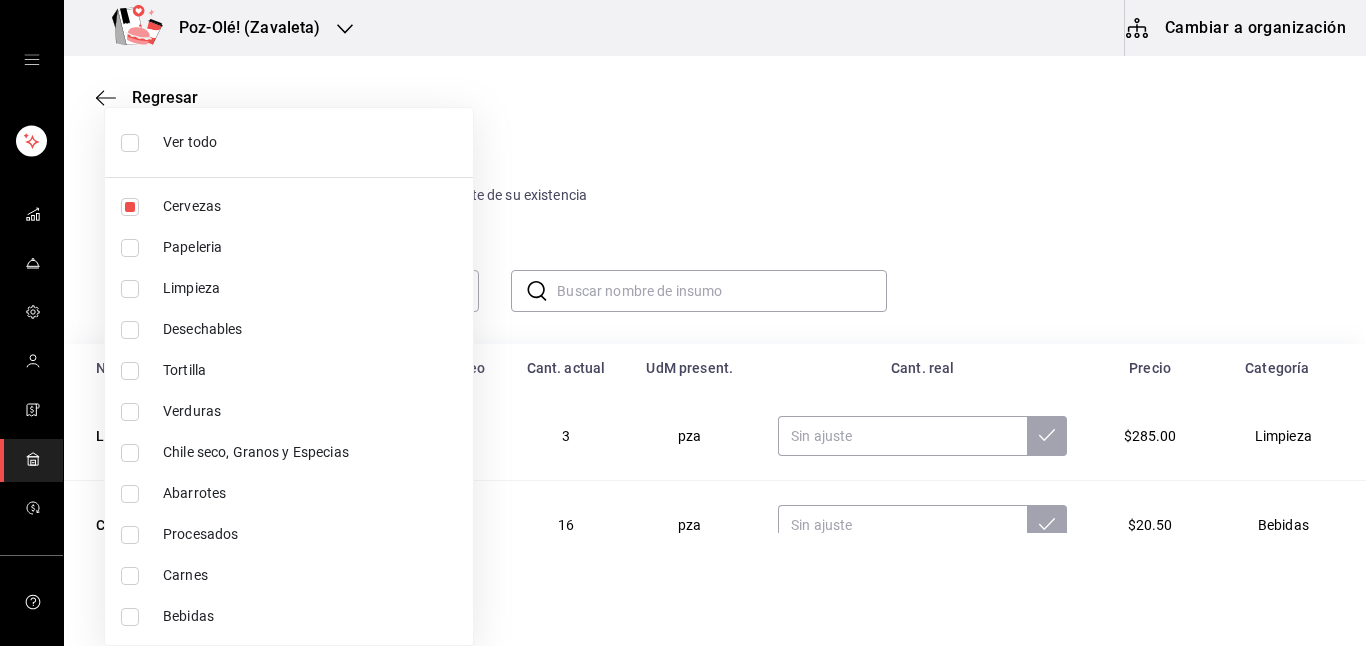type on "d676893f-1eff-4afc-89d5-be7931405371" 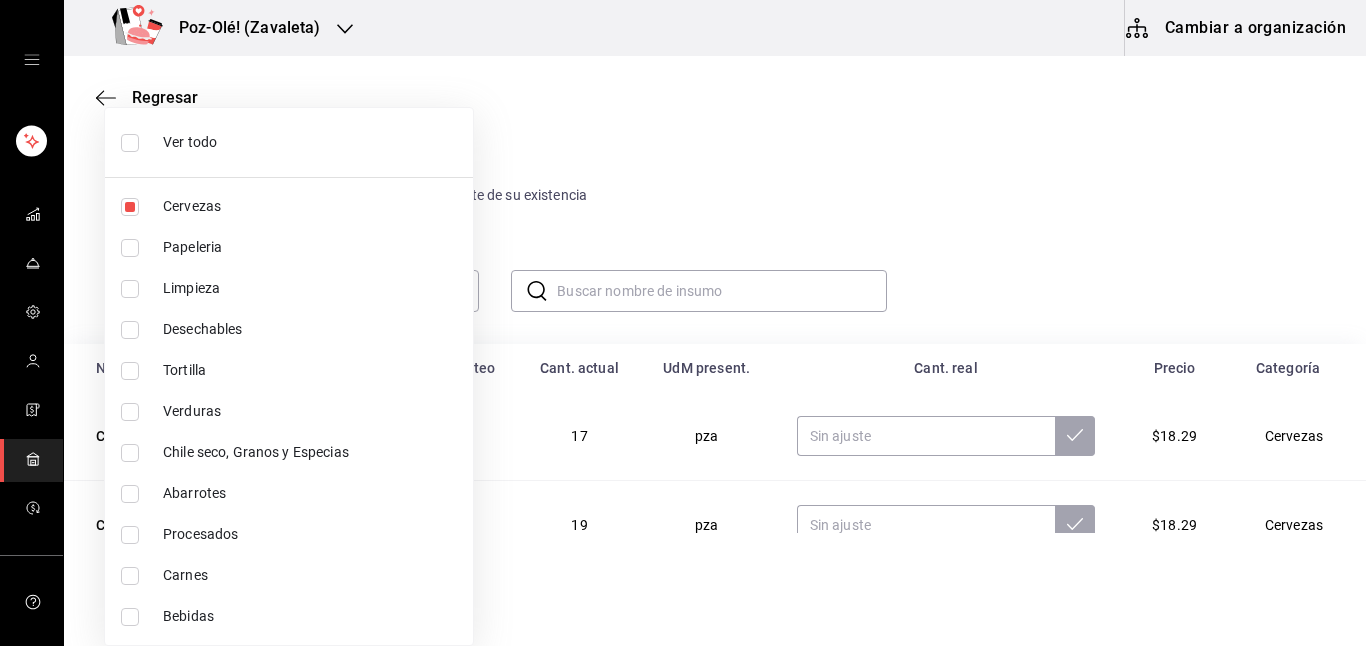 click at bounding box center [683, 323] 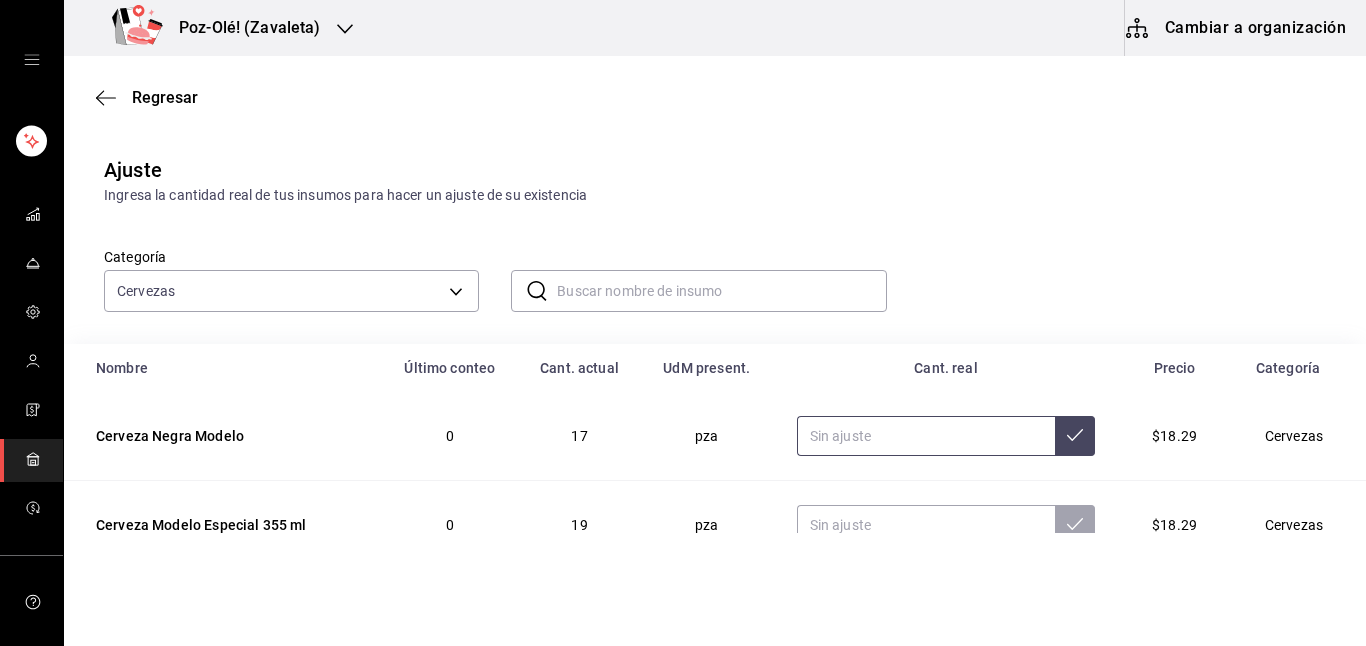 click at bounding box center [926, 436] 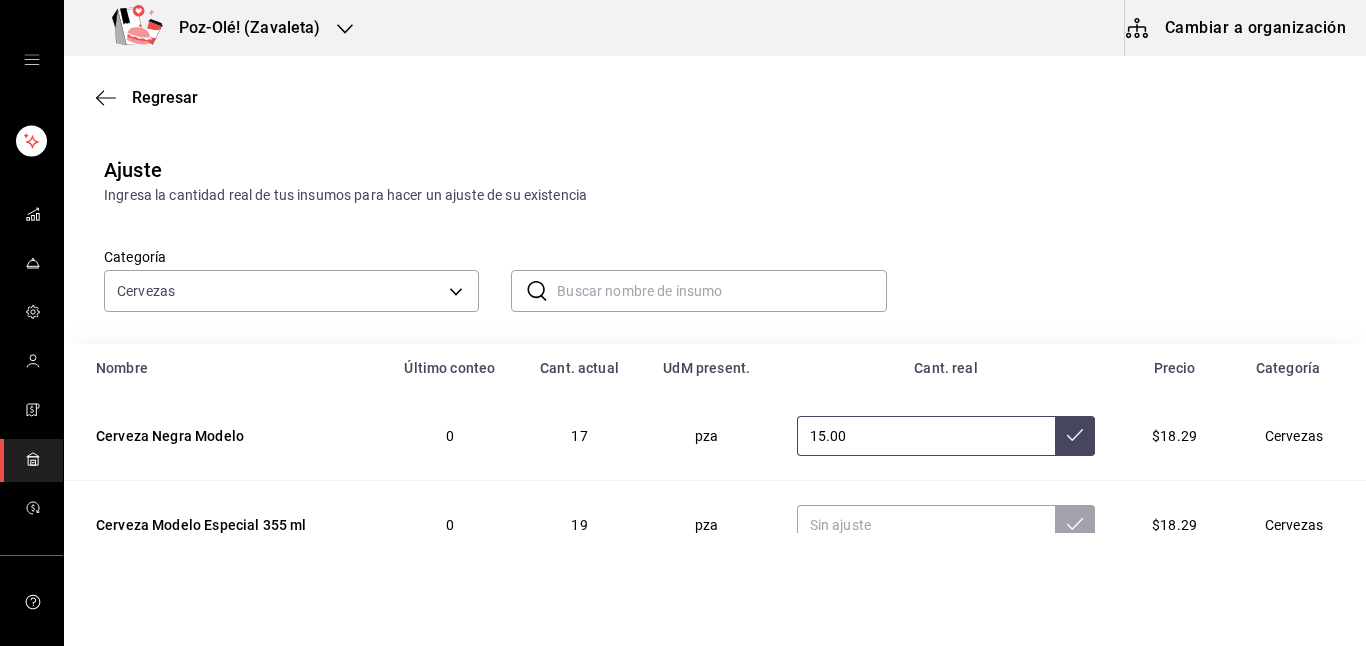type on "15.00" 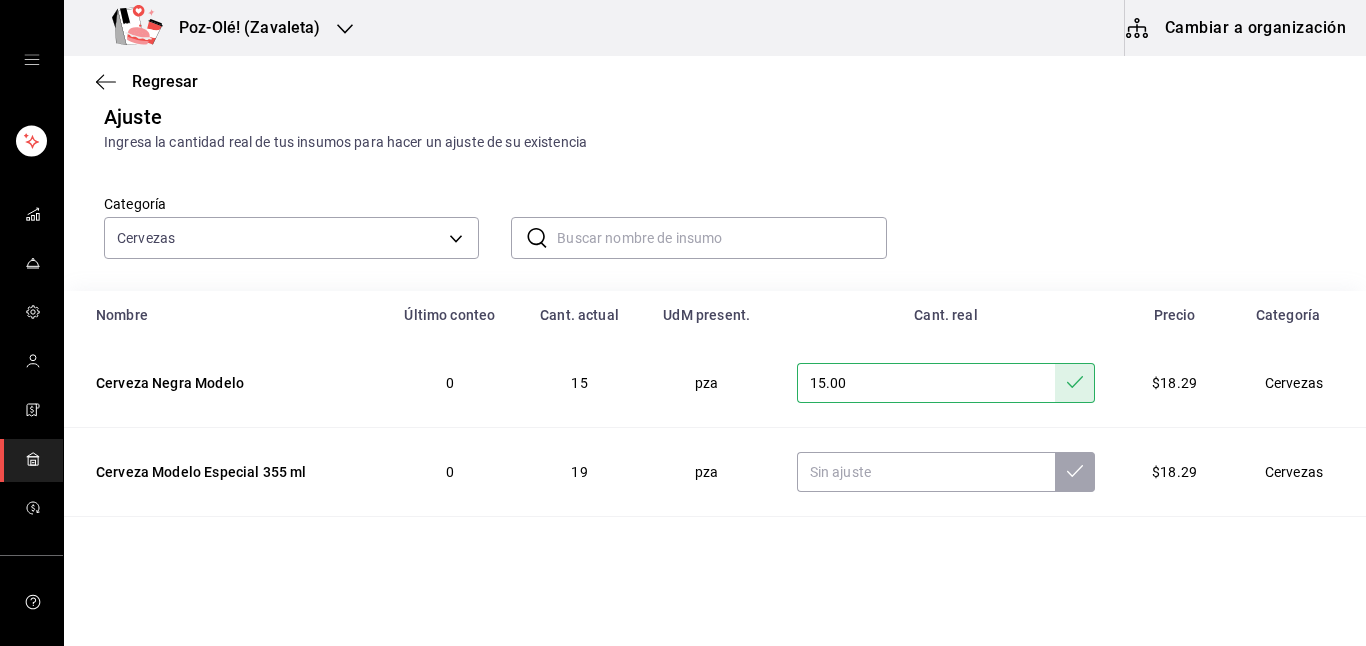 scroll, scrollTop: 60, scrollLeft: 0, axis: vertical 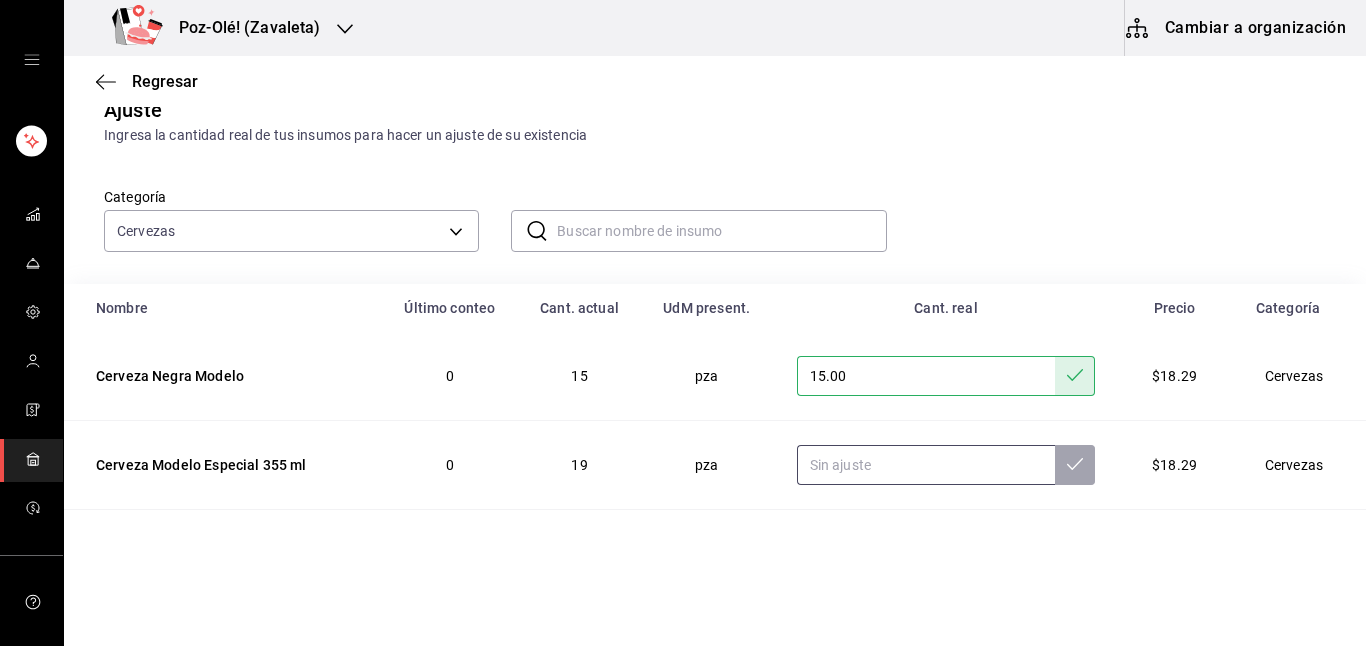 click at bounding box center (926, 465) 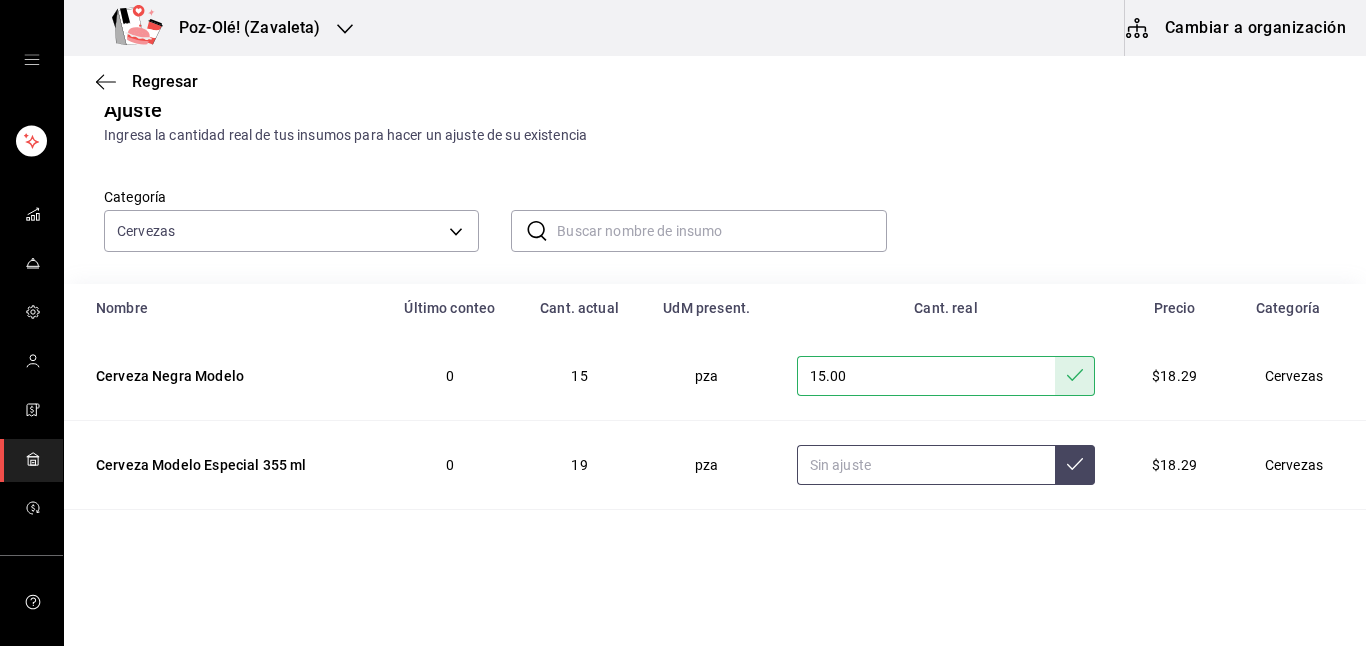 click at bounding box center (926, 465) 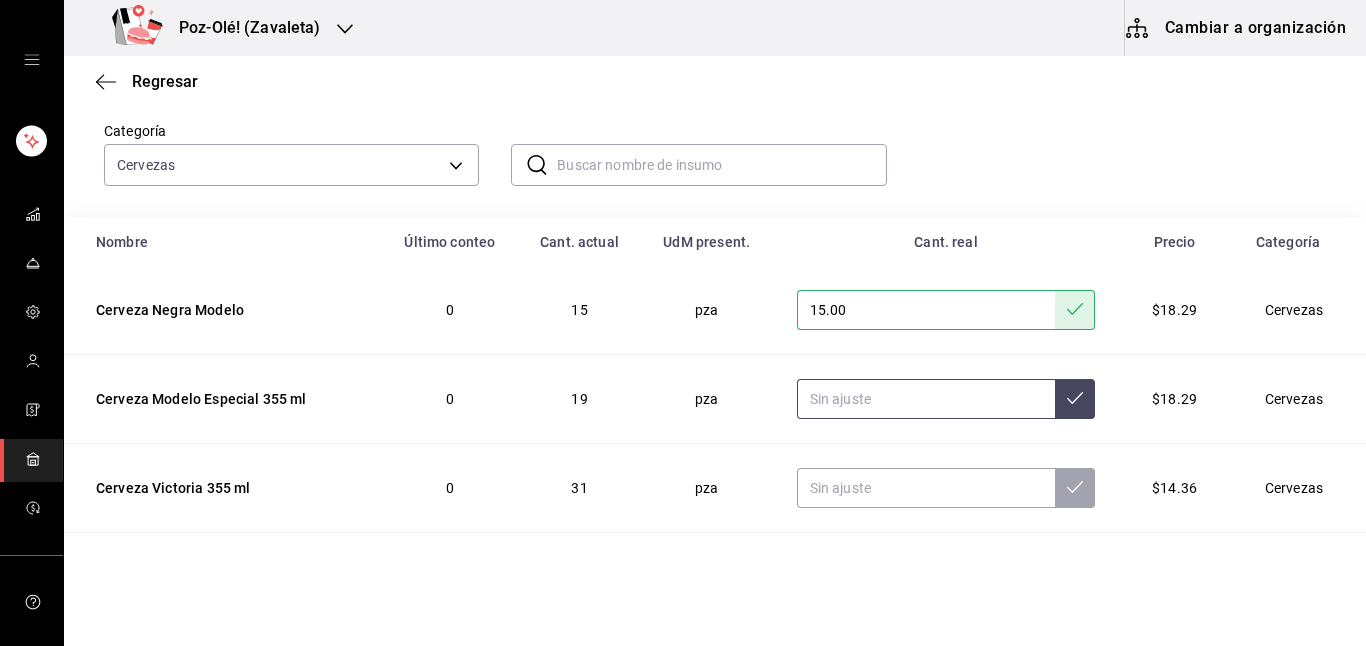 scroll, scrollTop: 145, scrollLeft: 0, axis: vertical 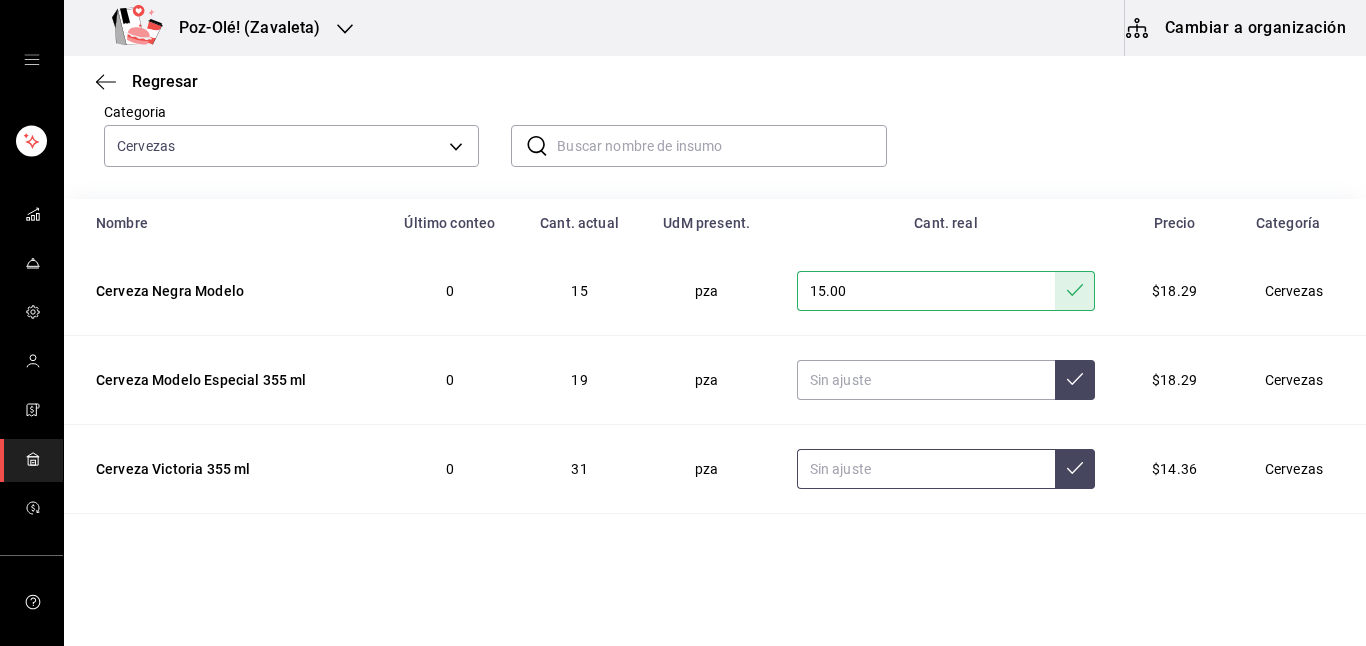 click at bounding box center (926, 469) 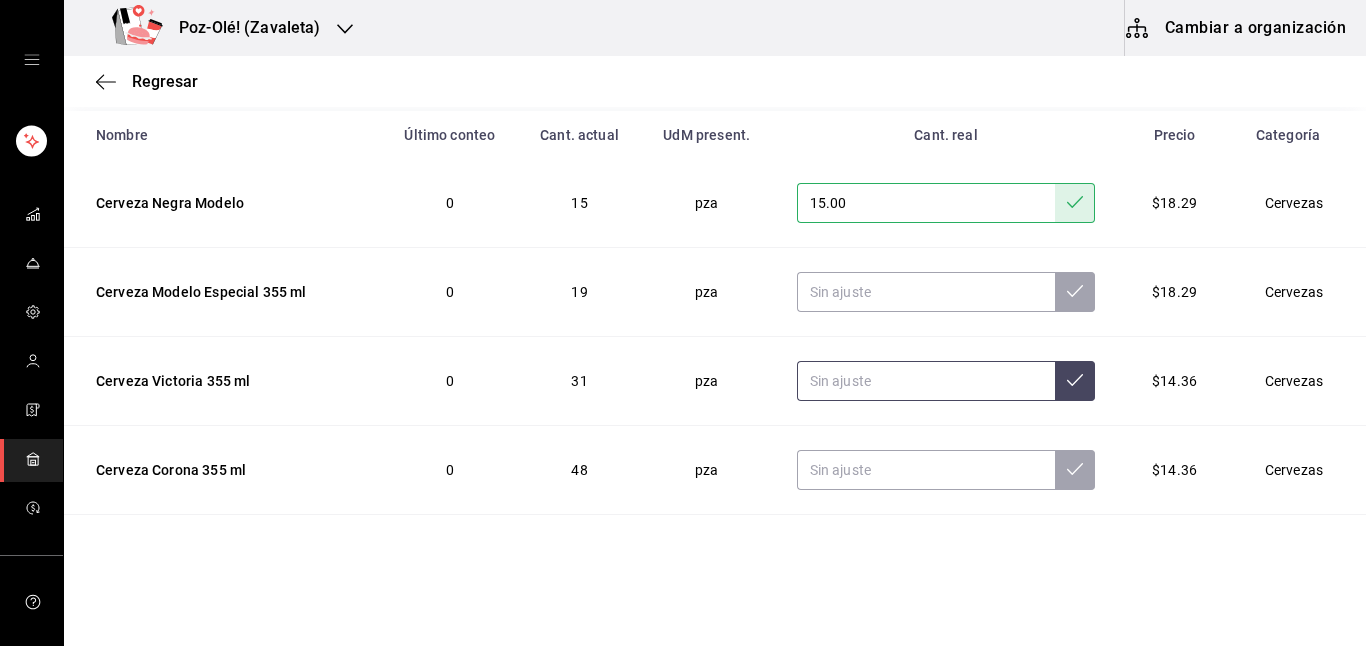 scroll, scrollTop: 234, scrollLeft: 0, axis: vertical 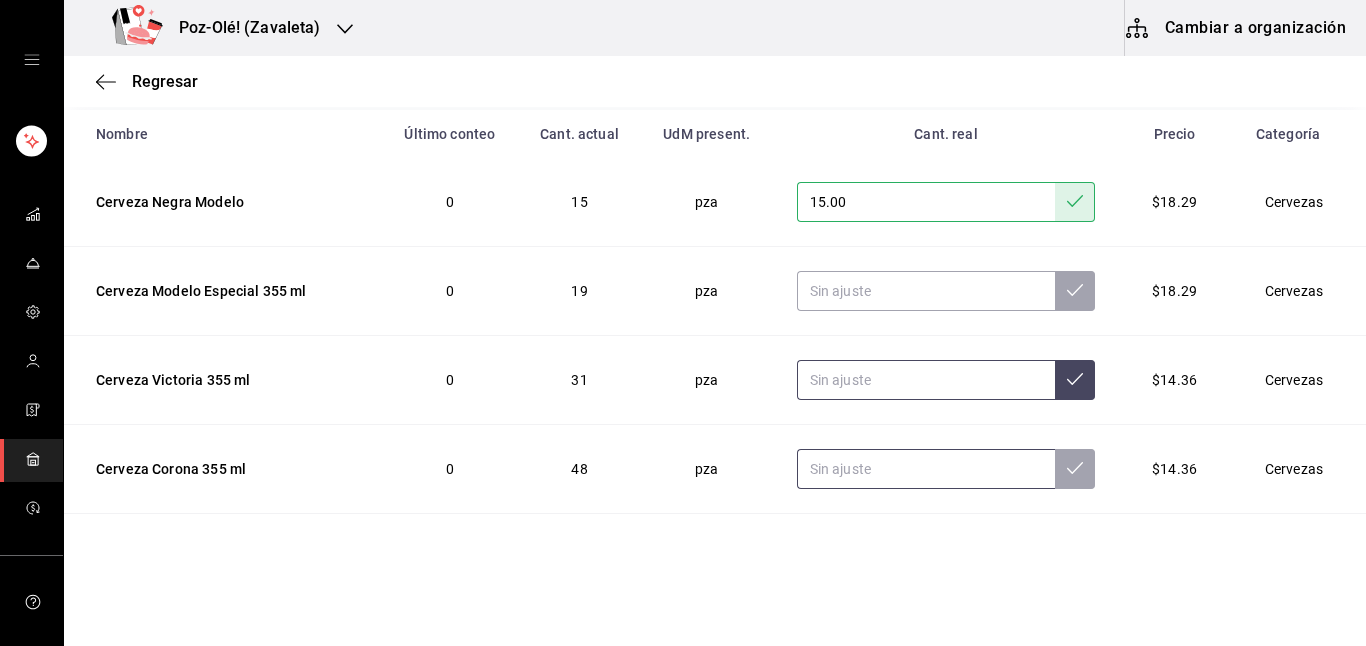 click at bounding box center [926, 469] 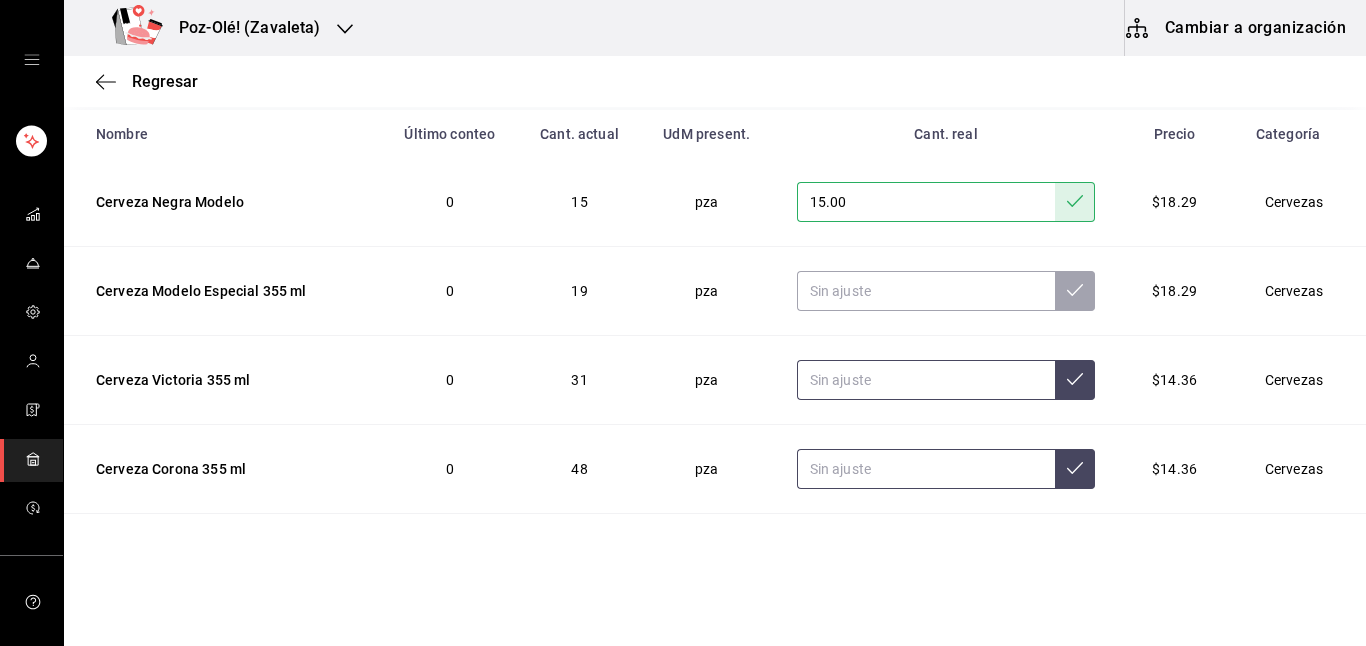 click at bounding box center (926, 469) 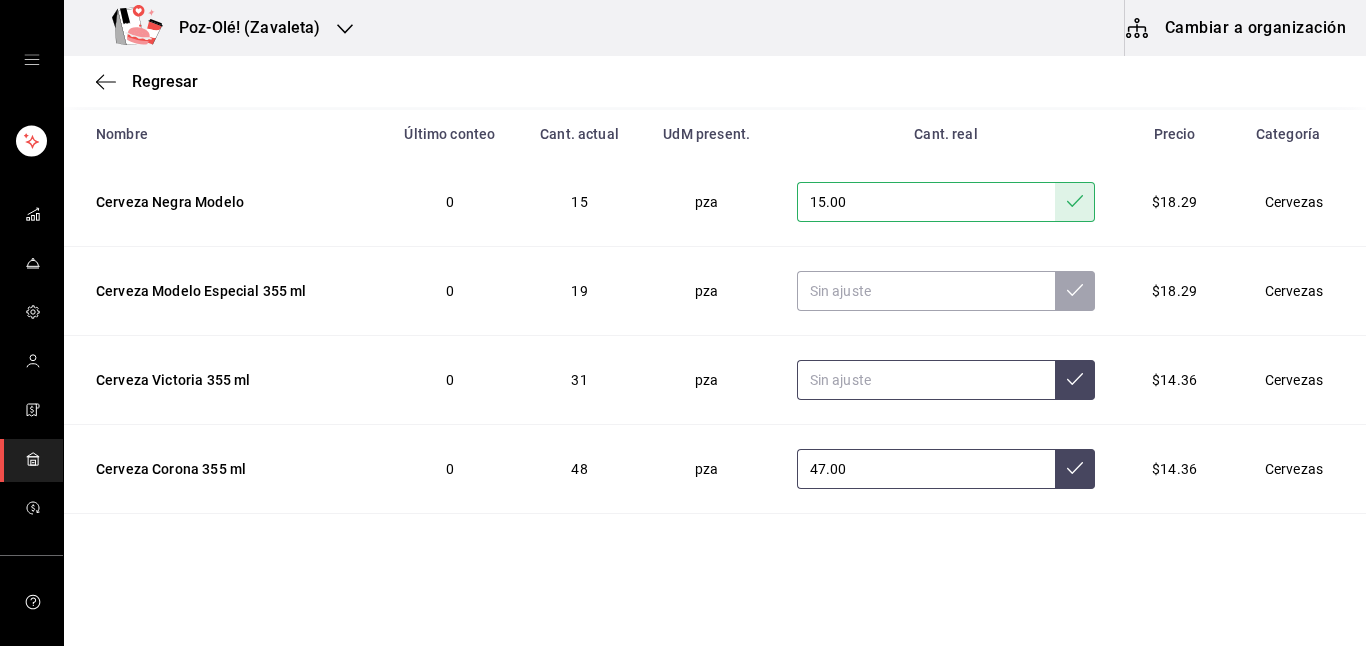 type on "47.00" 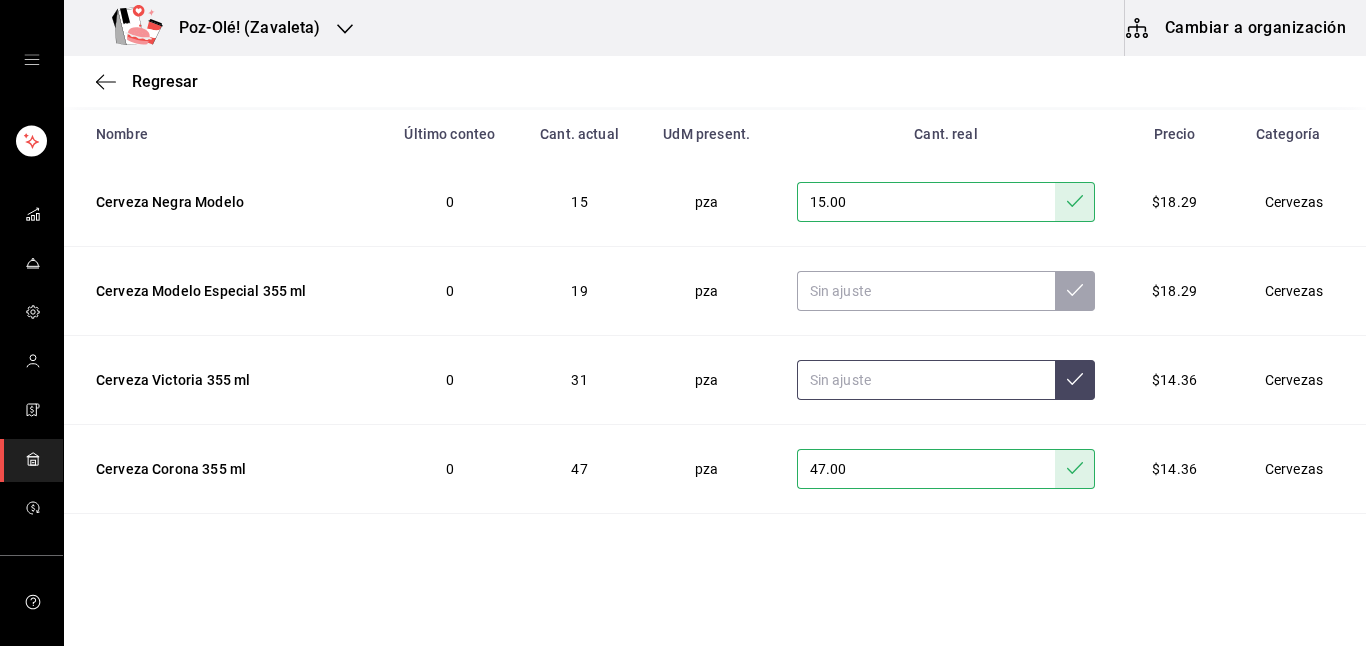 scroll, scrollTop: 311, scrollLeft: 0, axis: vertical 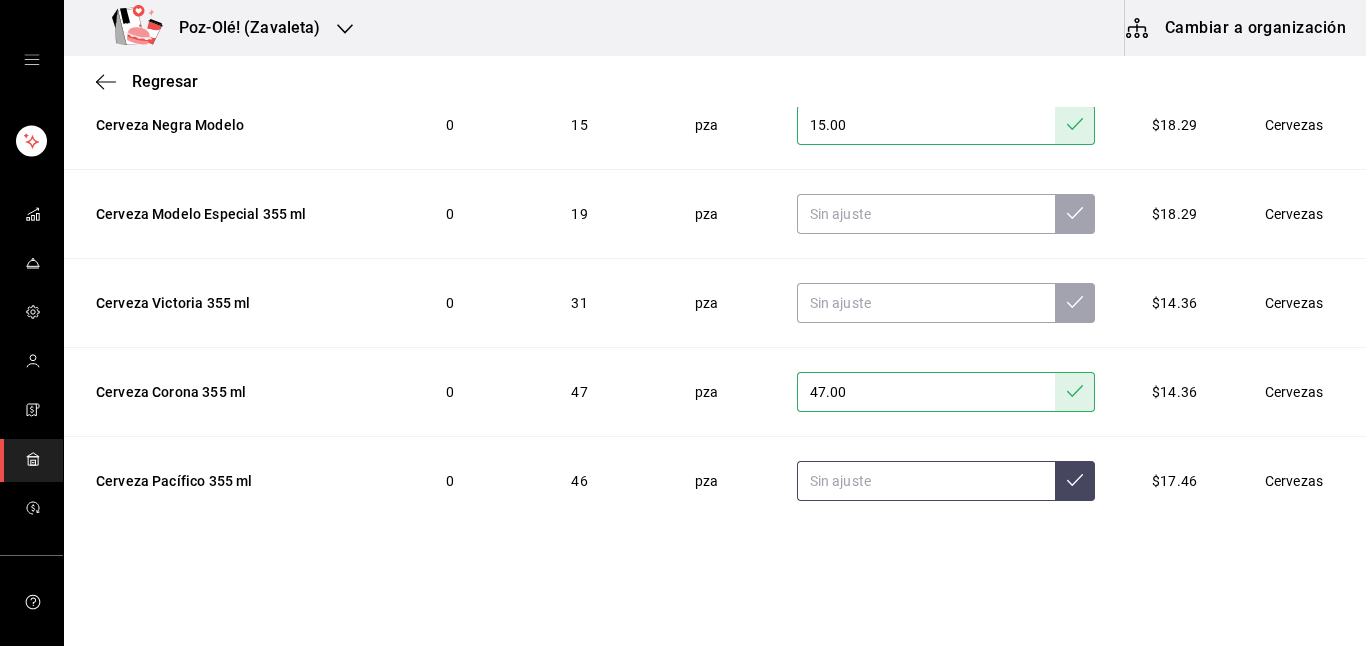 click at bounding box center (926, 481) 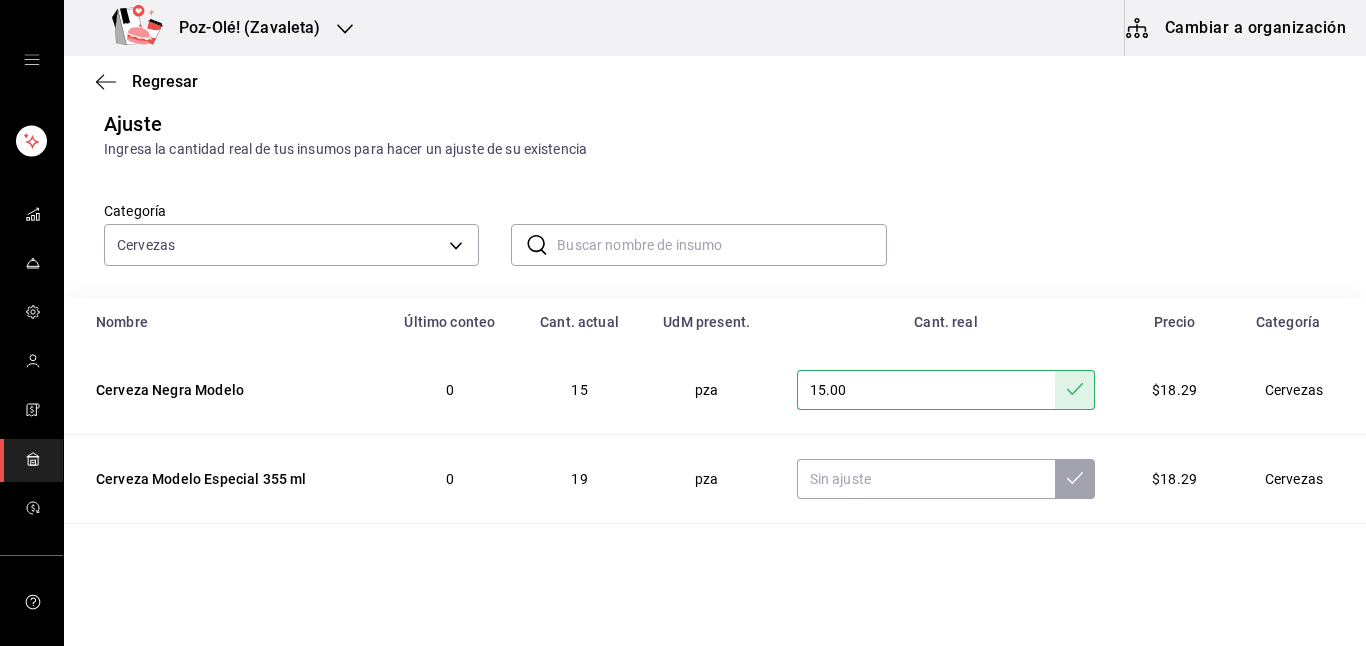 scroll, scrollTop: 0, scrollLeft: 0, axis: both 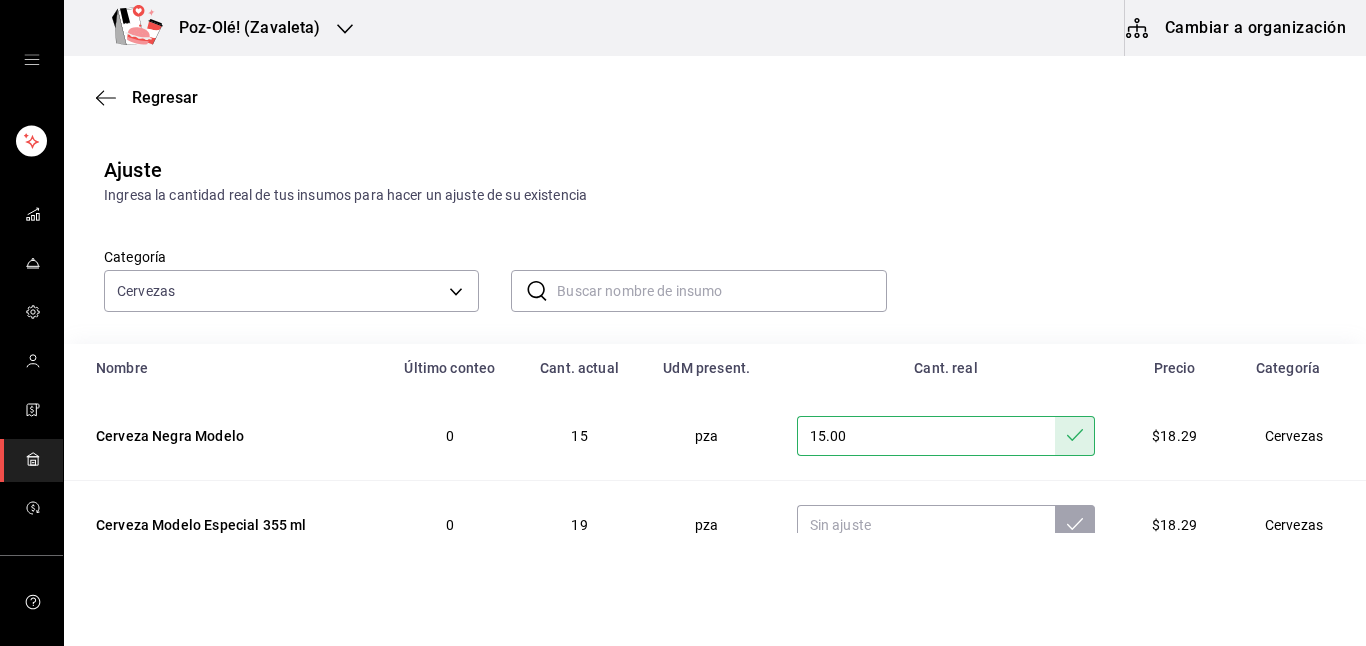 click on "15.00" at bounding box center [946, 436] 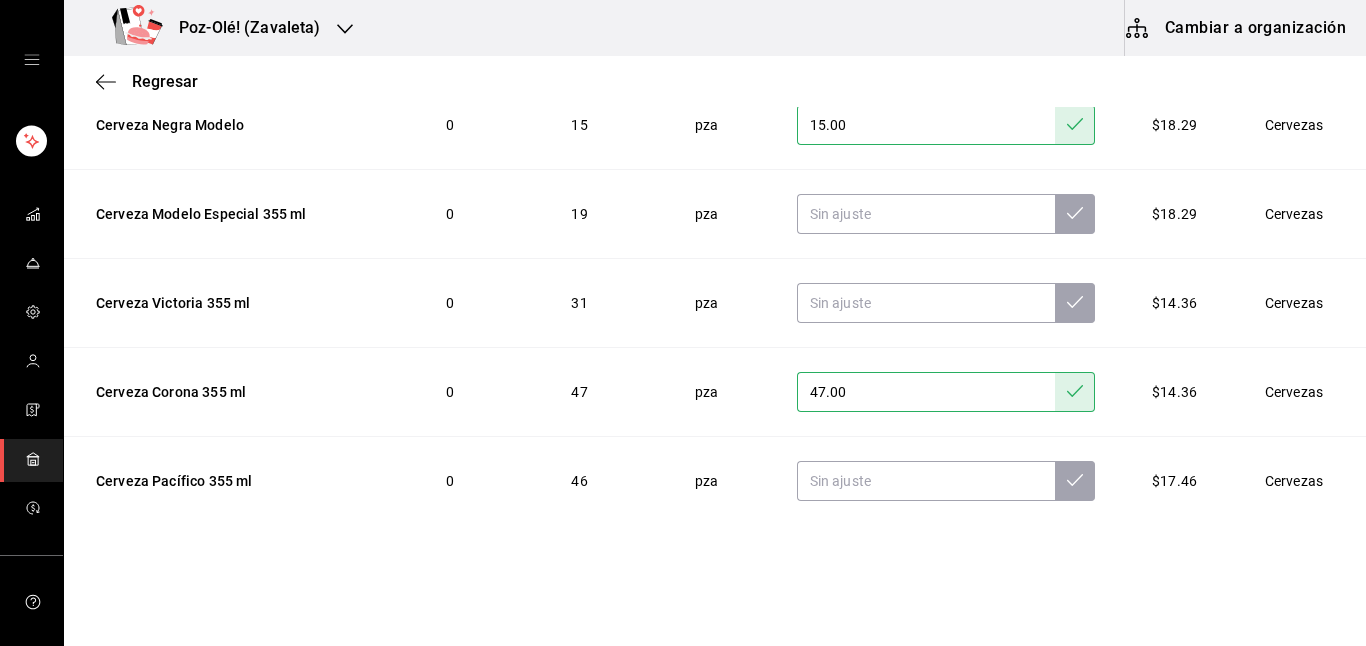 scroll, scrollTop: 0, scrollLeft: 0, axis: both 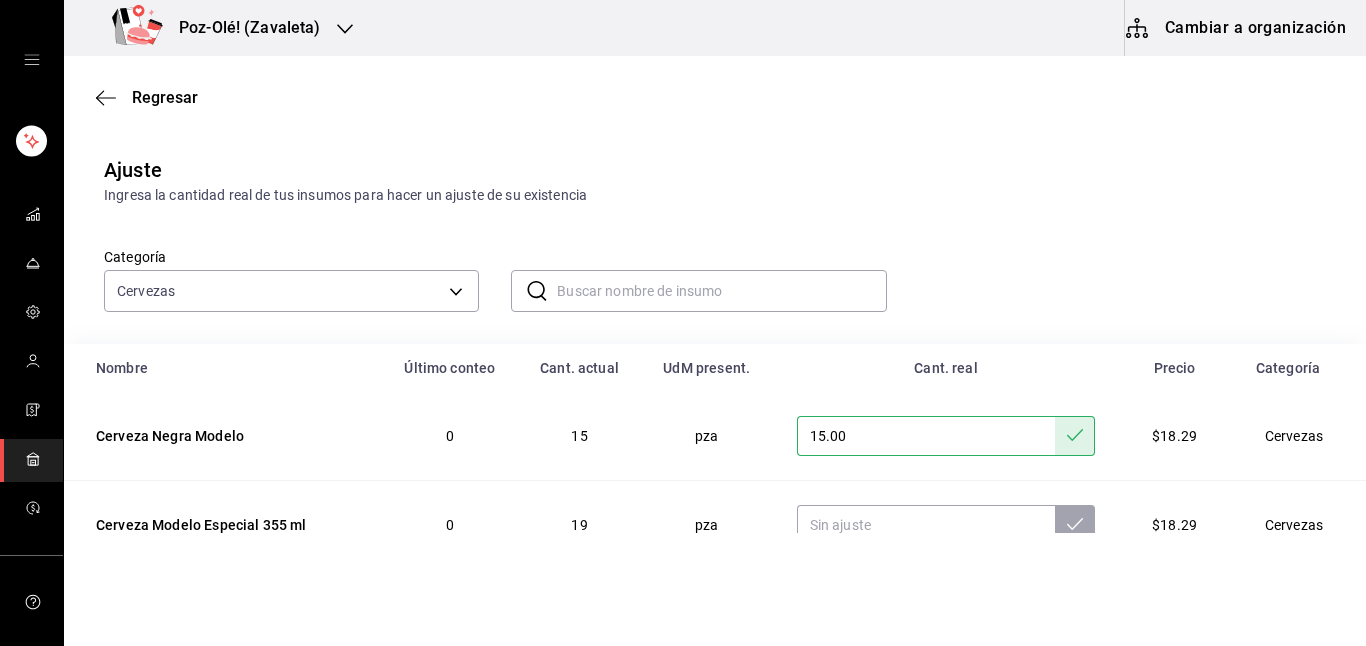 click at bounding box center [721, 291] 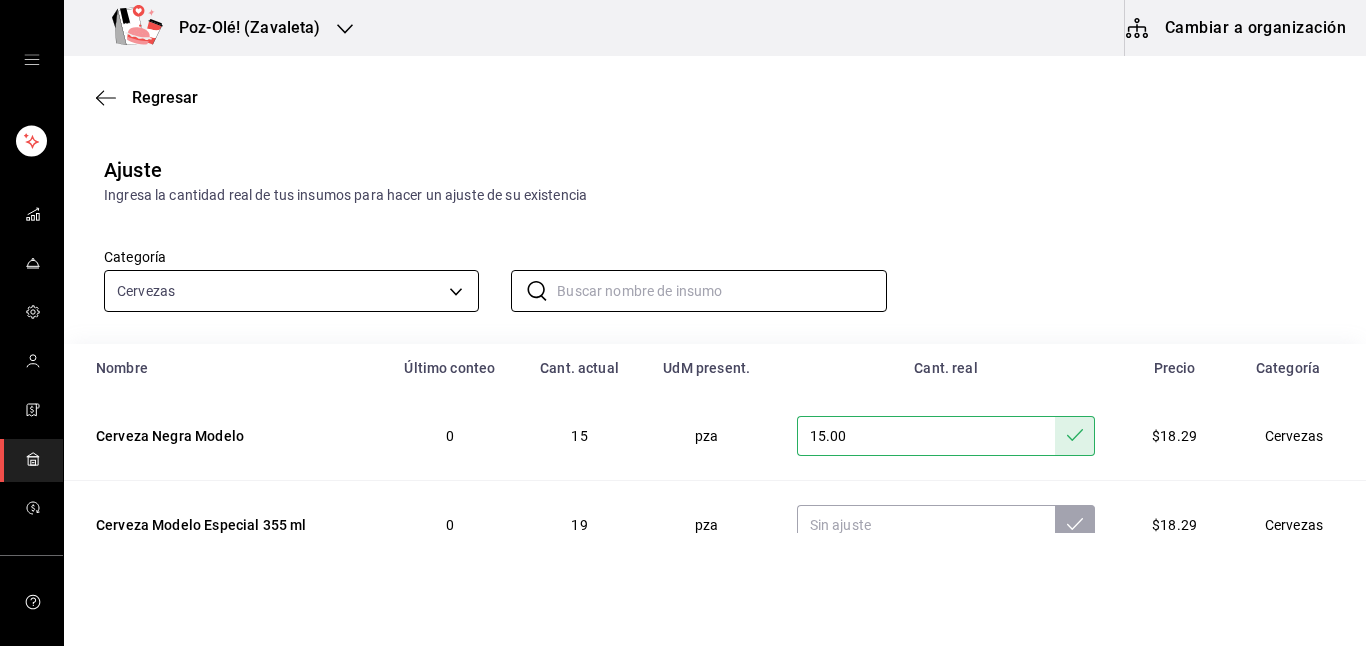 click on "Poz-Olé! (Zavaleta) Cambiar a organización Regresar Ajuste Ingresa la cantidad real de tus insumos para hacer un ajuste de su existencia Categoría Cervezas [UUID] ​ ​ Nombre Último conteo Cant. actual UdM present. Cant. real Precio Categoría Cerveza Negra Modelo 0 15 pza 15.00 $18.29 Cervezas Cerveza Modelo Especial 355 ml 0 19 pza $18.29 Cervezas Cerveza Victoria 355 ml 0 31 pza $14.36 Cervezas Cerveza Corona 355 ml 0 47 pza 47.00 $14.36 Cervezas Cerveza Pacífico 355 ml 0 46 pza $17.46 Cervezas GANA 1 MES GRATIS EN TU SUSCRIPCIÓN AQUÍ ¿Recuerdas cómo empezó tu restaurante?
Hoy puedes ayudar a un colega a tener el mismo cambio que tú viviste.
Recomienda Parrot directamente desde tu Portal Administrador.
Es fácil y rápido.
🎁 Por cada restaurante que se una, ganas 1 mes gratis. Eliminar Visitar centro de ayuda ([PHONE]) [EMAIL] Visitar centro de ayuda ([PHONE]) [EMAIL]" at bounding box center [683, 266] 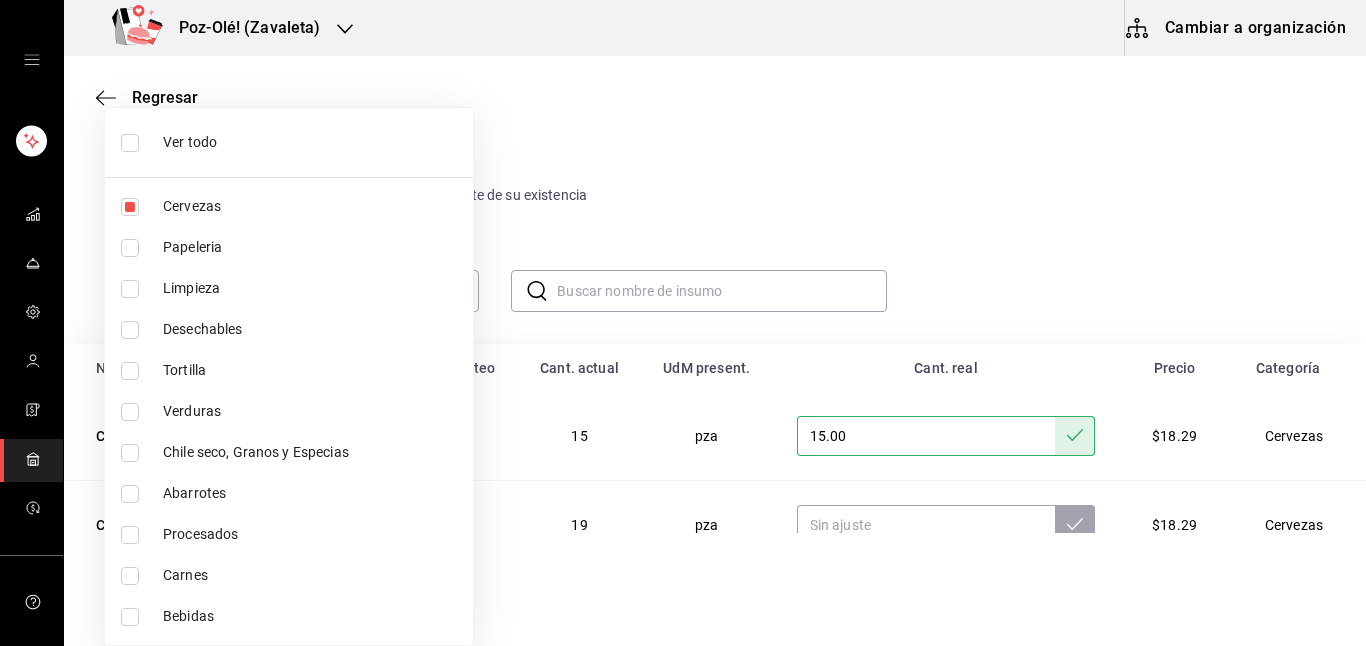 click on "Bebidas" at bounding box center [310, 616] 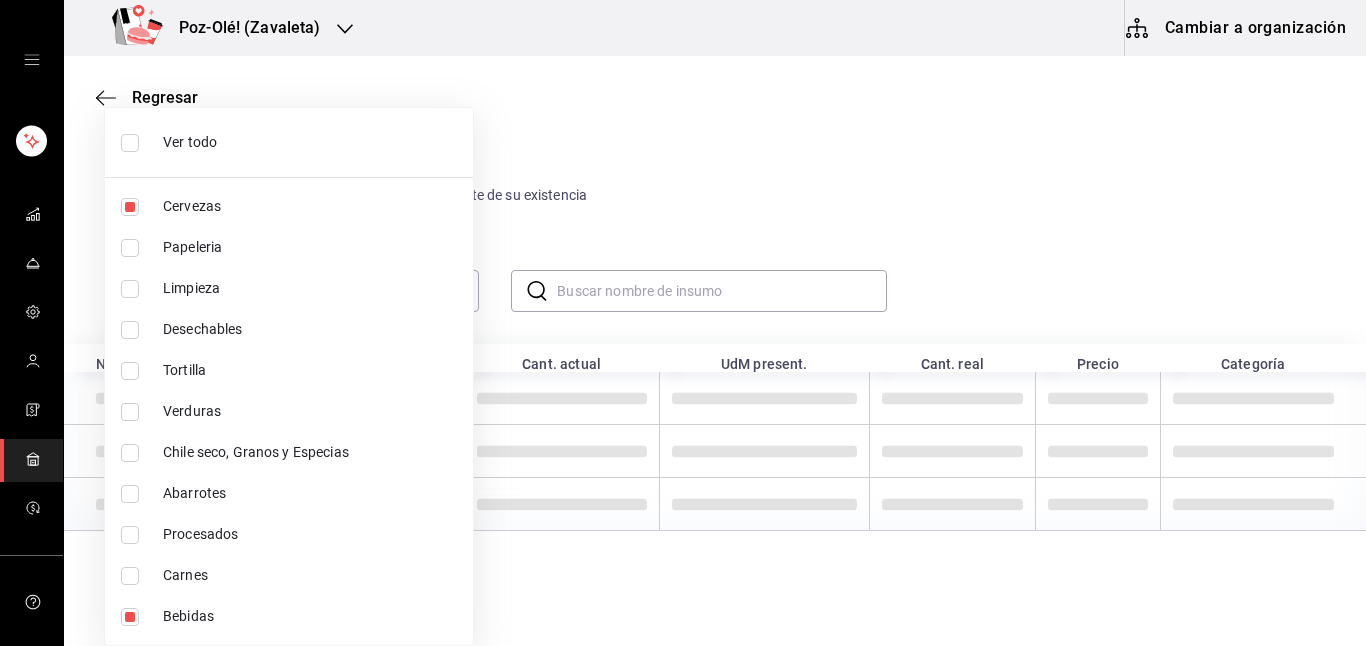 click on "Cervezas" at bounding box center (289, 206) 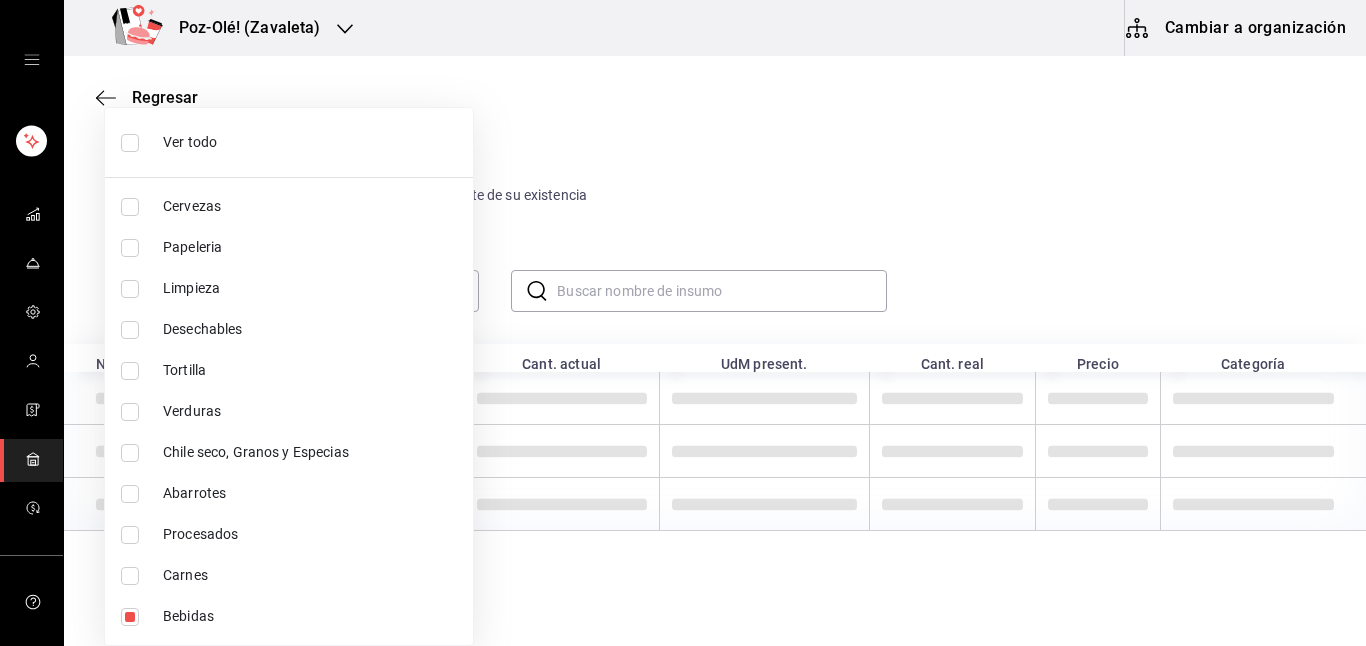 click on "Ver todo Cervezas Papeleria Limpieza Desechables Tortilla Verduras Chile seco, Granos y Especias Abarrotes Procesados Carnes Bebidas" at bounding box center (289, 376) 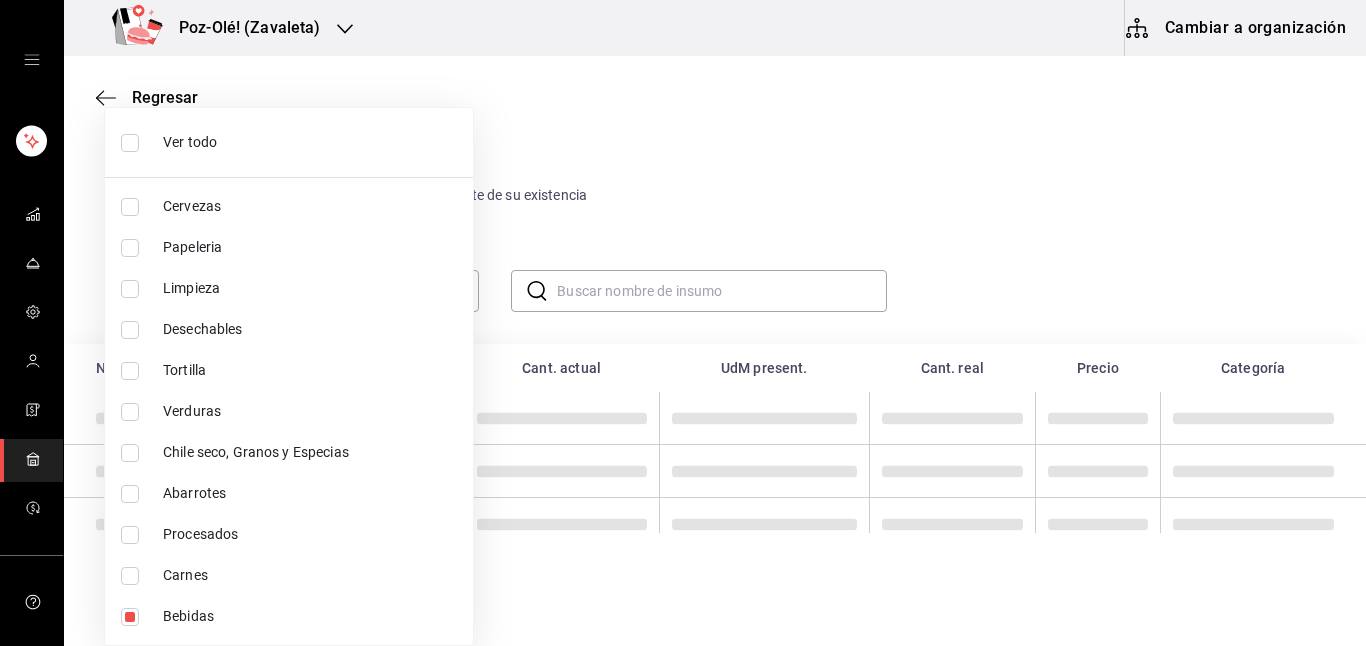 click at bounding box center (683, 323) 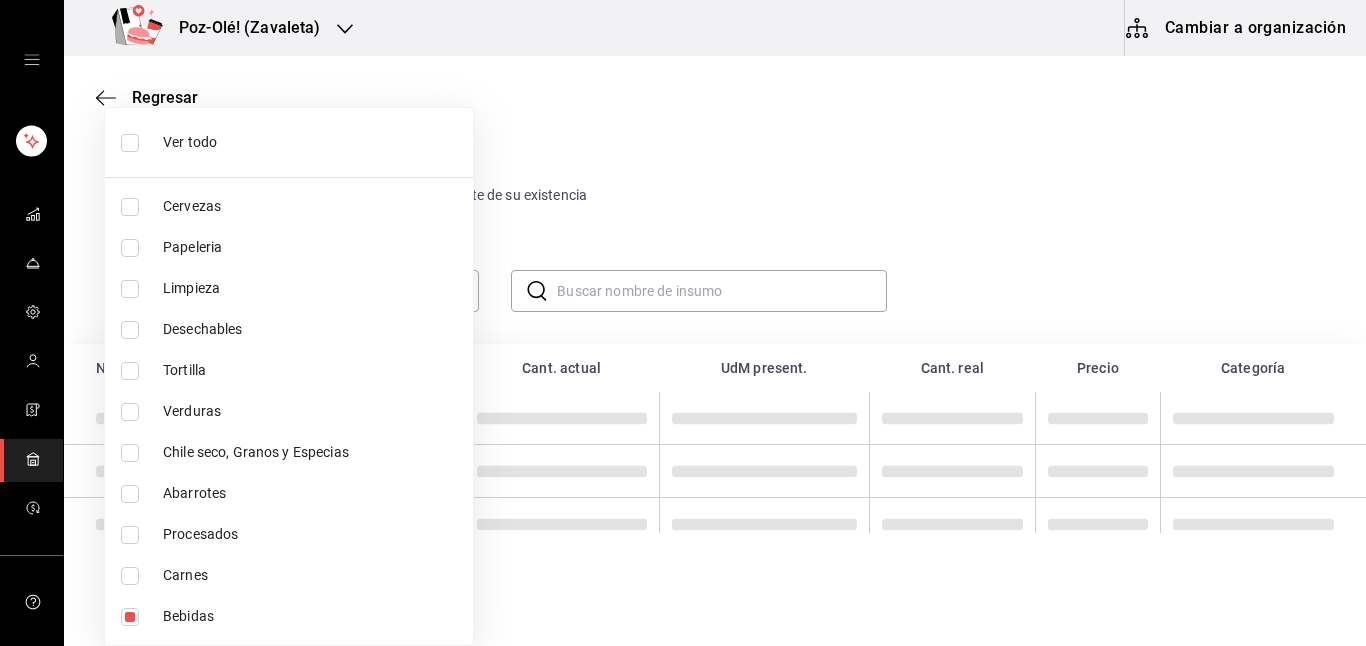 click at bounding box center [683, 323] 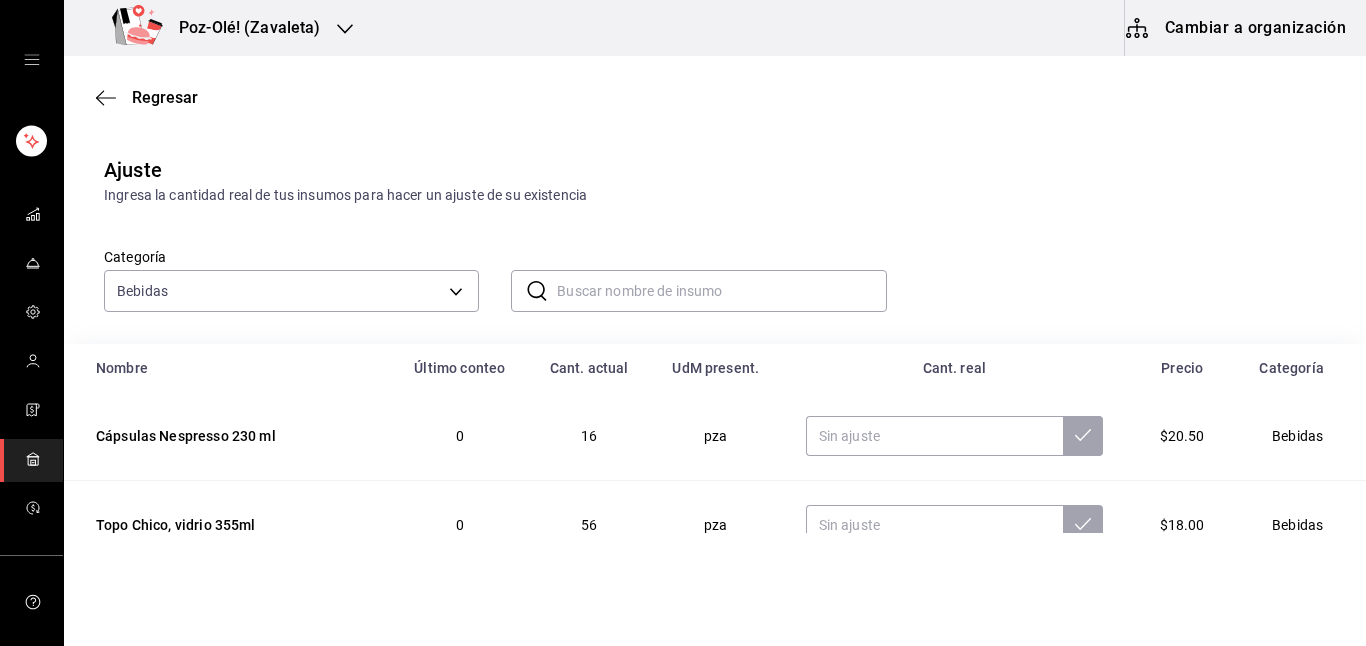 scroll, scrollTop: 88, scrollLeft: 0, axis: vertical 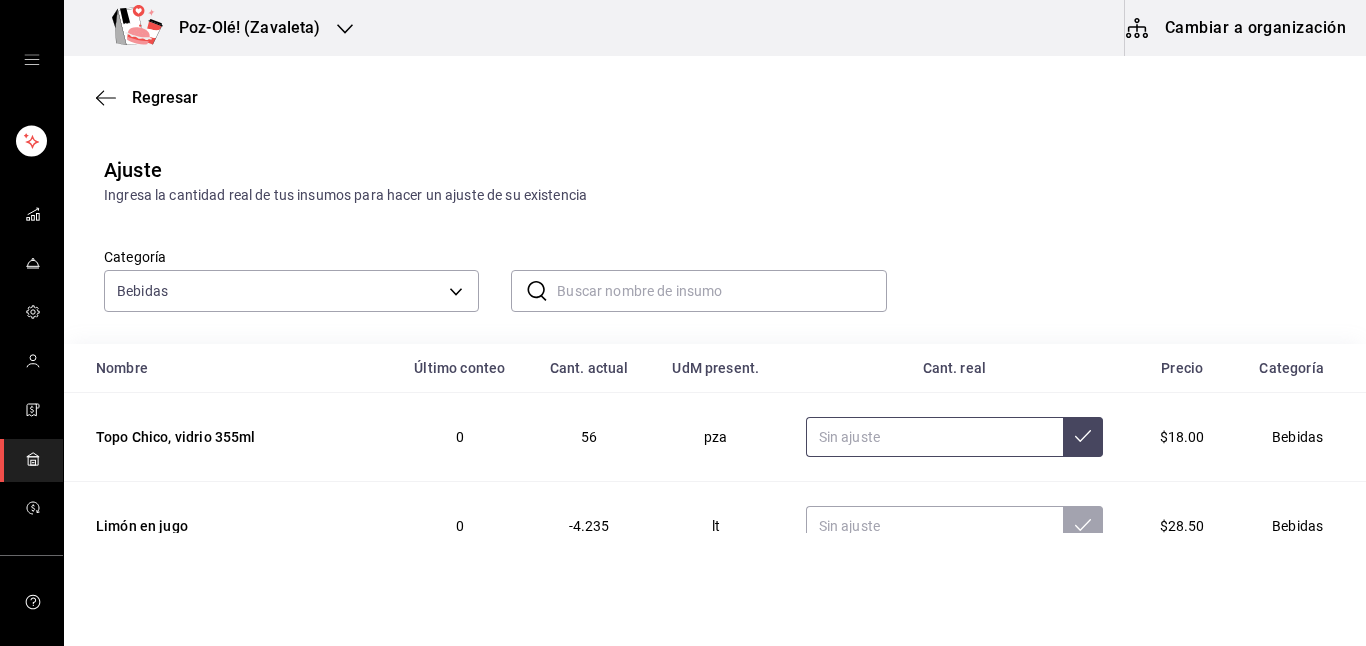 click at bounding box center [934, 437] 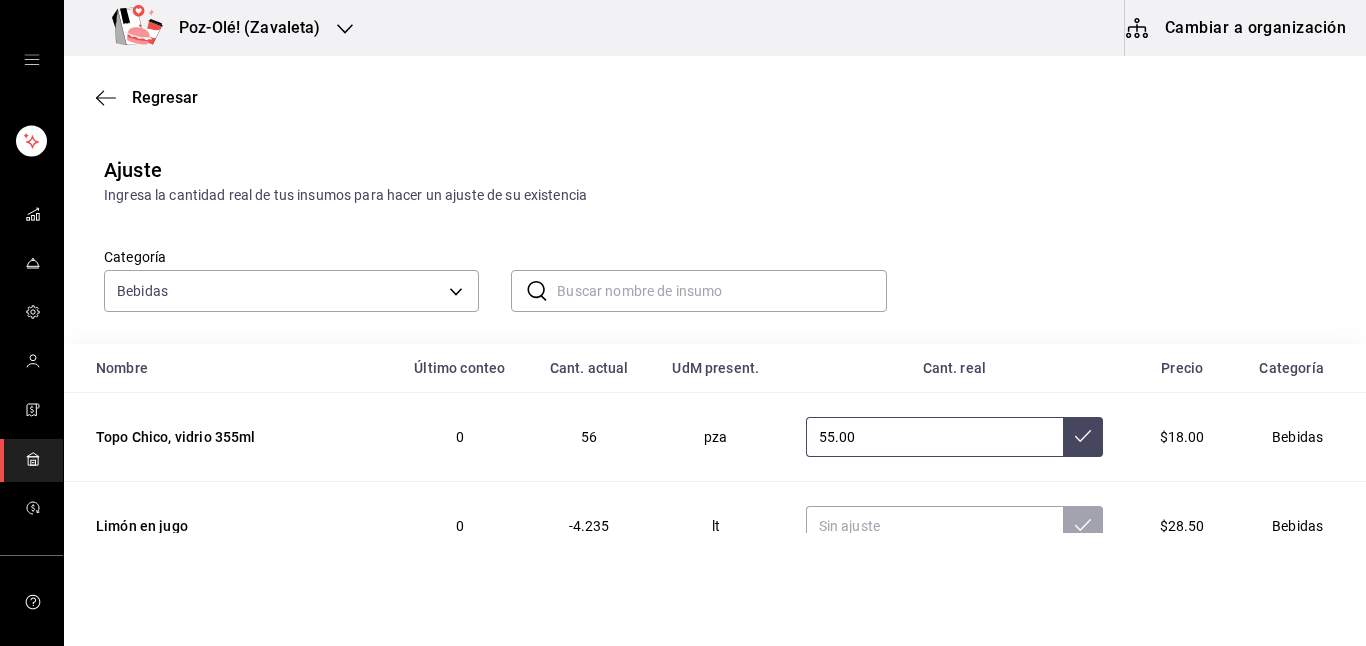 type on "55.00" 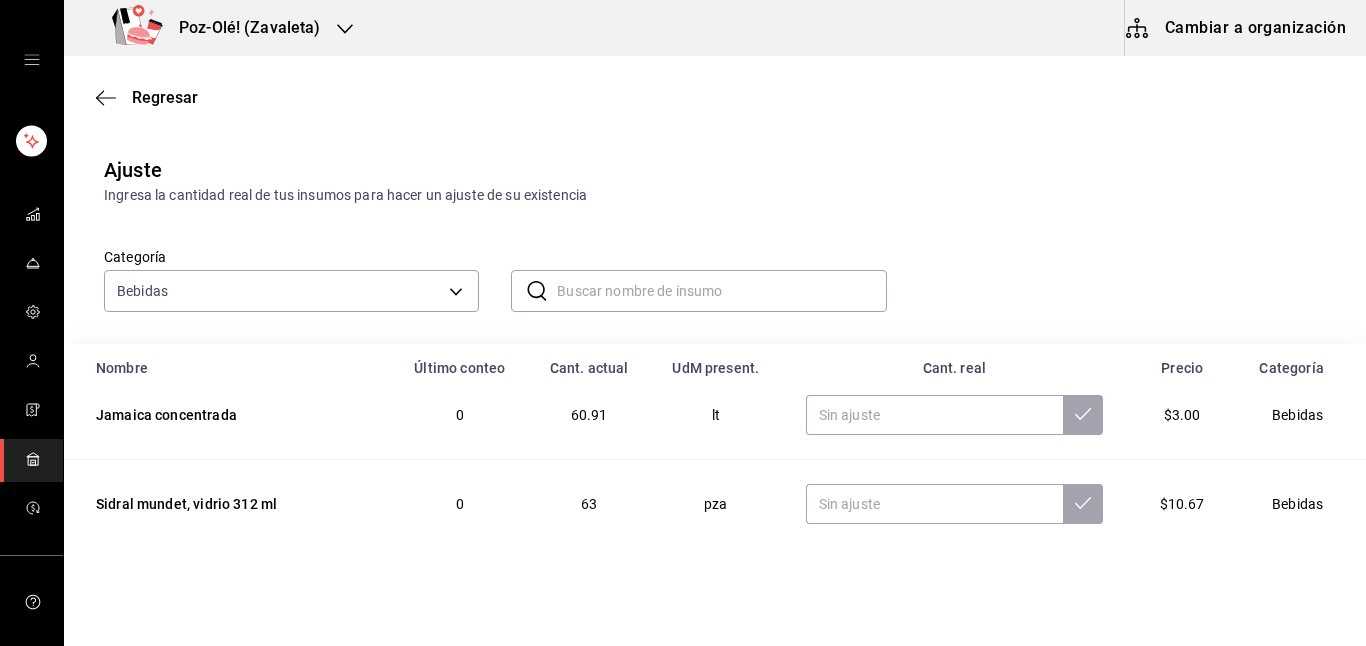 scroll, scrollTop: 326, scrollLeft: 0, axis: vertical 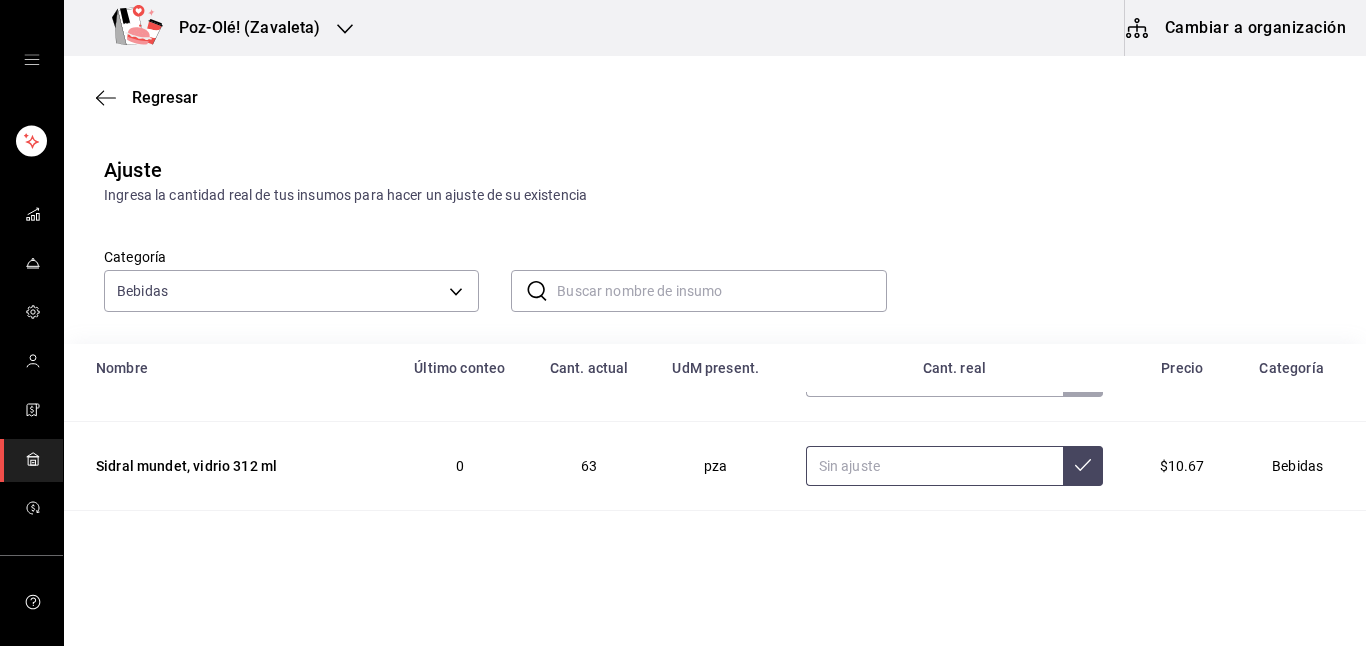 click at bounding box center [934, 466] 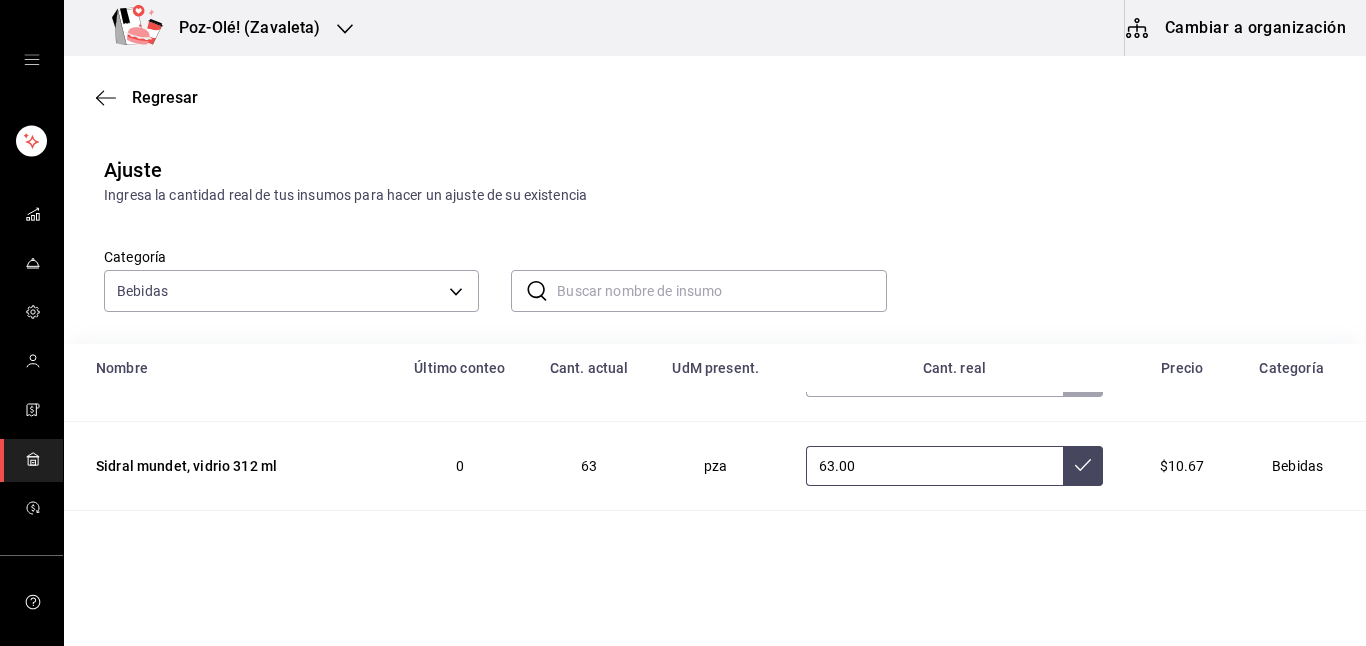 type on "63.00" 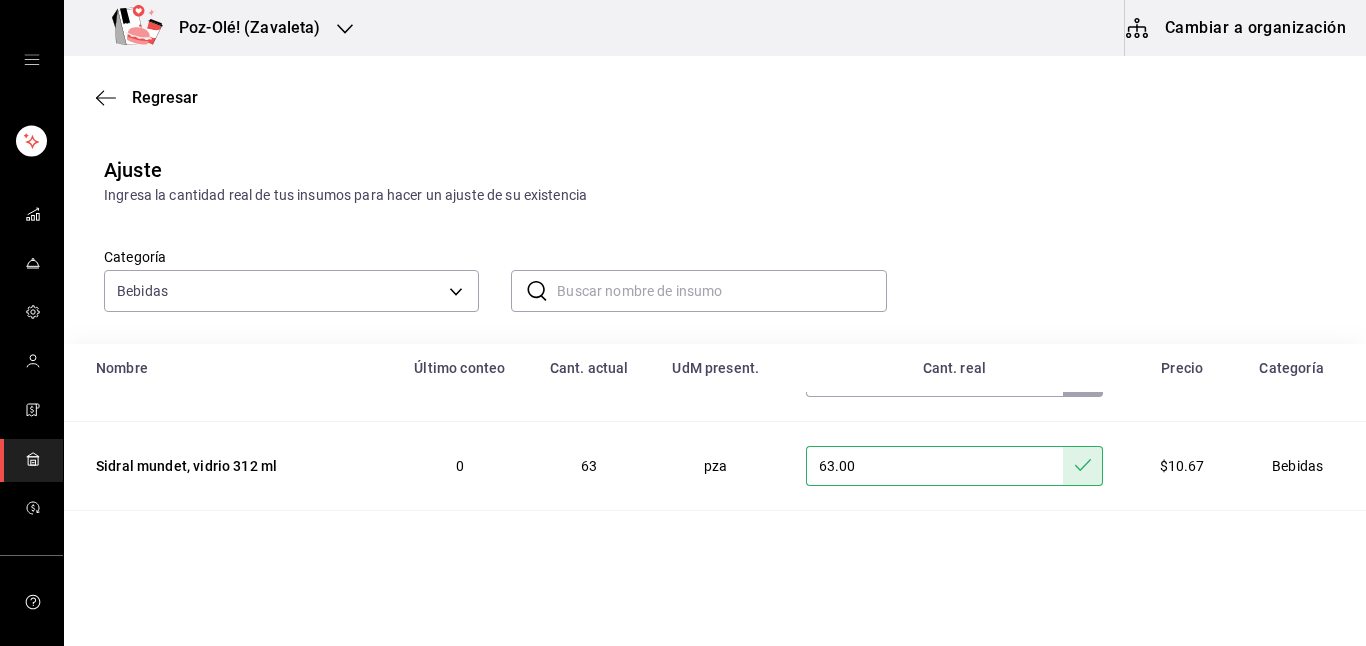 click on "63.00" at bounding box center (934, 466) 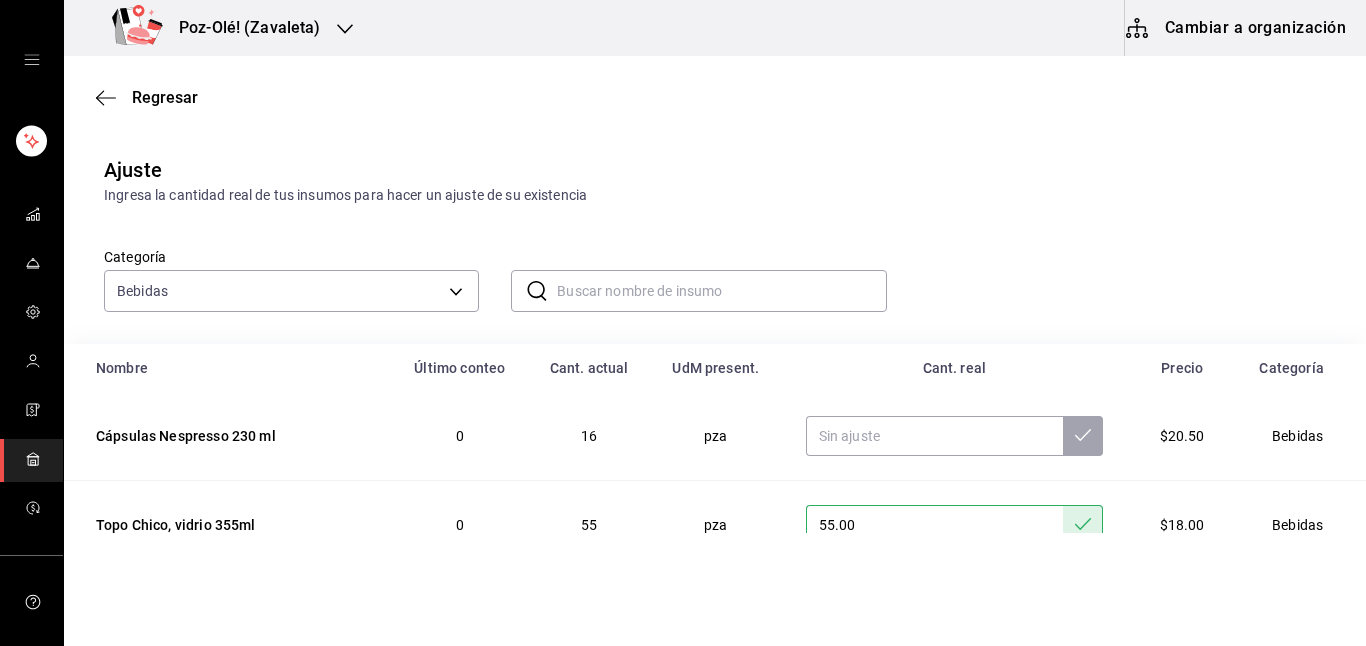 scroll, scrollTop: 425, scrollLeft: 0, axis: vertical 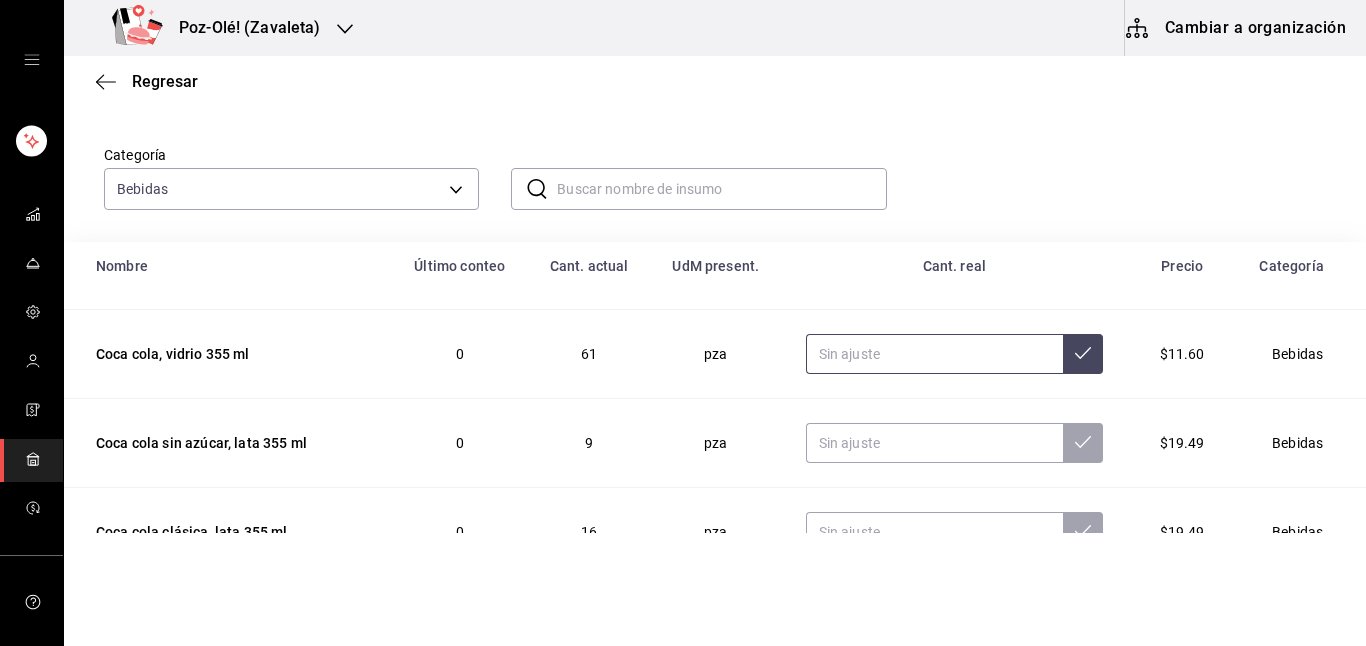 click at bounding box center (934, 354) 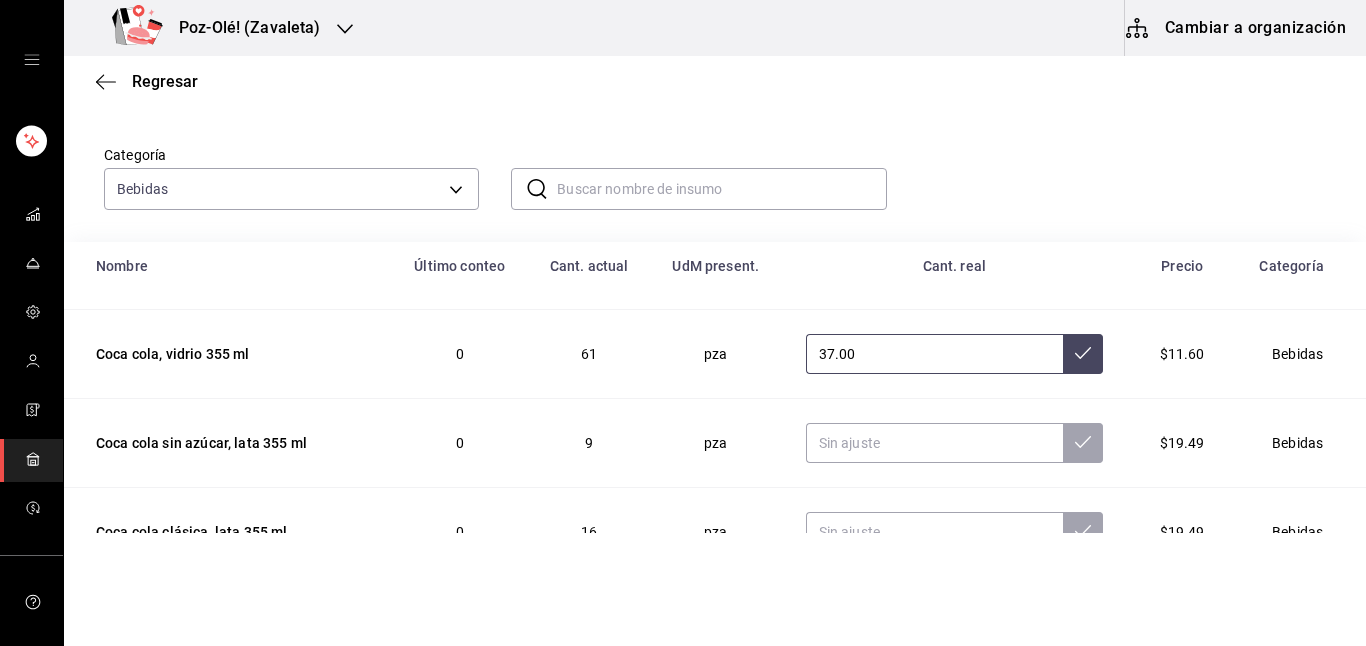 type on "37.00" 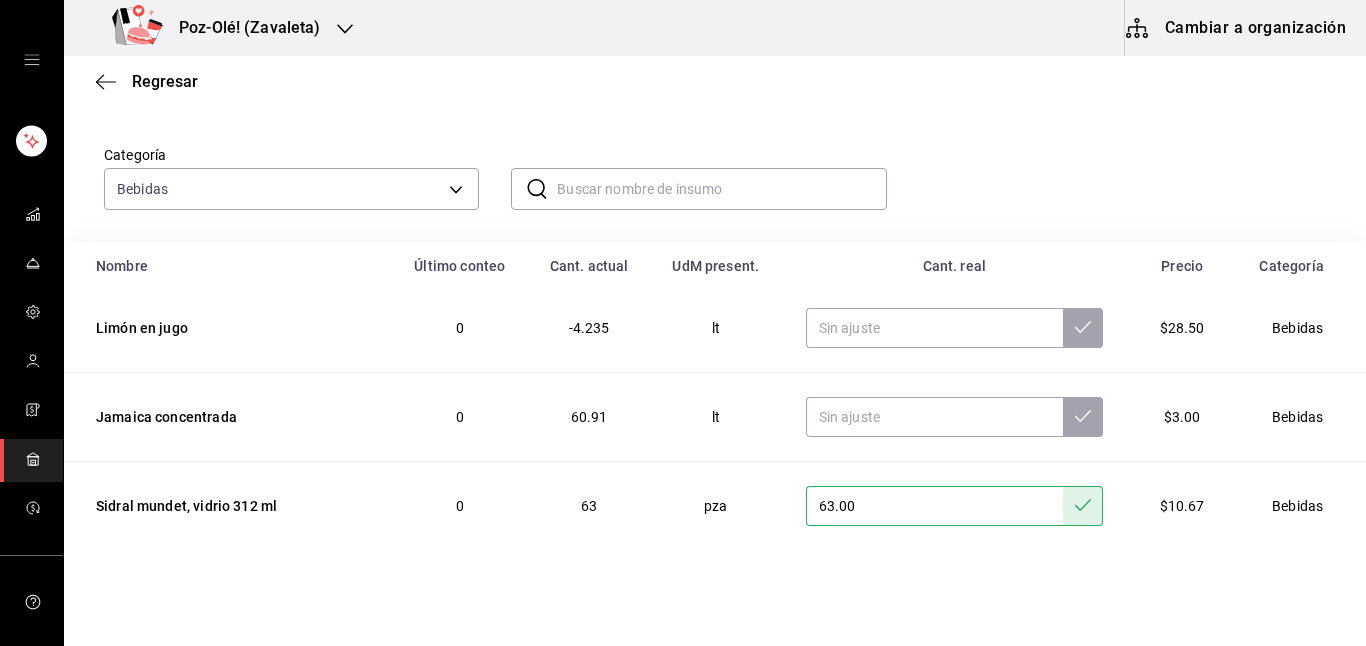 scroll, scrollTop: 425, scrollLeft: 0, axis: vertical 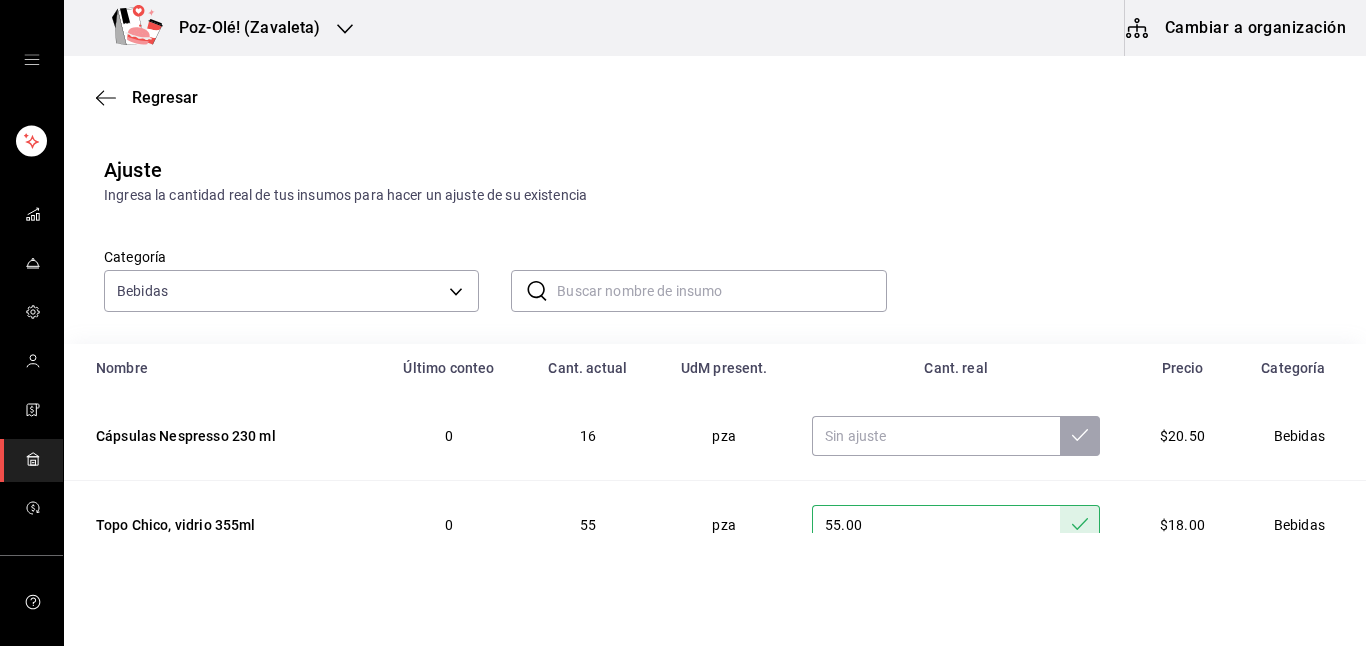 click at bounding box center (721, 291) 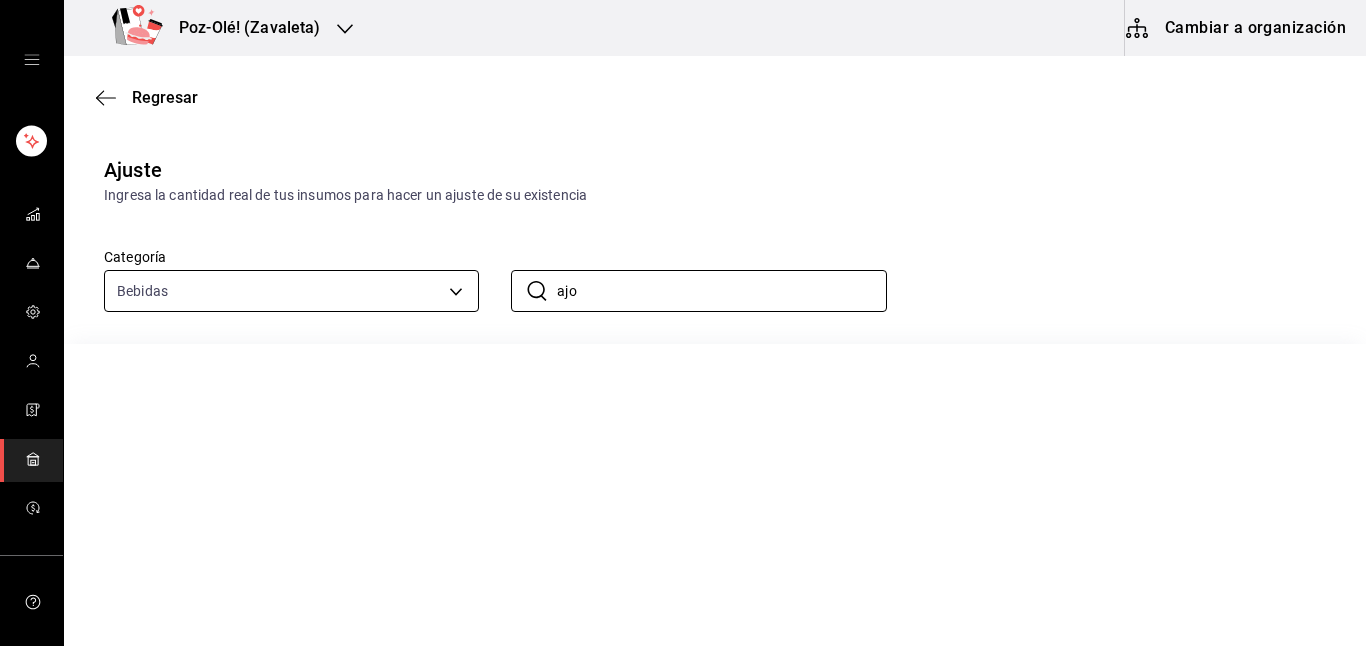 type on "ajo" 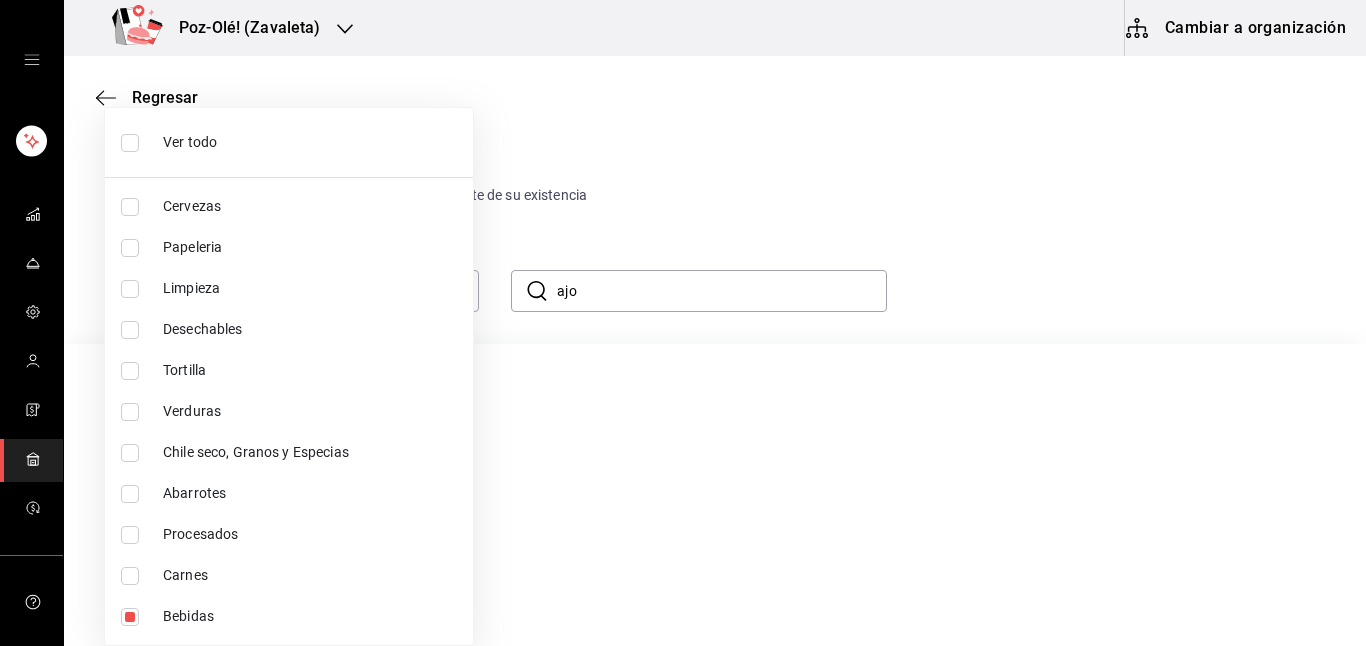 click on "Ver todo" at bounding box center (310, 142) 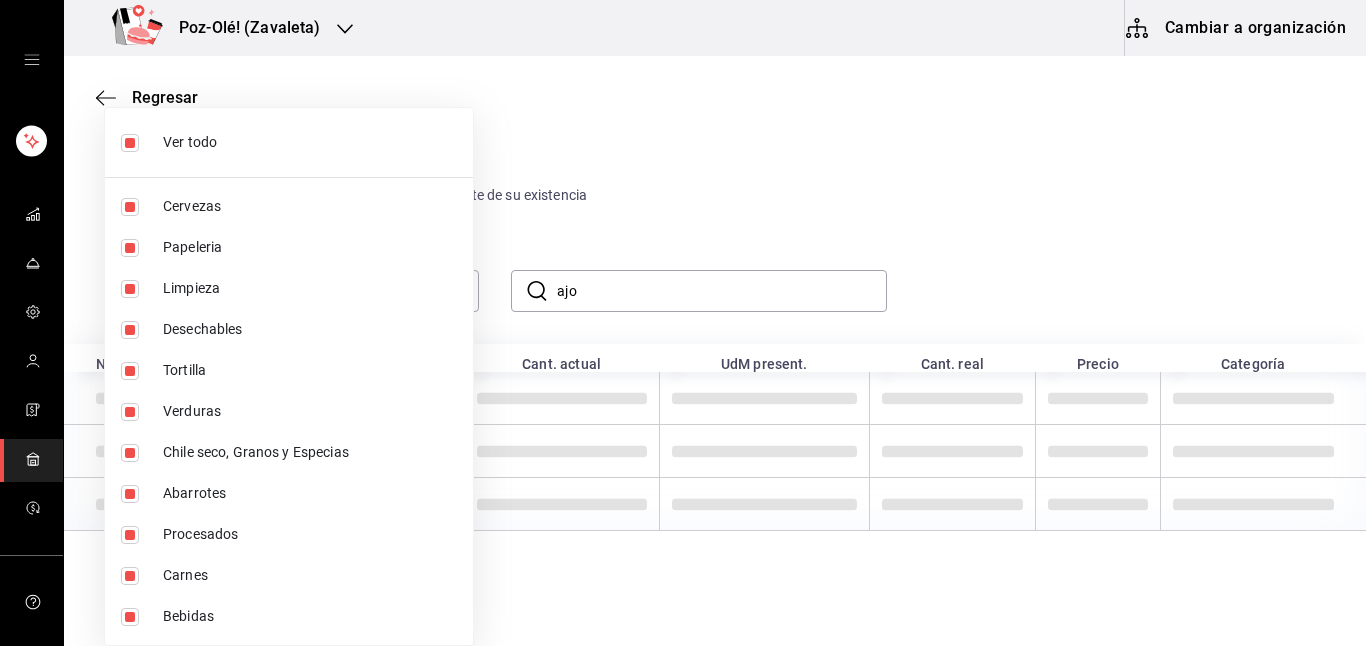 click at bounding box center [683, 323] 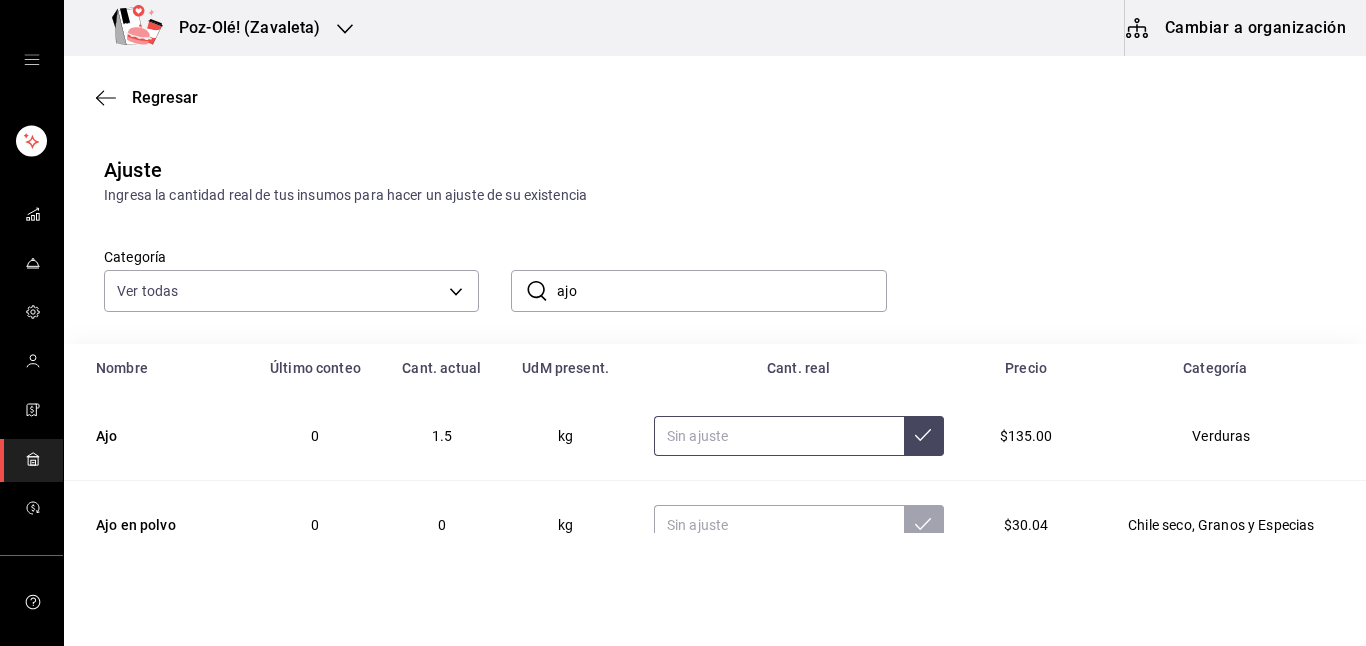 click at bounding box center [779, 436] 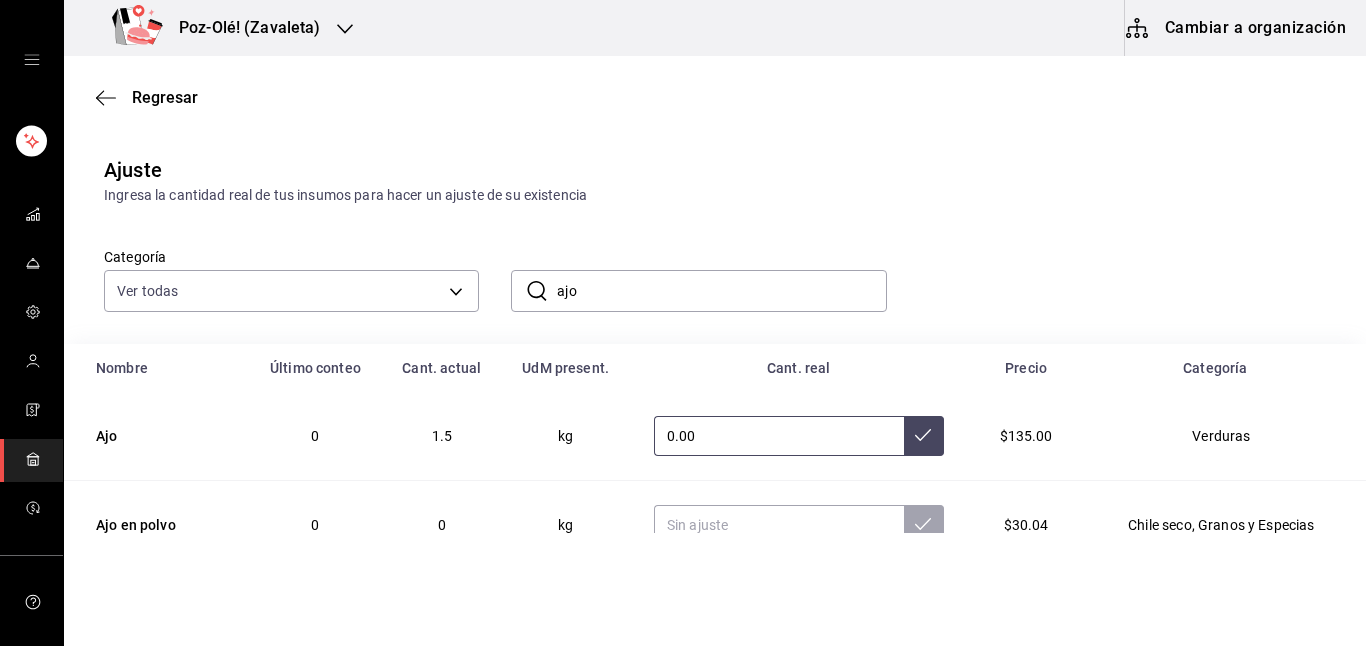 type on "0.00" 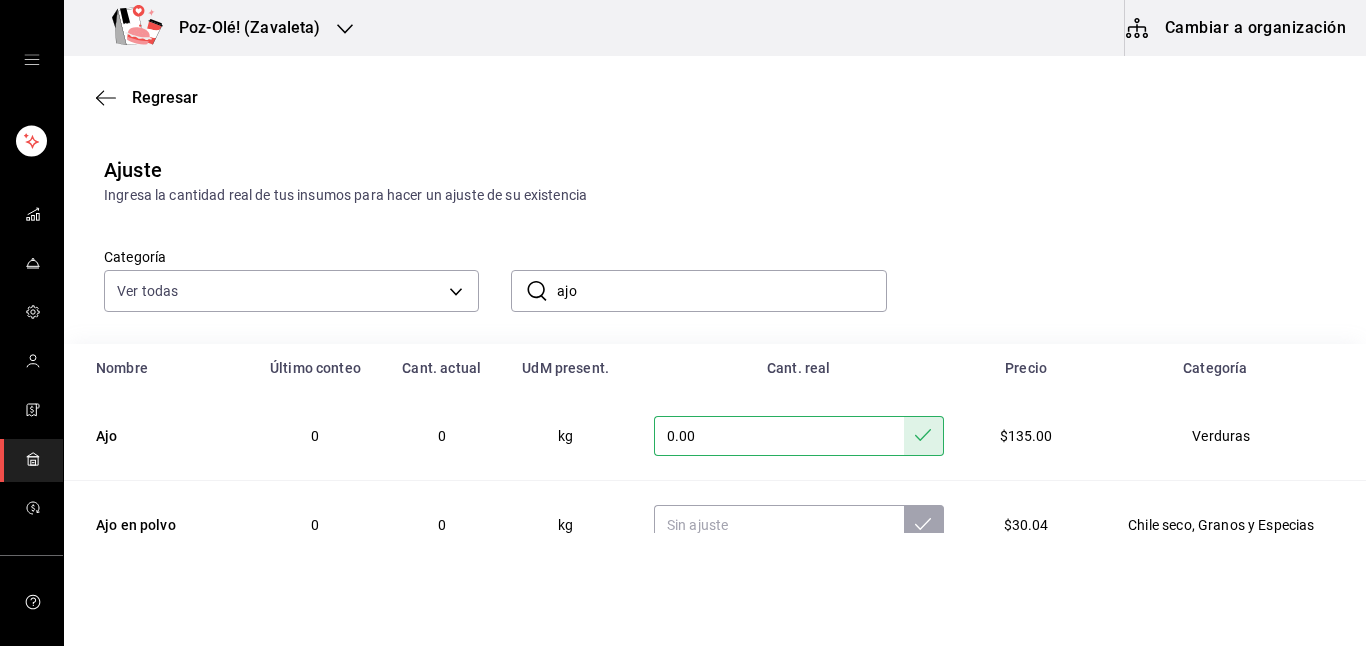 click on "ajo" at bounding box center (721, 291) 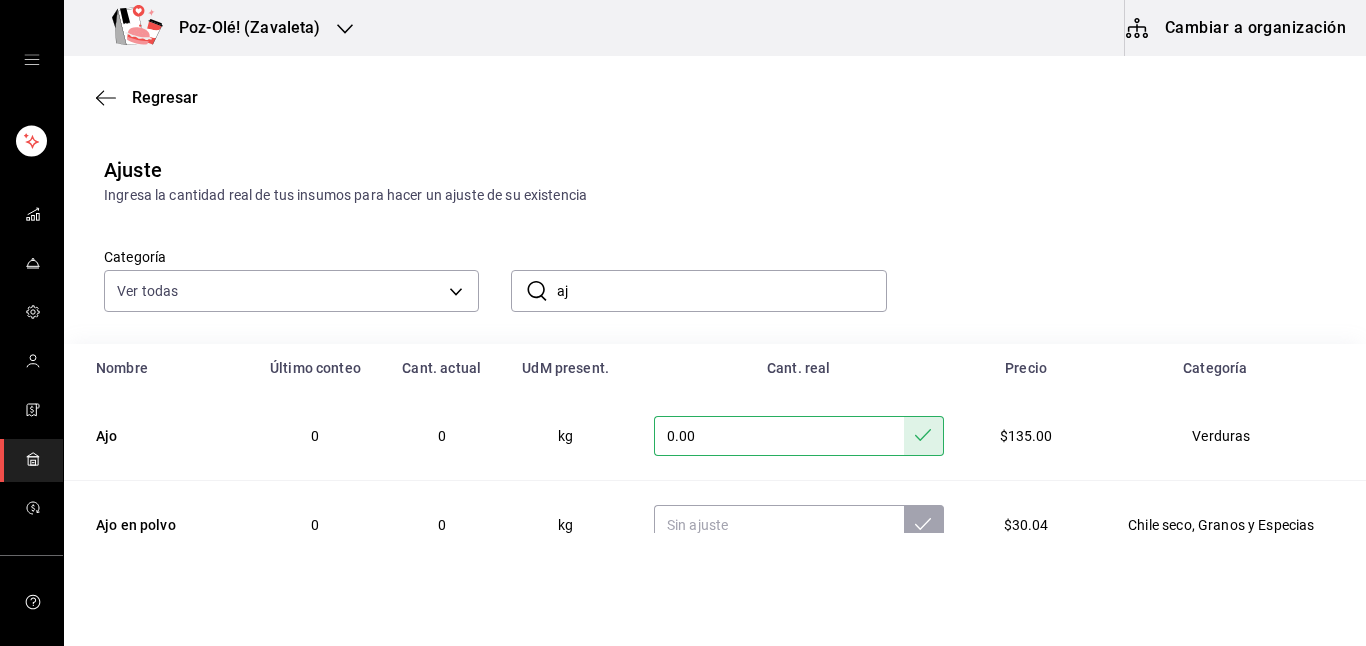 type on "a" 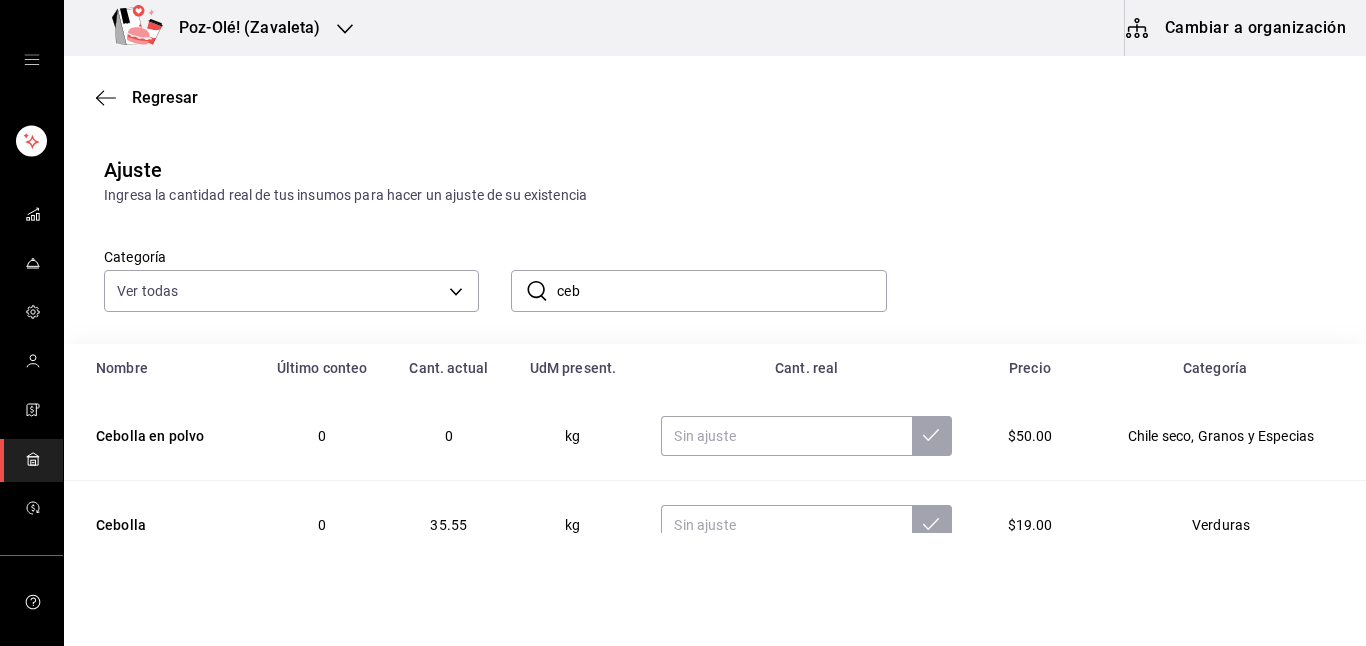 type on "cebolla" 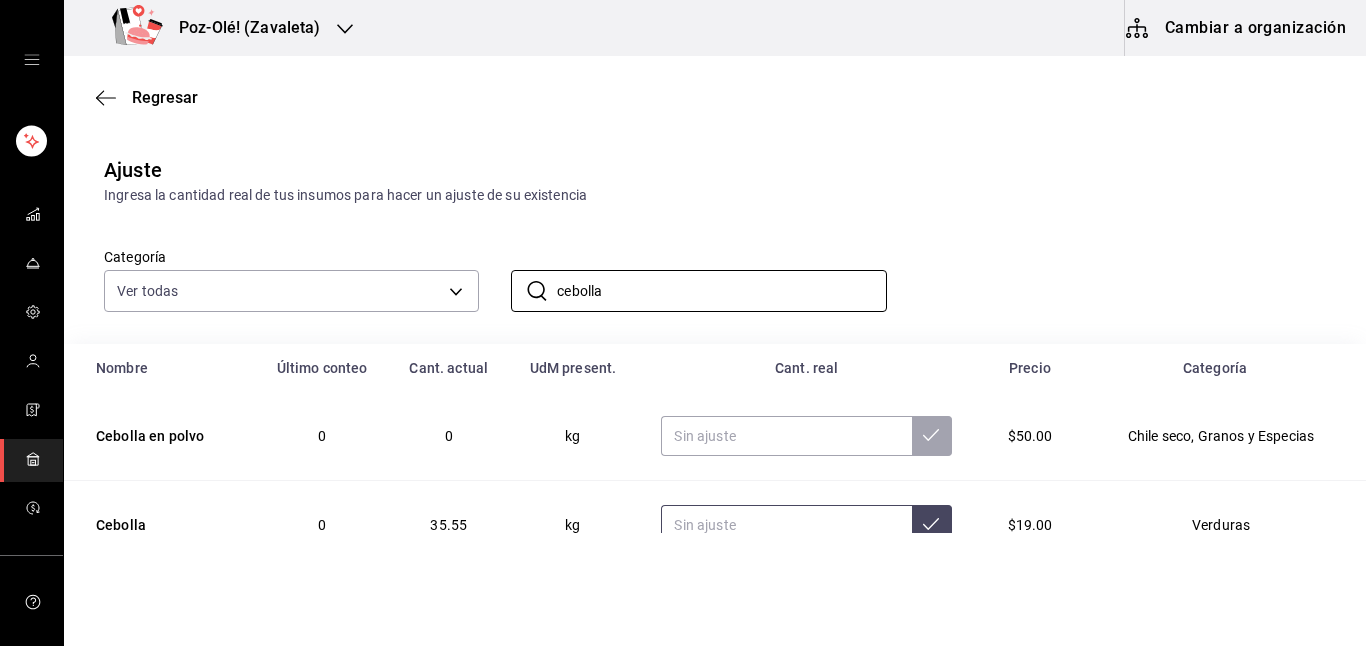 click at bounding box center [786, 525] 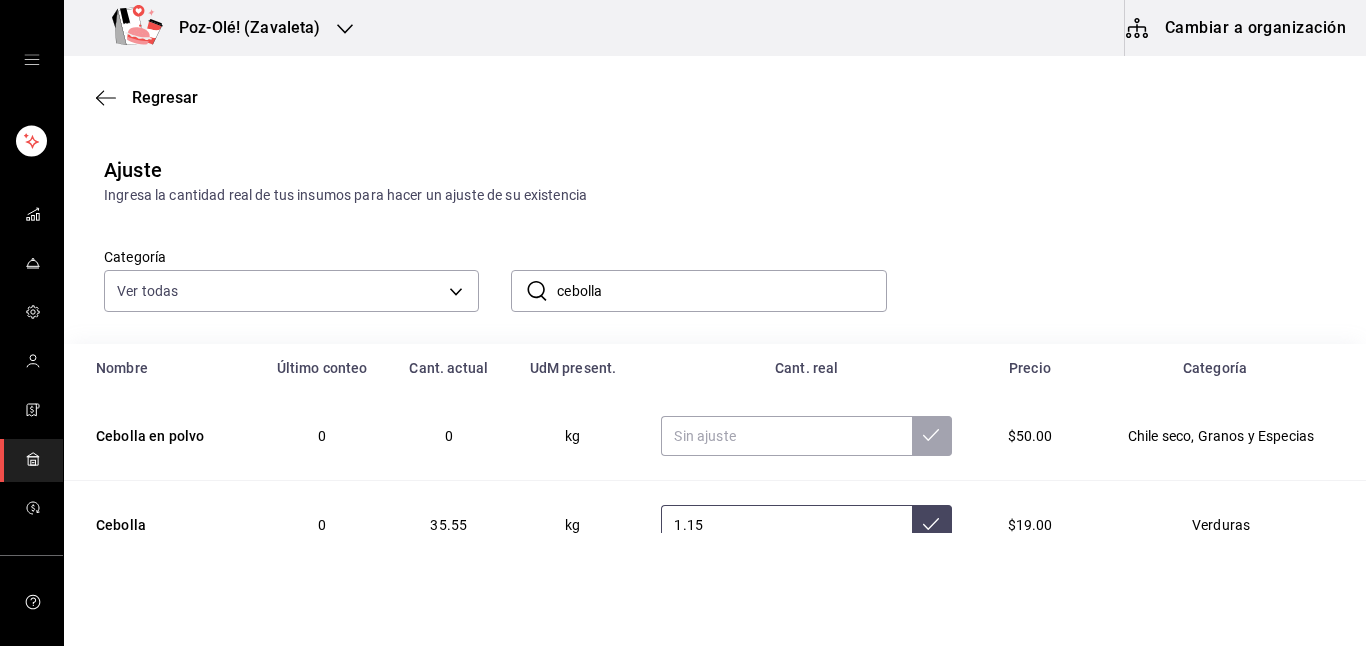 type on "1.15" 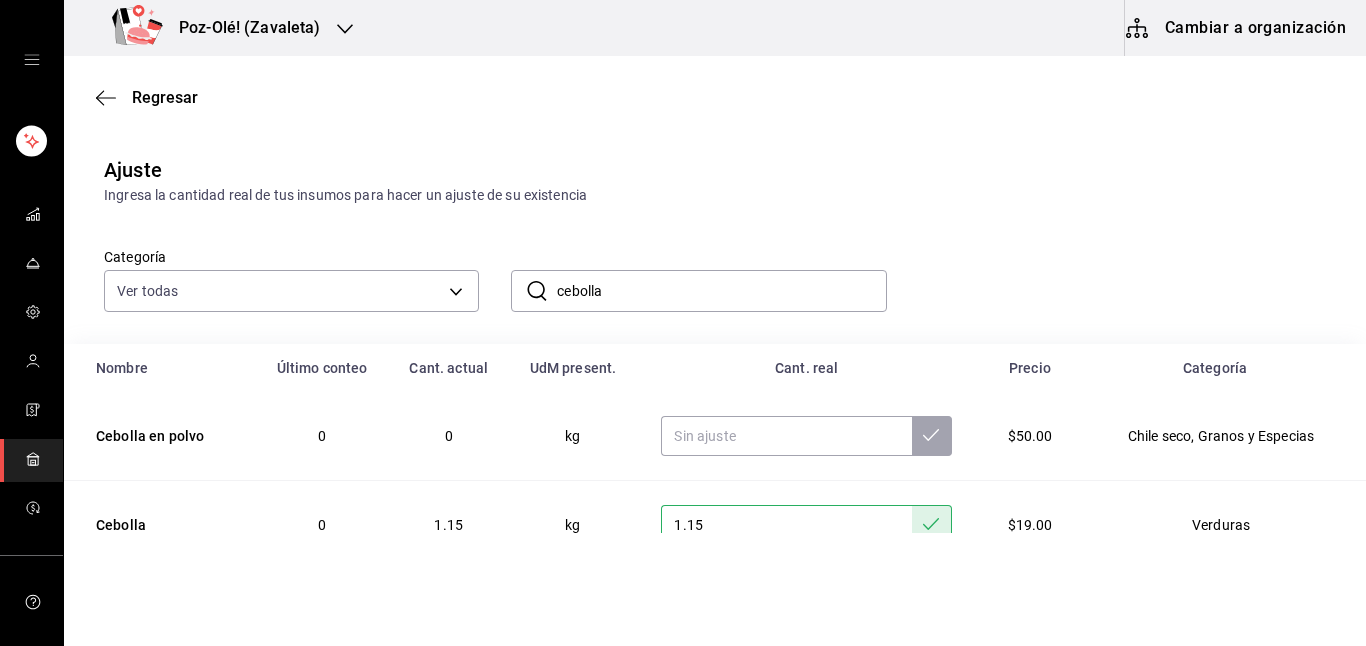 click on "cebolla" at bounding box center (721, 291) 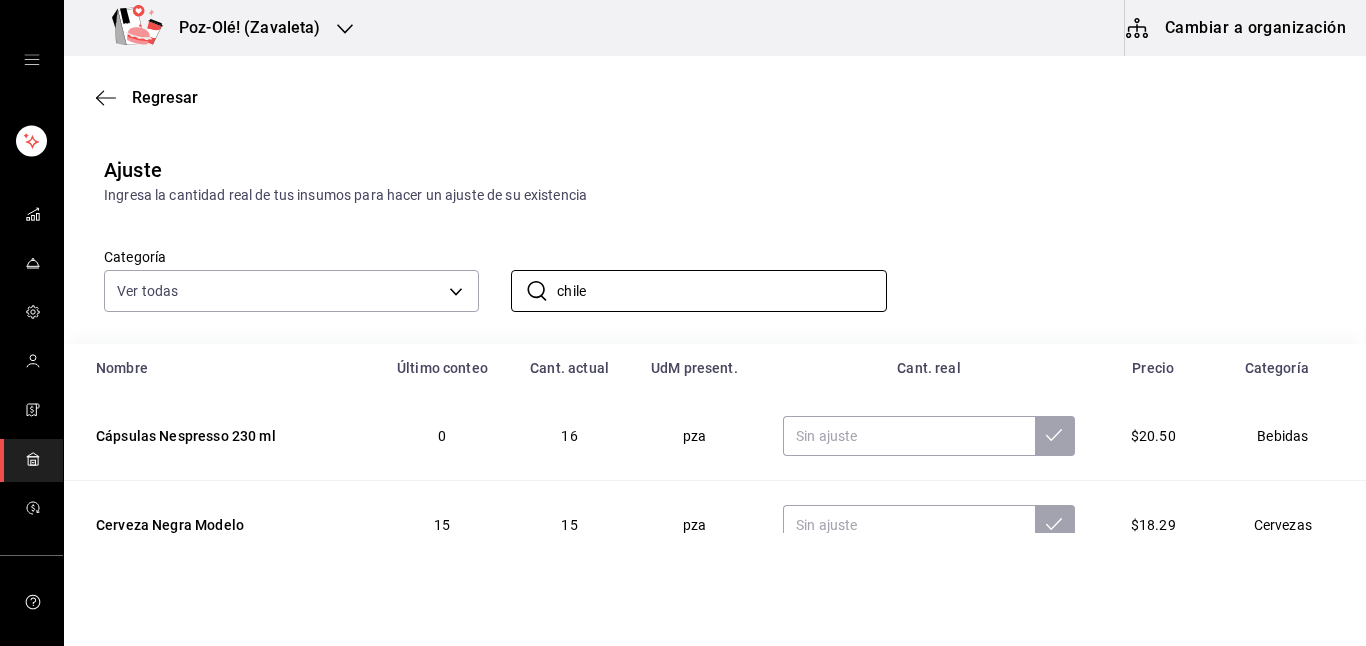 type on "chile verde" 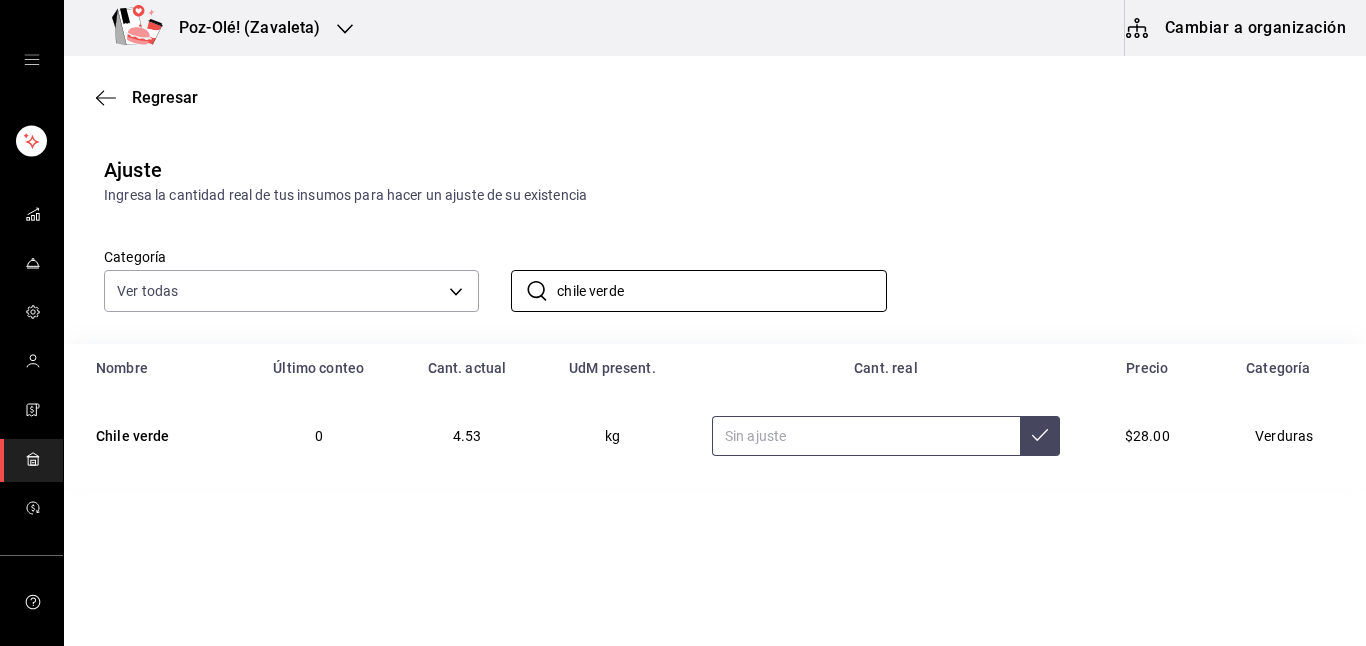 click at bounding box center (866, 436) 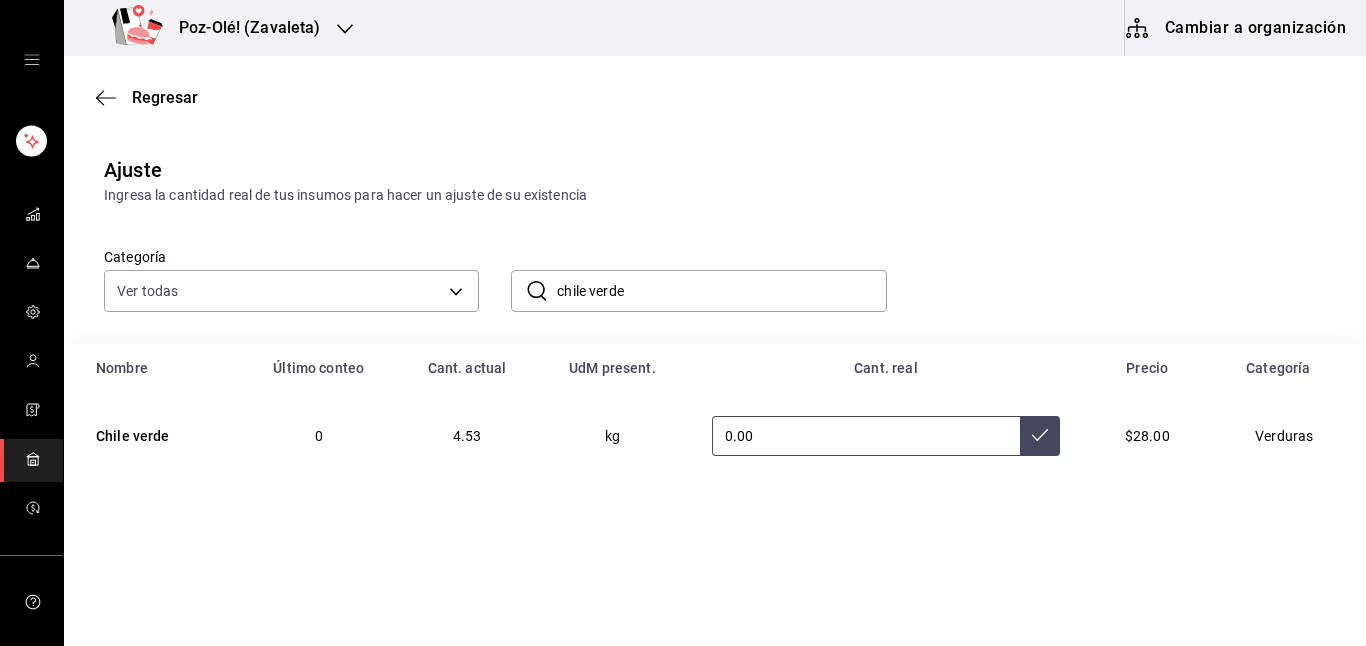 type on "0.00" 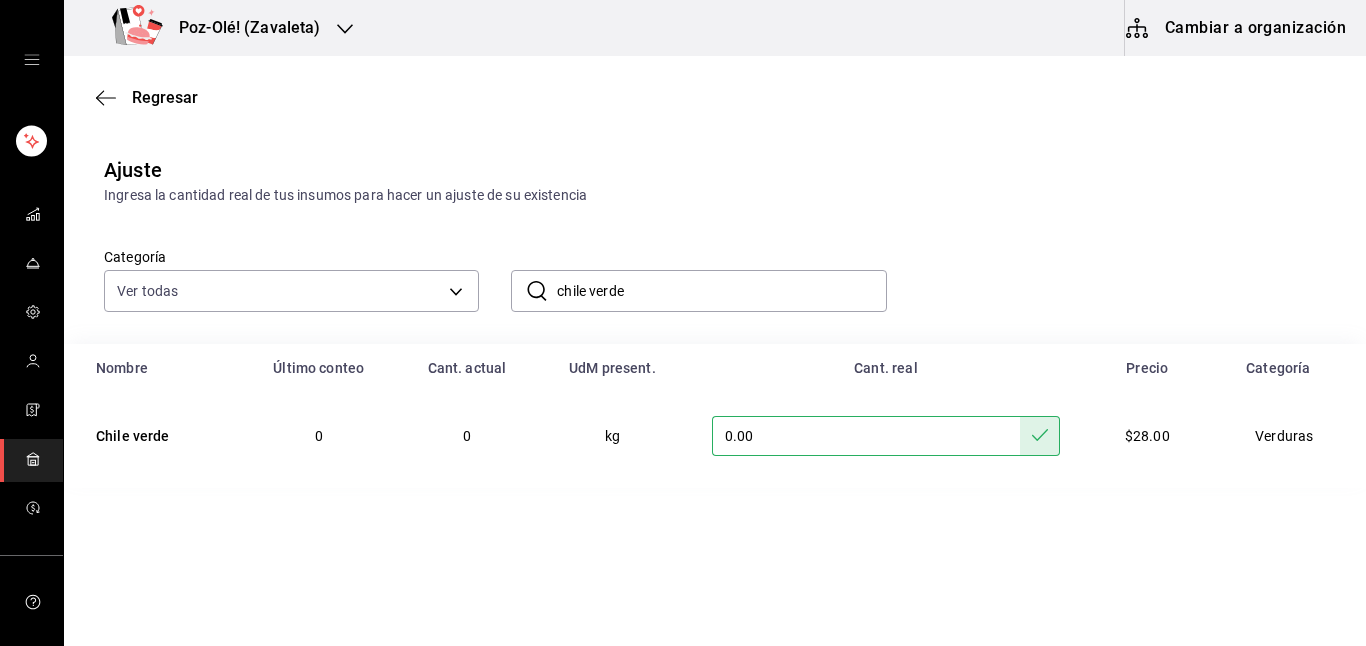 click on "chile verde" at bounding box center [721, 291] 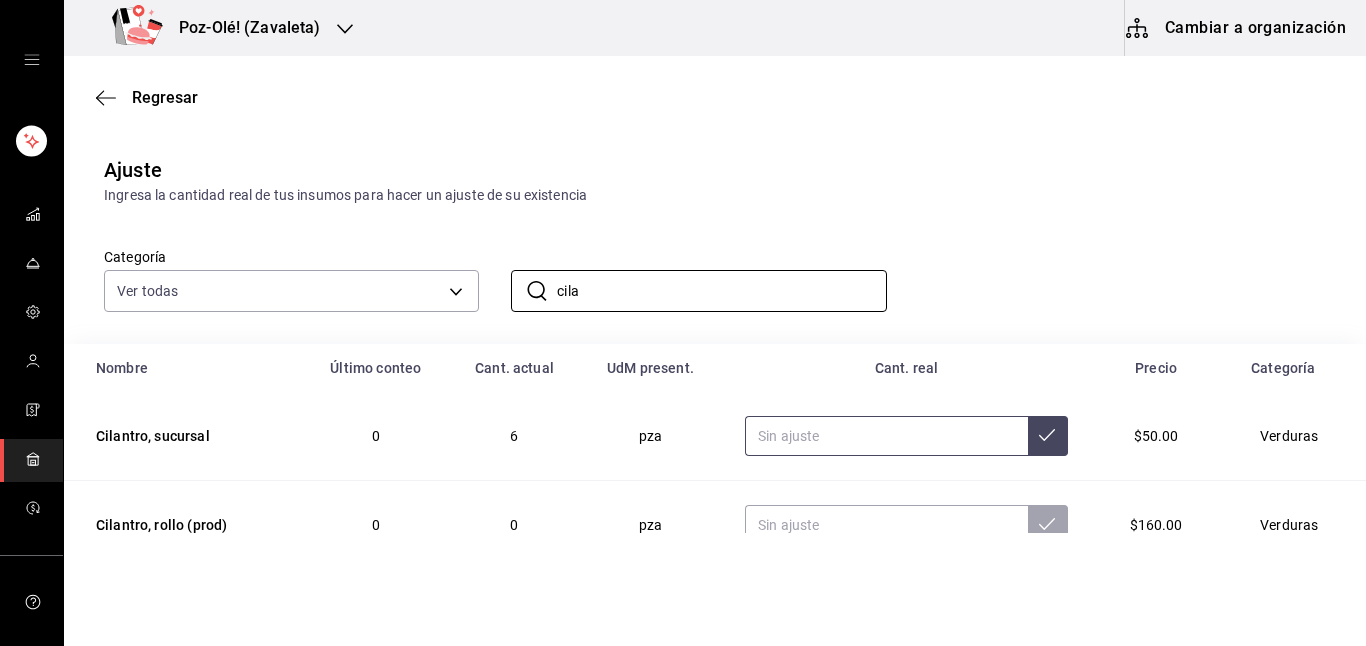 type on "cila" 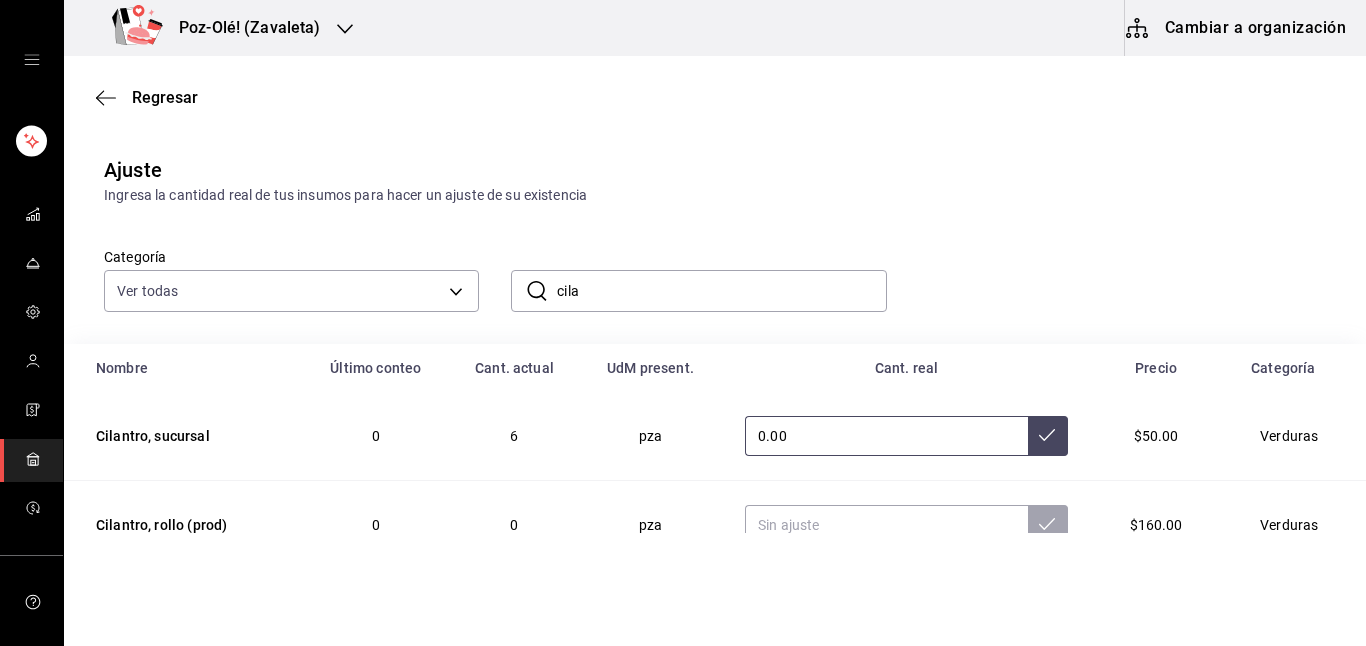 type on "0.00" 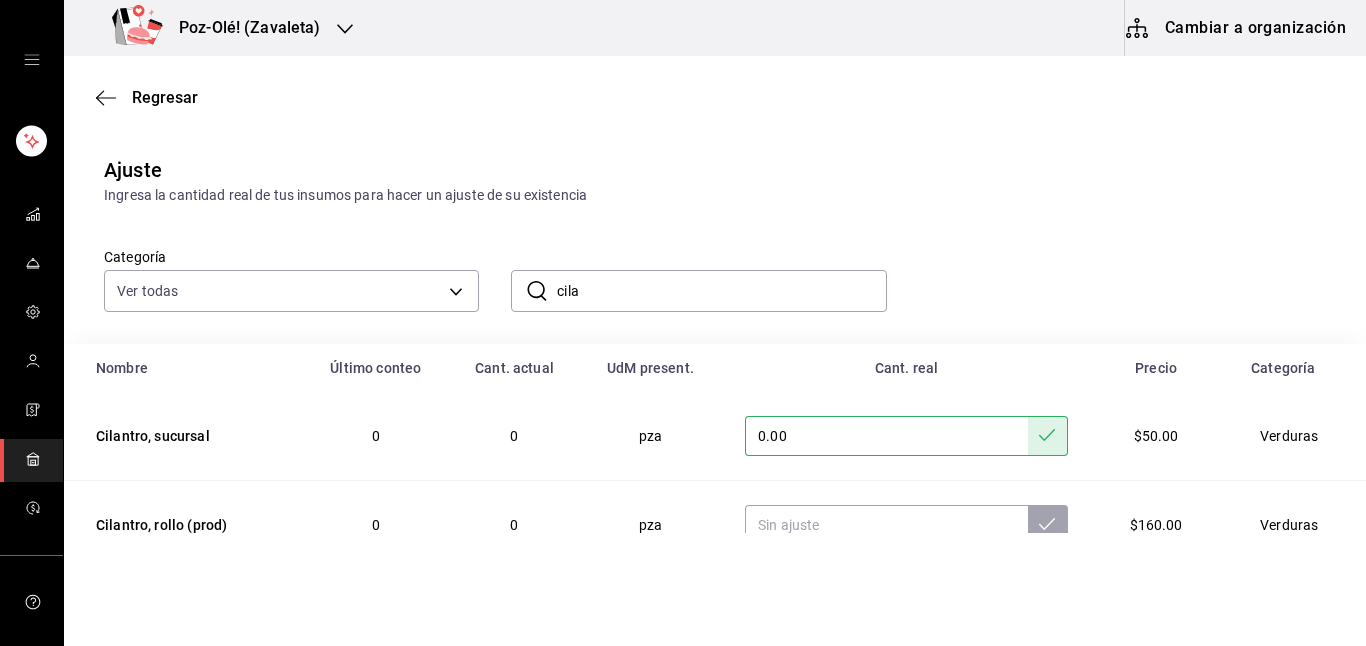click on "cila" at bounding box center [721, 291] 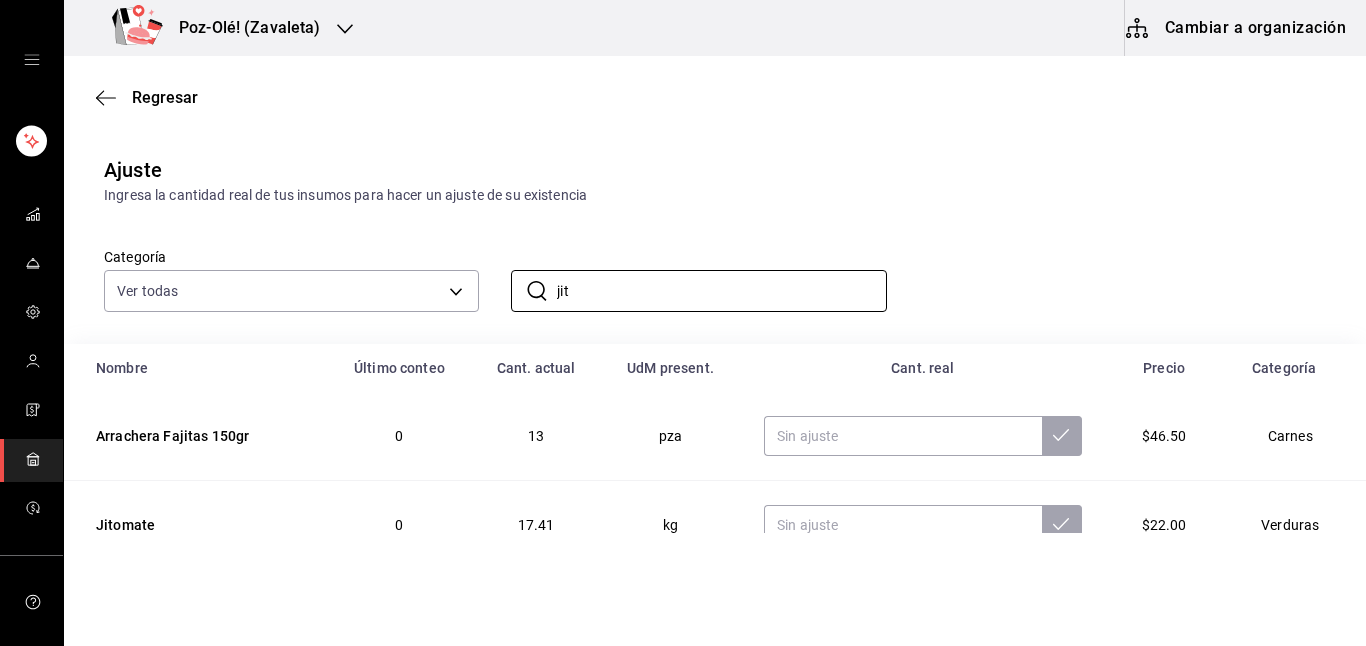 type on "jitomate" 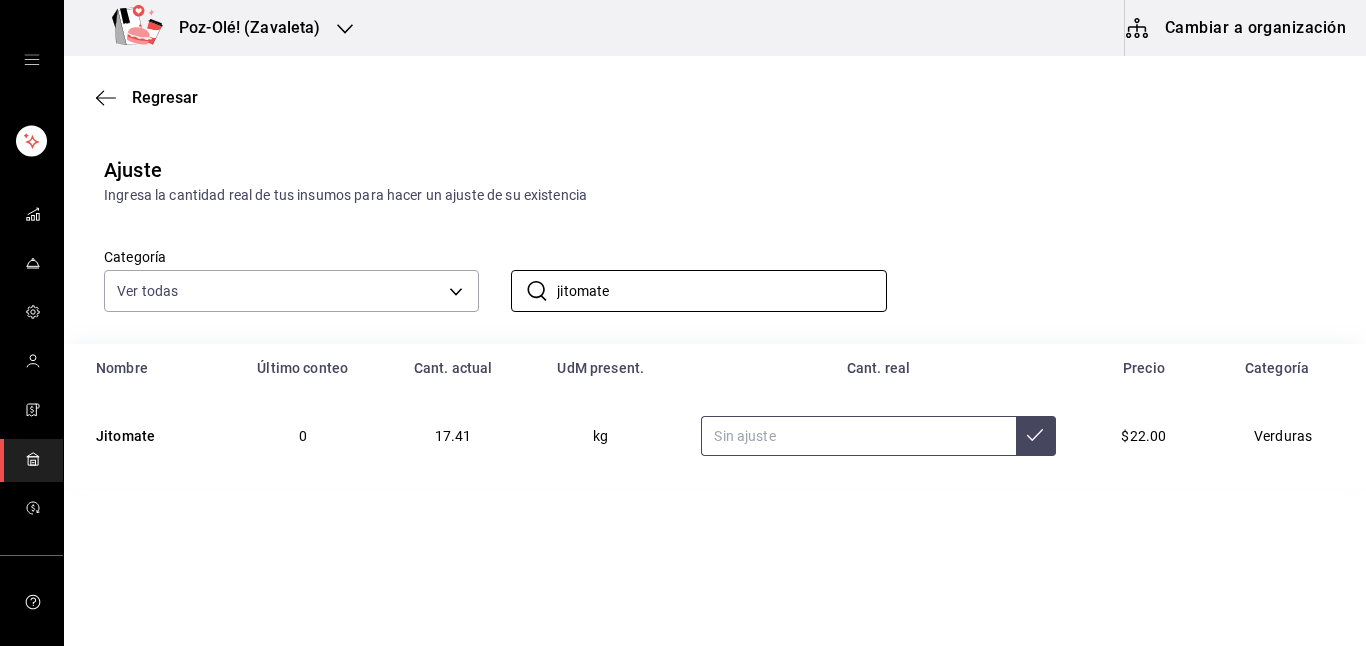 click at bounding box center [858, 436] 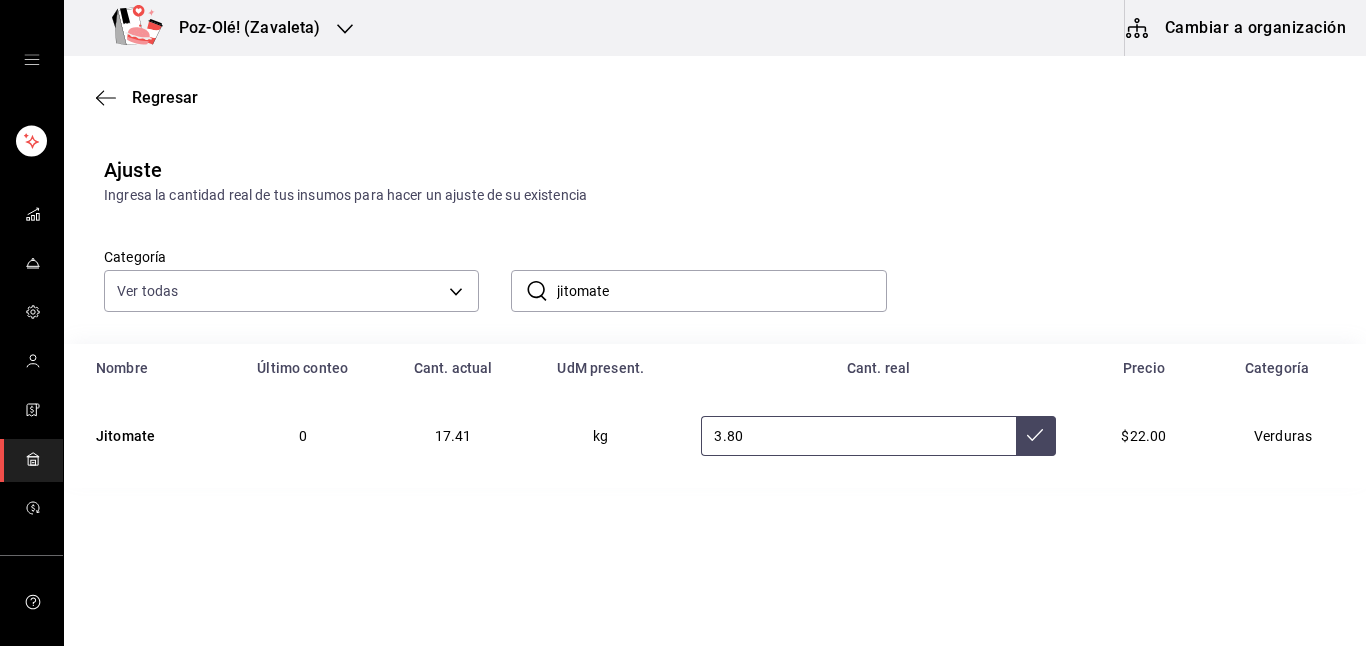 type on "3.80" 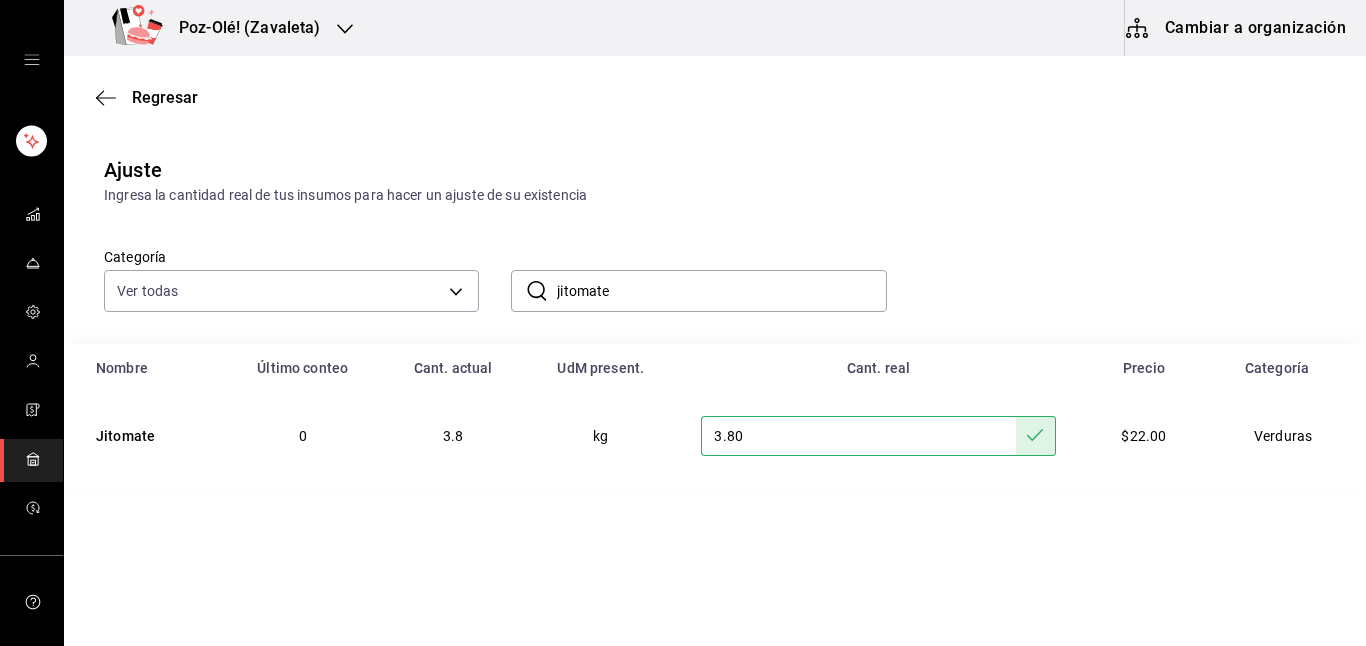 click on "jitomate" at bounding box center [721, 291] 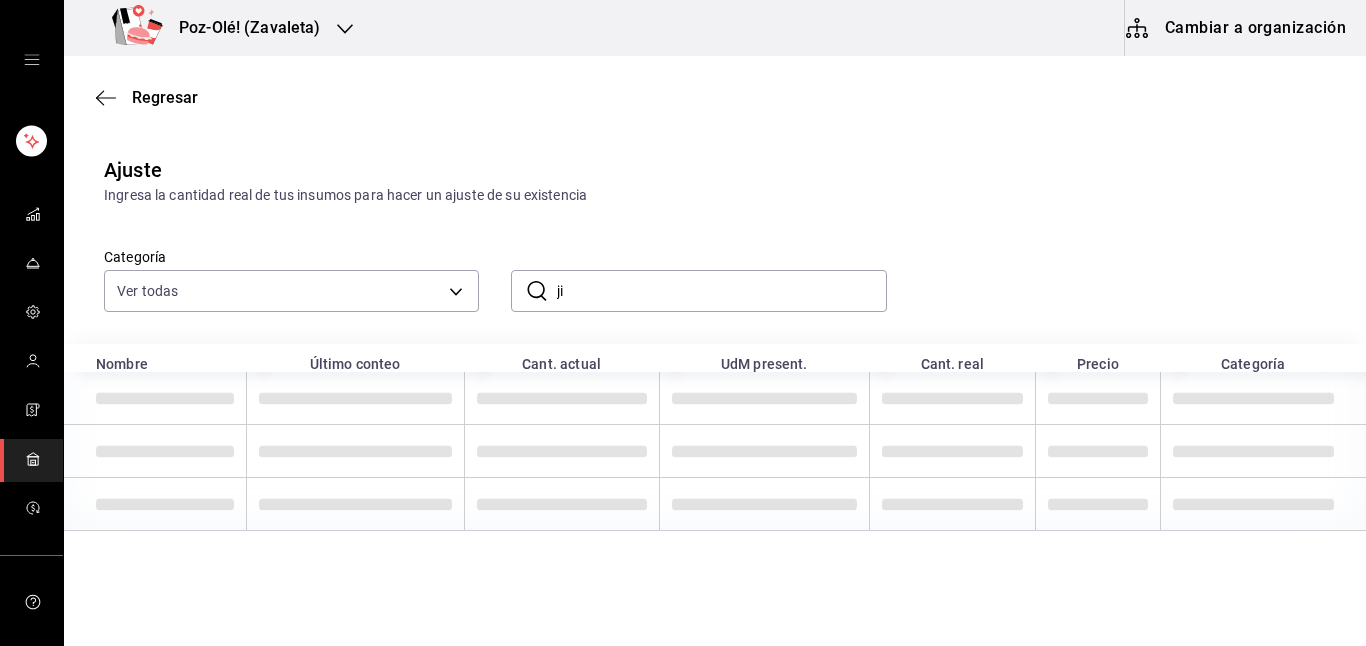 type on "j" 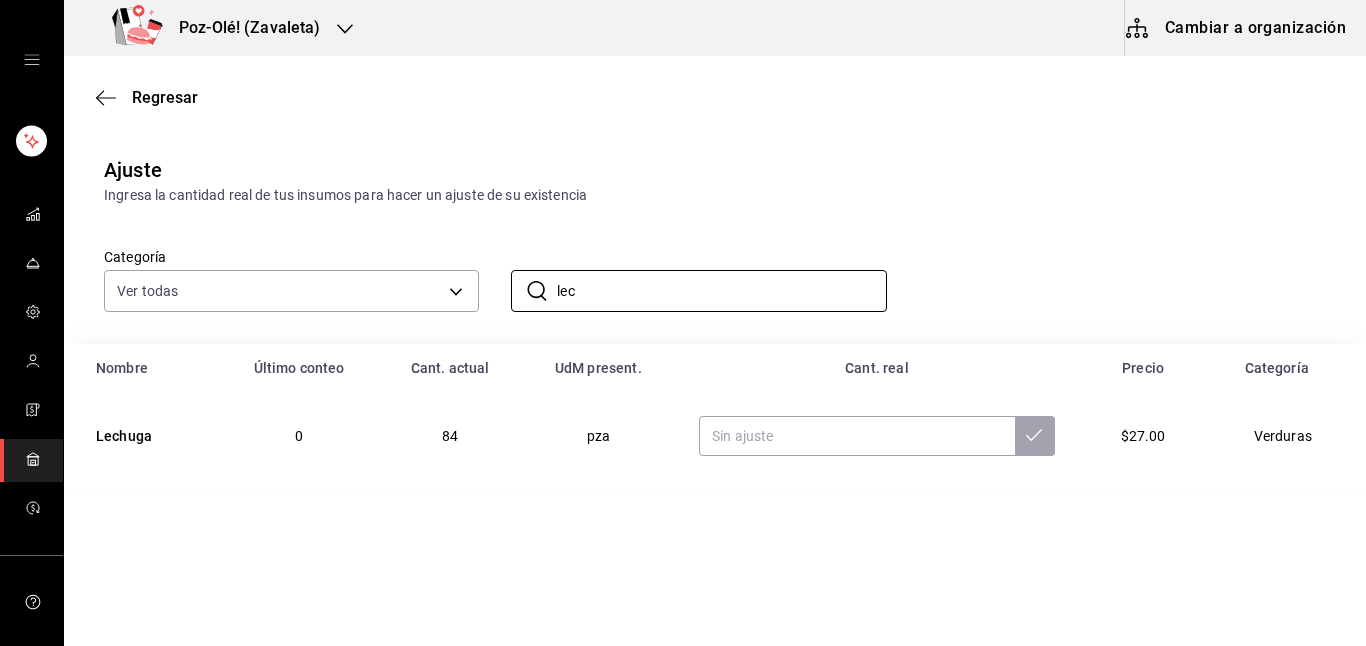 type on "lechug" 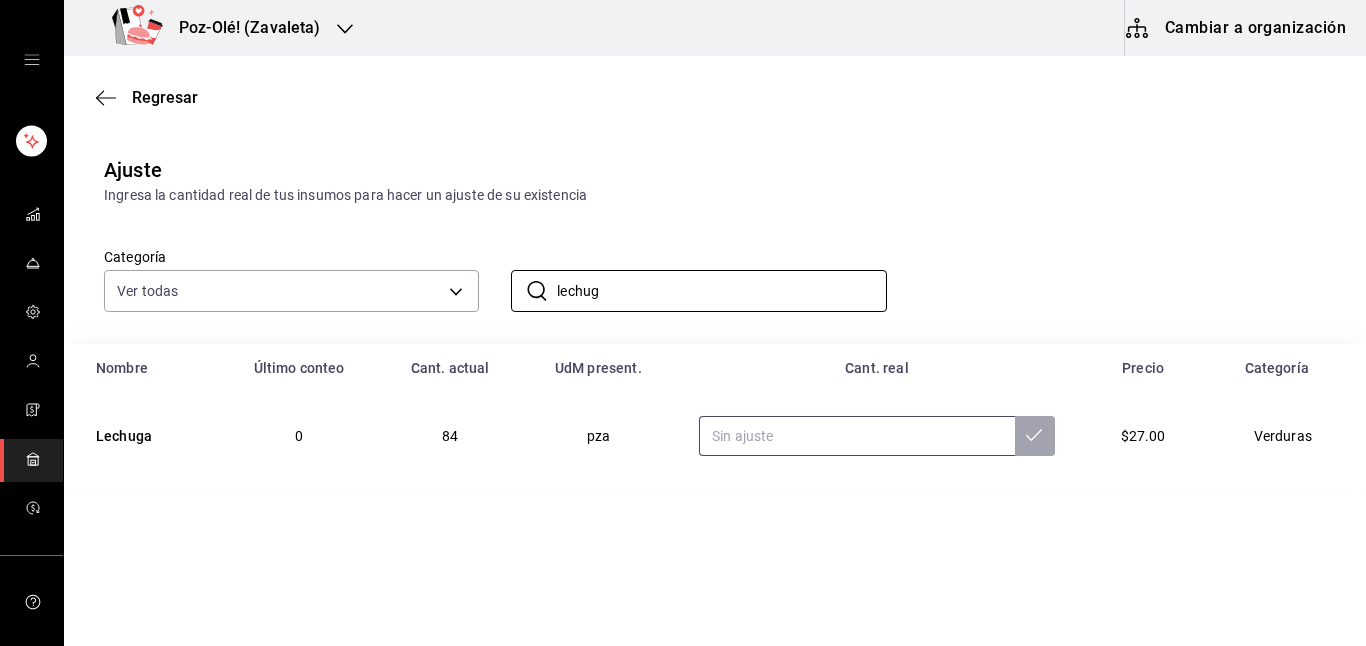 click at bounding box center (857, 436) 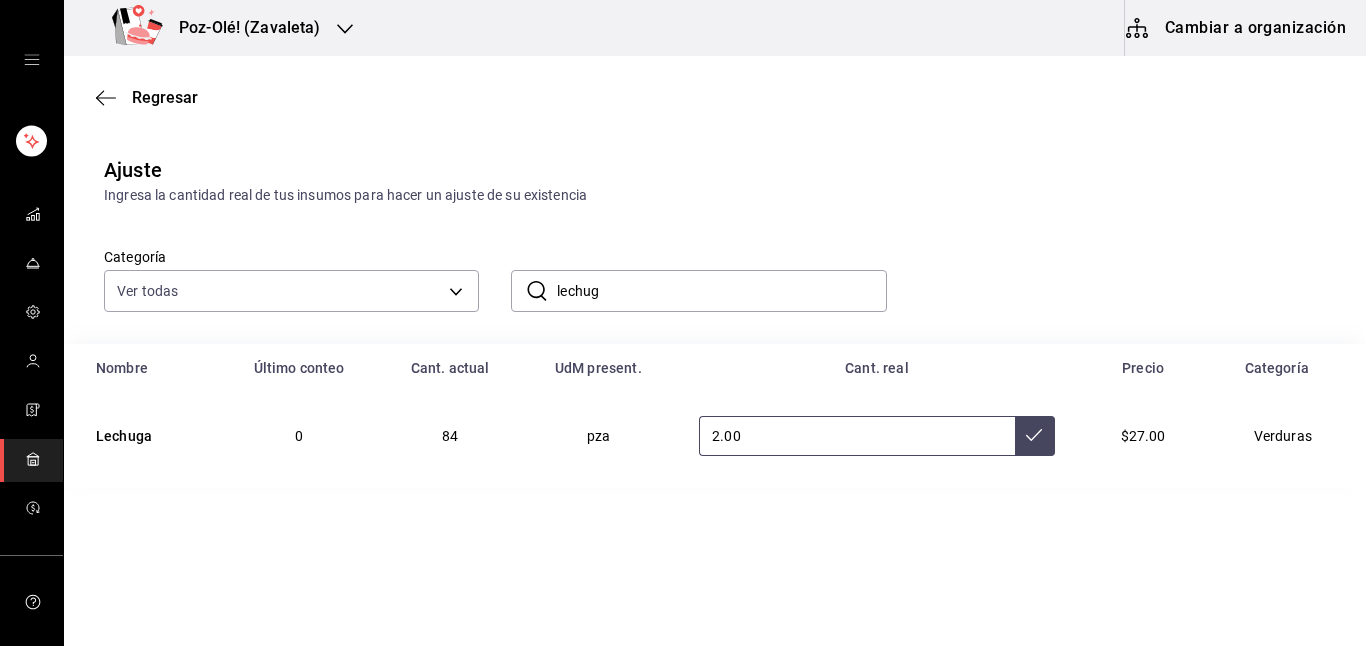 type on "2.00" 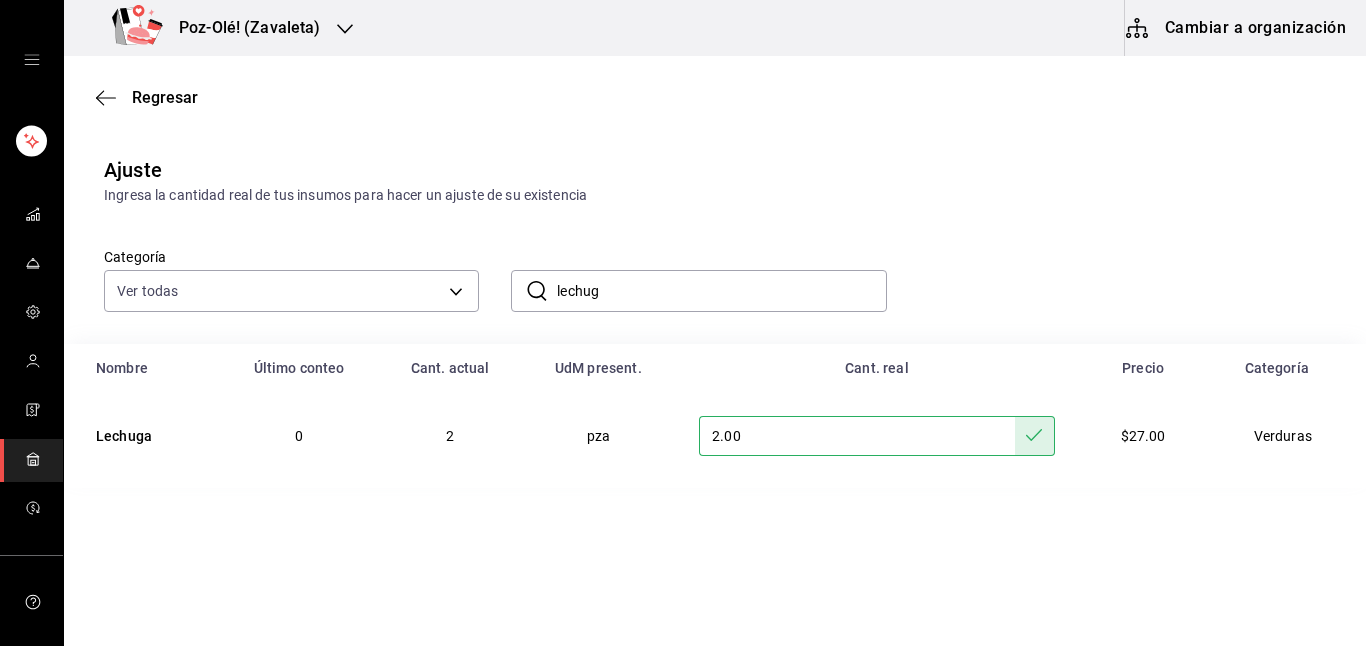 click on "lechug" at bounding box center (721, 291) 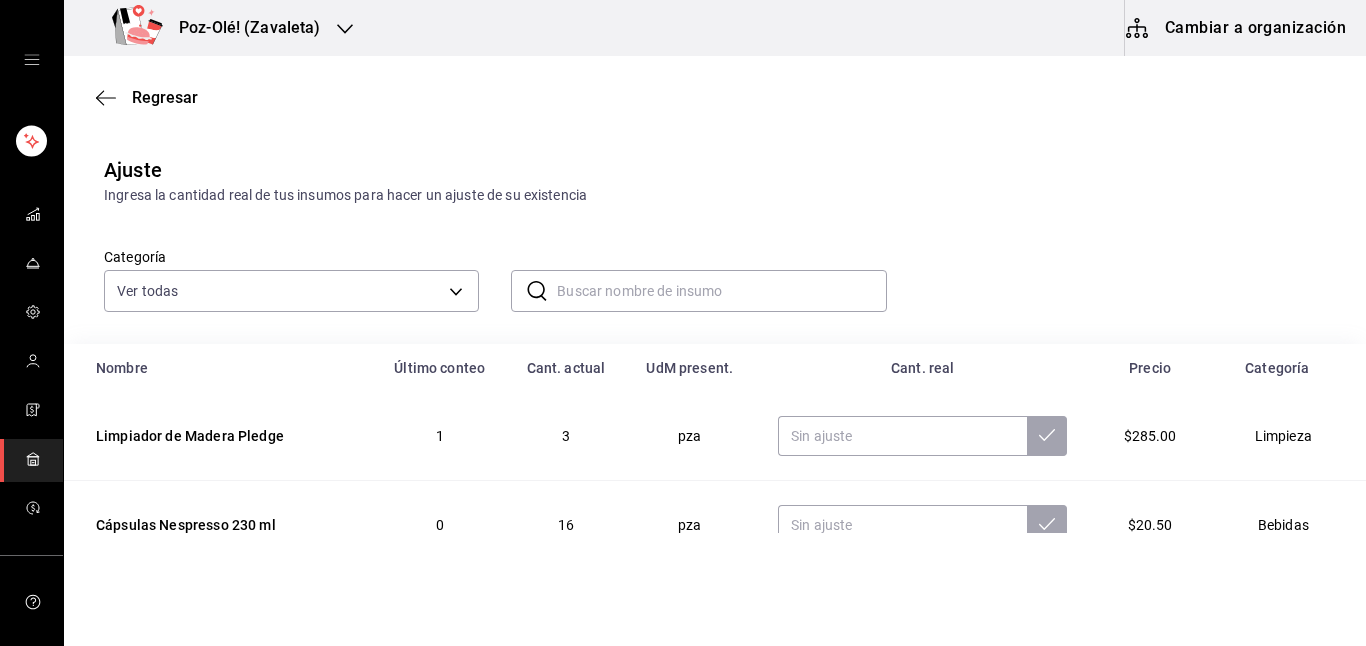 click at bounding box center [721, 291] 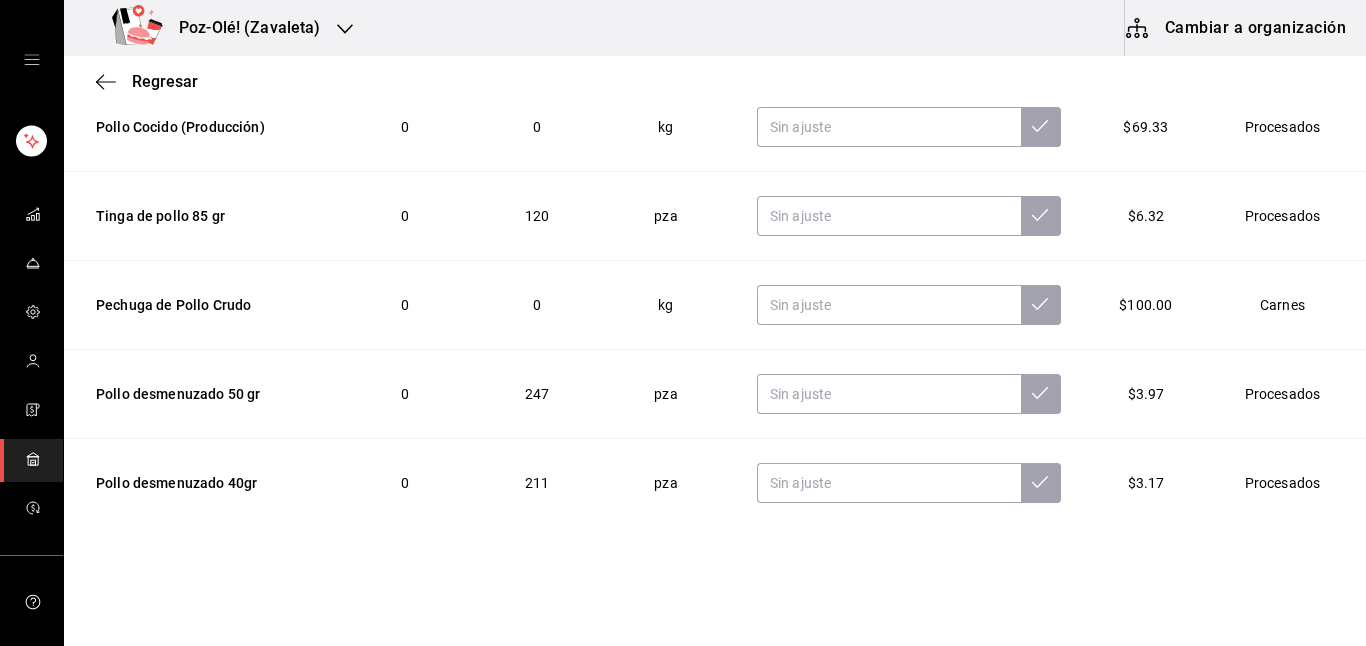 scroll, scrollTop: 311, scrollLeft: 0, axis: vertical 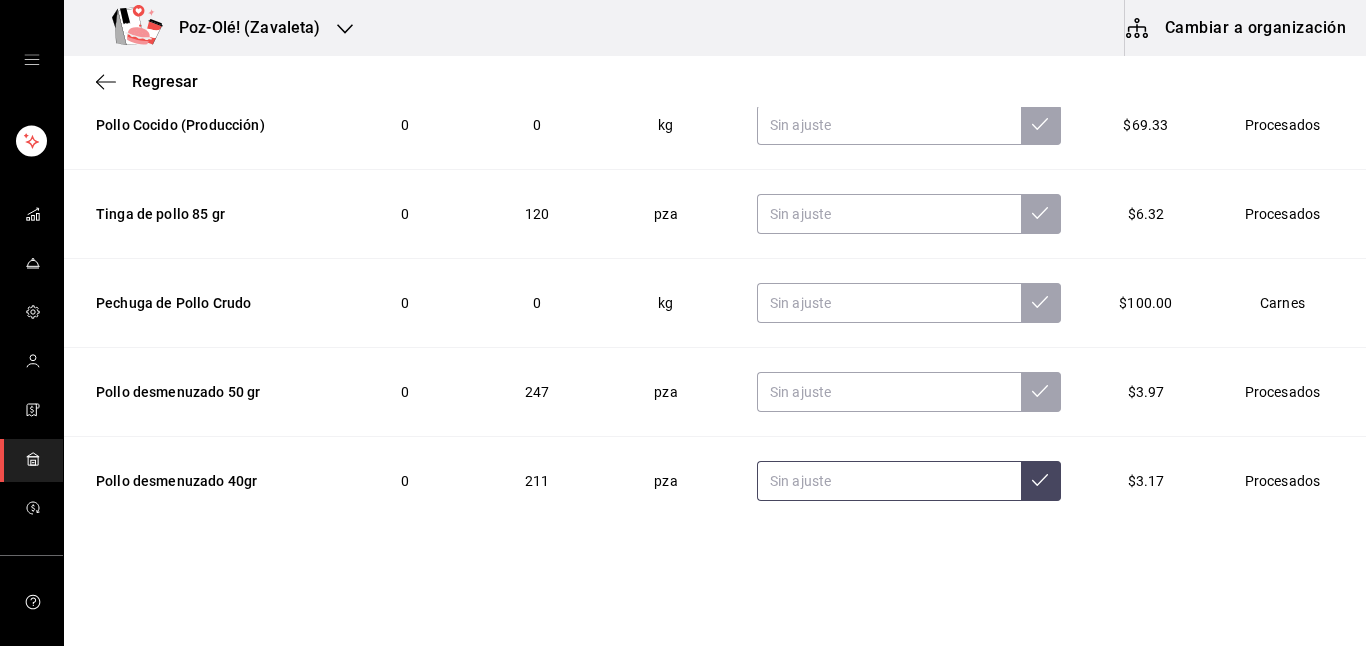 type on "pollo" 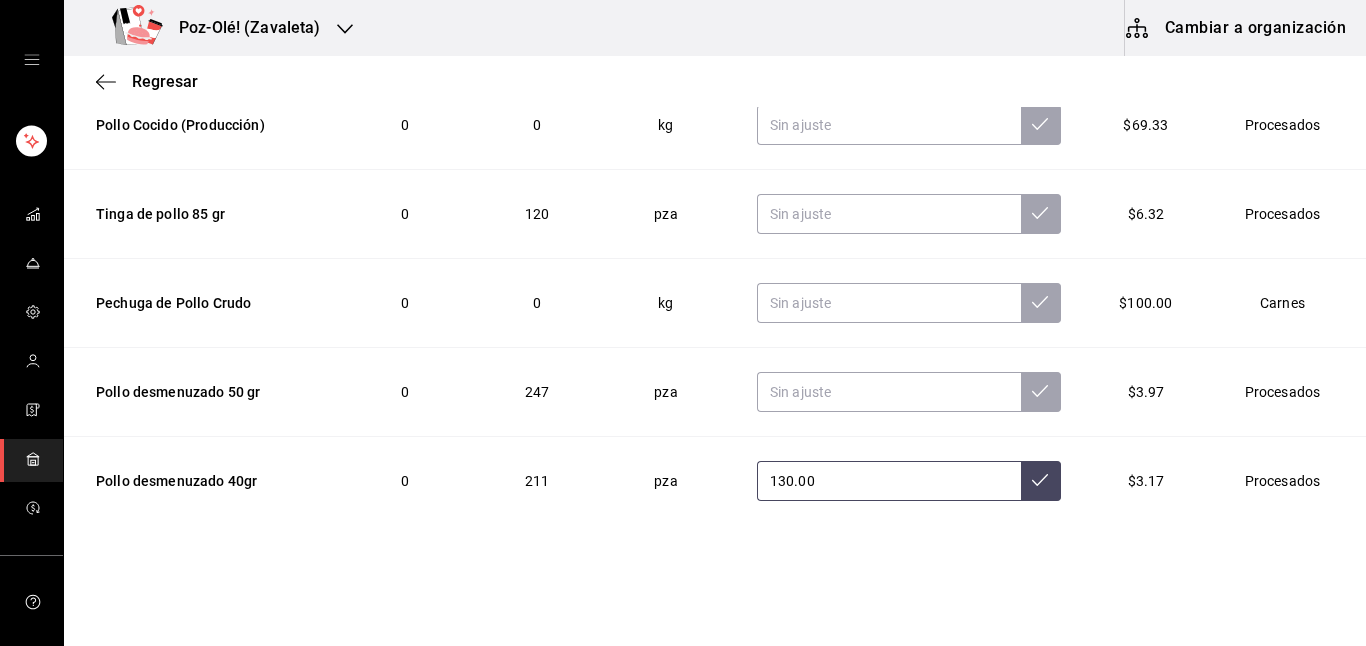 type on "130.00" 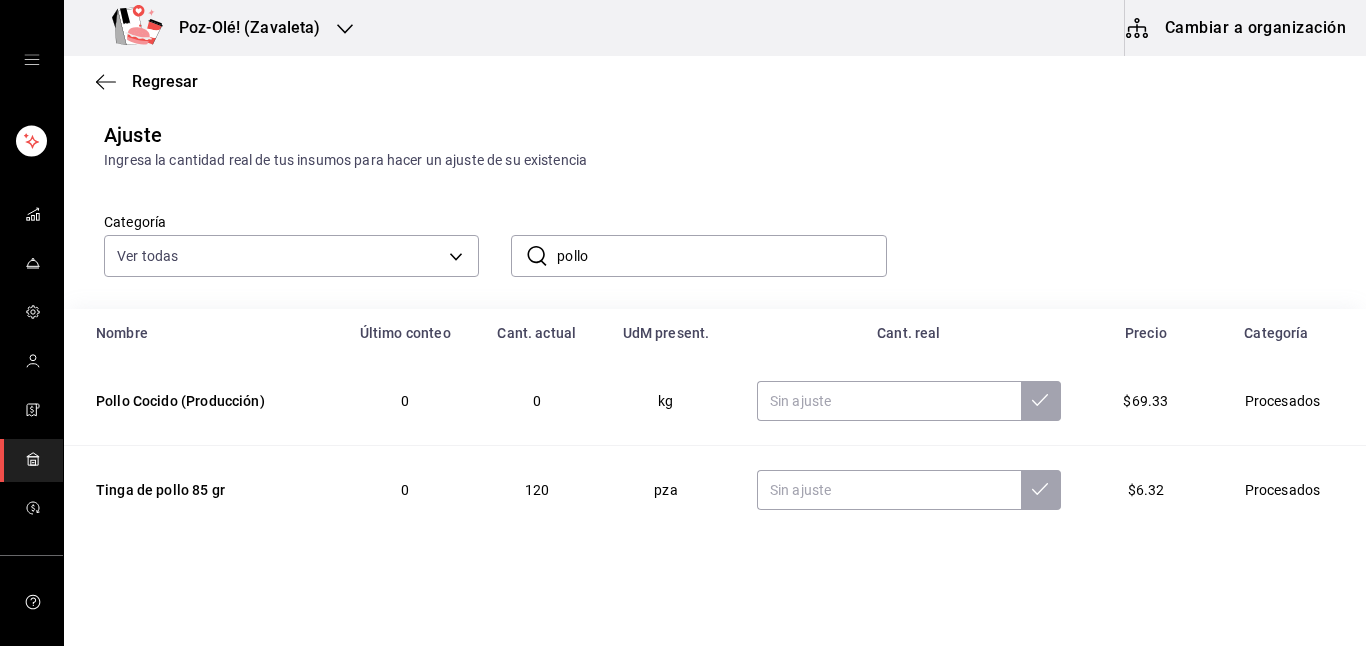 scroll, scrollTop: 0, scrollLeft: 0, axis: both 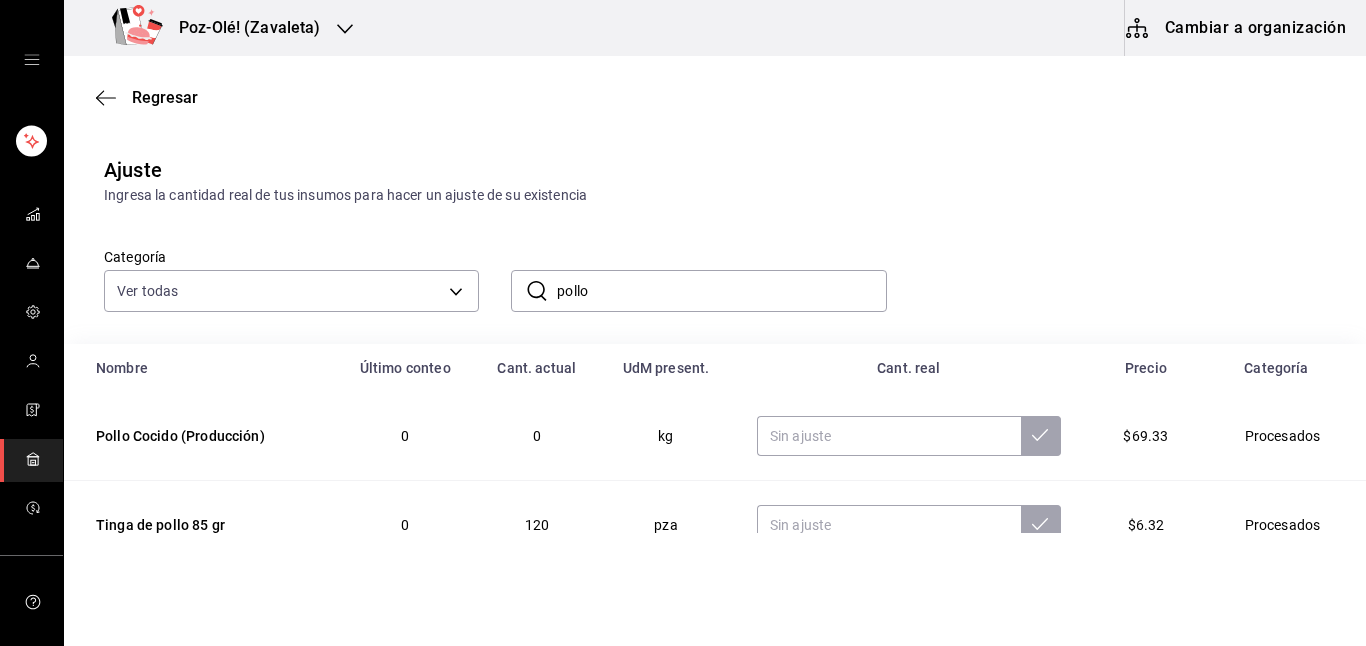 click on "pollo" at bounding box center [721, 291] 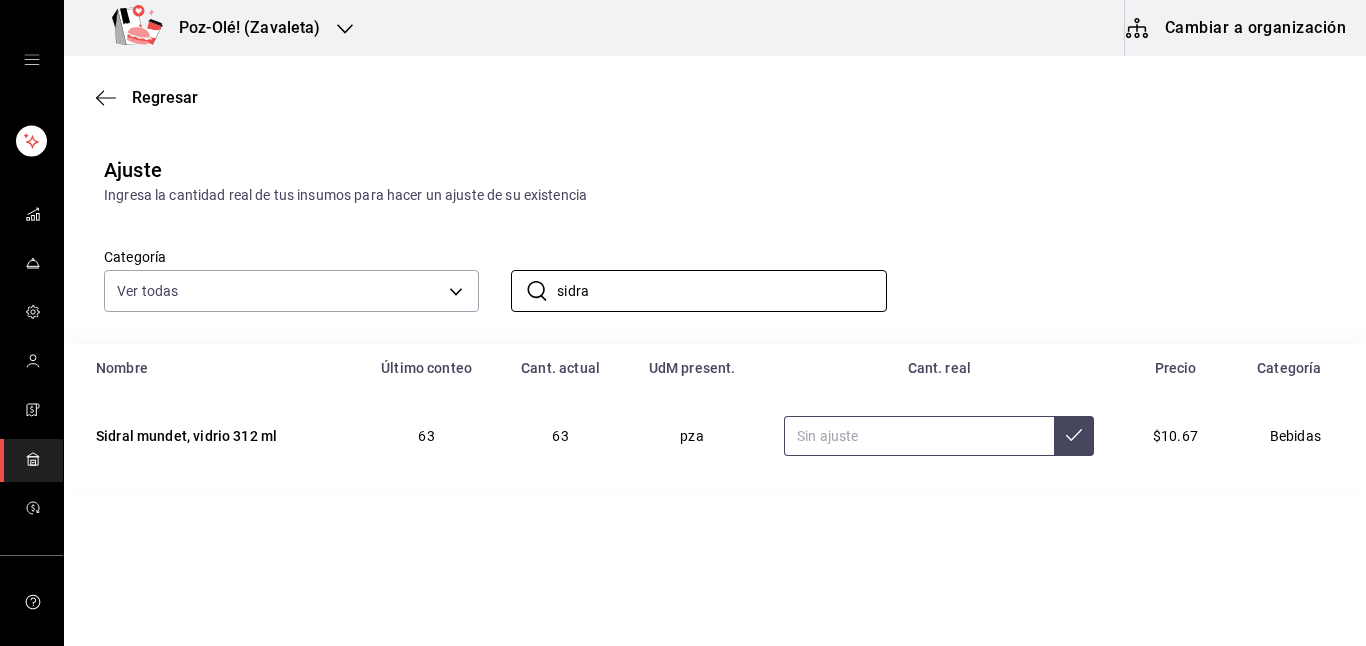 type on "sidra" 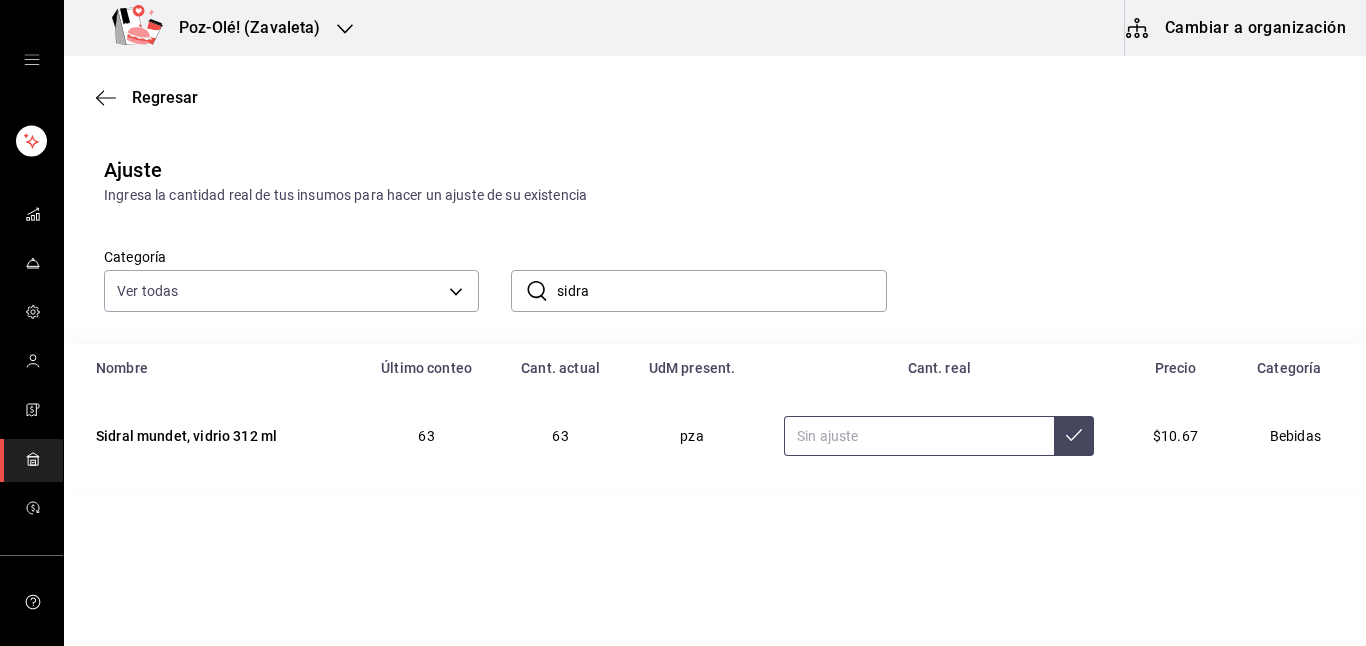 click at bounding box center [919, 436] 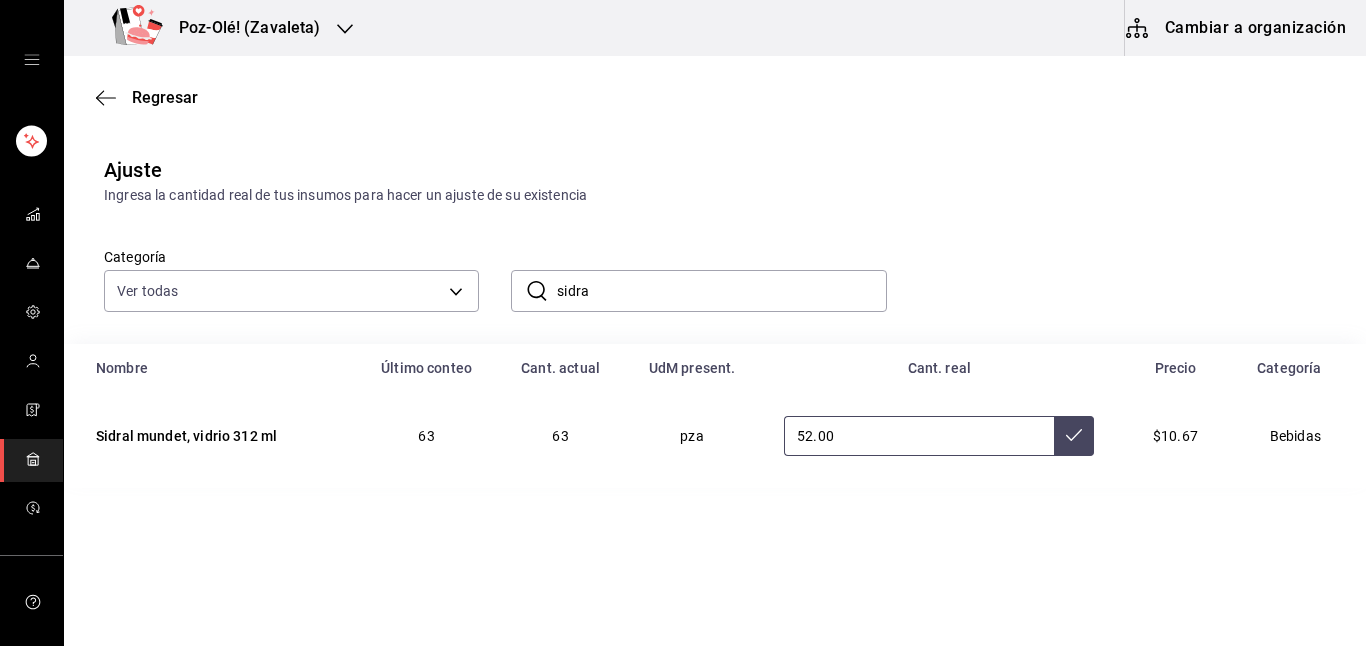 type on "52.00" 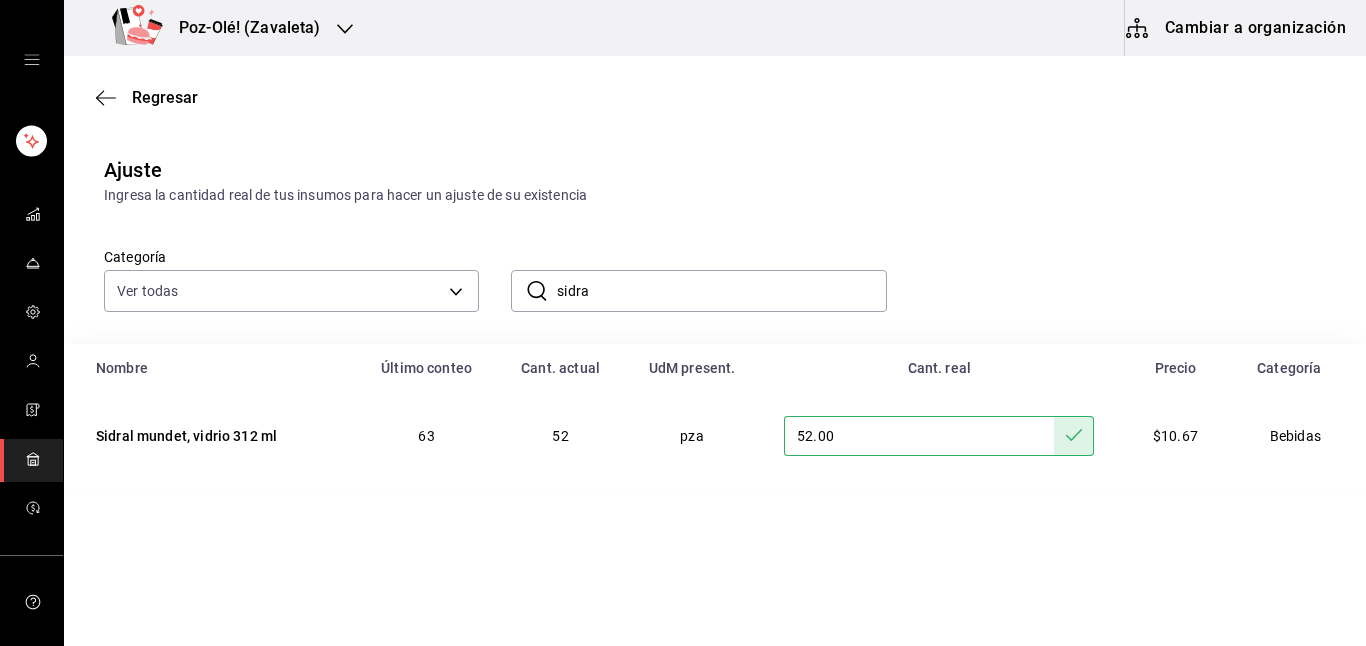 click on "sidra" at bounding box center (721, 291) 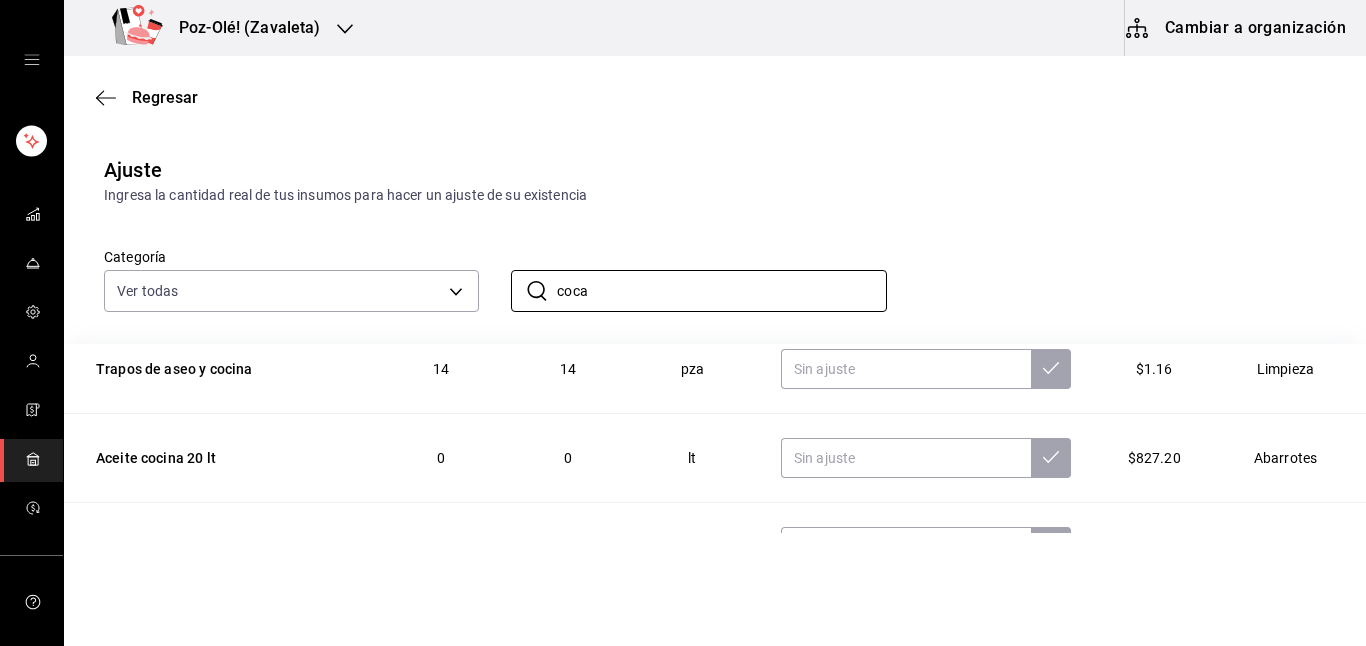 scroll, scrollTop: 0, scrollLeft: 0, axis: both 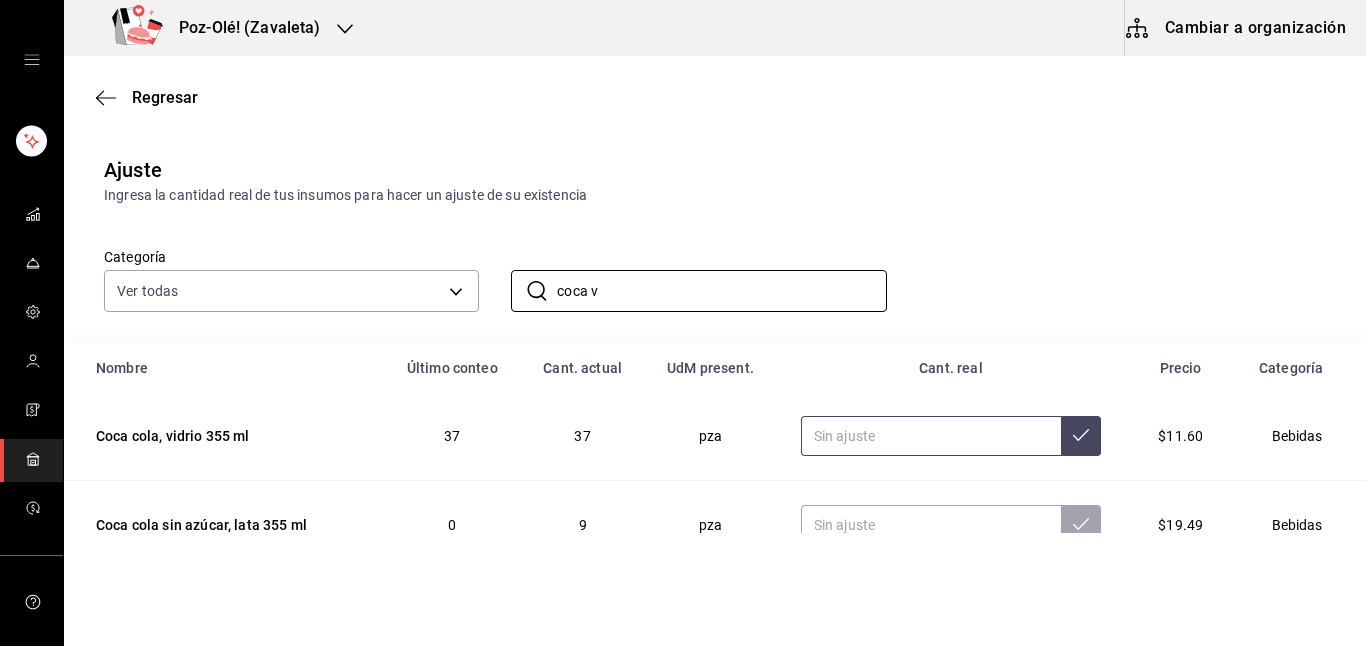 click at bounding box center (931, 436) 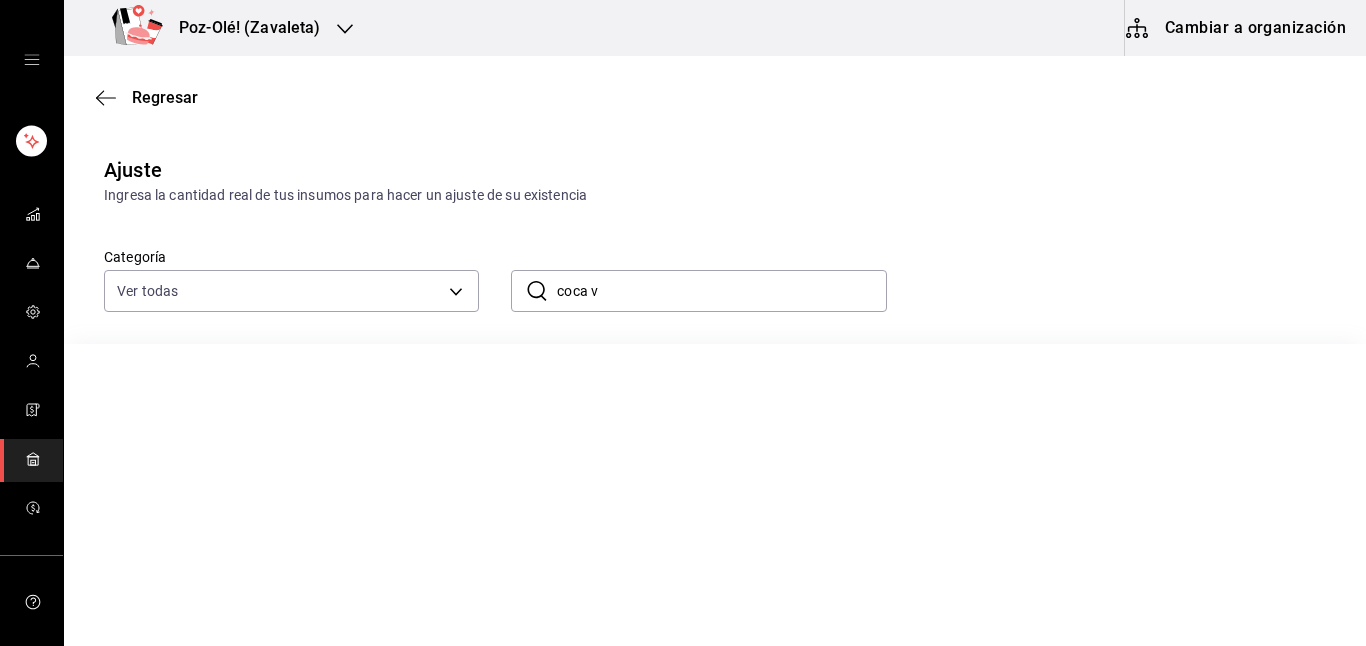 click on "coca v" at bounding box center (721, 291) 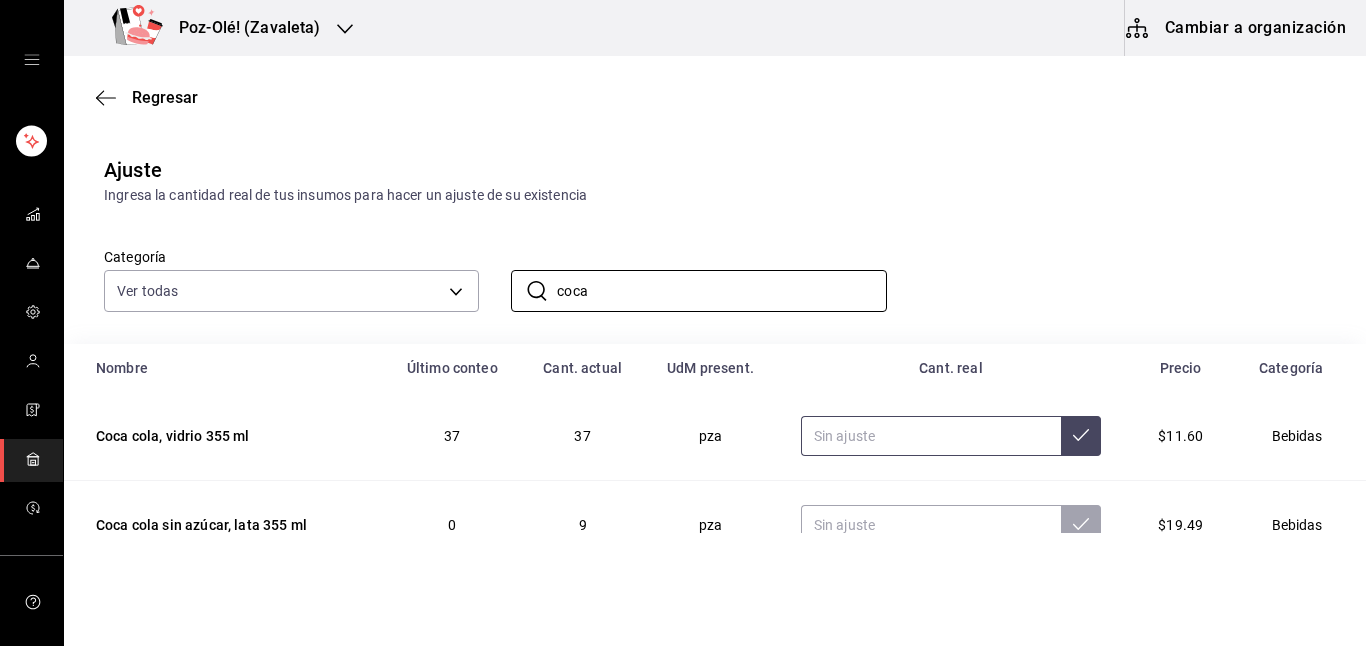 type on "coca" 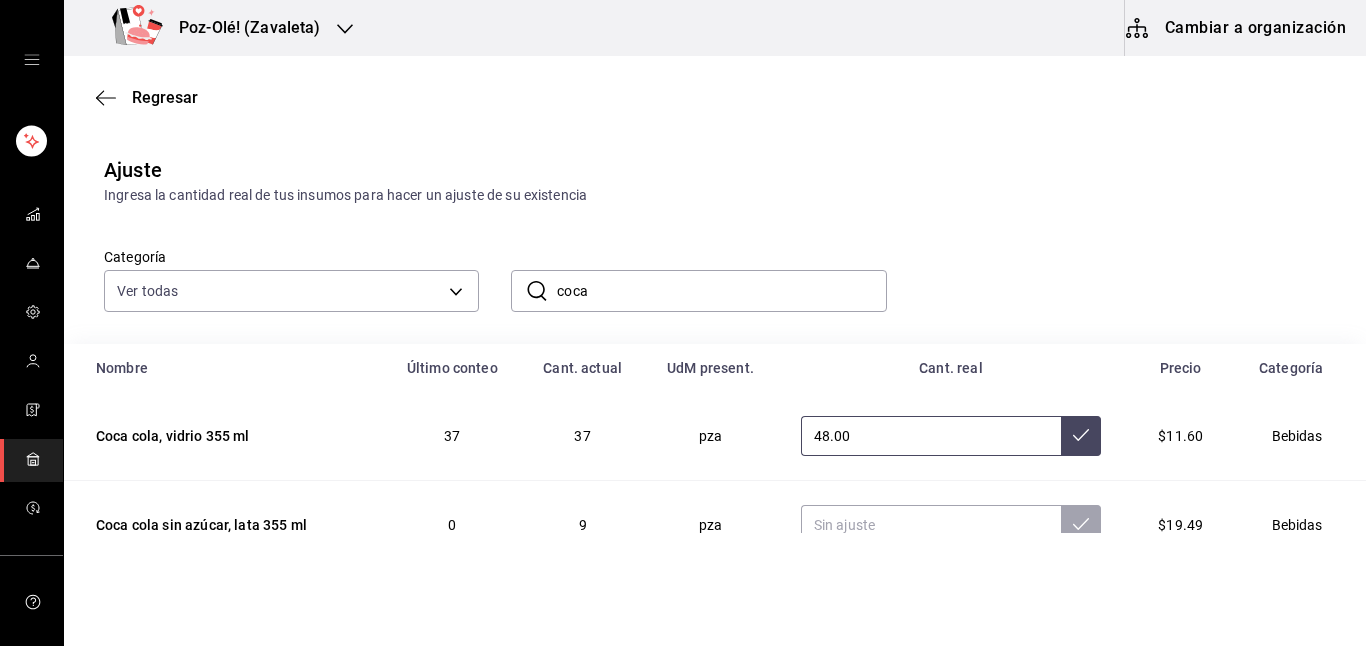 type on "48.00" 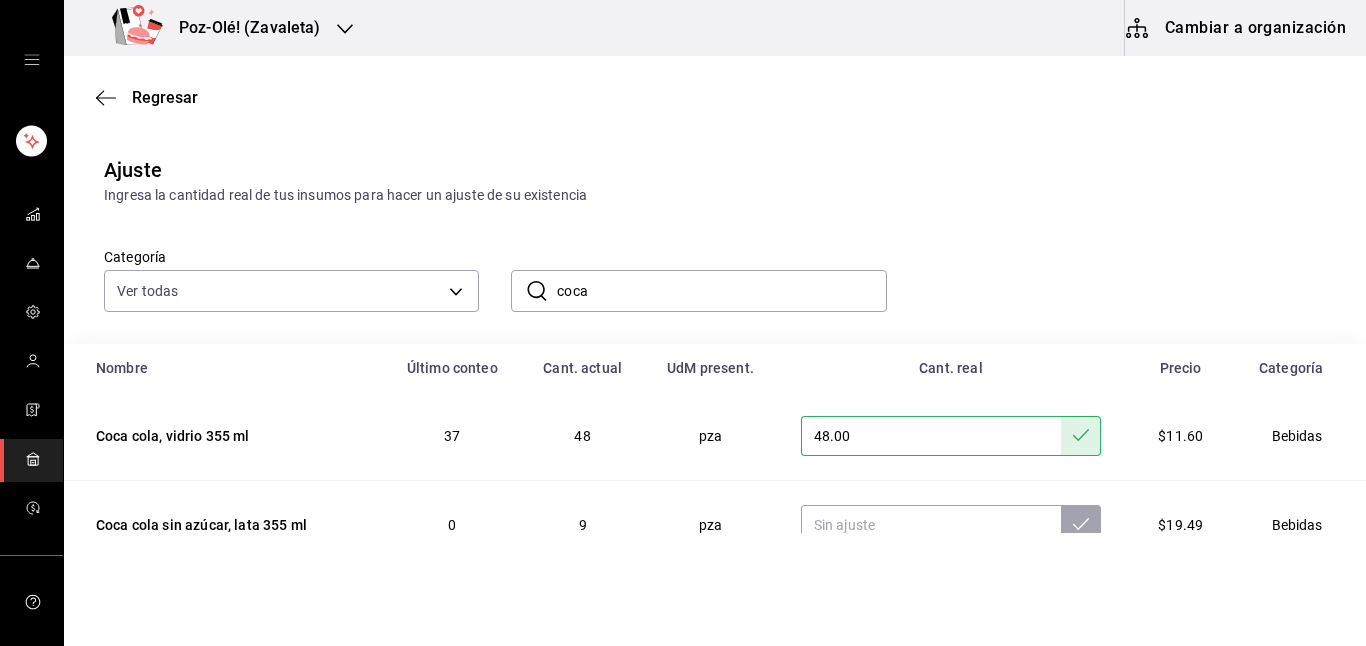 click on "coca" at bounding box center (721, 291) 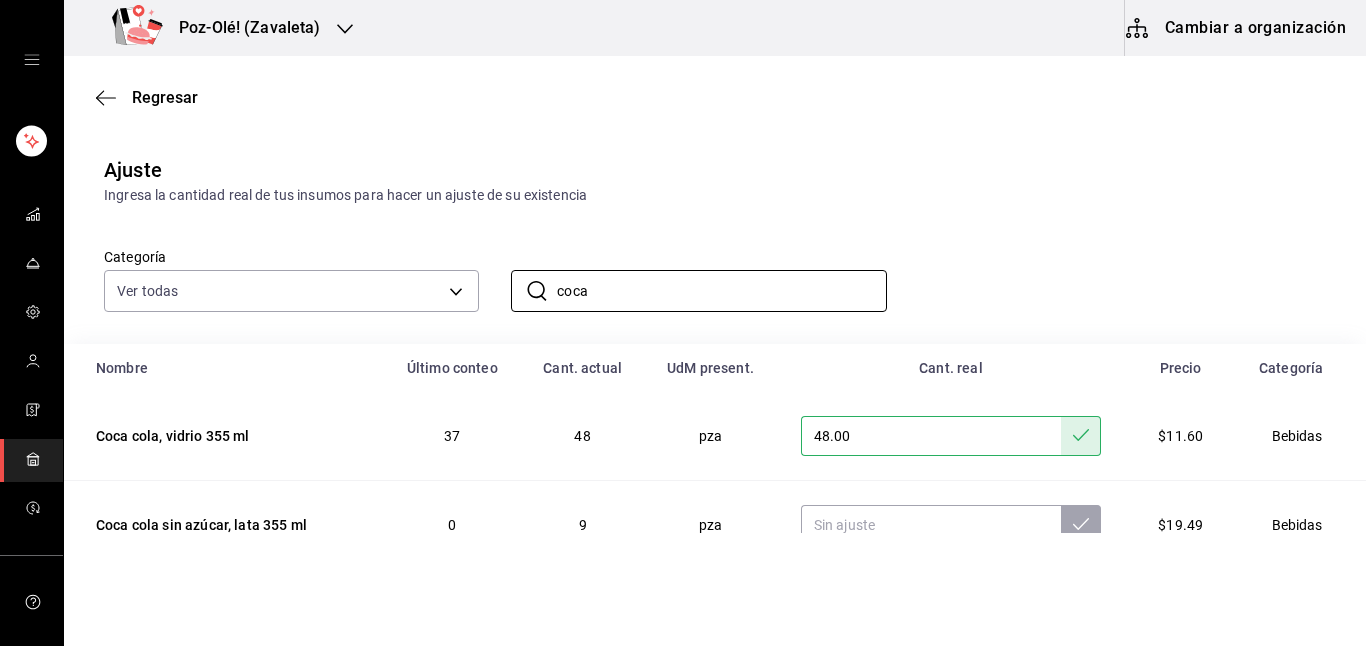 click on "Poz-Olé! (Zavaleta) Cambiar a organización Regresar Ajuste Ingresa la cantidad real de tus insumos para hacer un ajuste de su existencia Categoría Ver todas [UUID],[UUID],[UUID],[UUID],[UUID],[UUID],[UUID],[UUID],[UUID],[UUID],[UUID],[UUID],[UUID],[UUID],[UUID],[UUID],[UUID],[UUID],[UUID],[UUID],[UUID],[UUID],[UUID],[UUID],[UUID],[UUID],[UUID] ​ coca ​ Nombre Último conteo Cant. actual UdM present. Cant. real Precio Categoría Coca cola, vidrio 355 ml 37 48 pza 48.00 $11.60 Bebidas Coca cola sin azúcar, lata 355 ml 0 9 pza $19.49 Bebidas Coca cola clásica, lata 355 ml 0 16 pza $19.49 Bebidas GANA 1 MES GRATIS EN TU SUSCRIPCIÓN AQUÍ Eliminar Visitar centro de ayuda ([PHONE]) [EMAIL] Visitar centro de ayuda ([PHONE]) [EMAIL]" at bounding box center (683, 266) 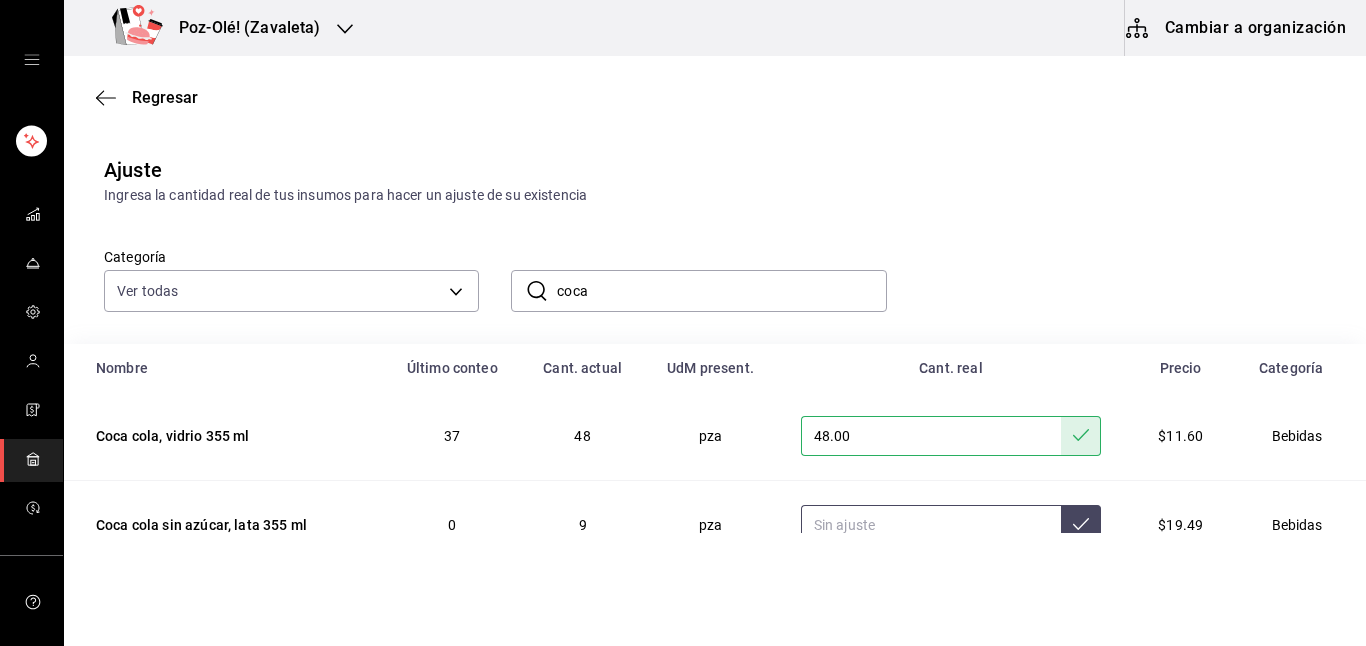 click at bounding box center [931, 525] 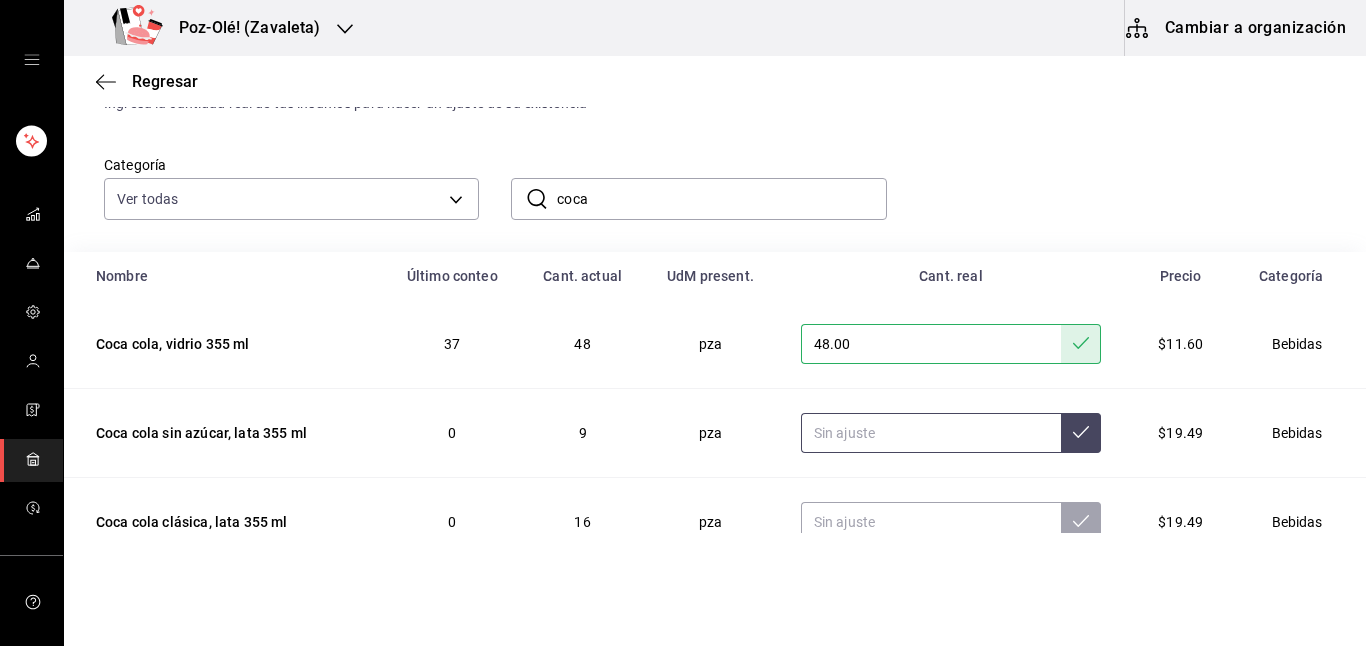 scroll, scrollTop: 133, scrollLeft: 0, axis: vertical 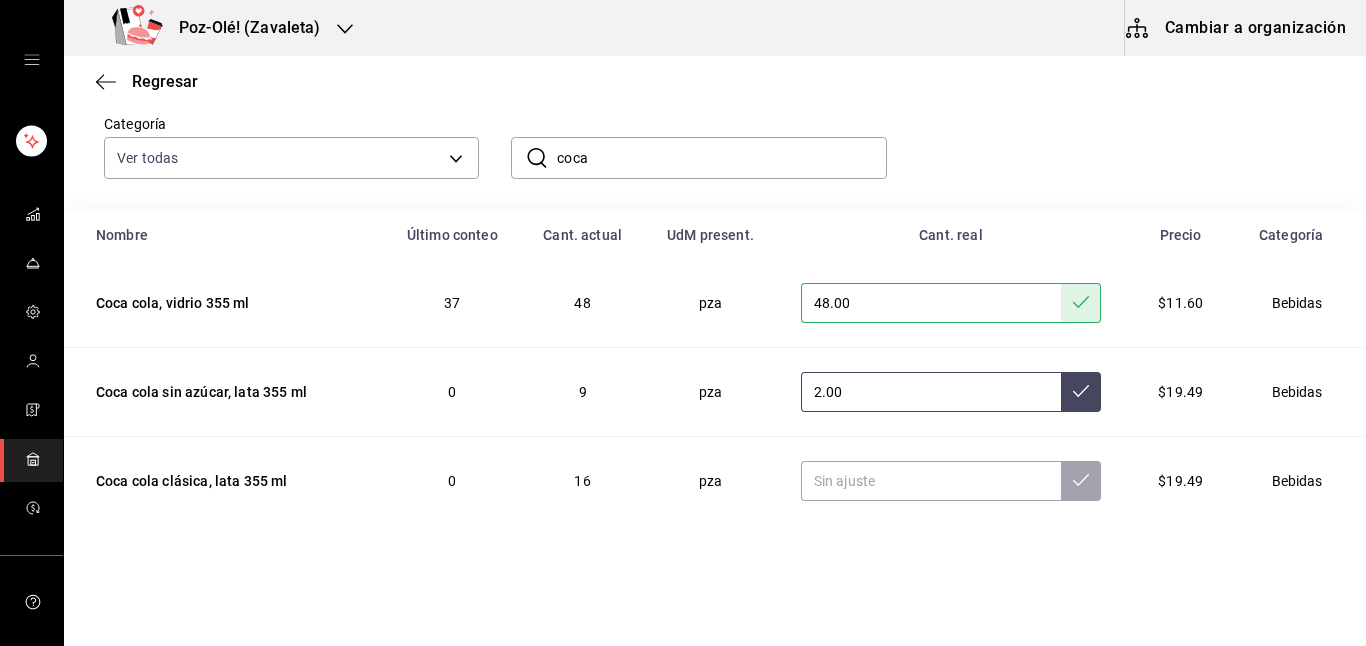 type on "20.00" 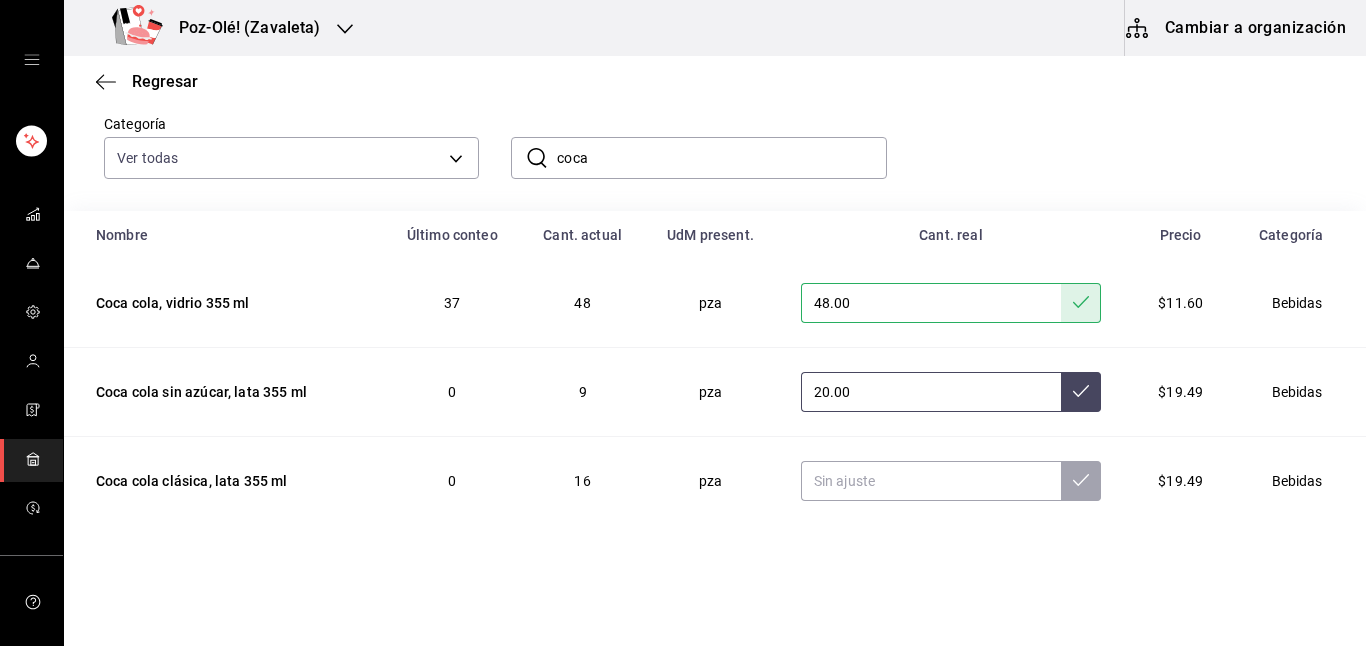 click on "20.00" at bounding box center [931, 392] 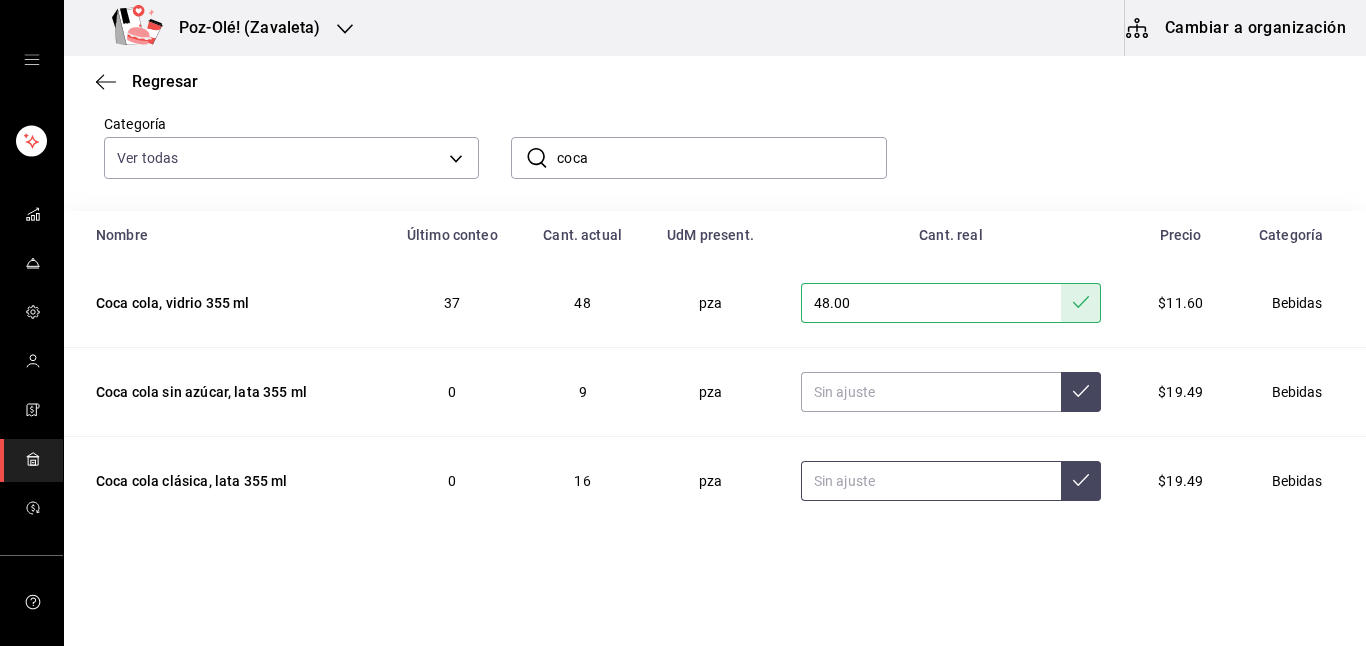 click at bounding box center [931, 481] 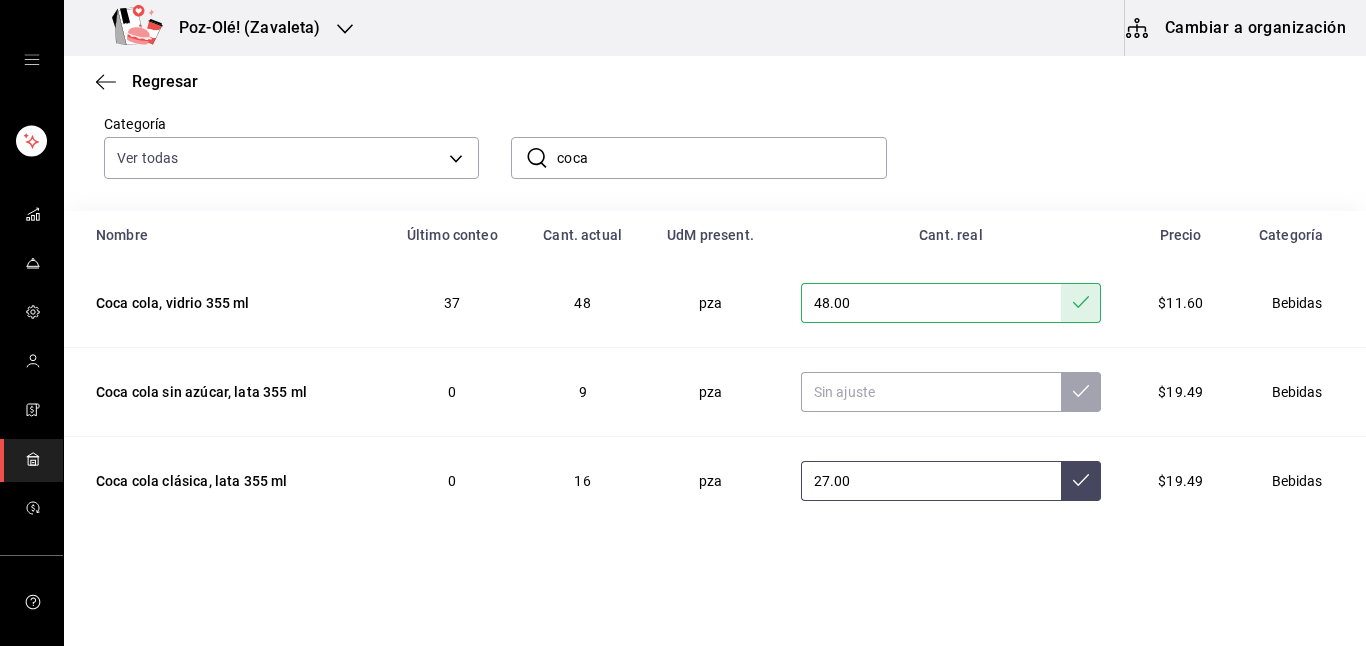 type on "27.00" 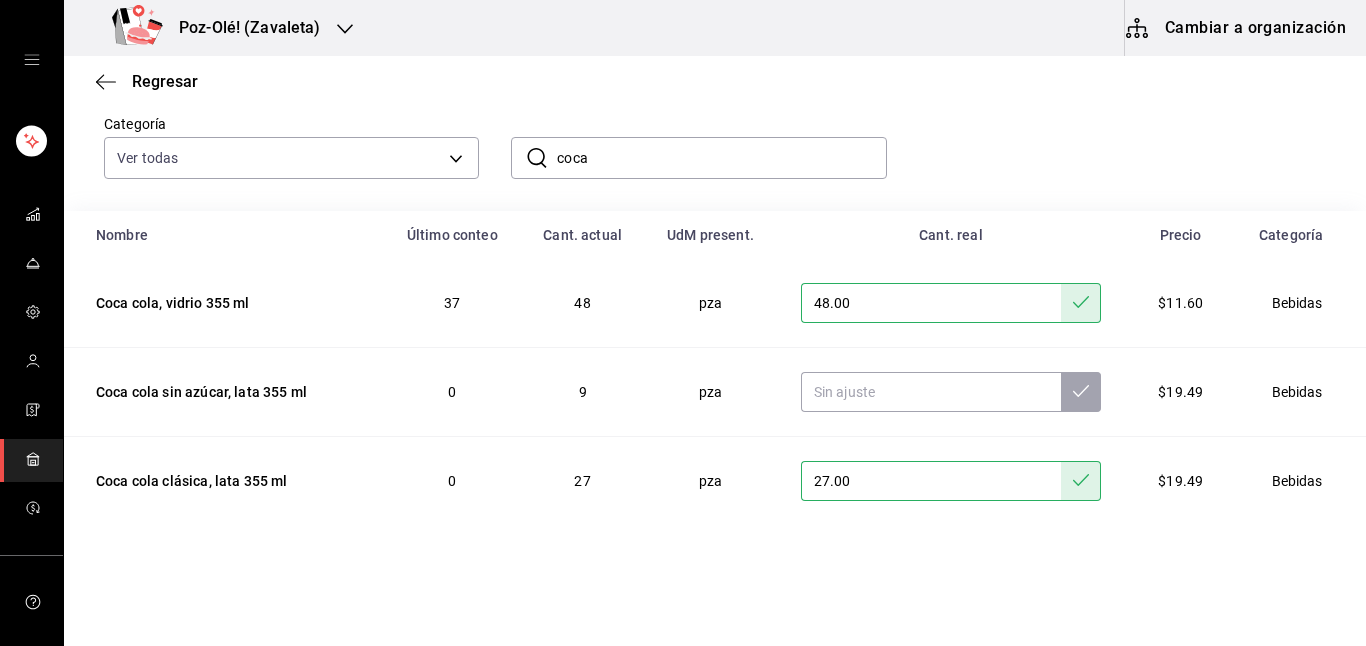 click on "coca" at bounding box center [721, 158] 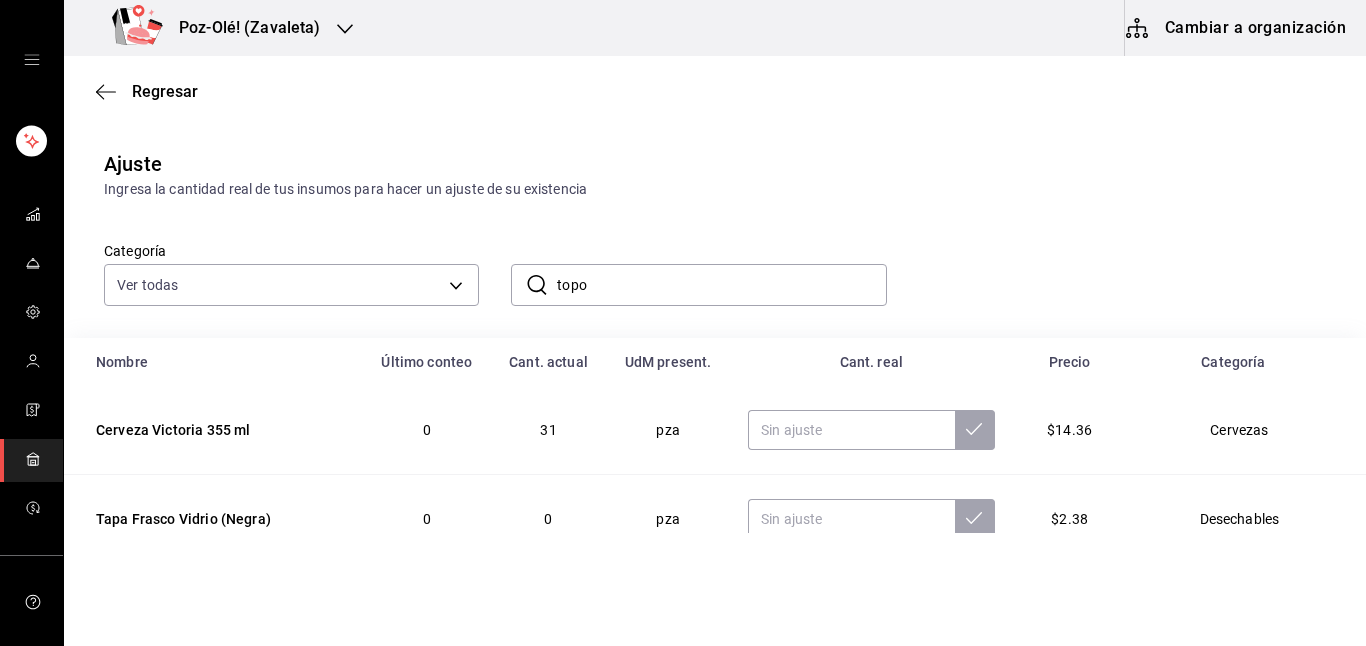 scroll, scrollTop: 133, scrollLeft: 0, axis: vertical 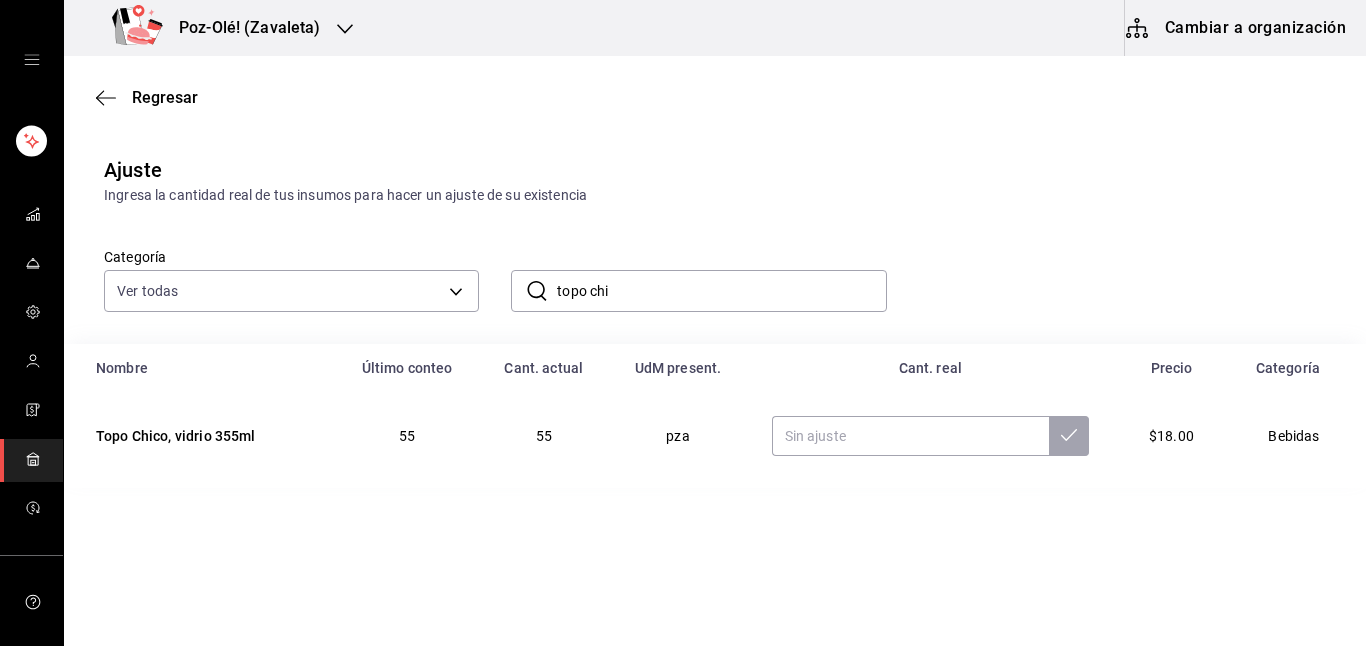 click on "Categoría Ver todas [UUID],[UUID],[UUID],[UUID],[UUID],[UUID],[UUID],[UUID],[UUID],[UUID],[UUID] ​ topo chi ​" at bounding box center [715, 275] 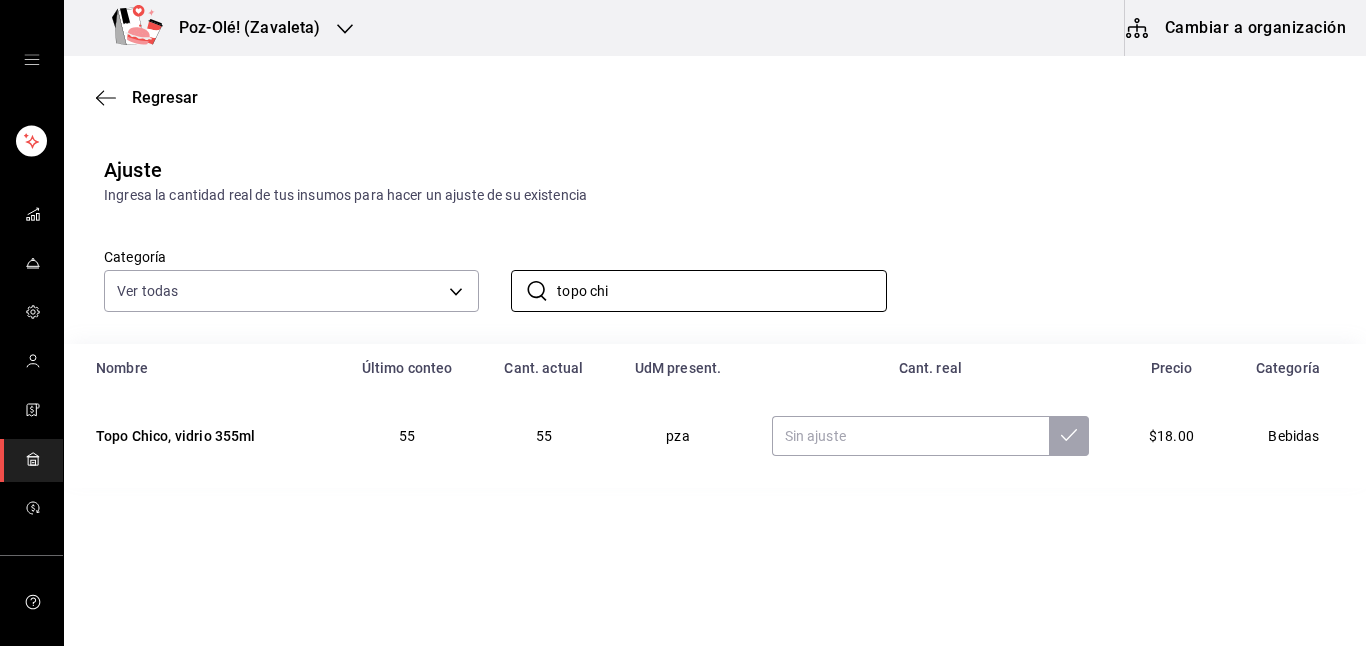 click on "​ topo chi ​" at bounding box center (682, 275) 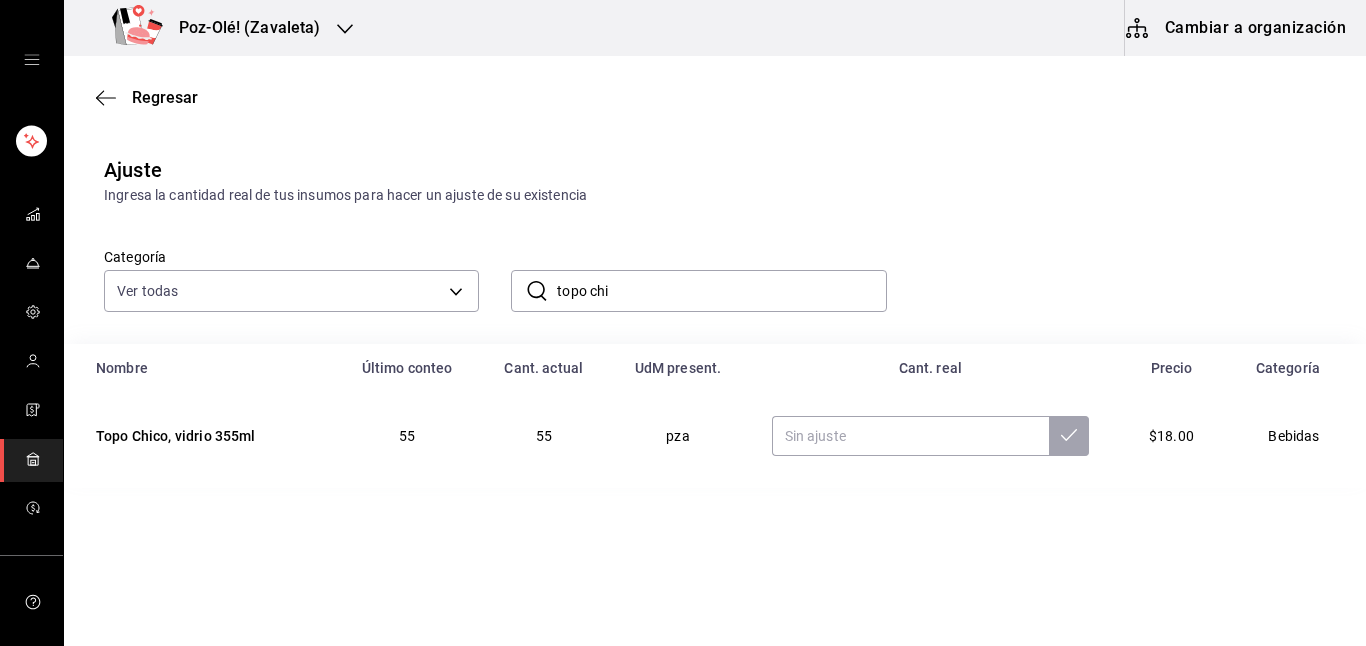 click on "Categoría Ver todas [UUID],[UUID],[UUID],[UUID],[UUID],[UUID],[UUID],[UUID],[UUID],[UUID],[UUID] ​ topo chi ​" at bounding box center (715, 275) 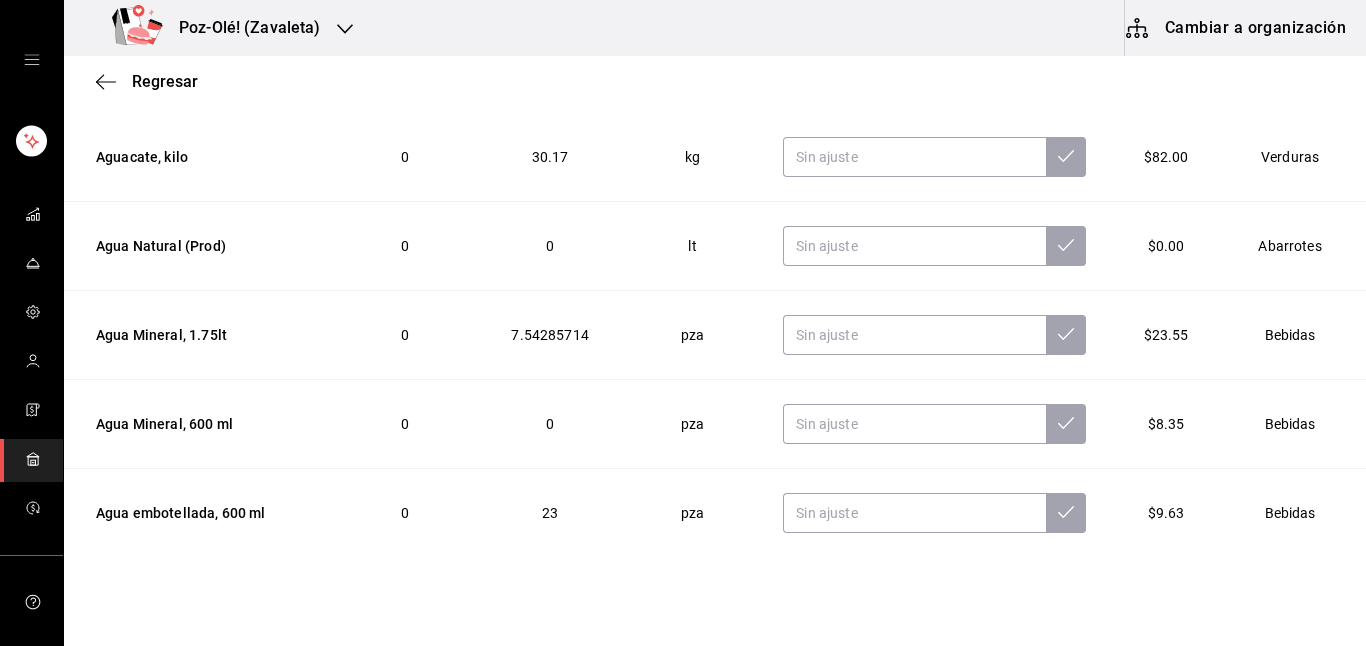 scroll, scrollTop: 311, scrollLeft: 0, axis: vertical 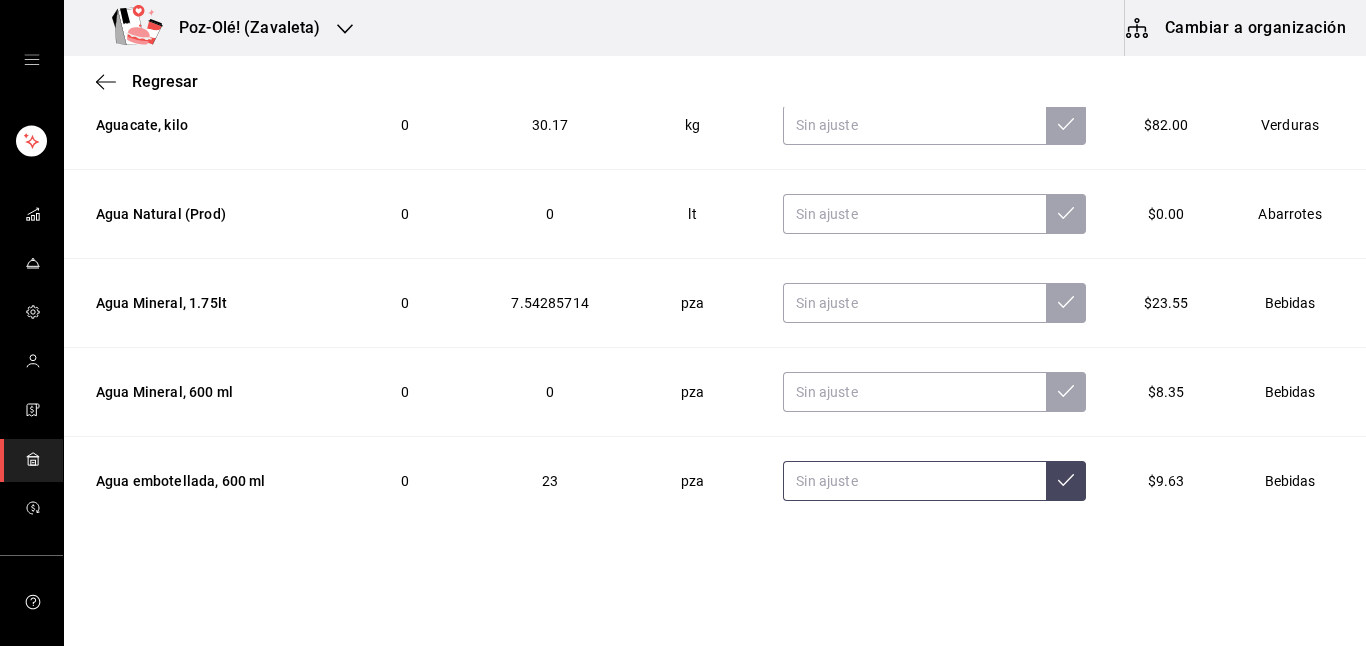 type on "agua" 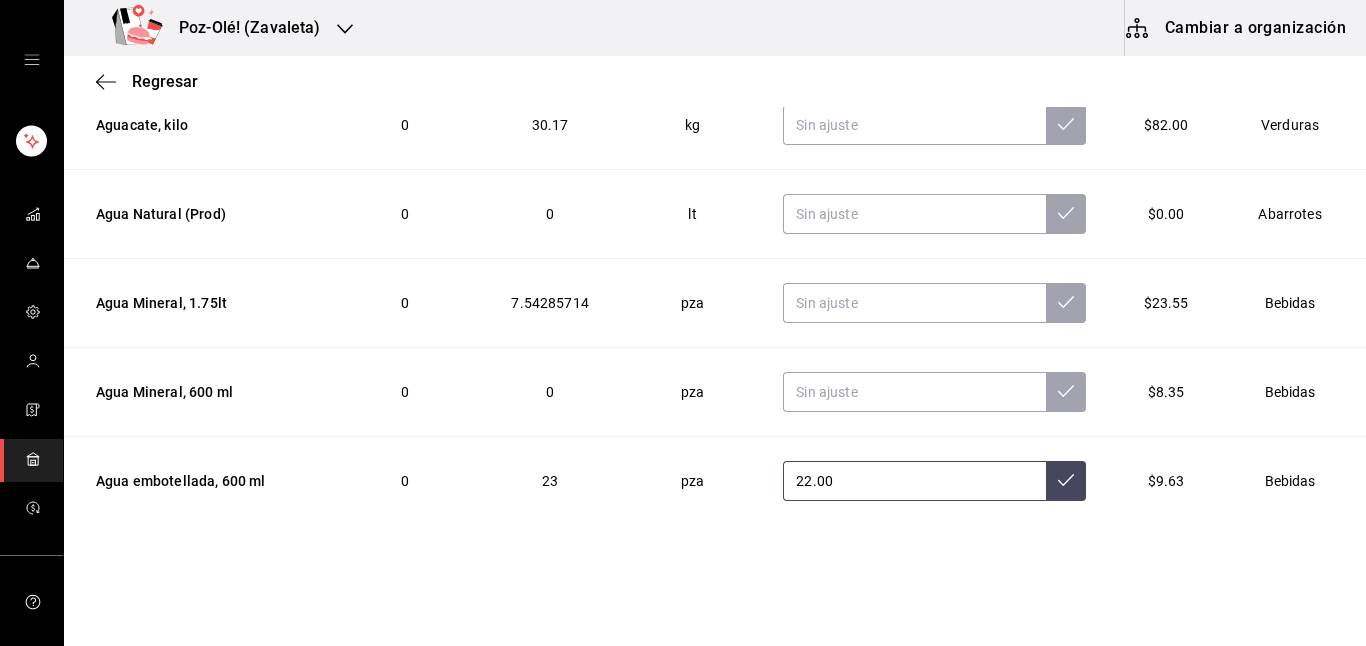 type on "22.00" 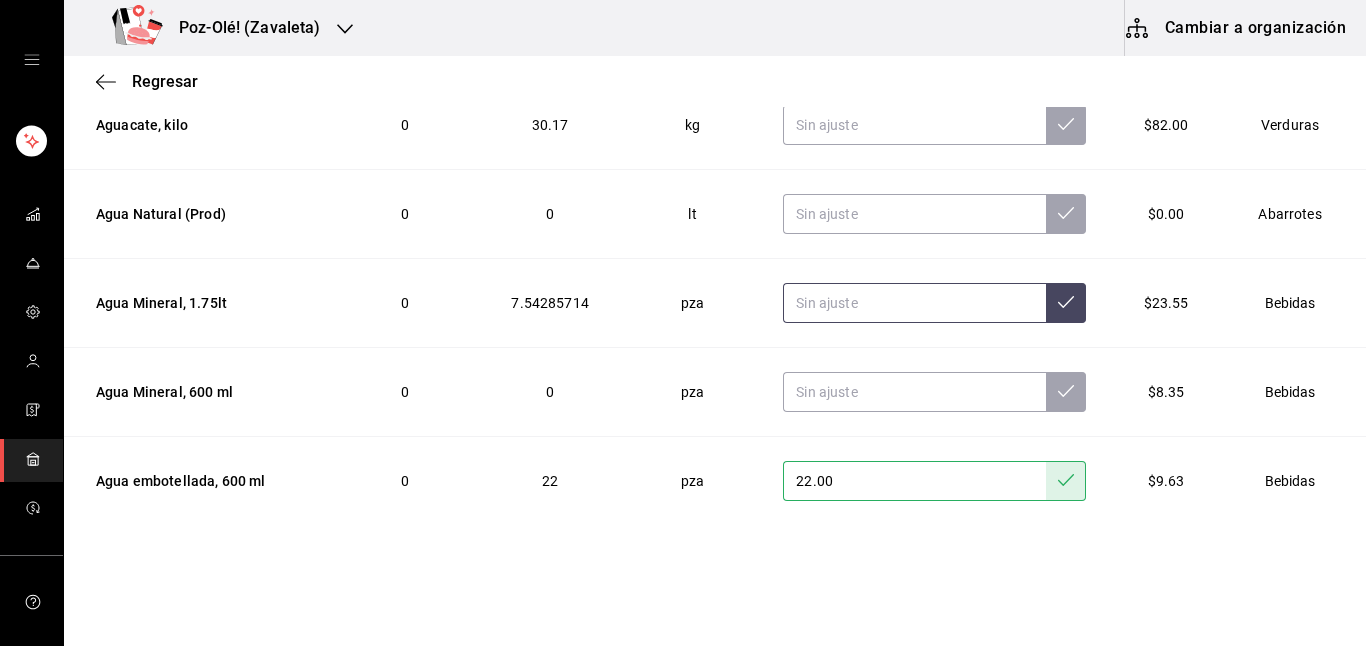 click at bounding box center [914, 303] 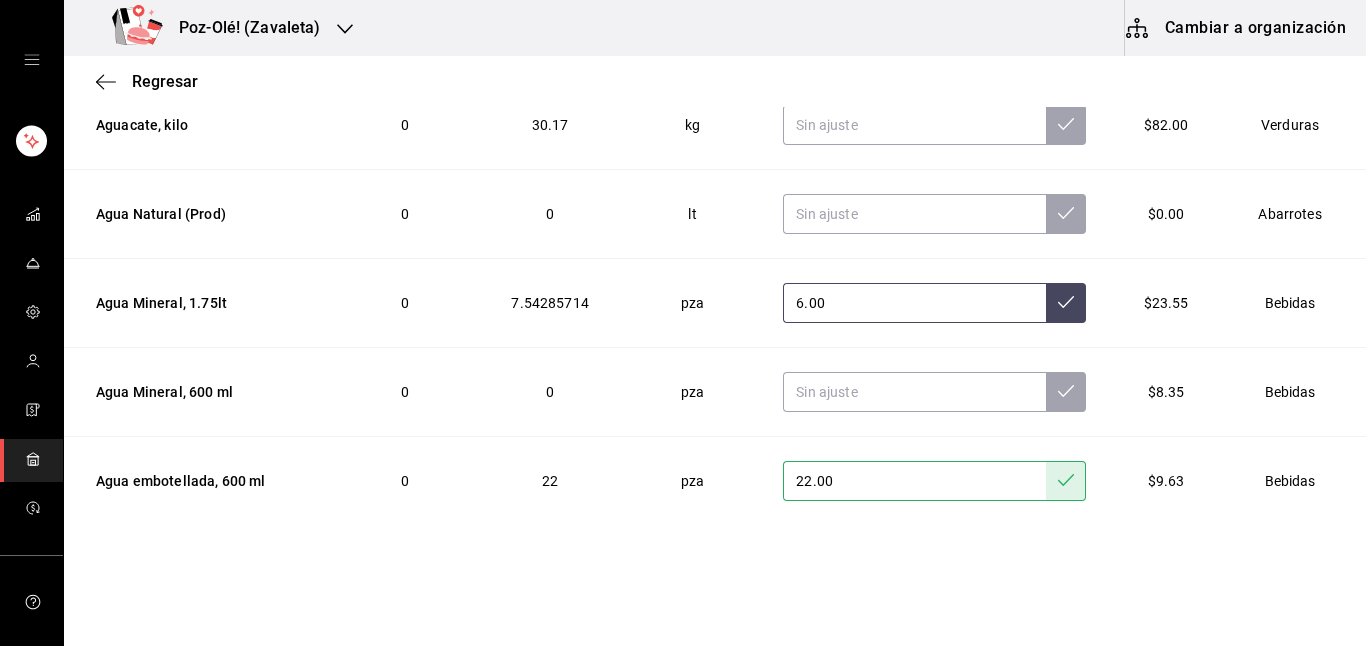 type on "6.00" 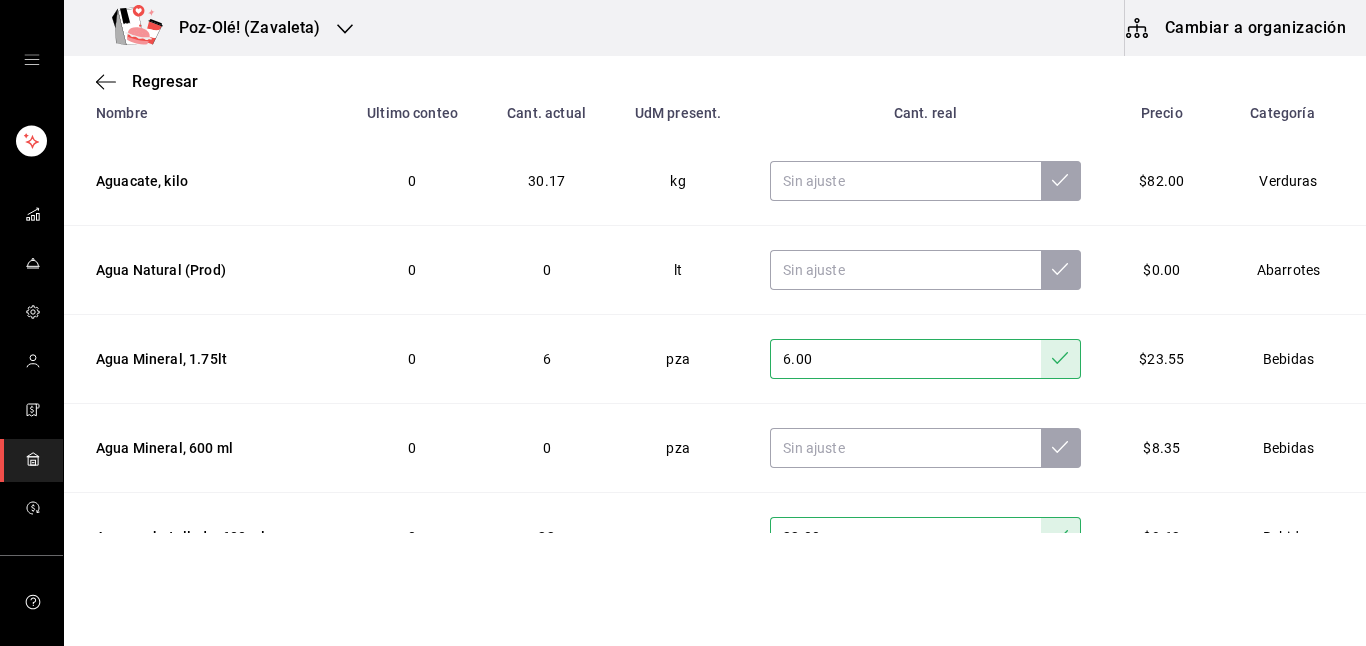 scroll, scrollTop: 0, scrollLeft: 0, axis: both 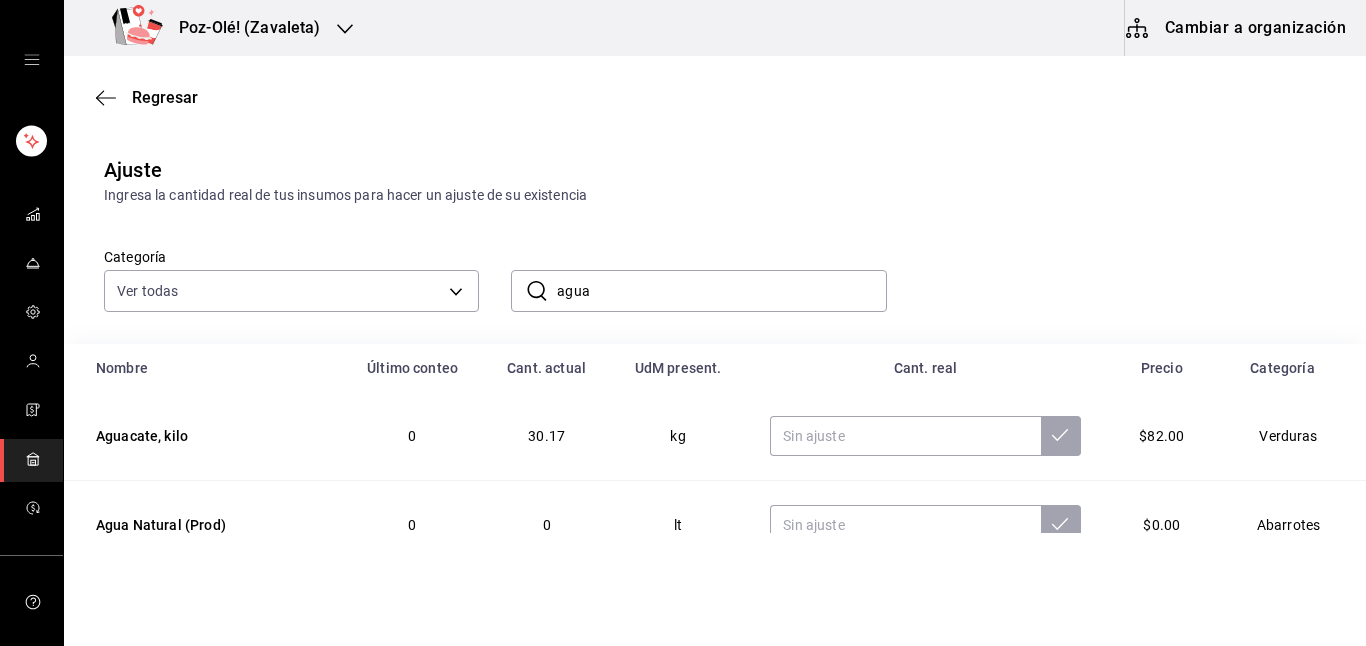 click on "agua" at bounding box center [721, 291] 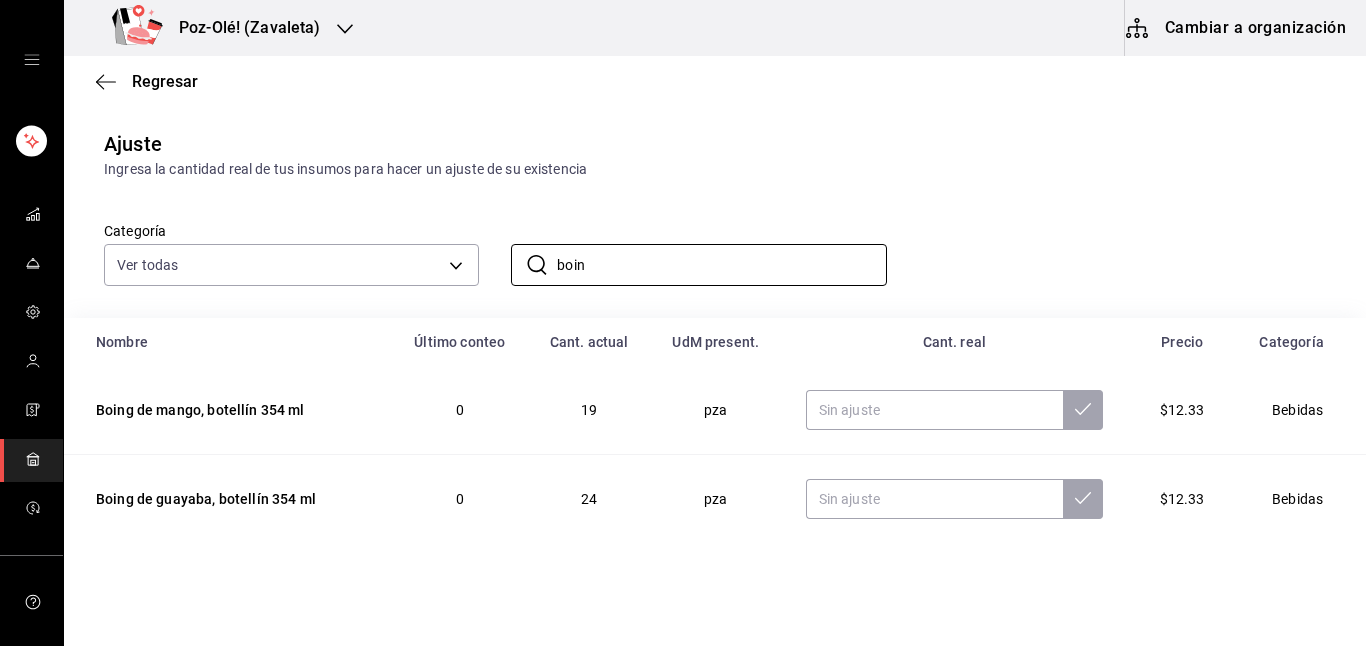 scroll, scrollTop: 44, scrollLeft: 0, axis: vertical 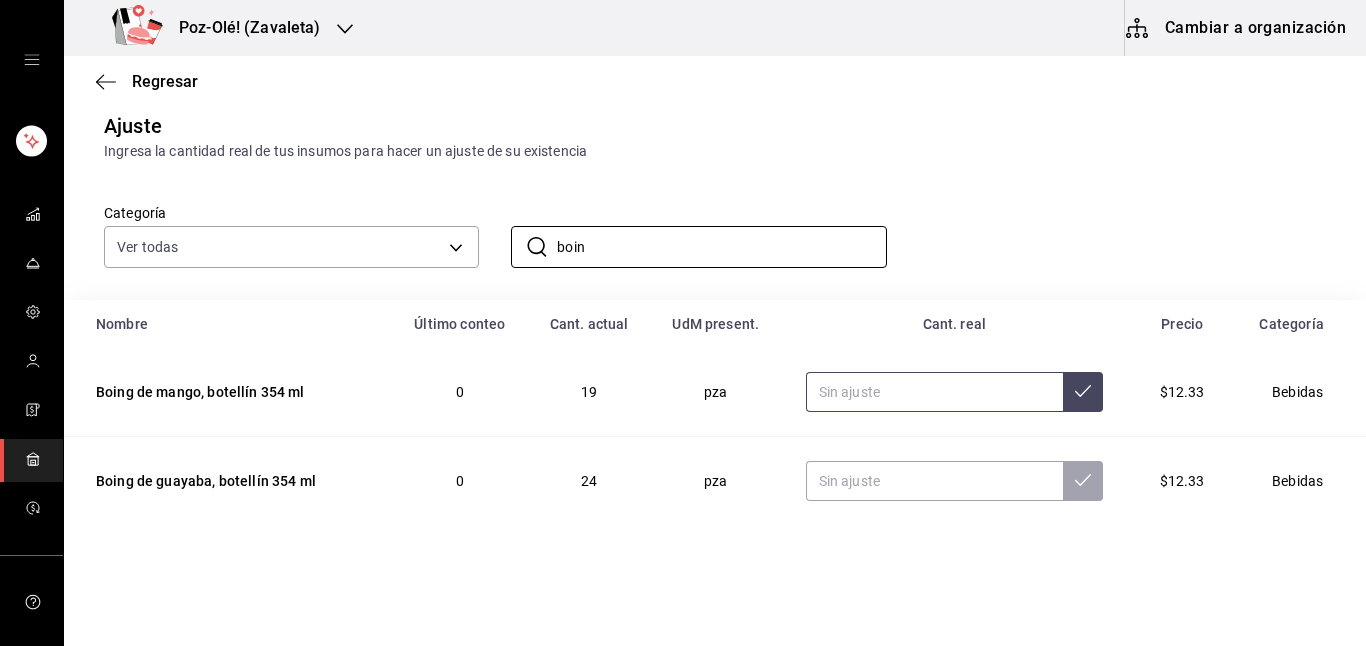 click at bounding box center (934, 392) 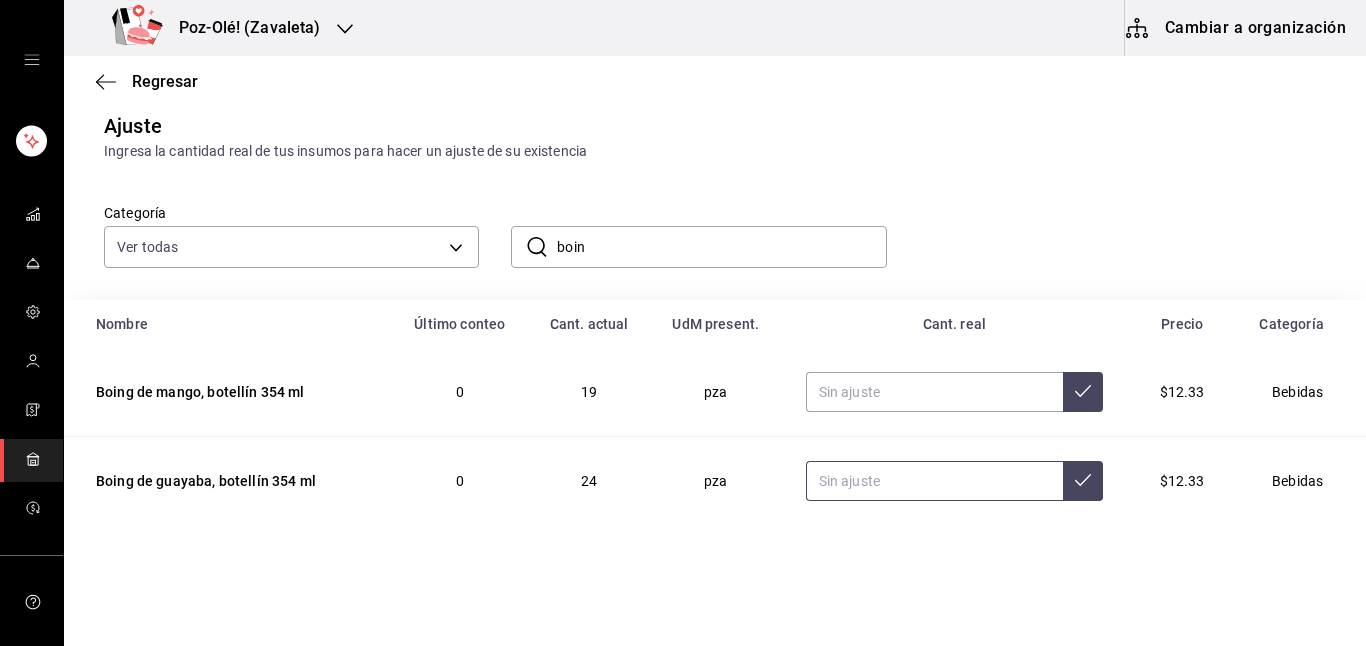 click at bounding box center (934, 481) 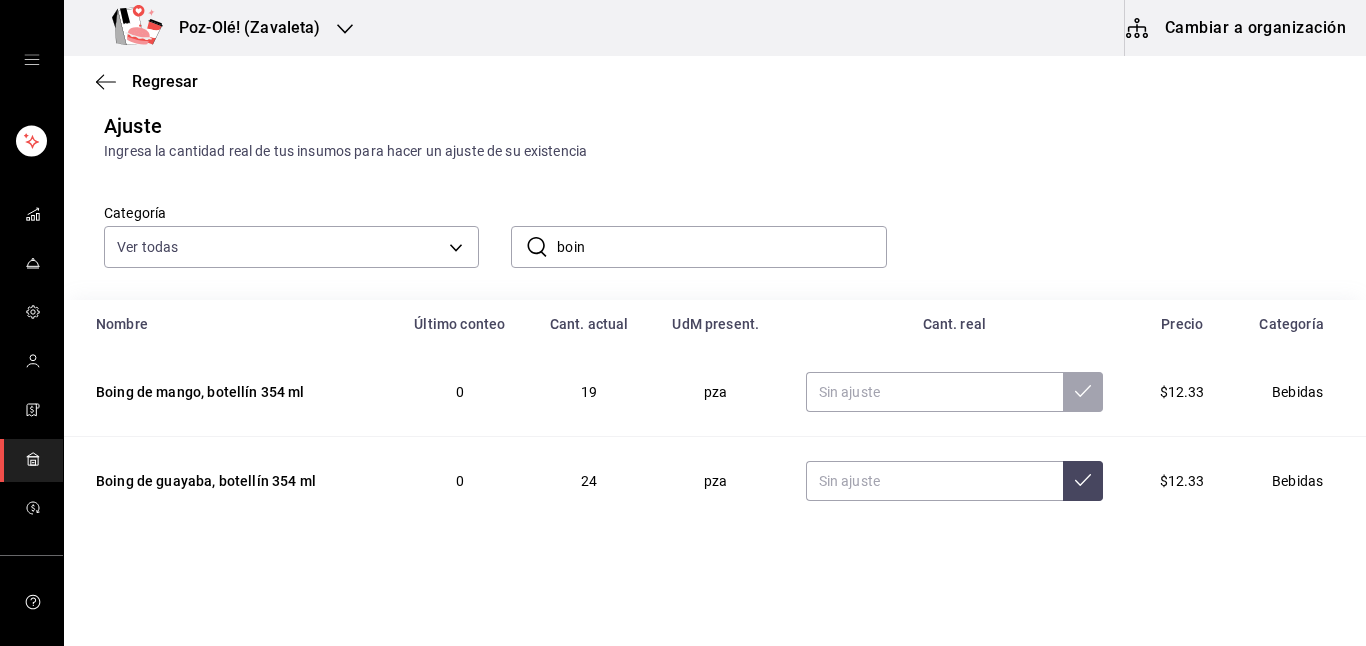 click on "boin" at bounding box center (721, 247) 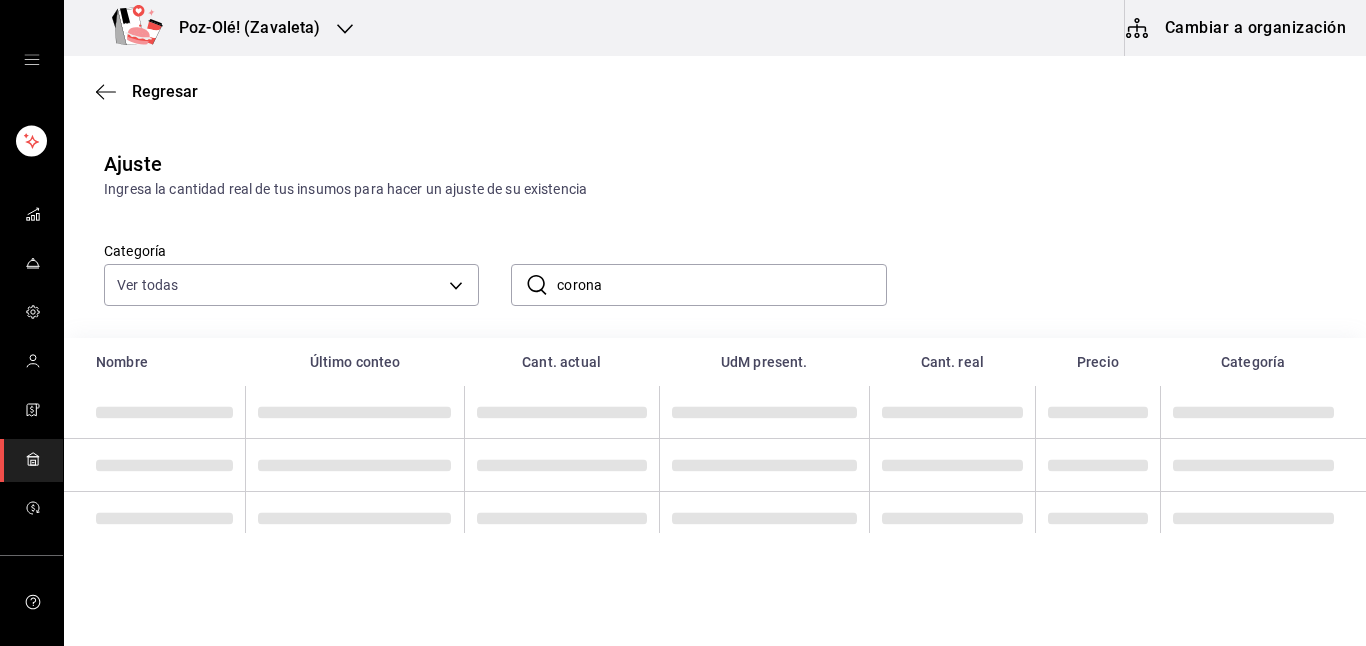 type on "corona" 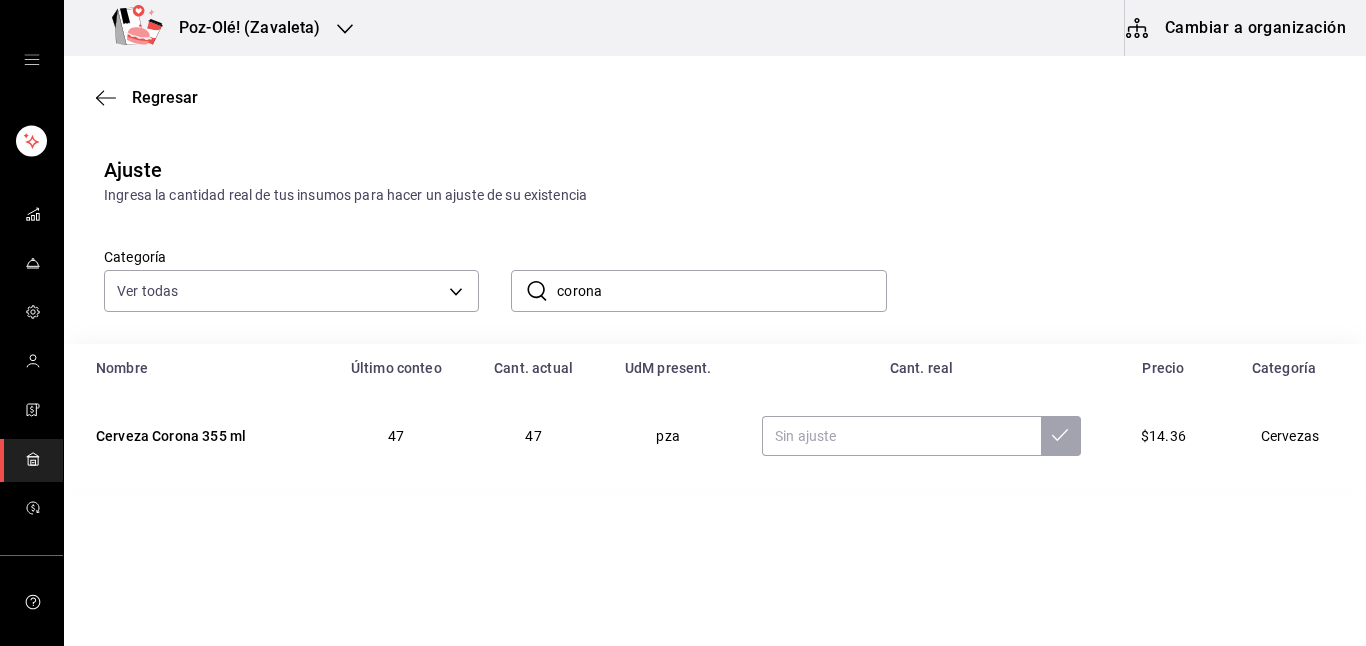 scroll, scrollTop: 0, scrollLeft: 0, axis: both 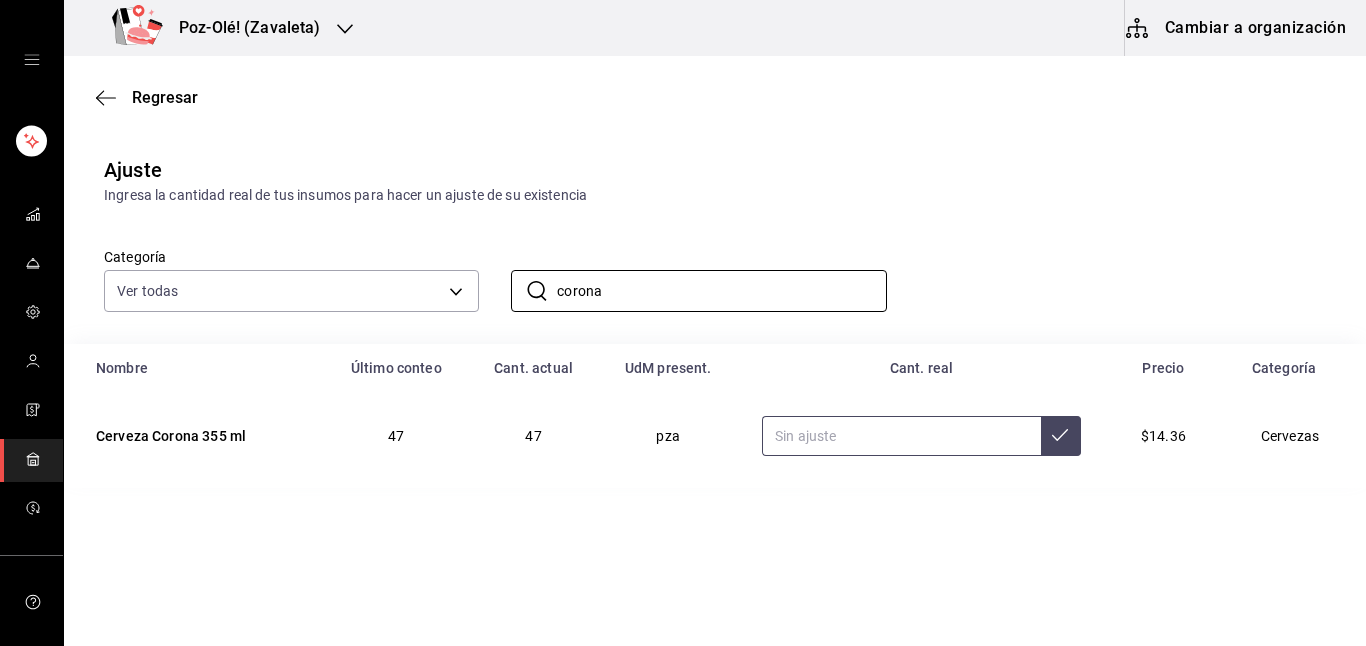 click at bounding box center [901, 436] 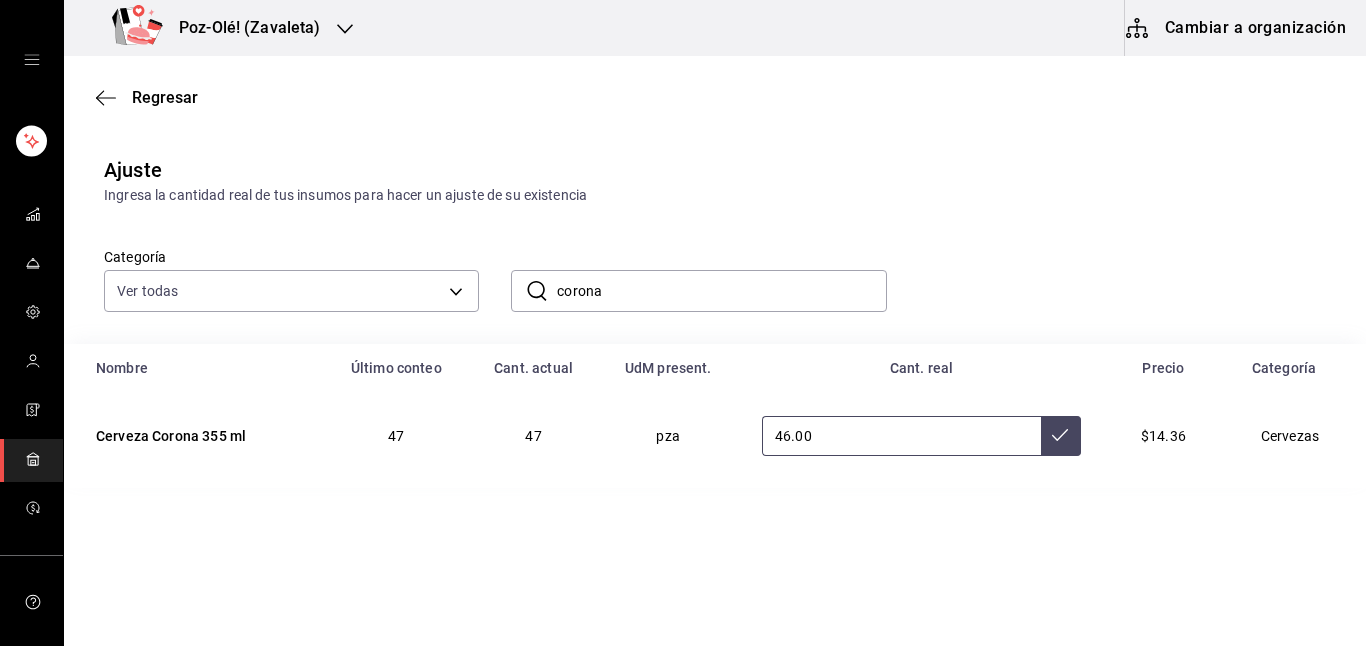 type on "46.00" 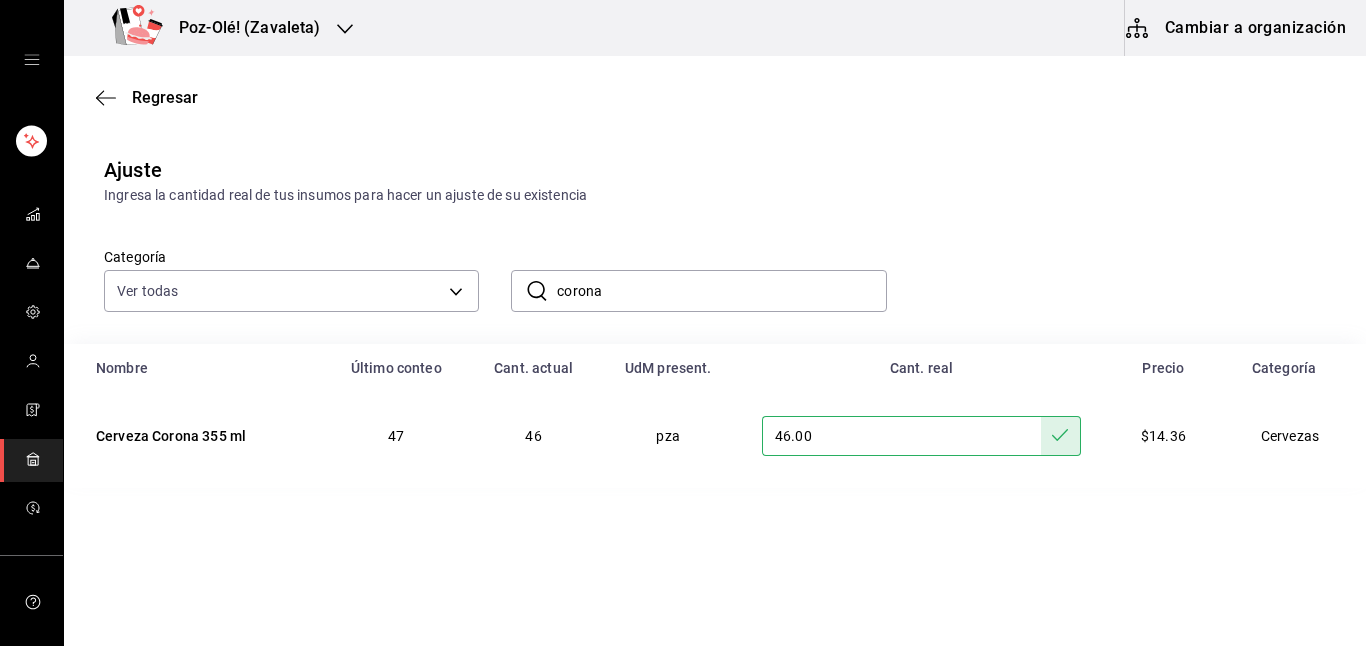 click on "corona" at bounding box center (721, 291) 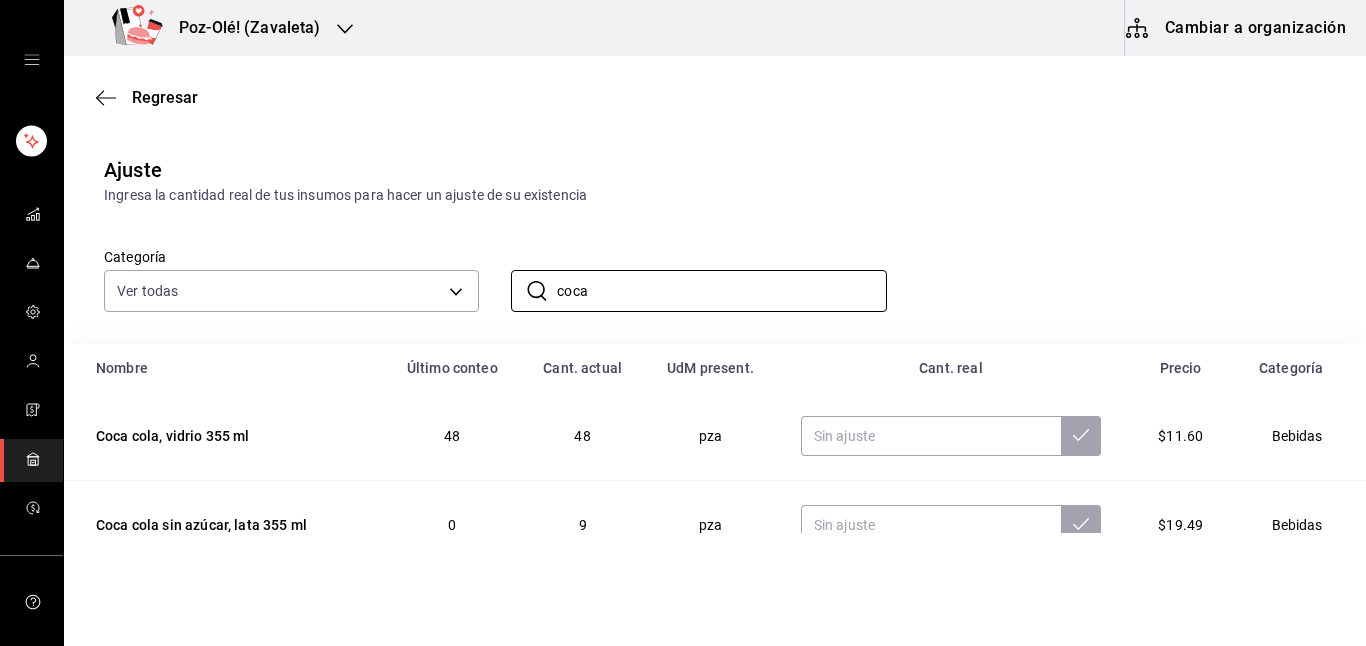 type on "coca" 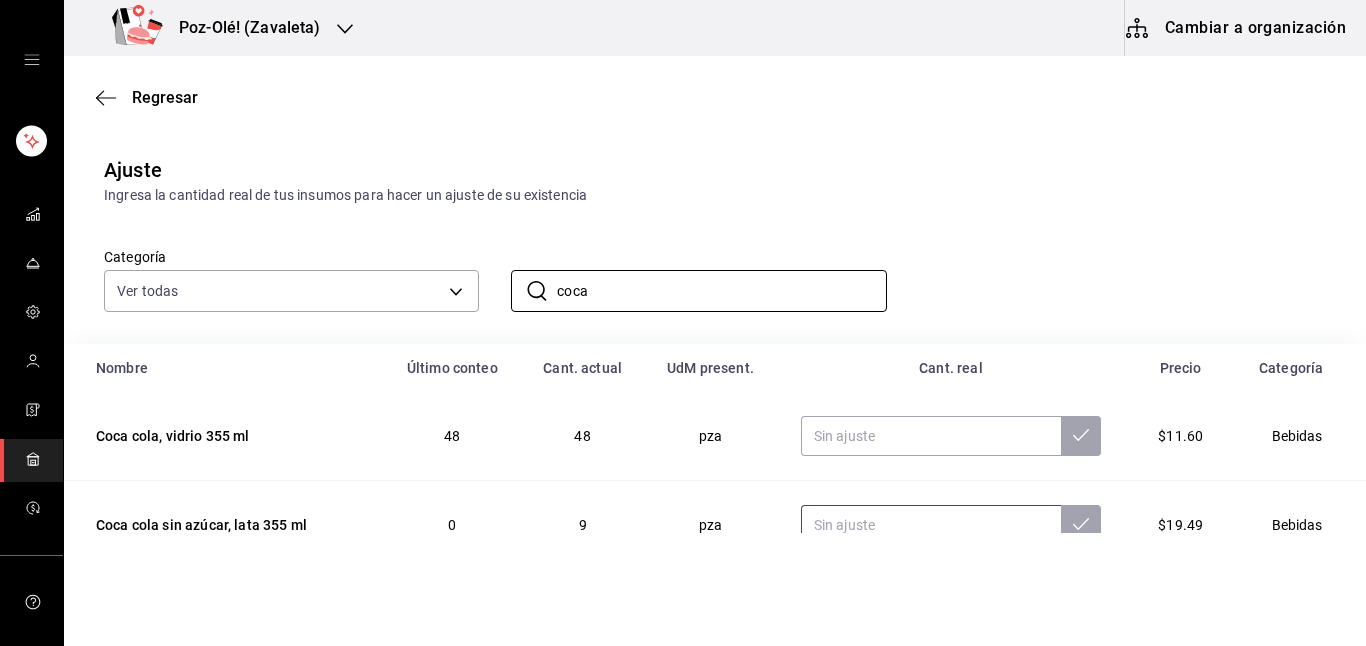 click at bounding box center (931, 525) 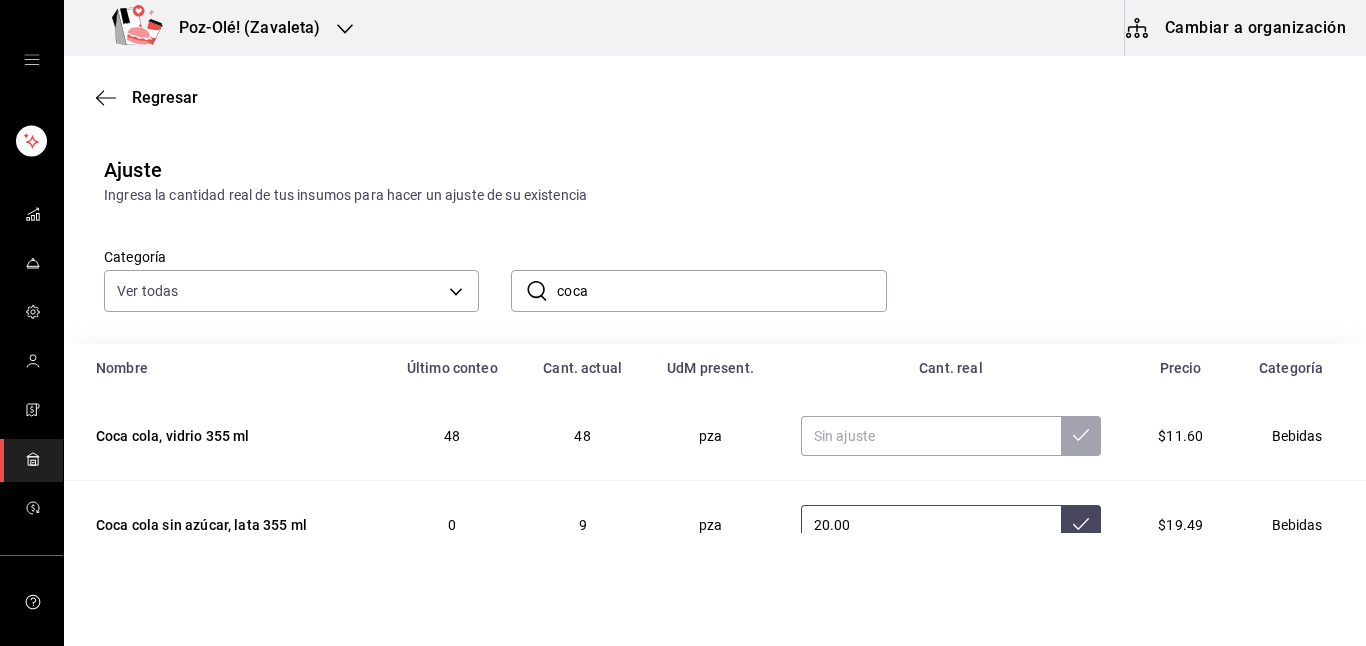 type on "20.00" 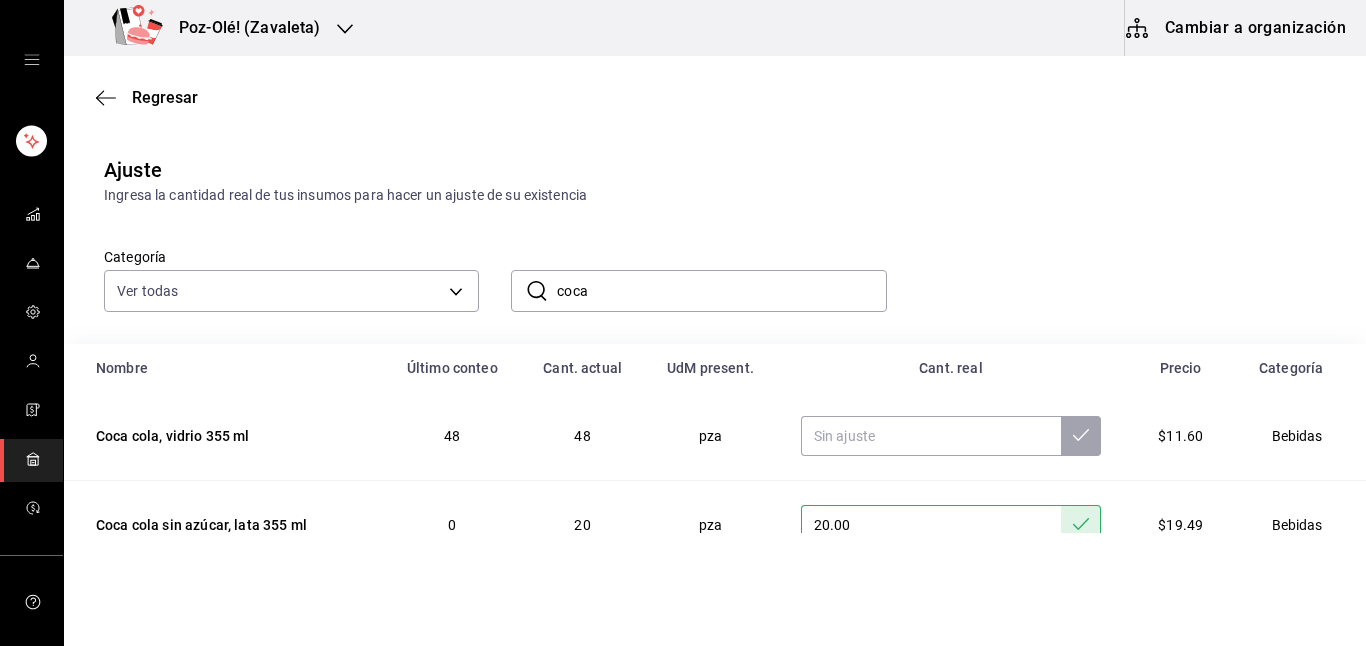 click on "coca" at bounding box center [721, 291] 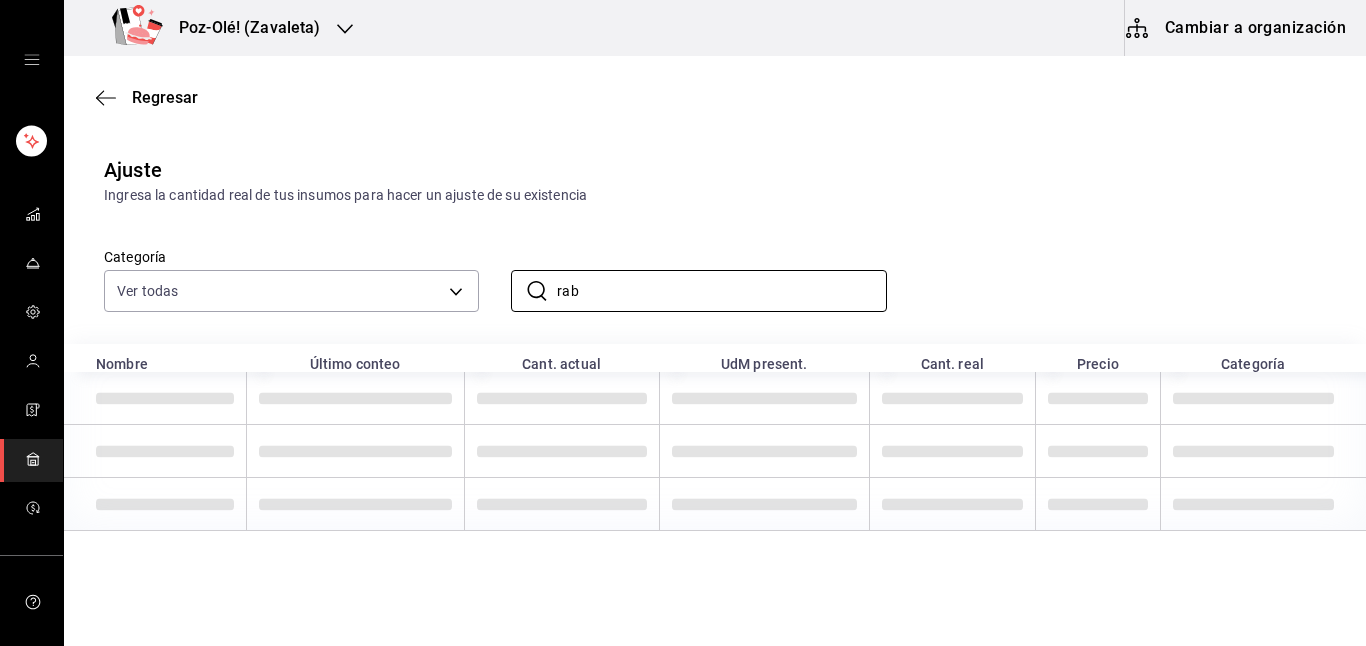 type on "rabano" 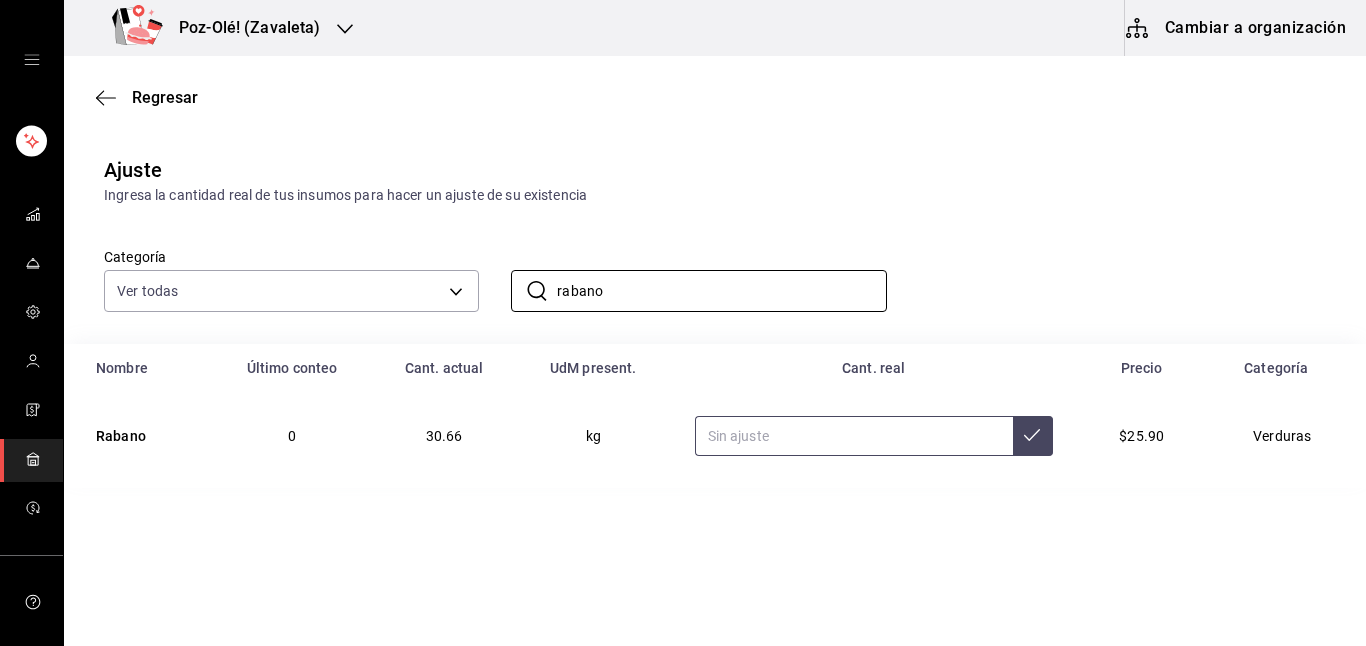 click at bounding box center [854, 436] 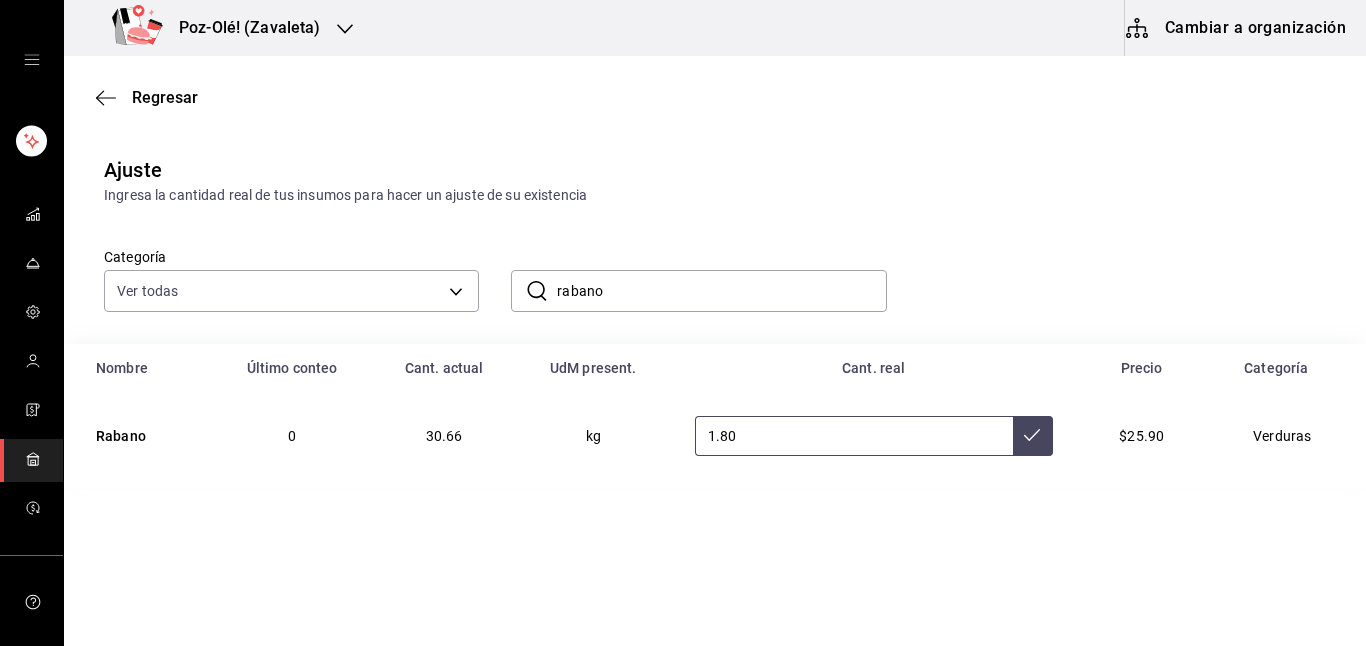 type on "1.80" 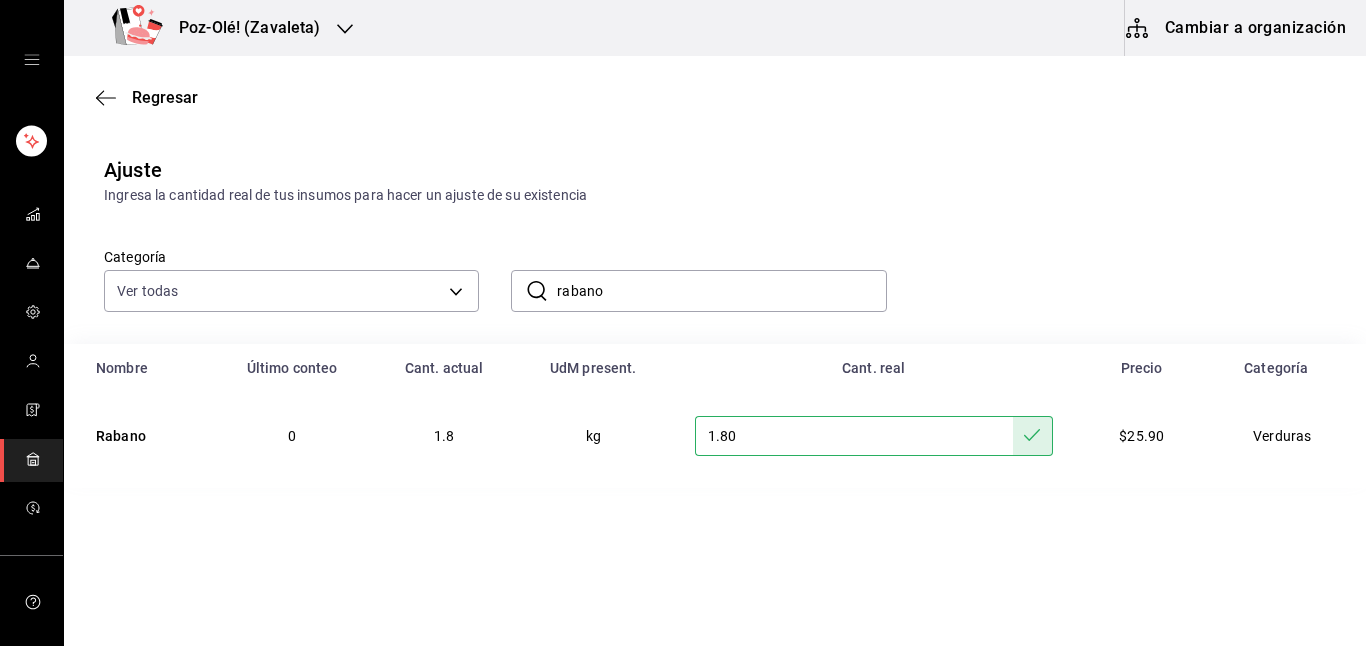 click on "rabano" at bounding box center (721, 291) 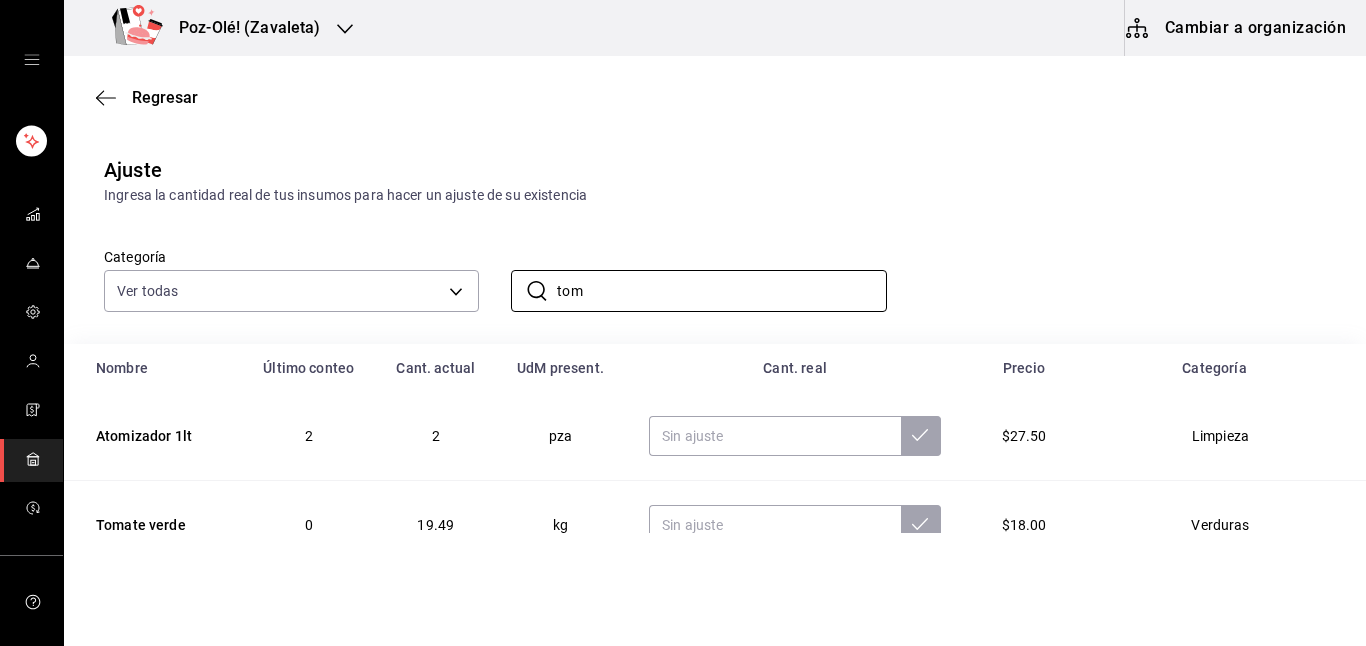 type on "tomate verde" 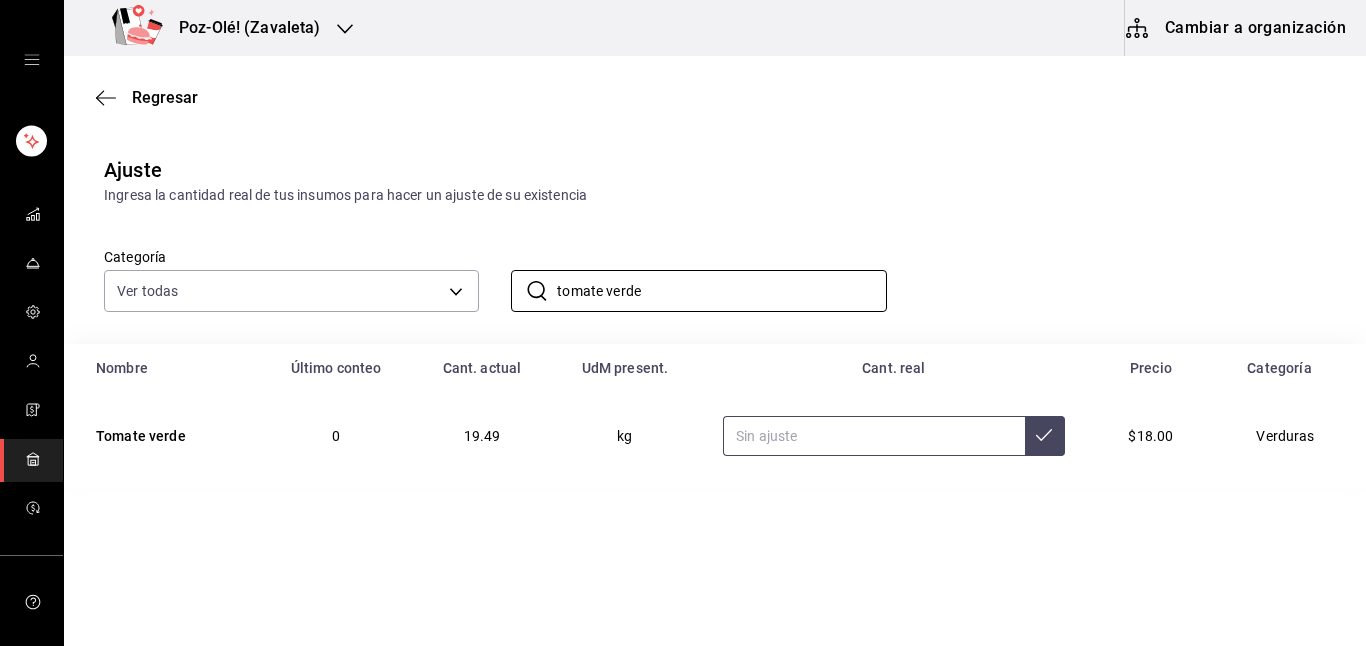 click at bounding box center [874, 436] 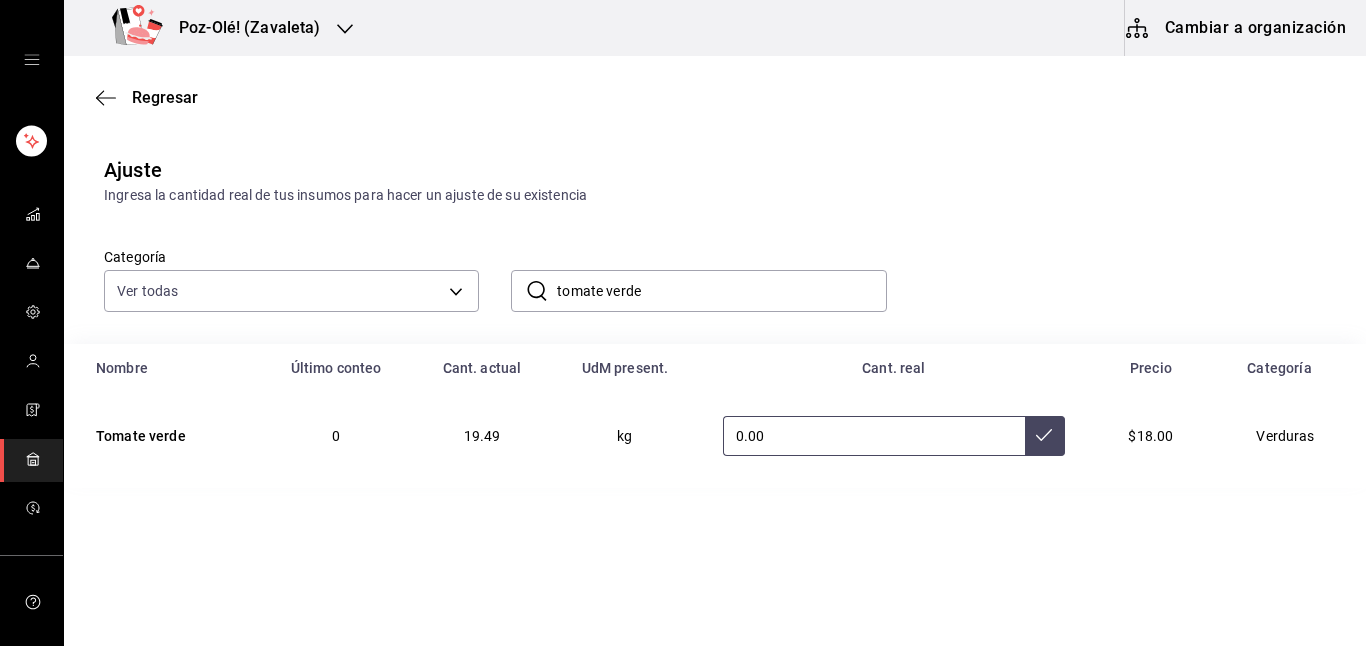 type on "0.00" 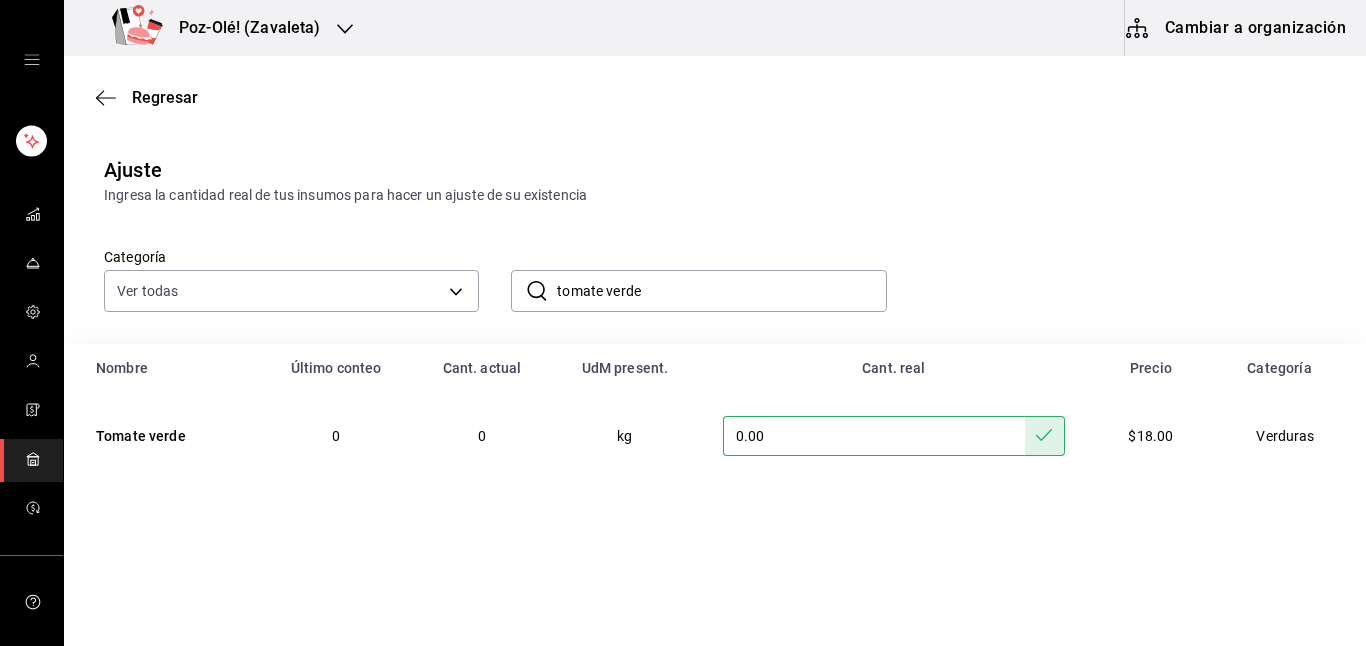click on "tomate verde" at bounding box center [721, 291] 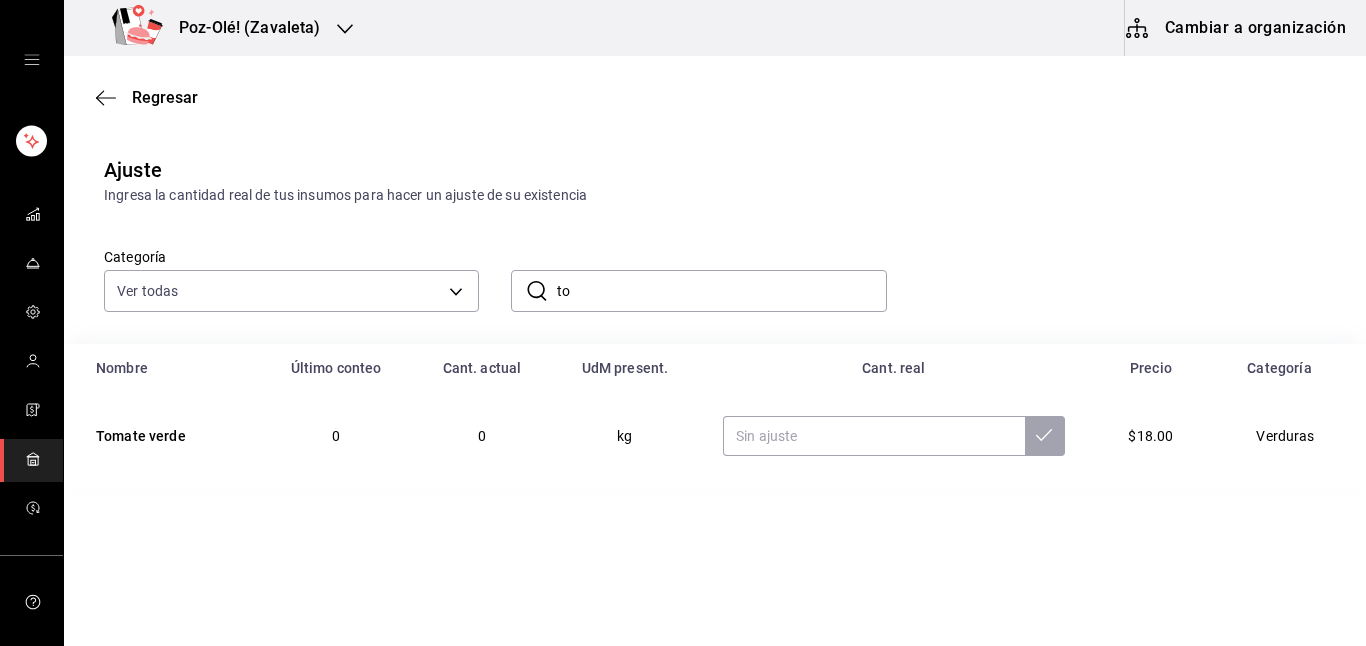 type on "t" 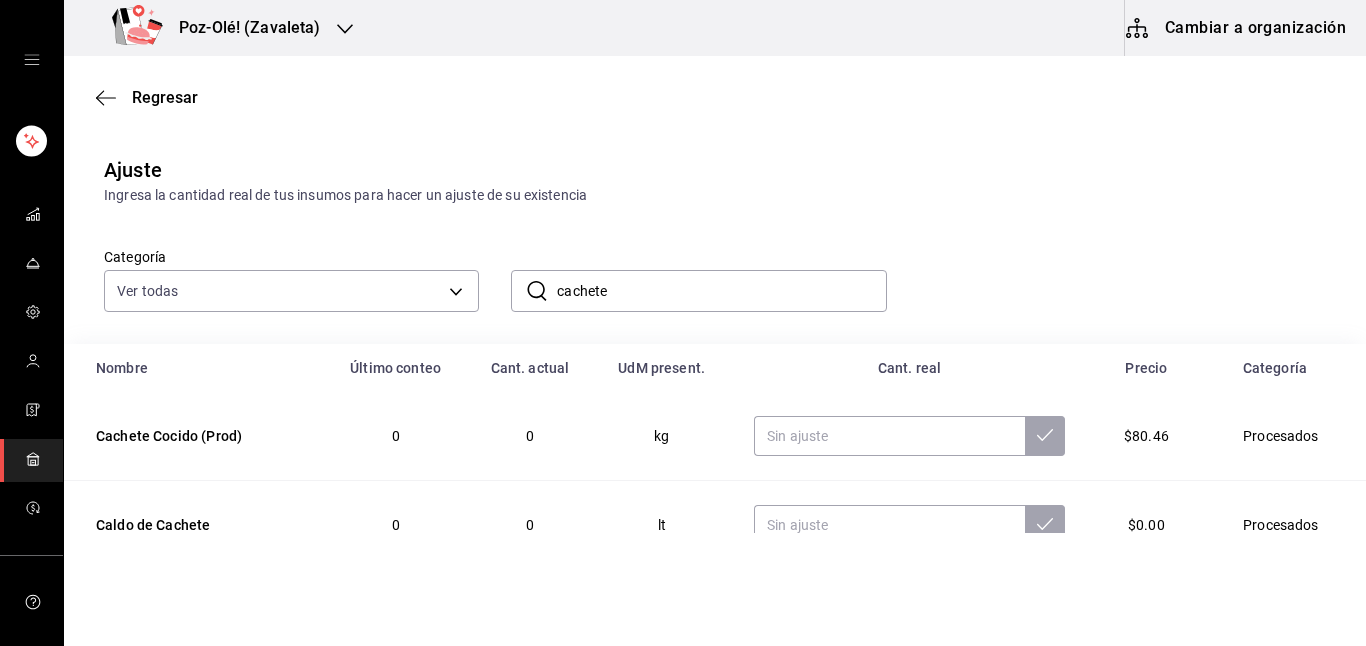 click on "cachete" at bounding box center [721, 291] 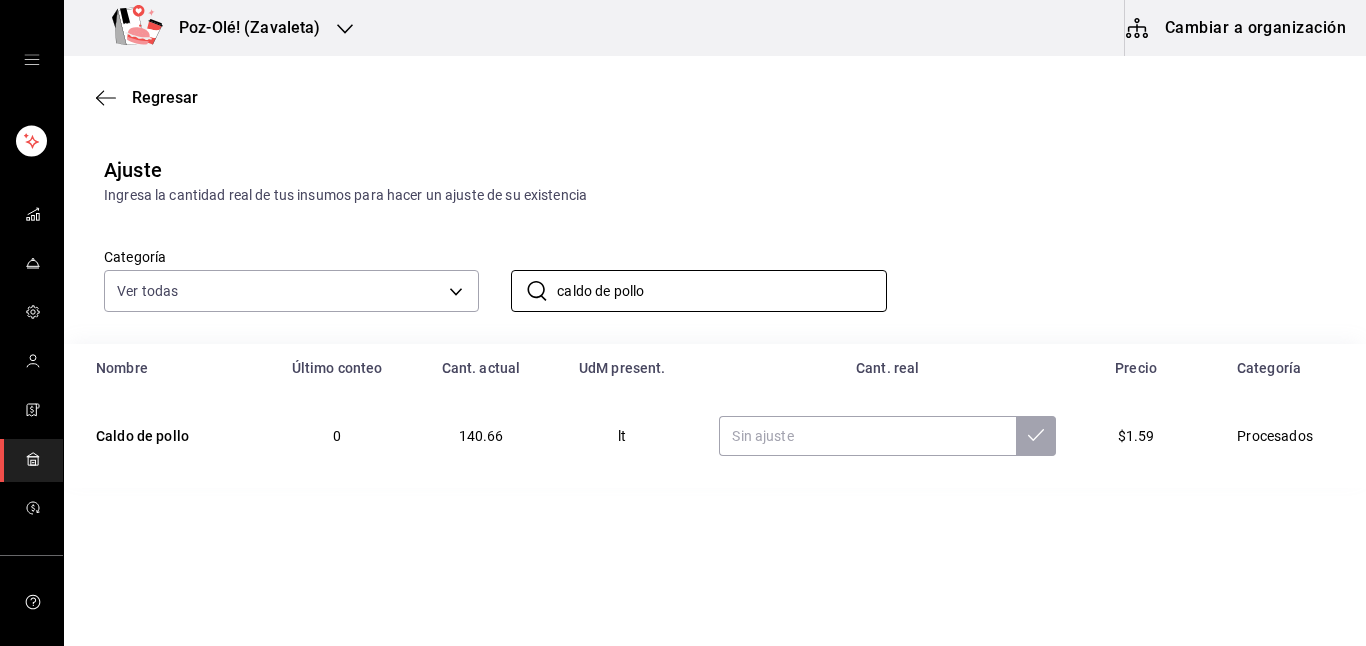 type on "caldo de pollo" 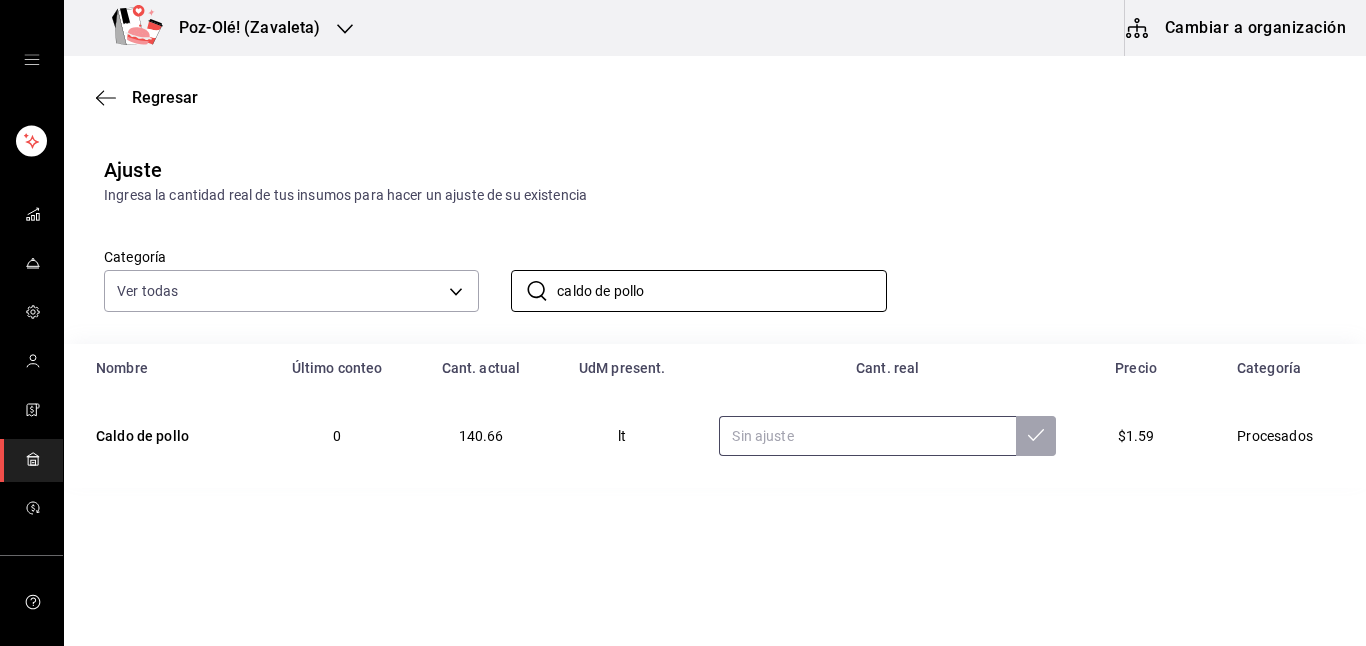 click at bounding box center (867, 436) 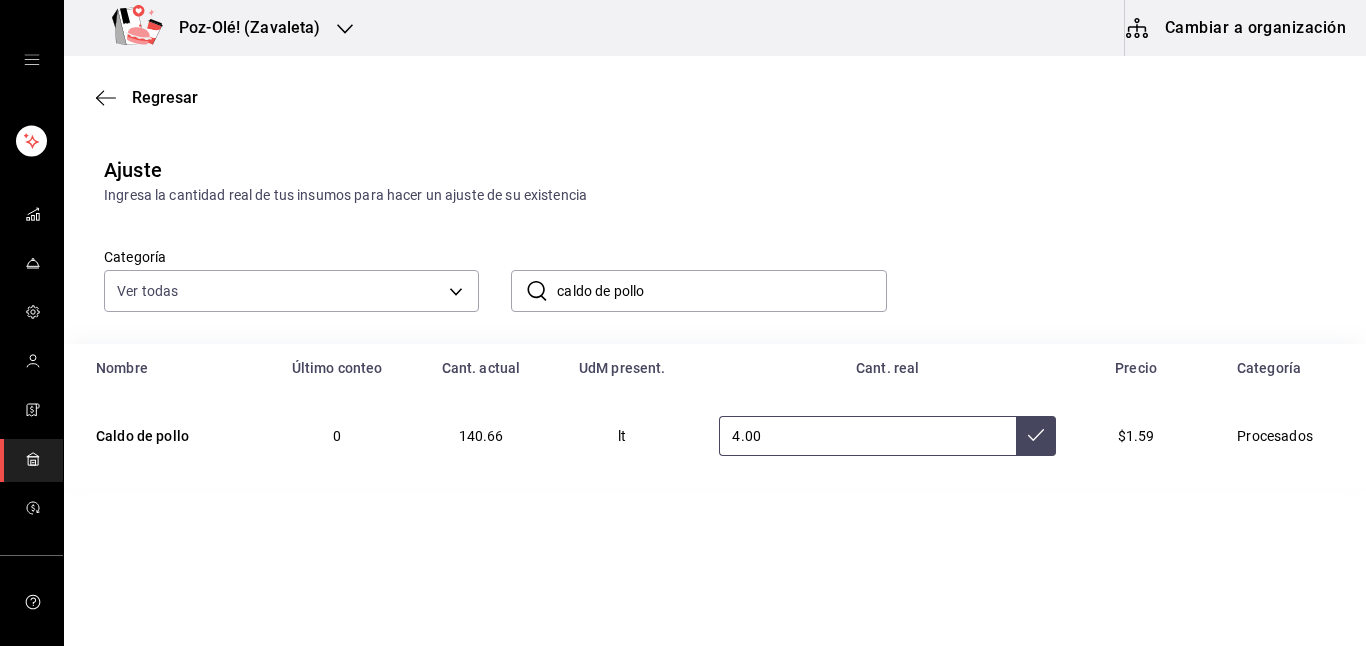 type on "4.00" 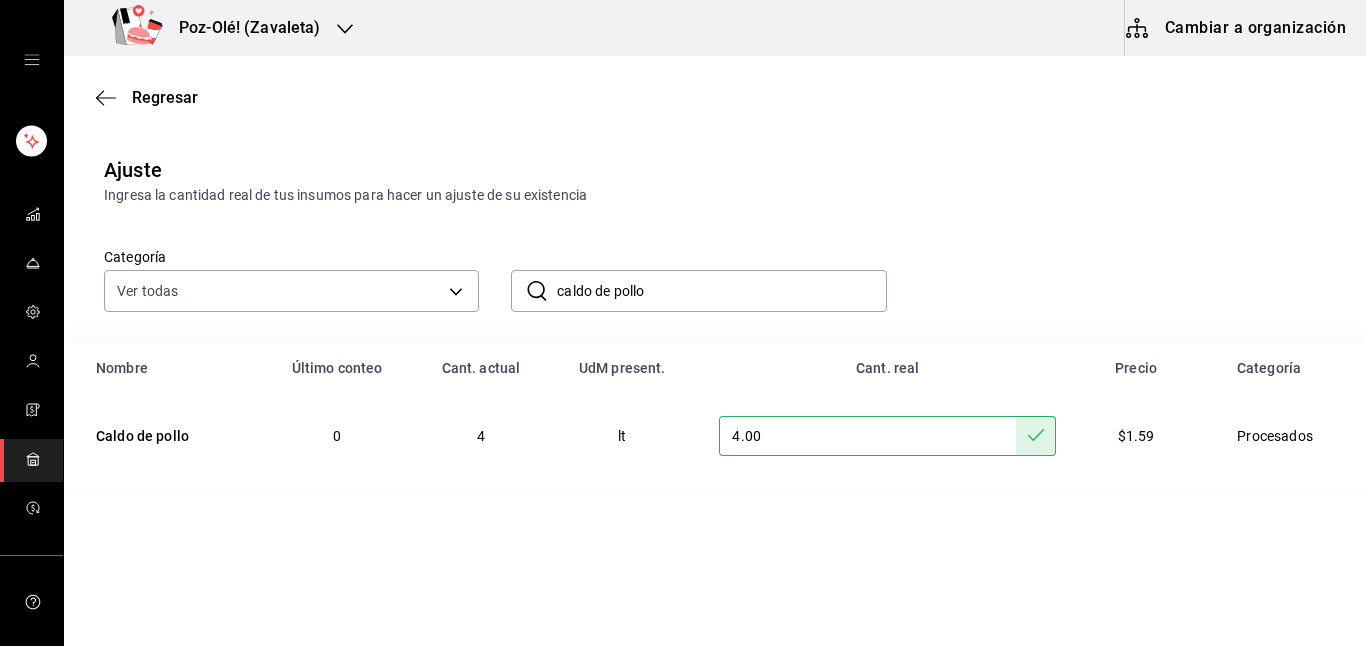 click on "caldo de pollo" at bounding box center (721, 291) 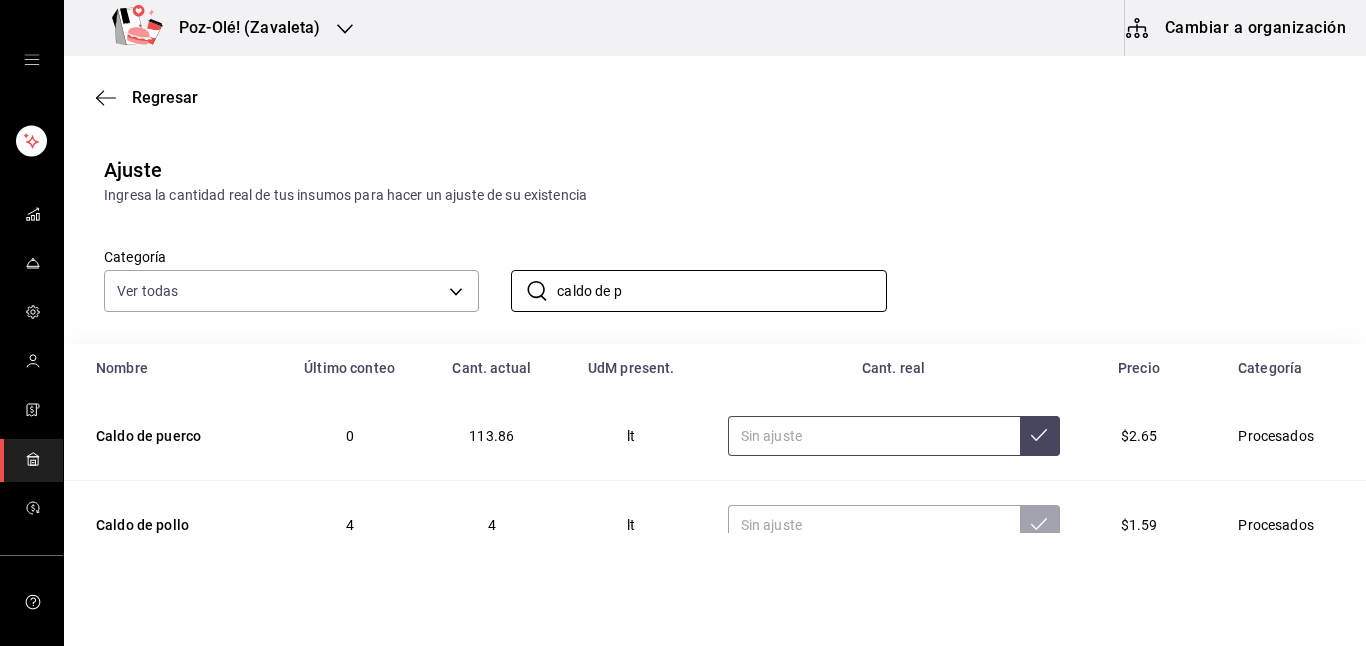 type on "caldo de p" 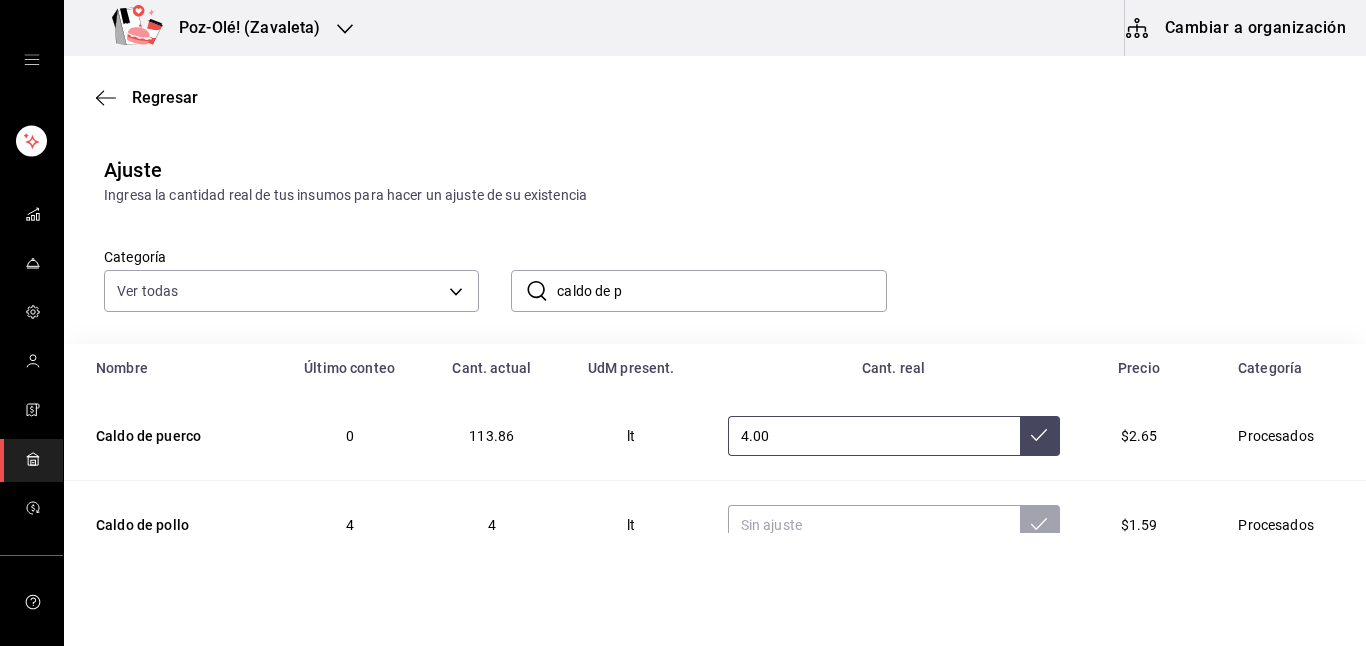 type on "4.00" 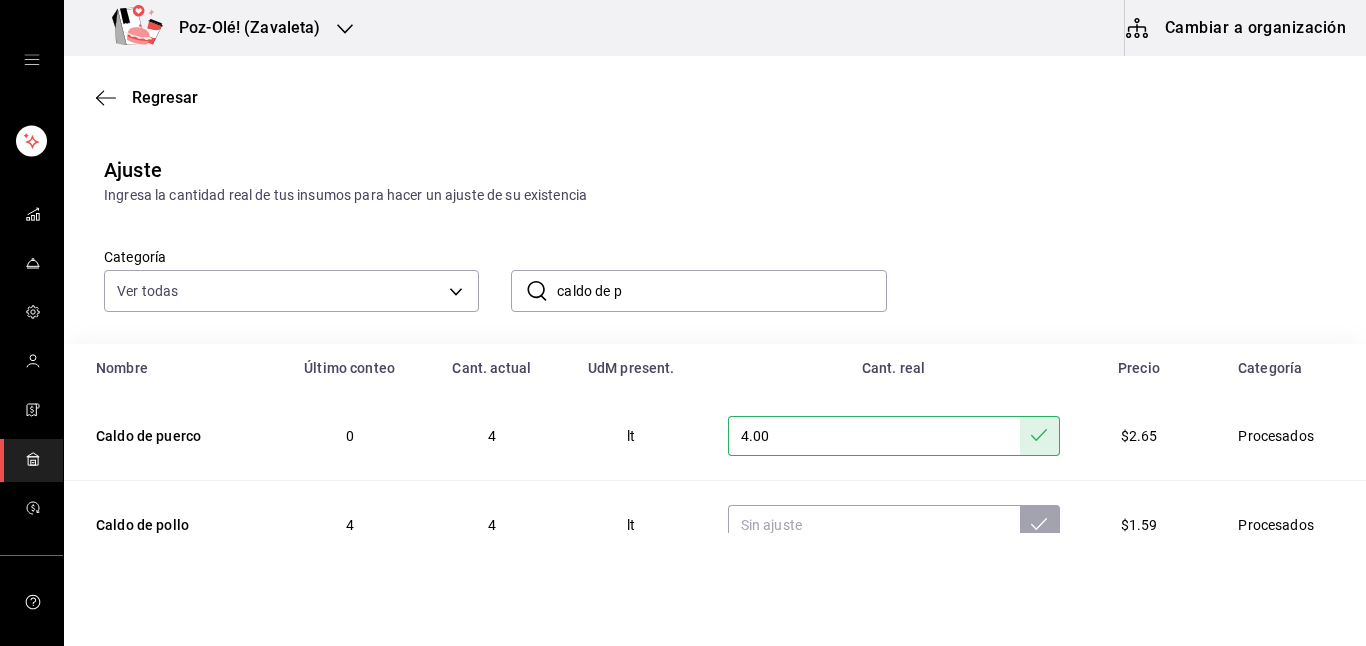 click on "caldo de p" at bounding box center [721, 291] 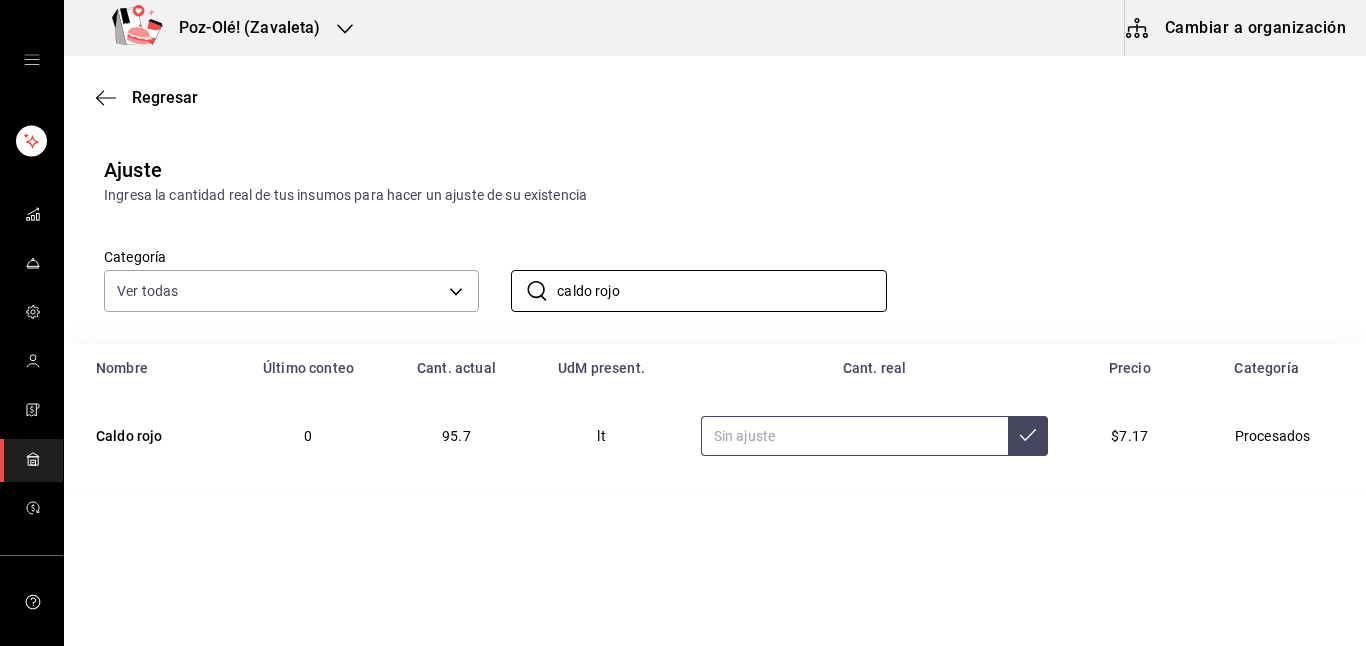type on "caldo rojo" 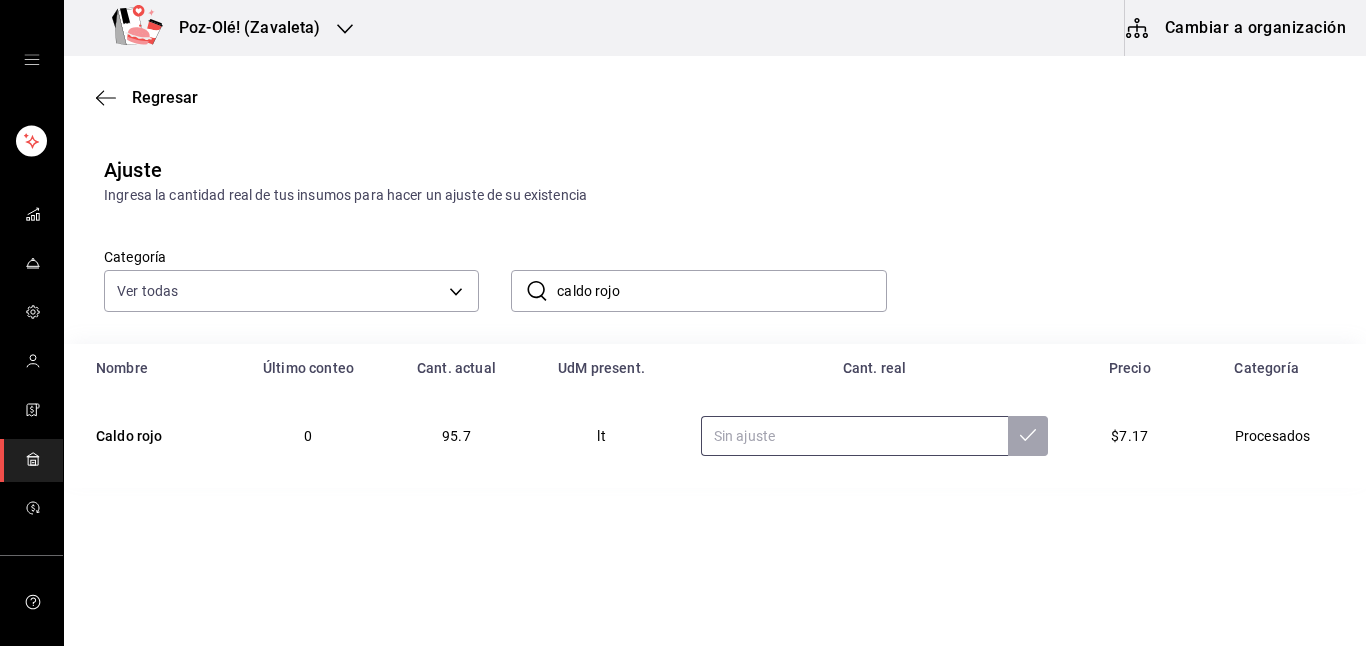 click at bounding box center (854, 436) 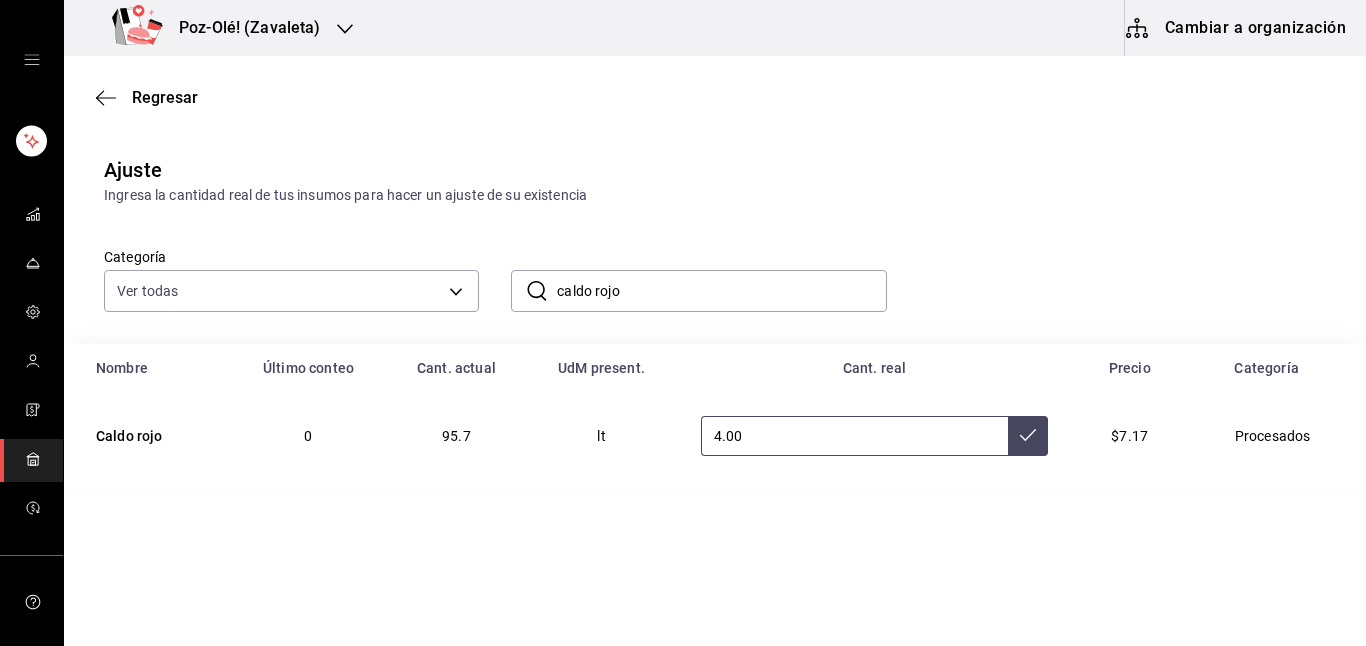 type on "4.00" 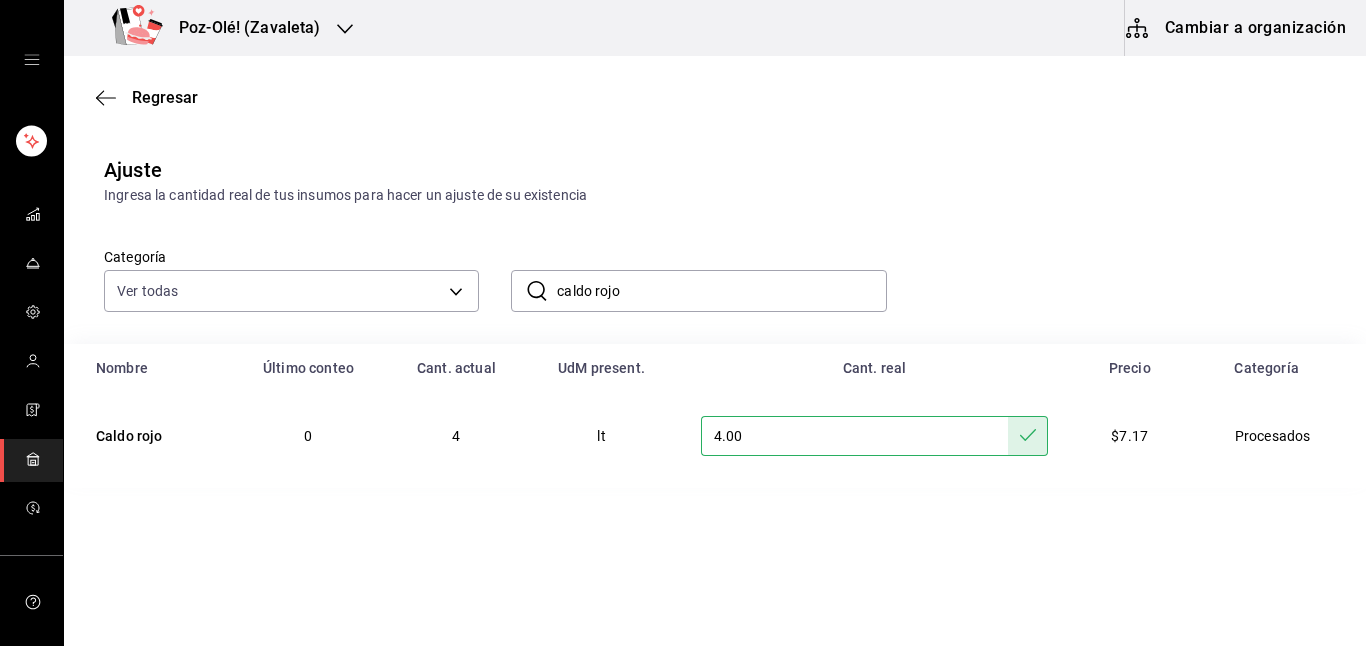 click on "caldo rojo" at bounding box center [721, 291] 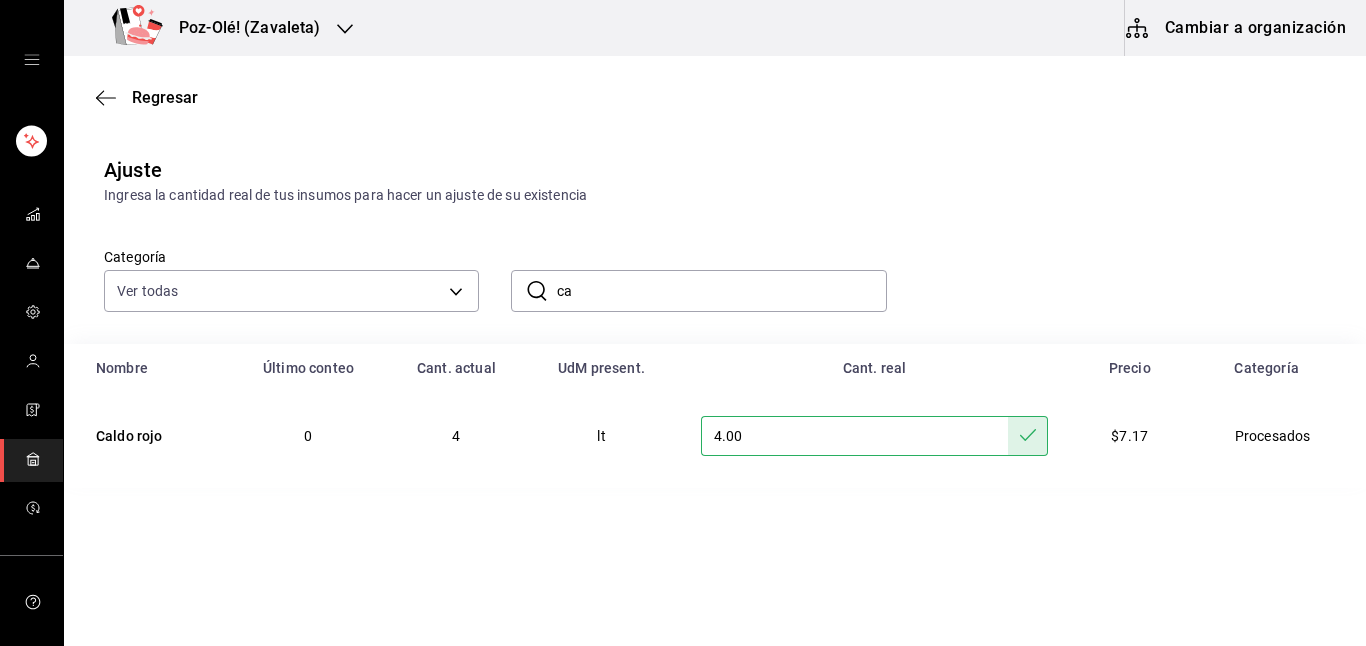 type on "c" 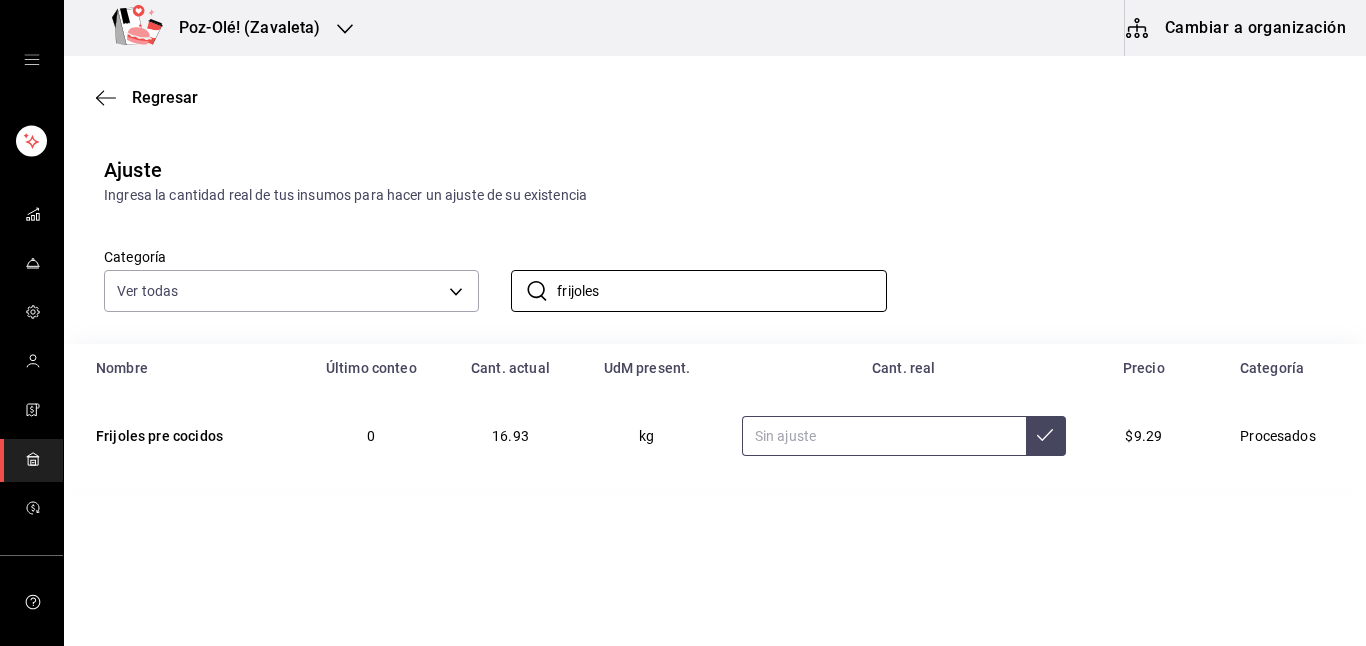 type on "frijoles" 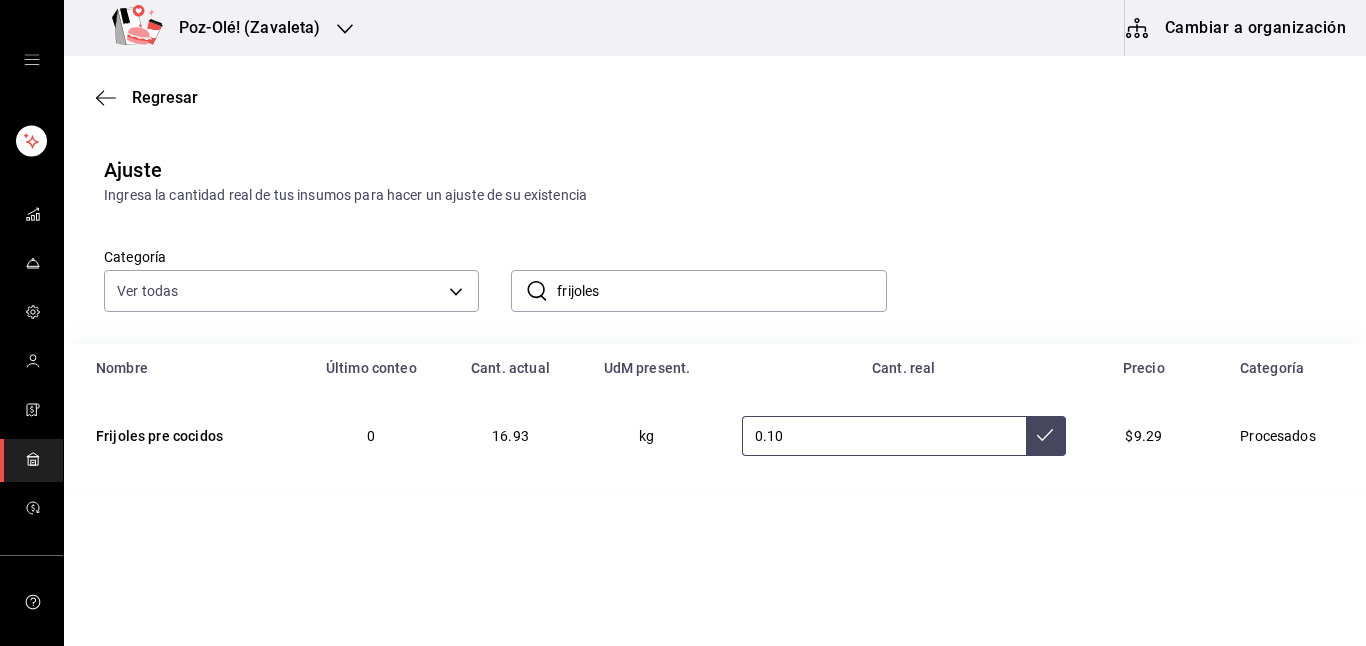 type on "0.10" 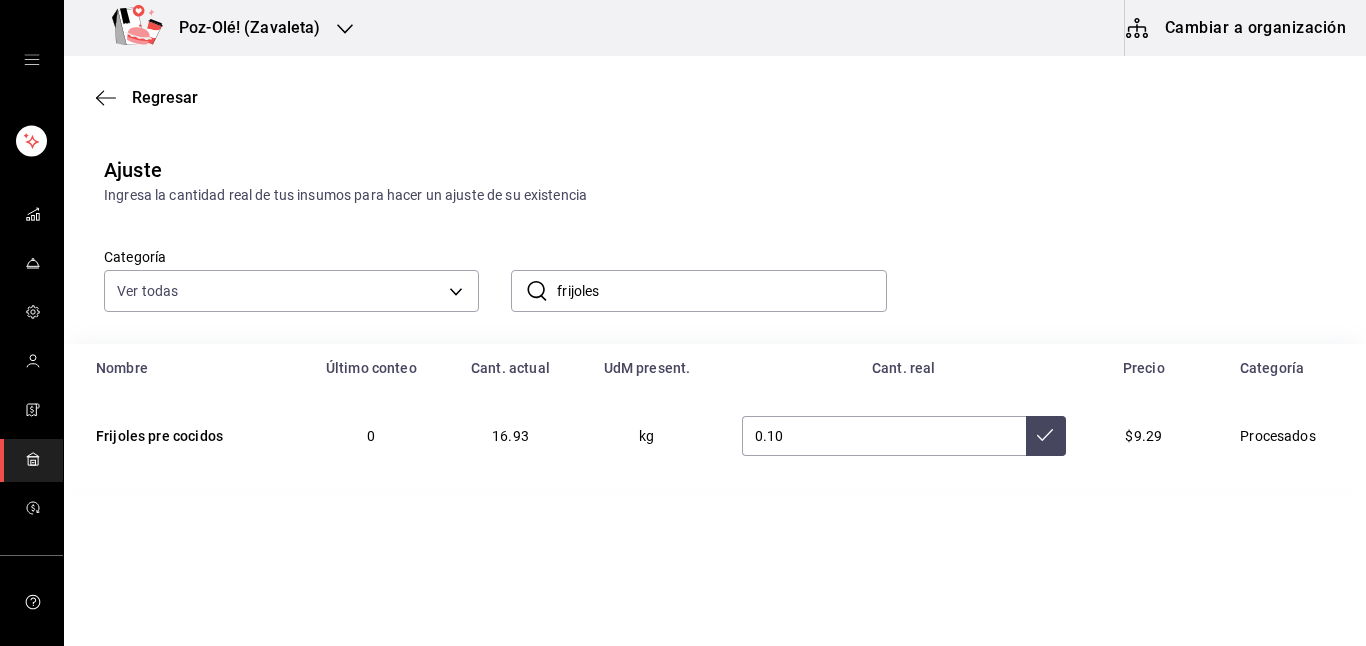 click on "frijoles" at bounding box center (721, 291) 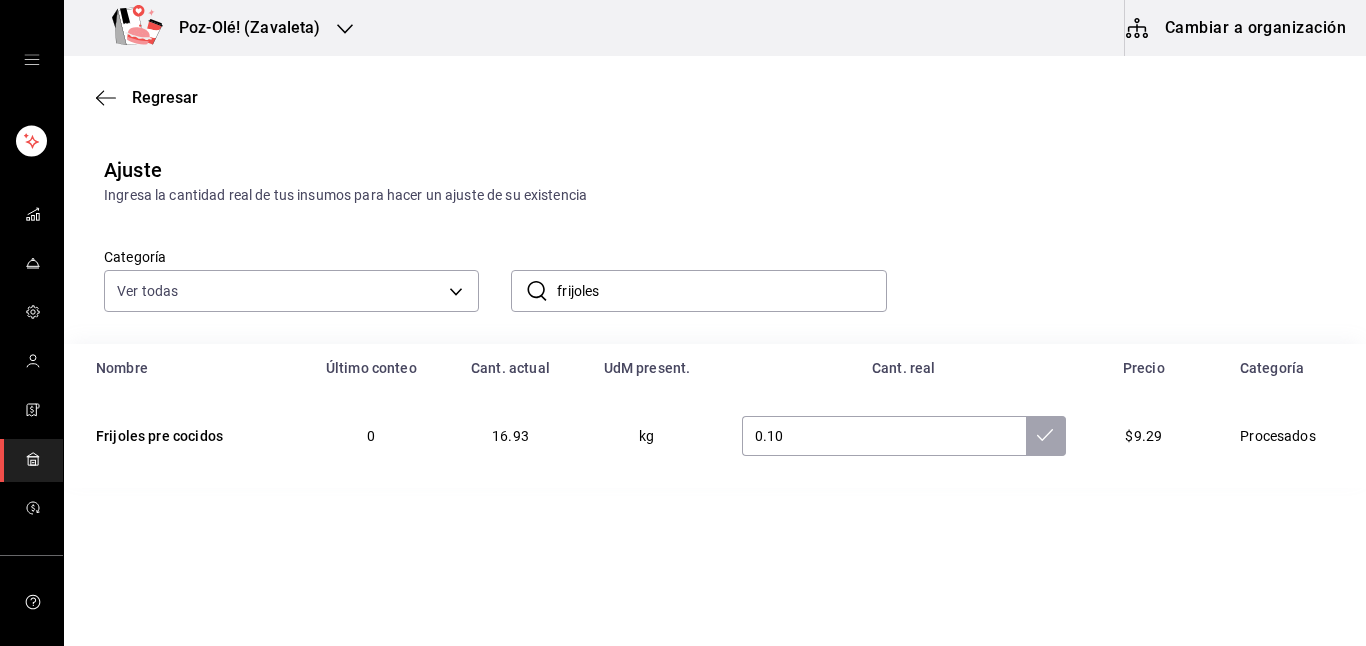 click on "frijoles" at bounding box center (721, 291) 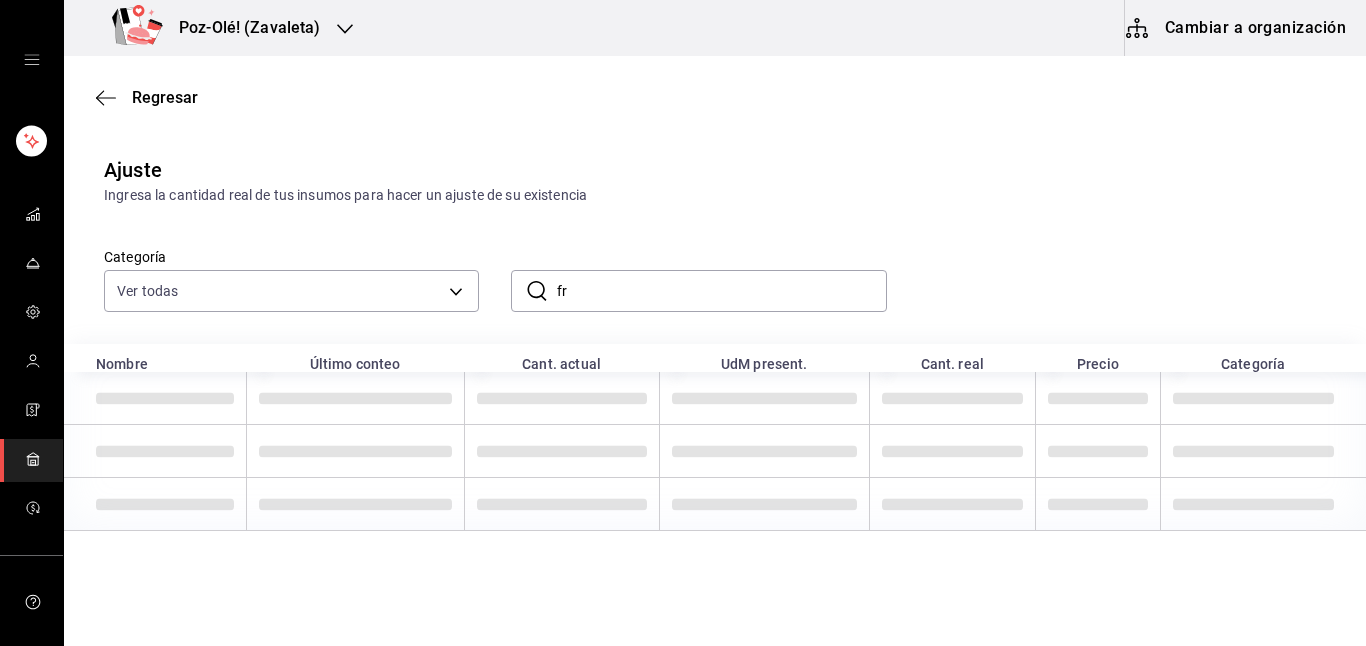 type on "f" 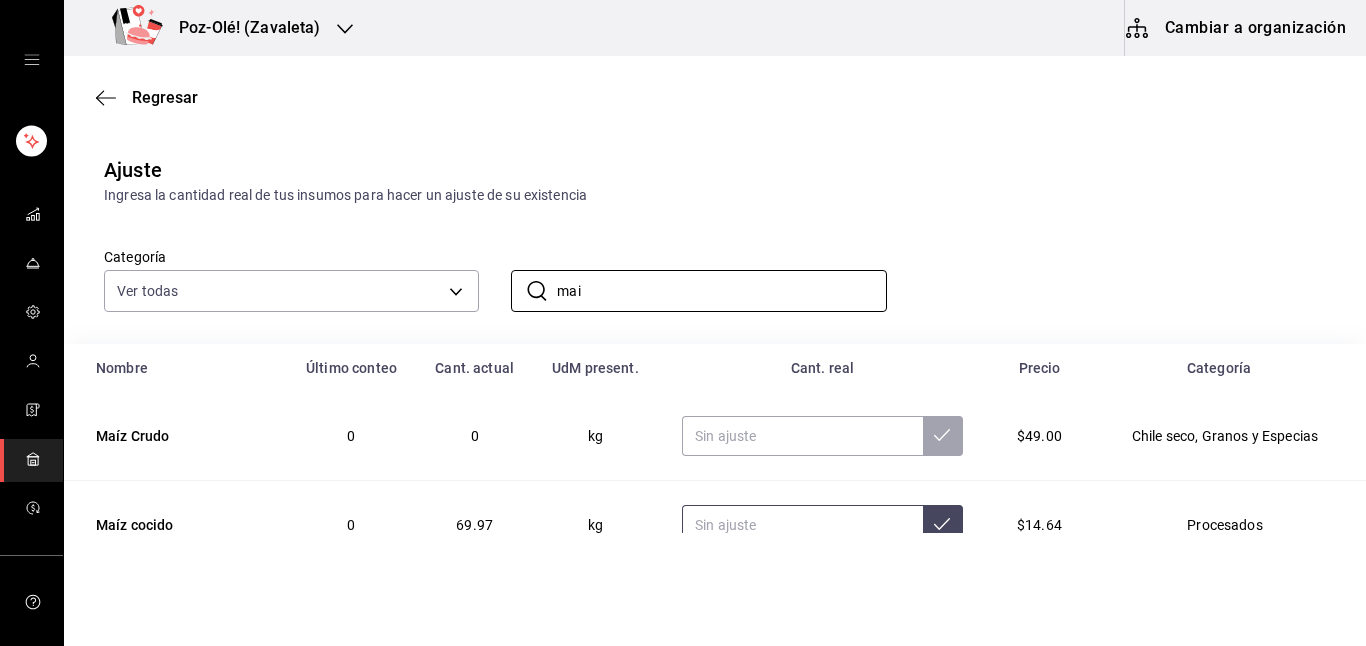type on "mai" 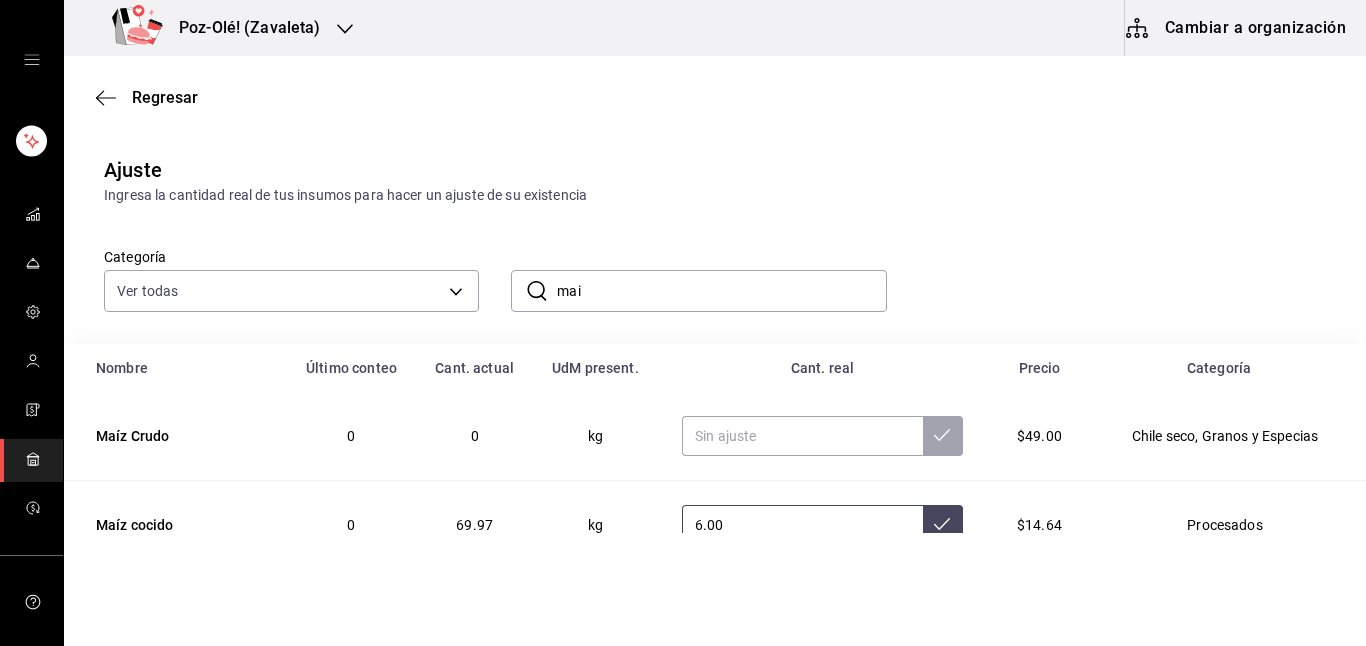type on "6.00" 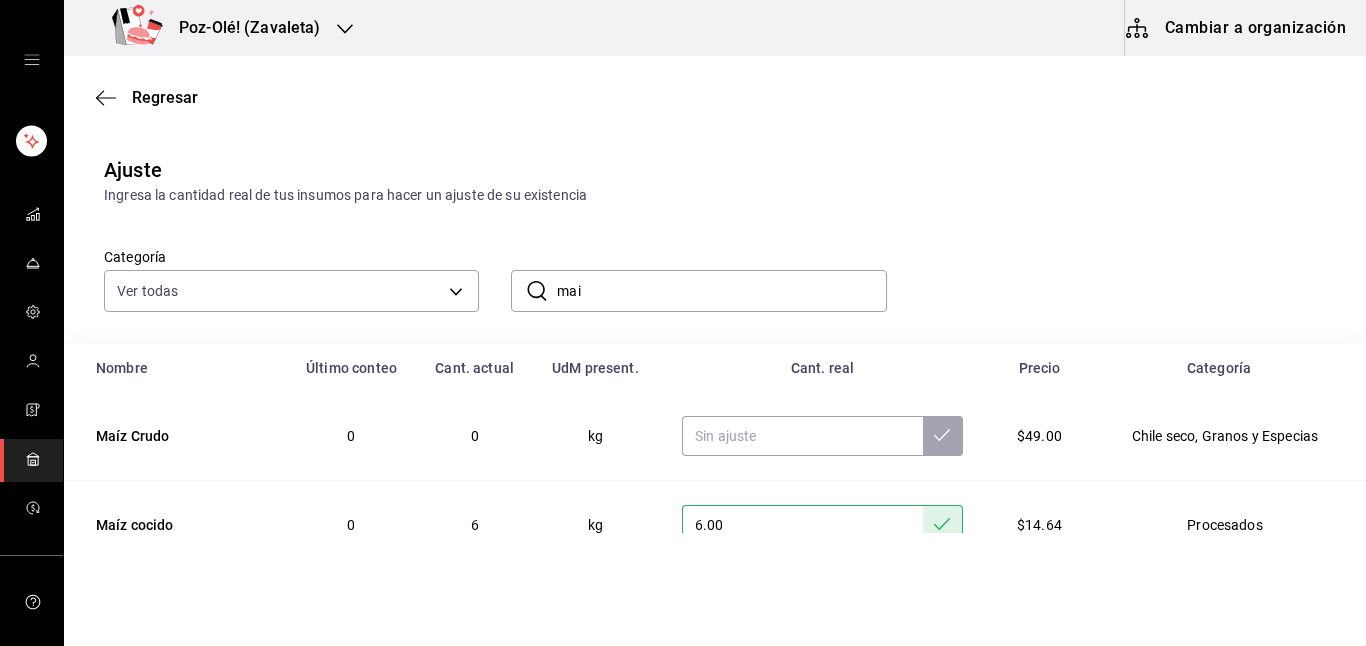 click on "mai" at bounding box center (721, 291) 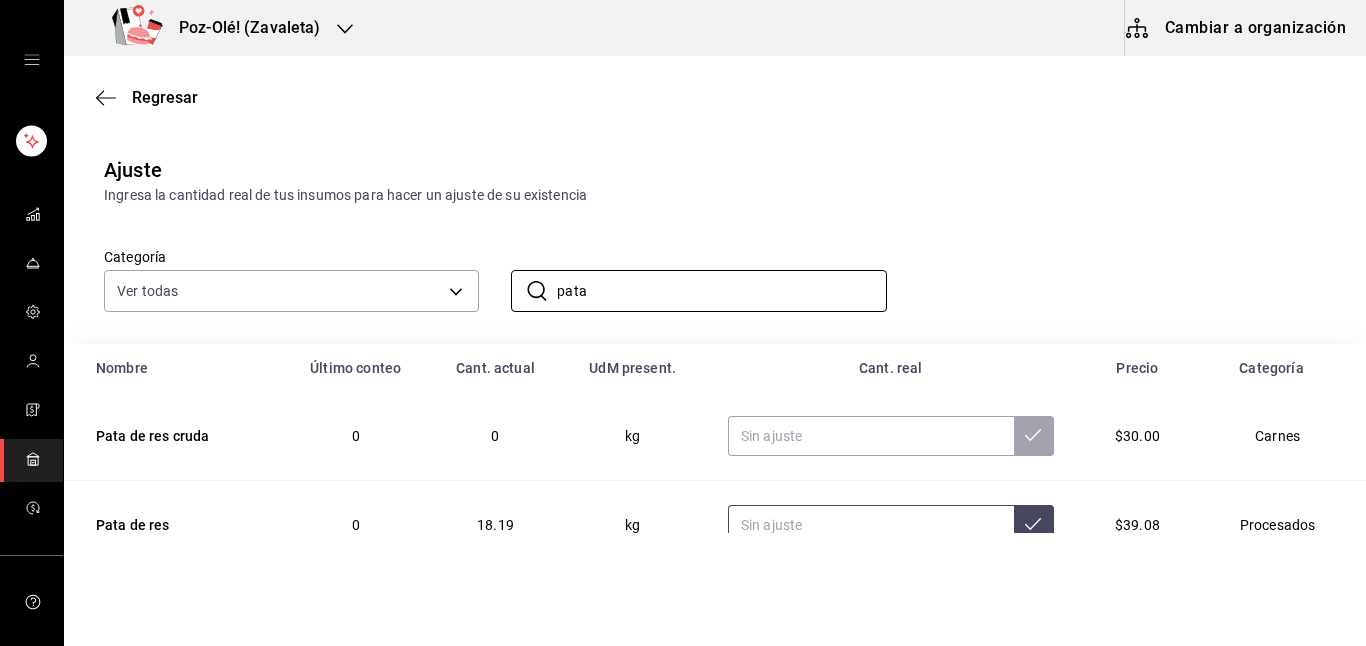 type on "pata" 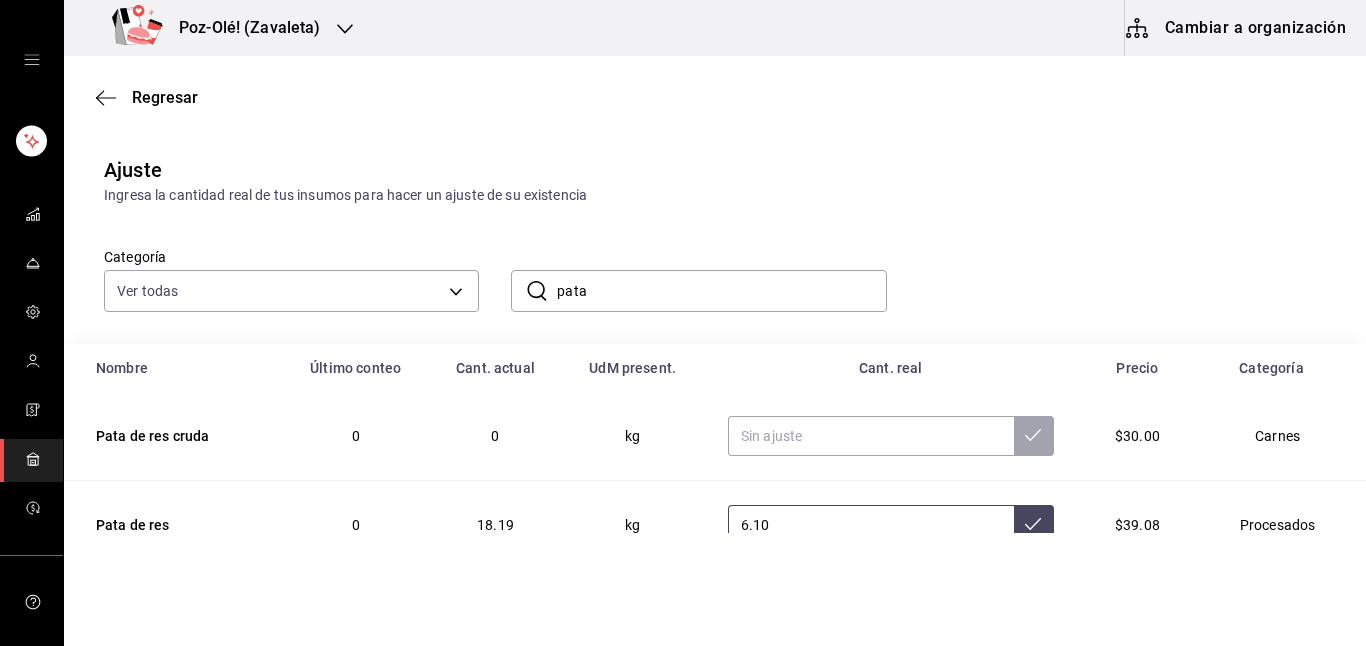 type on "6.10" 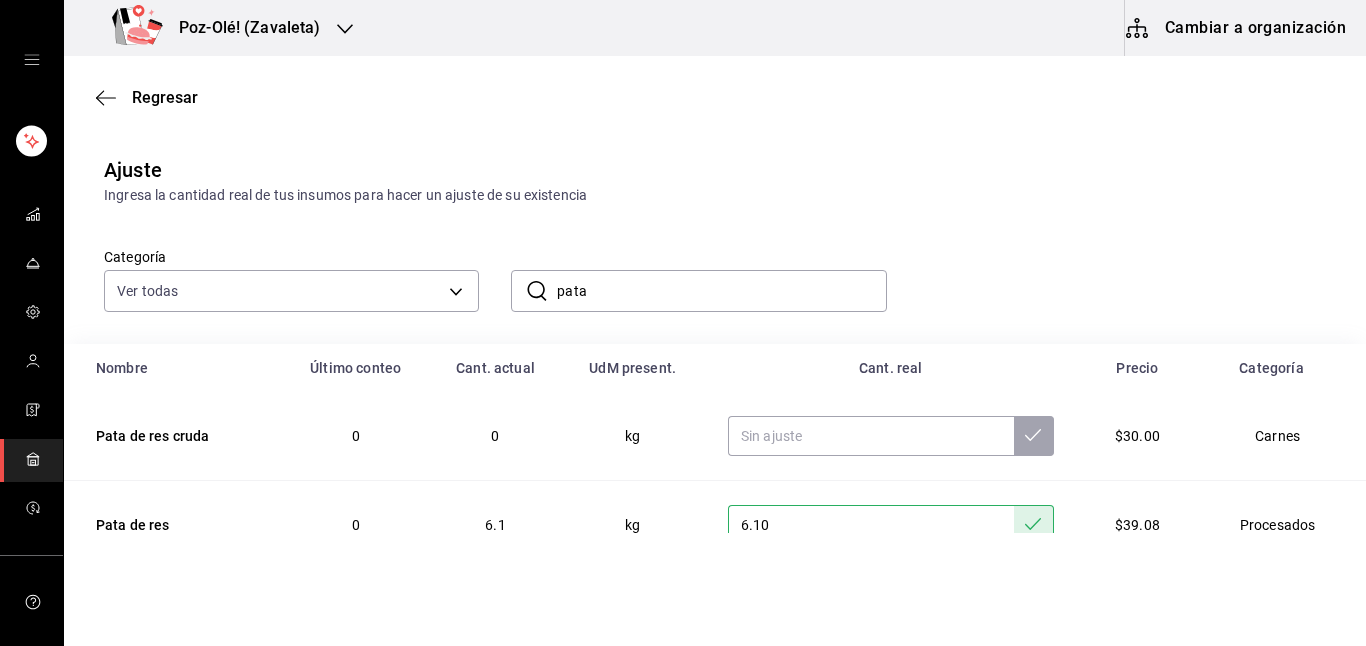 scroll, scrollTop: 44, scrollLeft: 0, axis: vertical 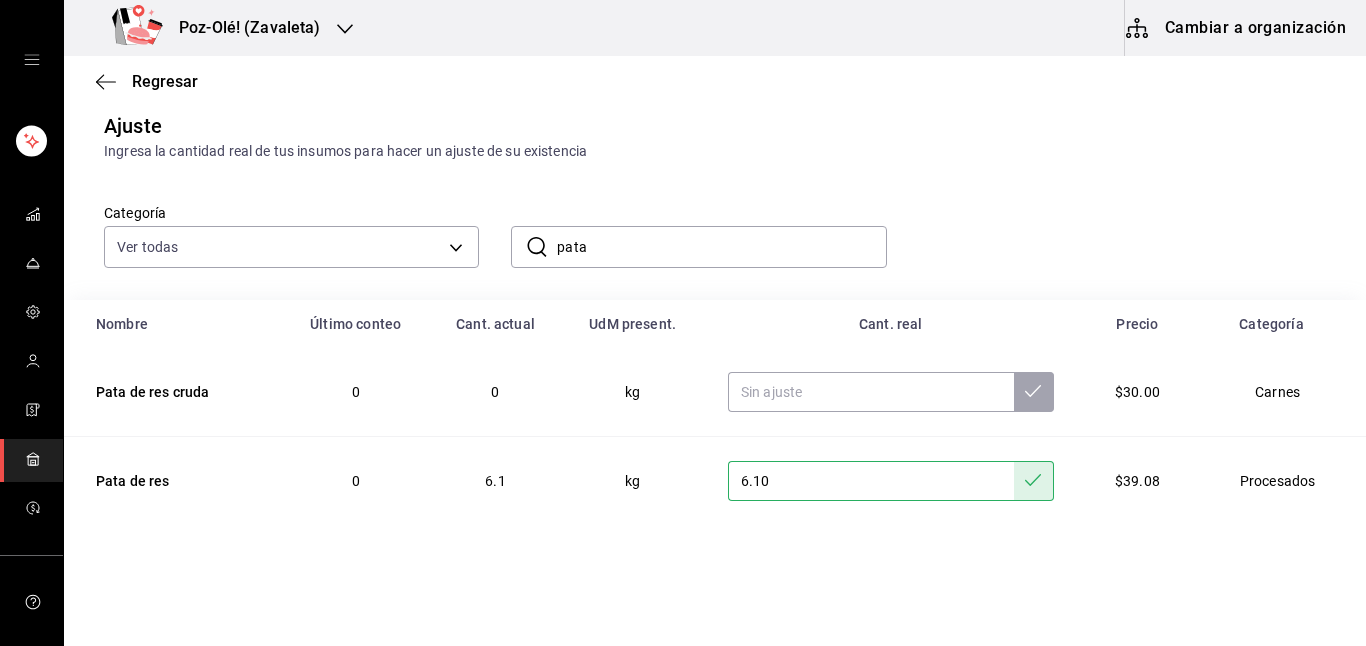 click on "pata" at bounding box center (721, 247) 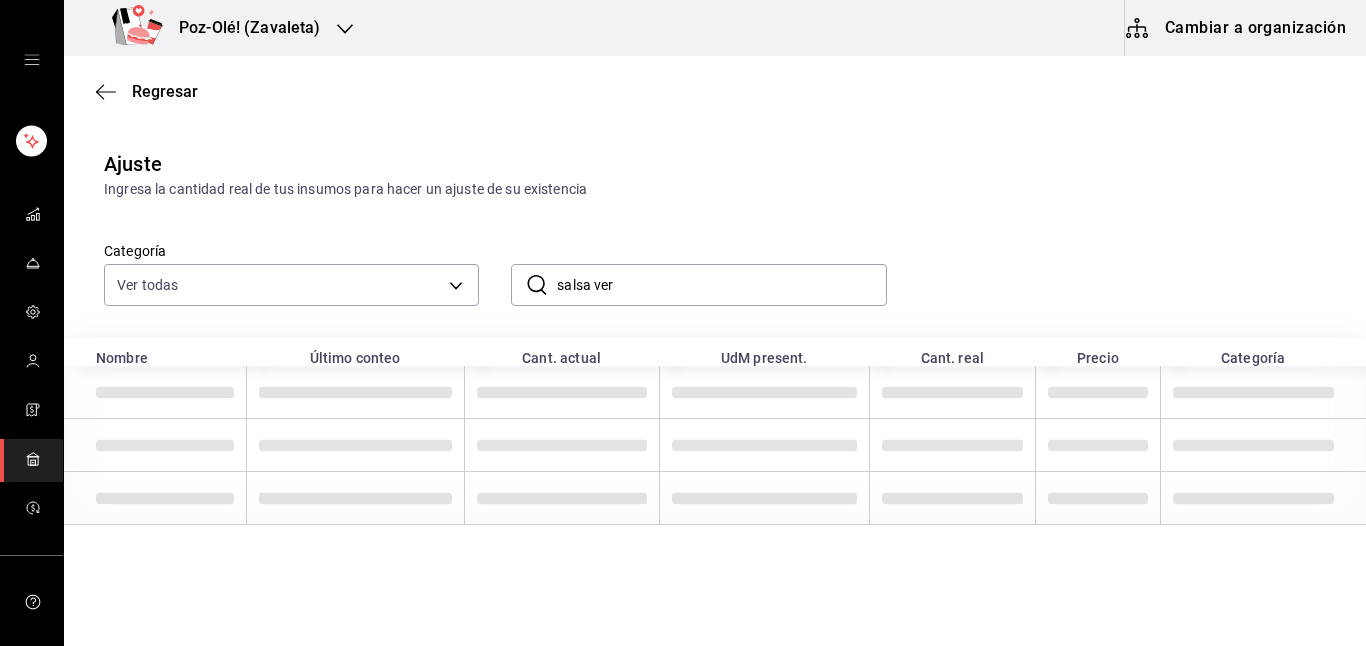 scroll, scrollTop: 0, scrollLeft: 0, axis: both 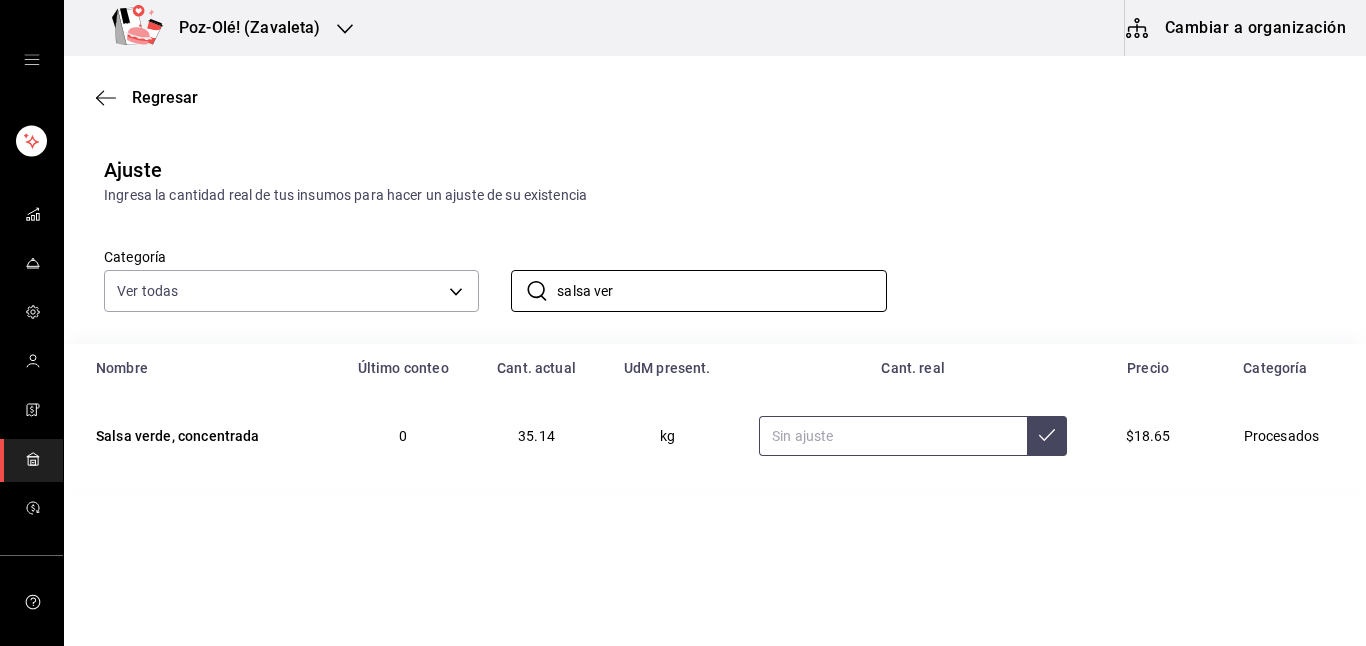type on "salsa ver" 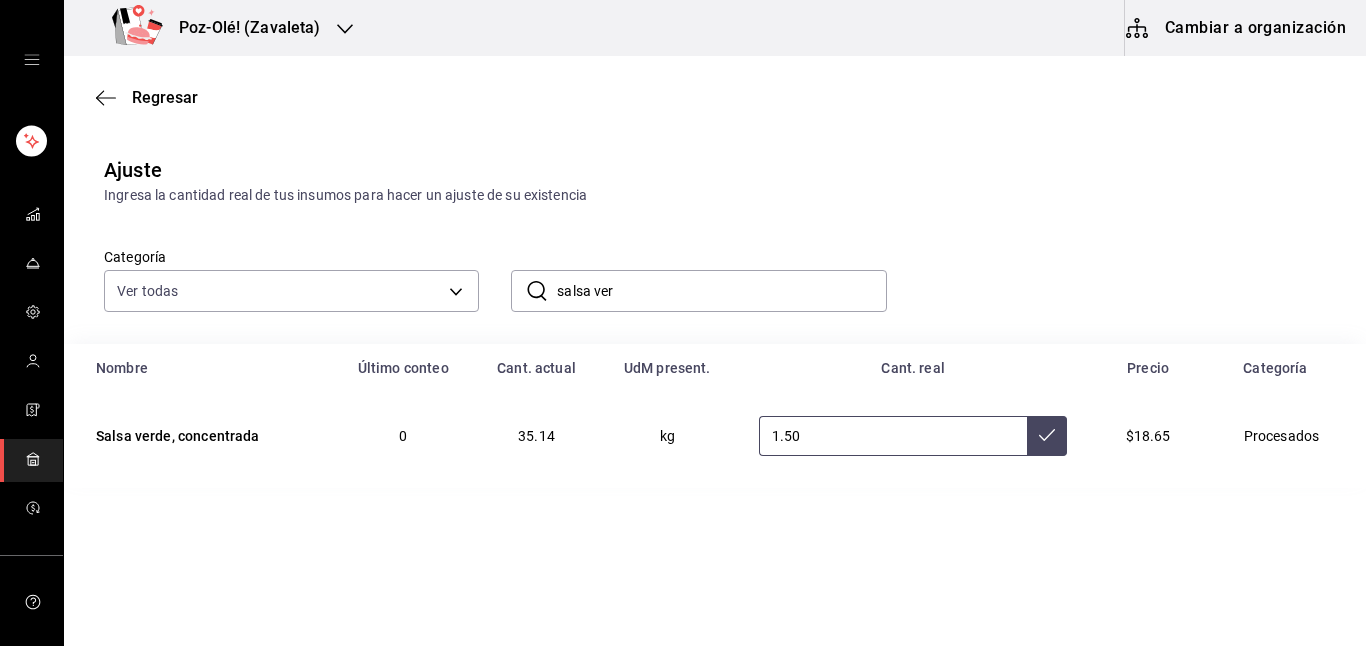type on "1.50" 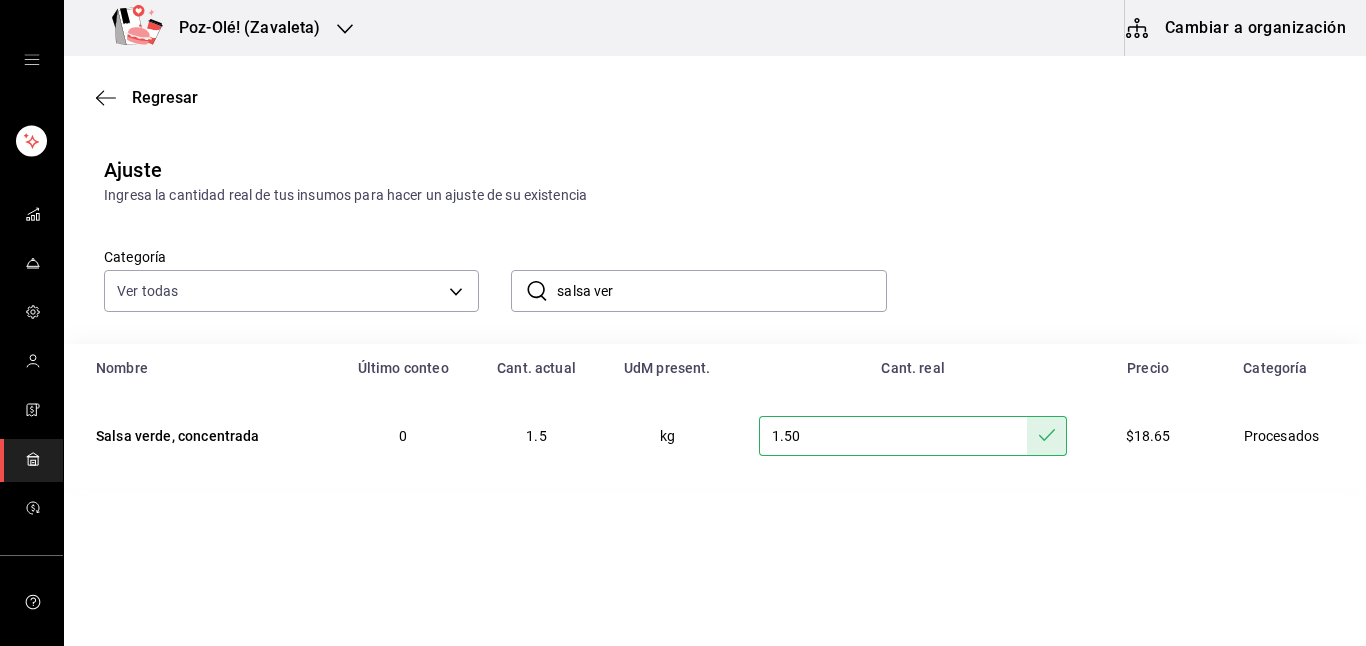 click on "salsa ver" at bounding box center [721, 291] 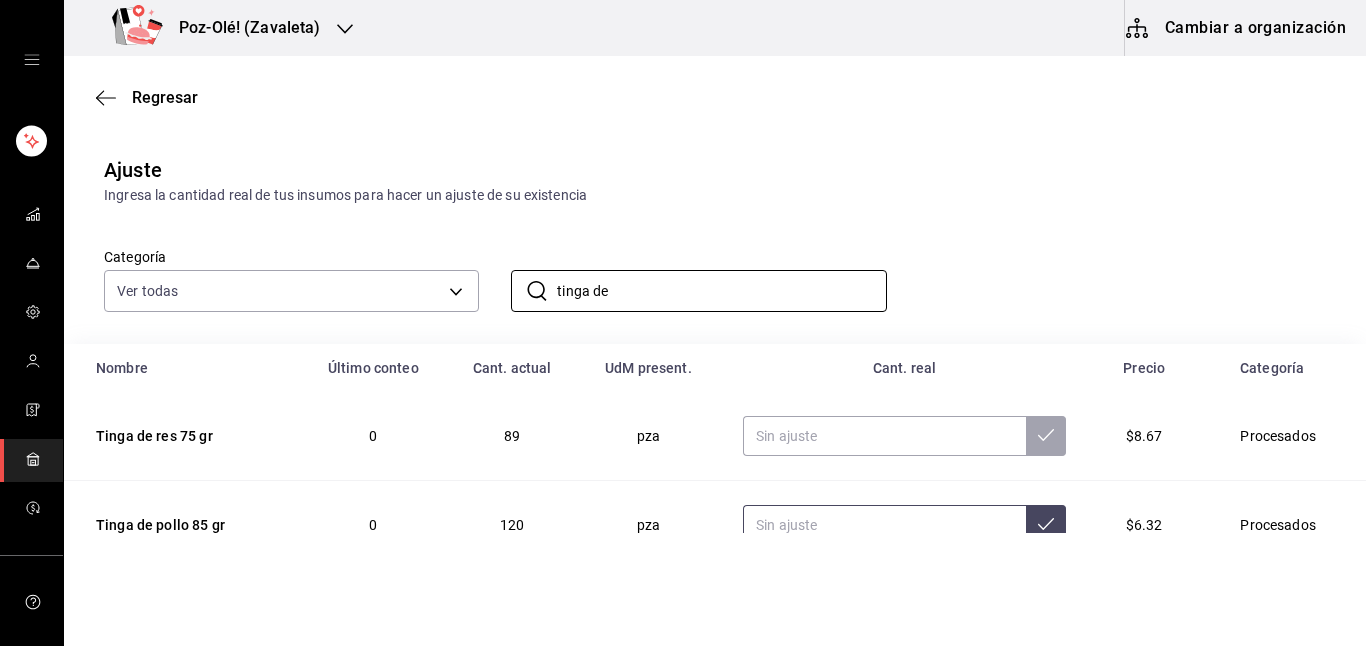 type on "tinga de" 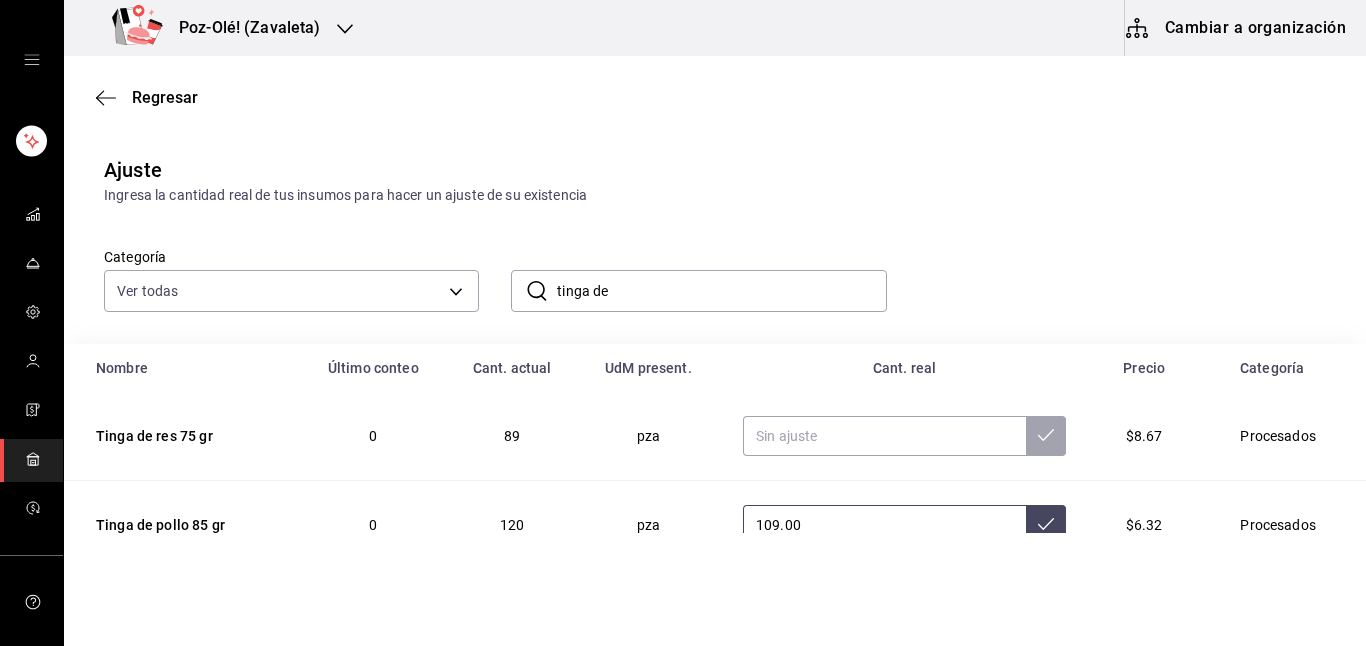 type on "109.00" 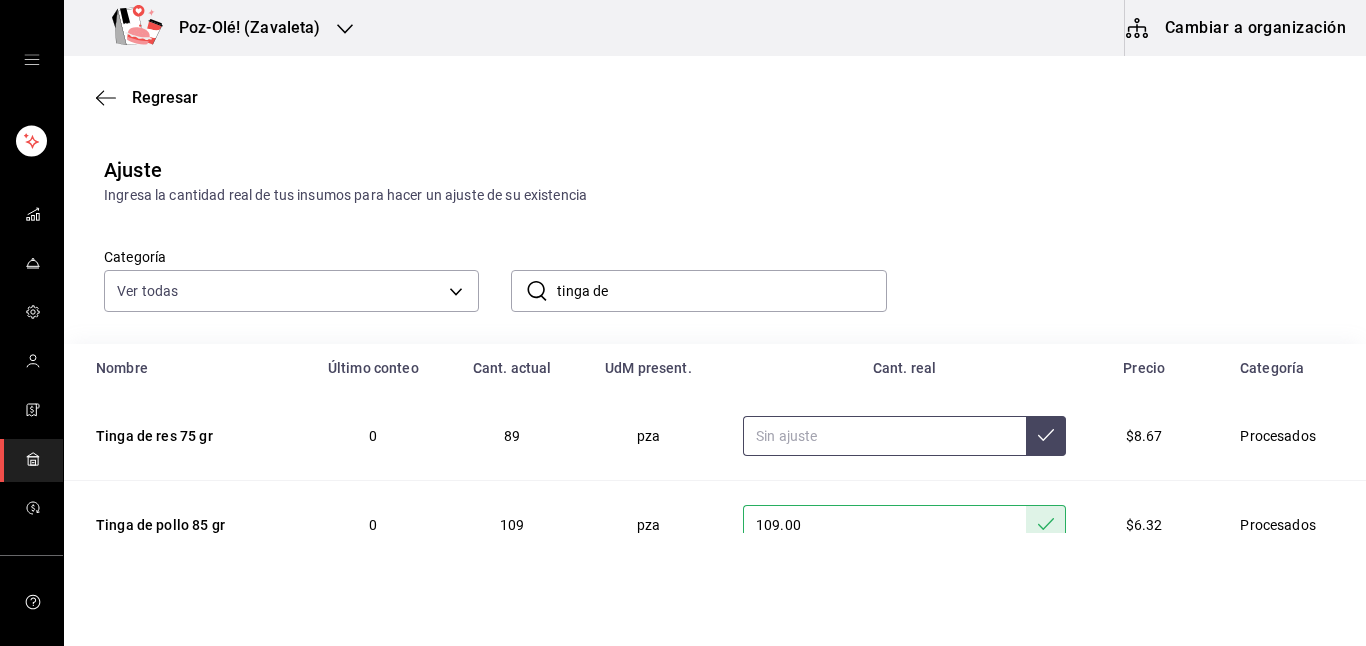 click at bounding box center (884, 436) 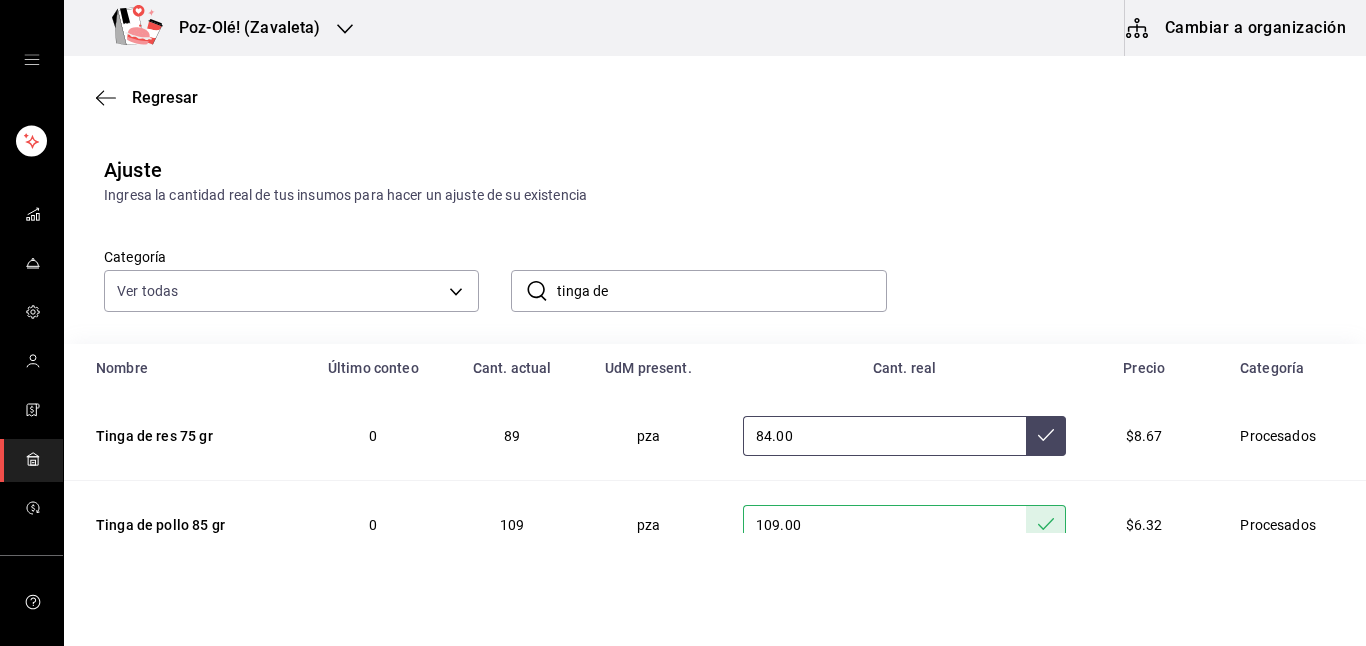 type on "84.00" 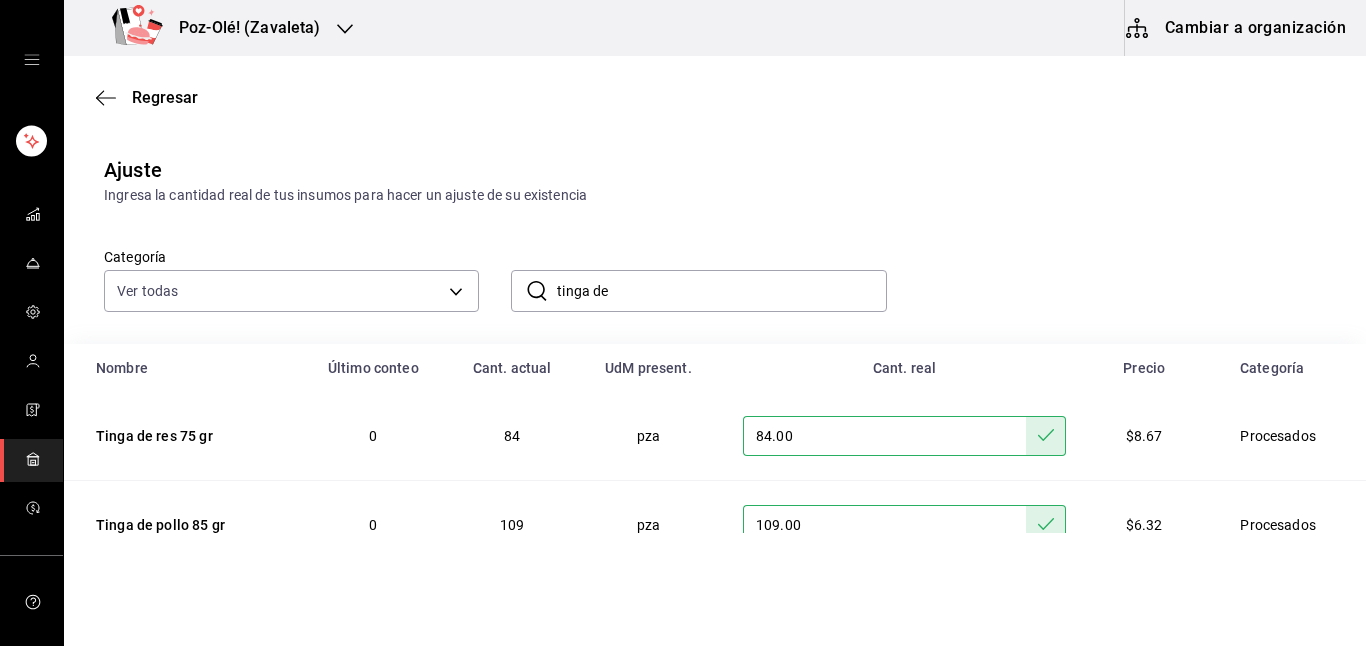 click on "tinga de" at bounding box center [721, 291] 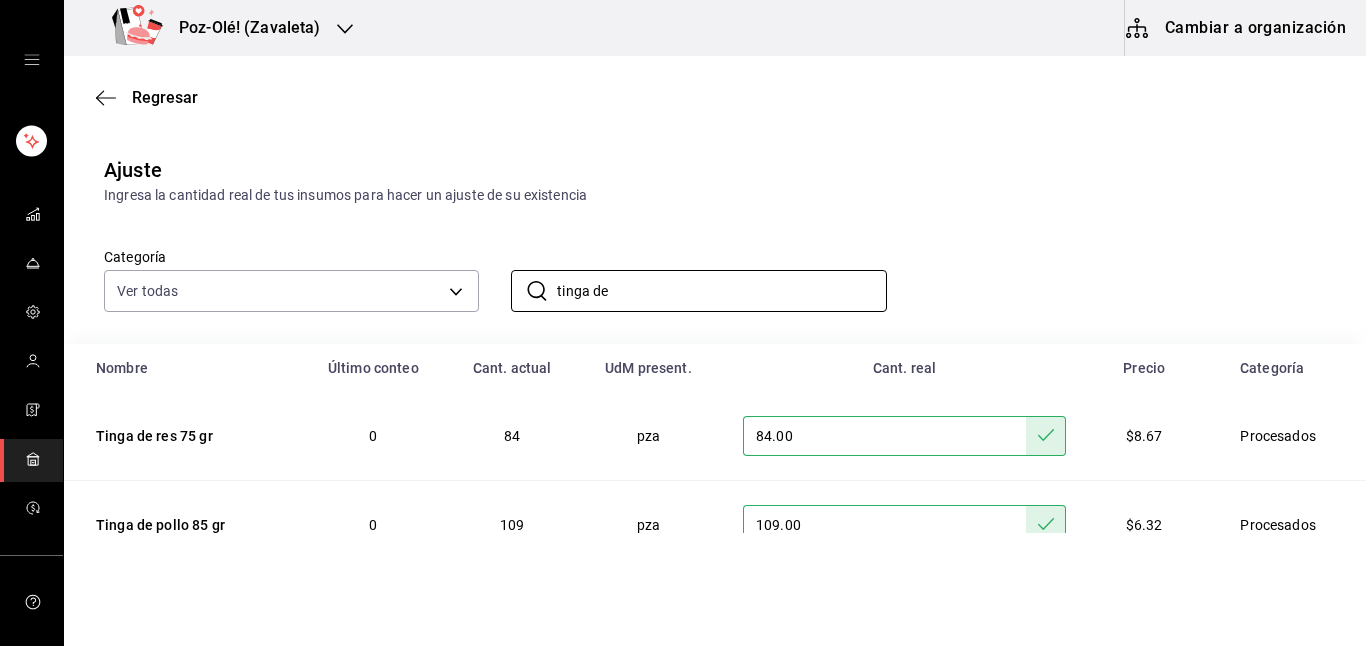 click on "​ tinga de ​" at bounding box center (682, 275) 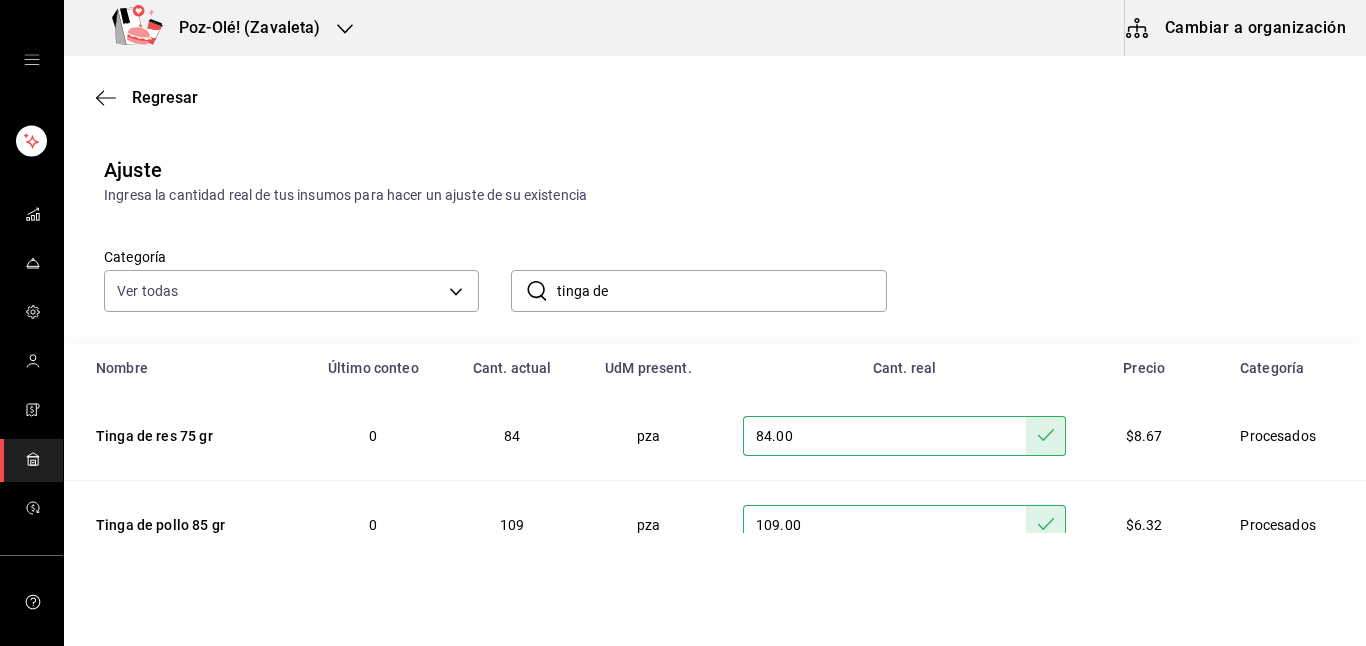 click on "​ tinga de ​" at bounding box center [682, 275] 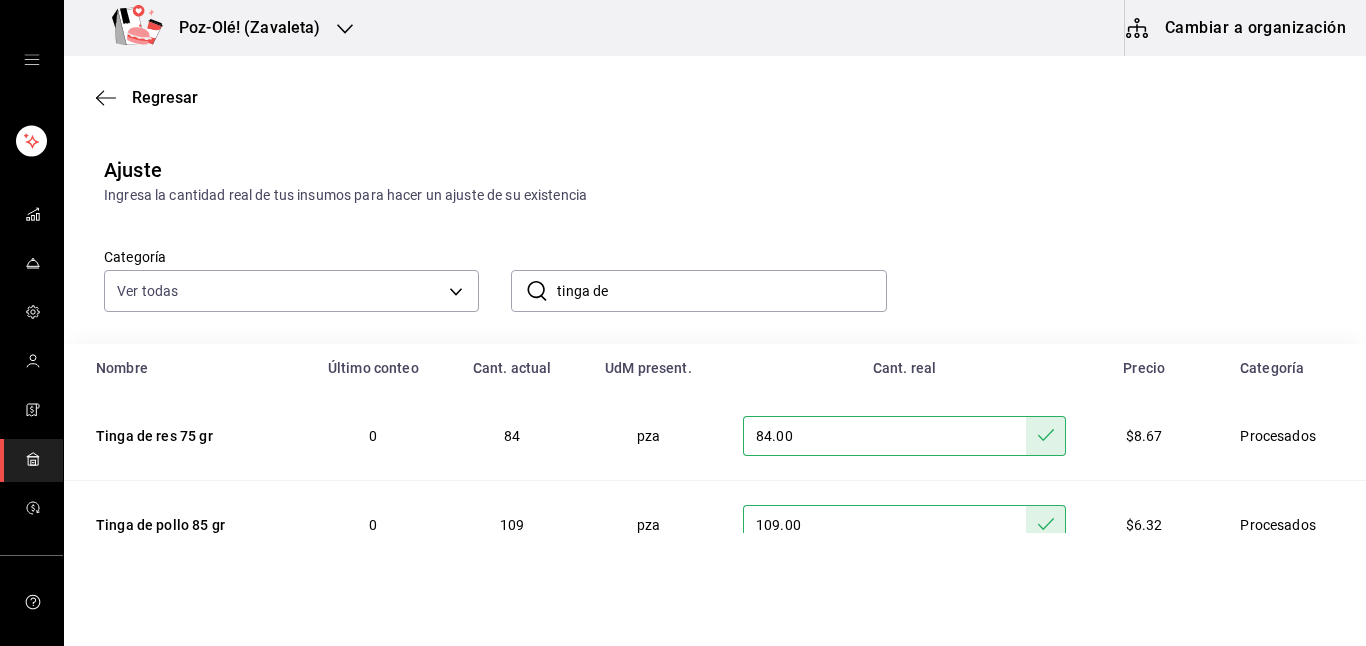 click on "tinga de" at bounding box center (721, 291) 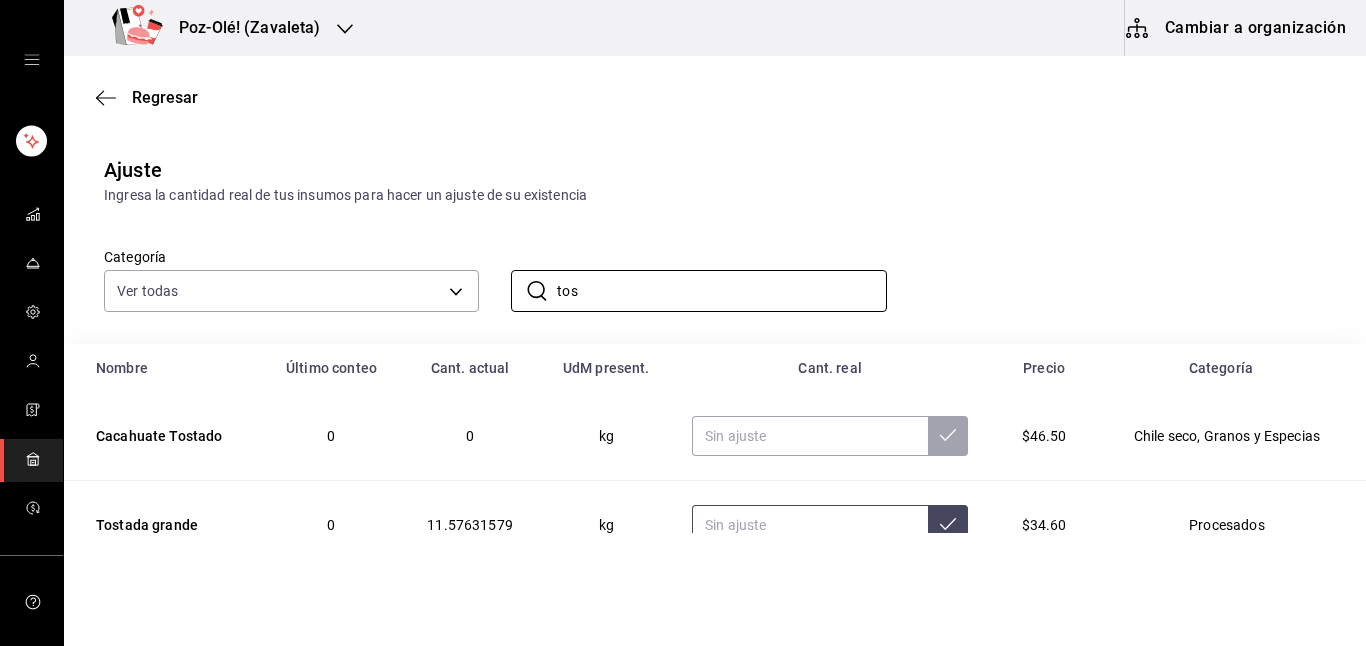 type on "tos" 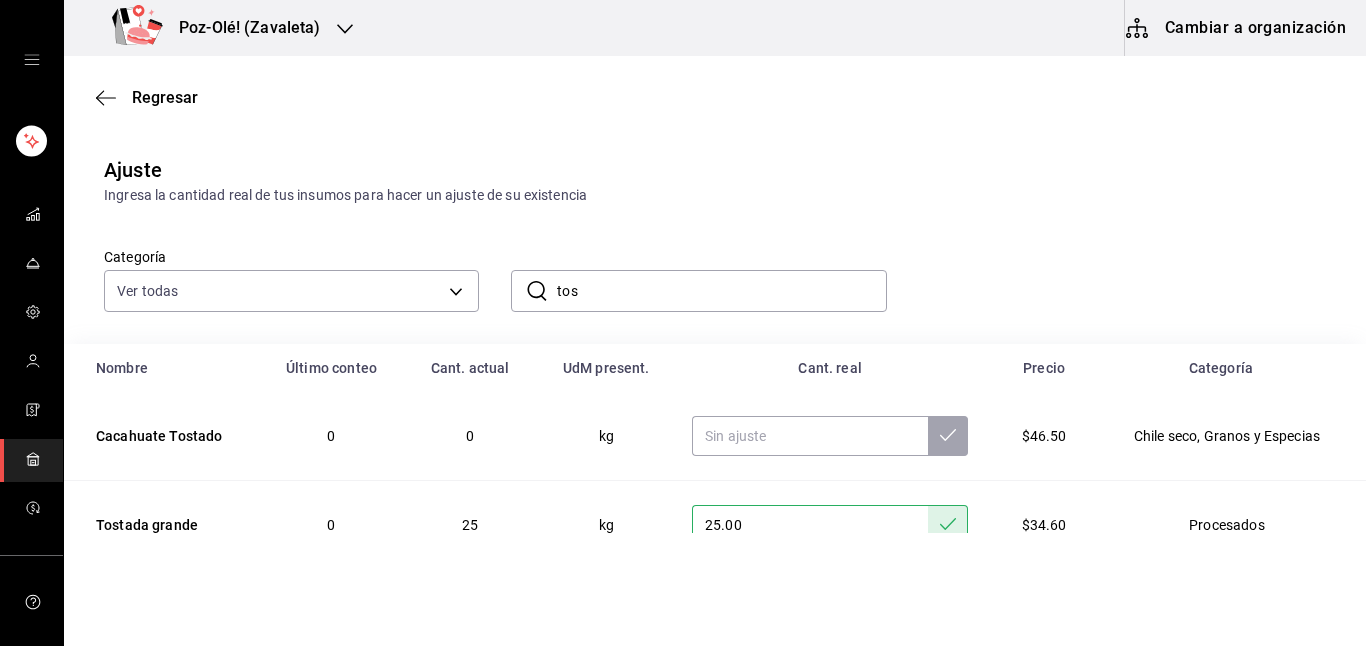 click on "25.00" at bounding box center [810, 525] 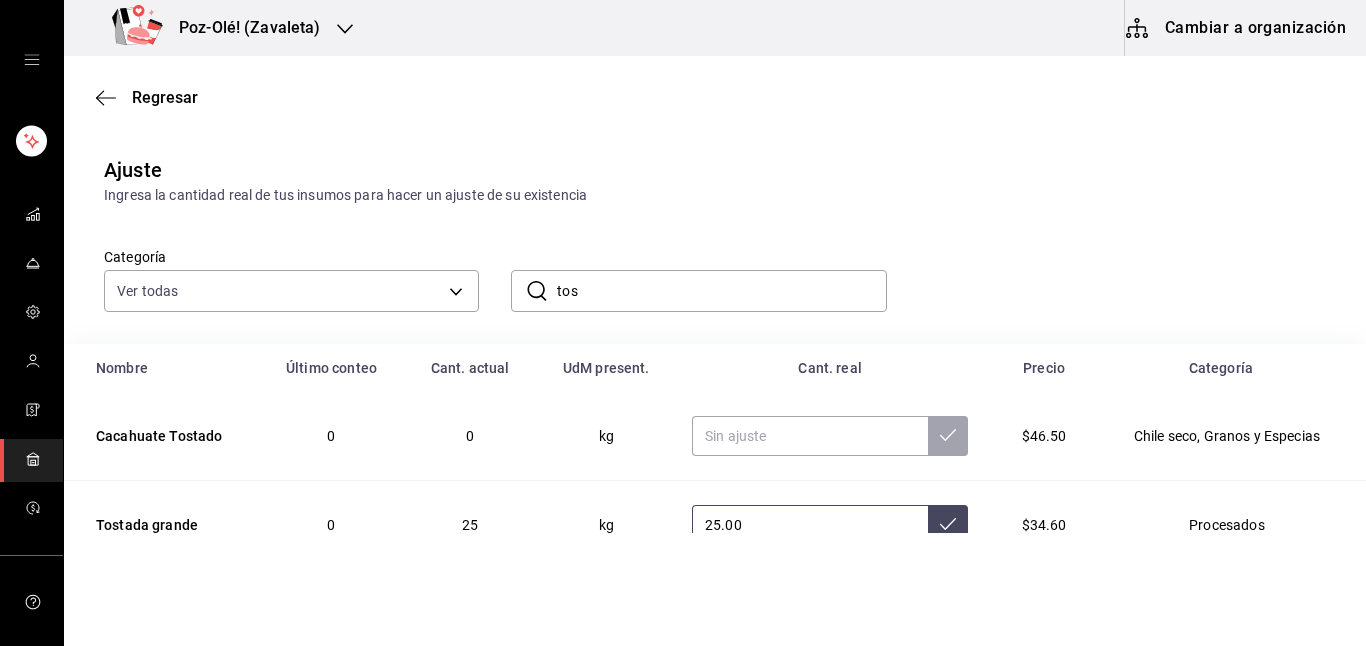 type on "2.00" 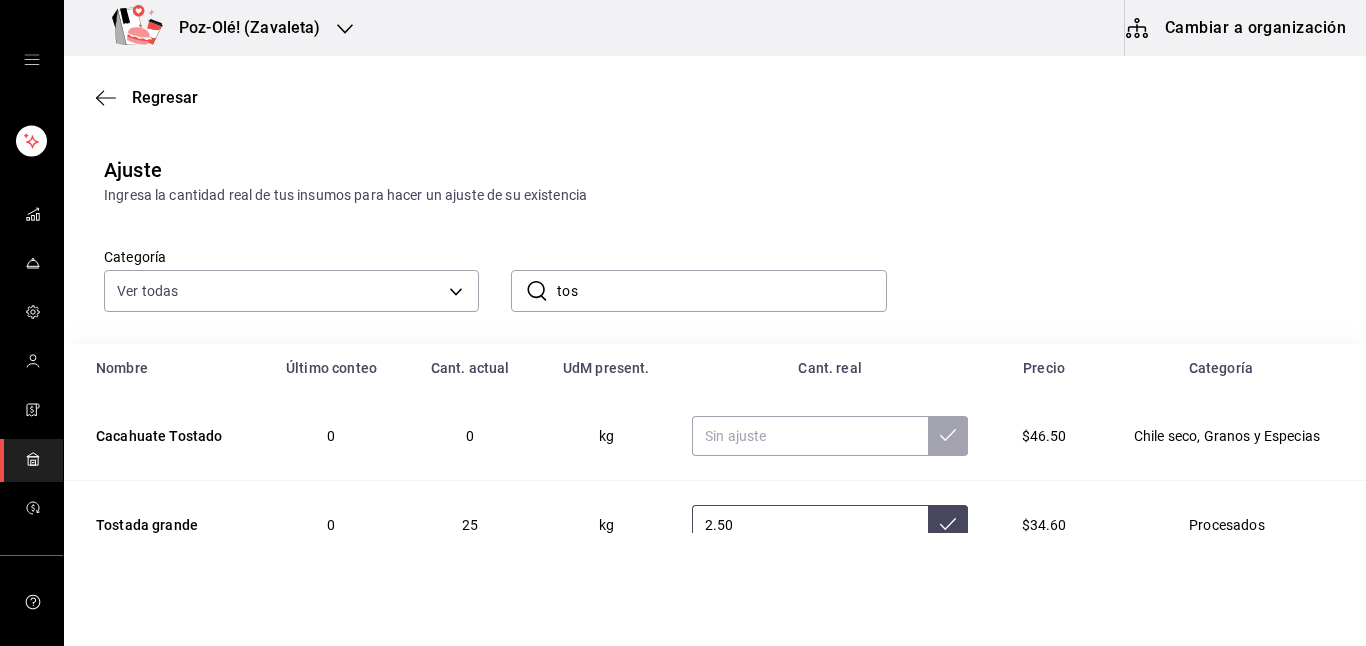 type on "2.50" 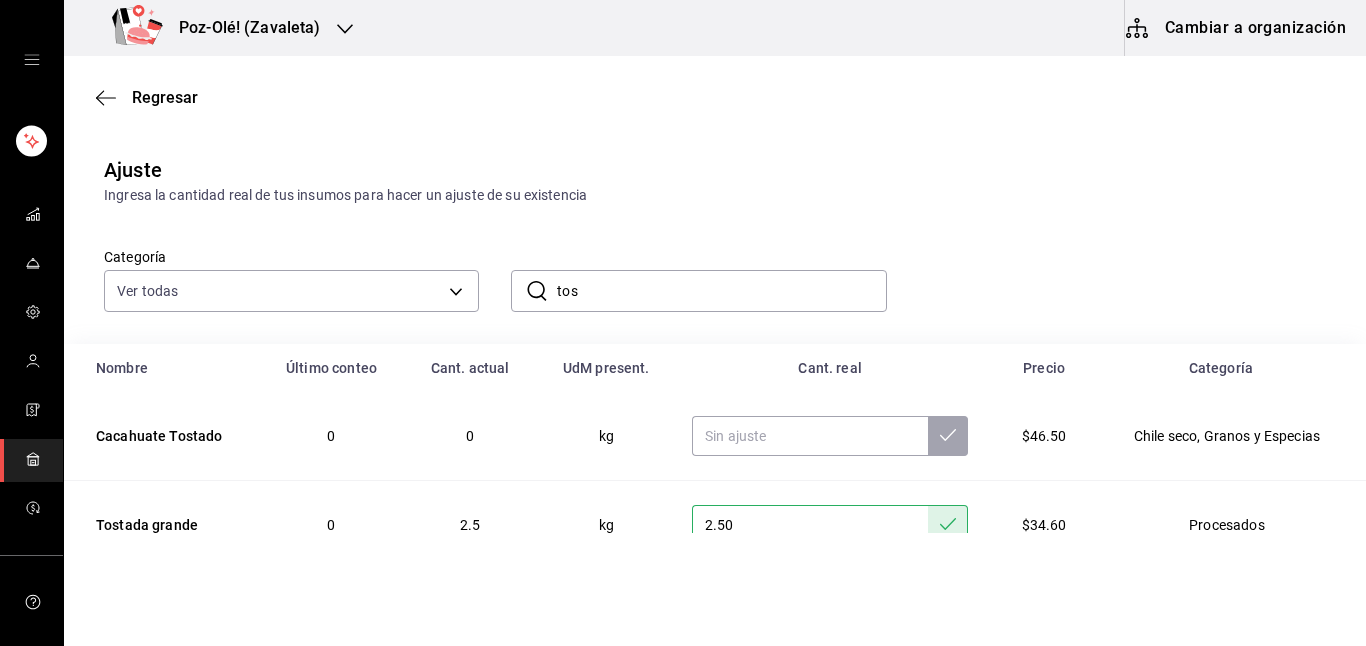 click on "tos" at bounding box center (721, 291) 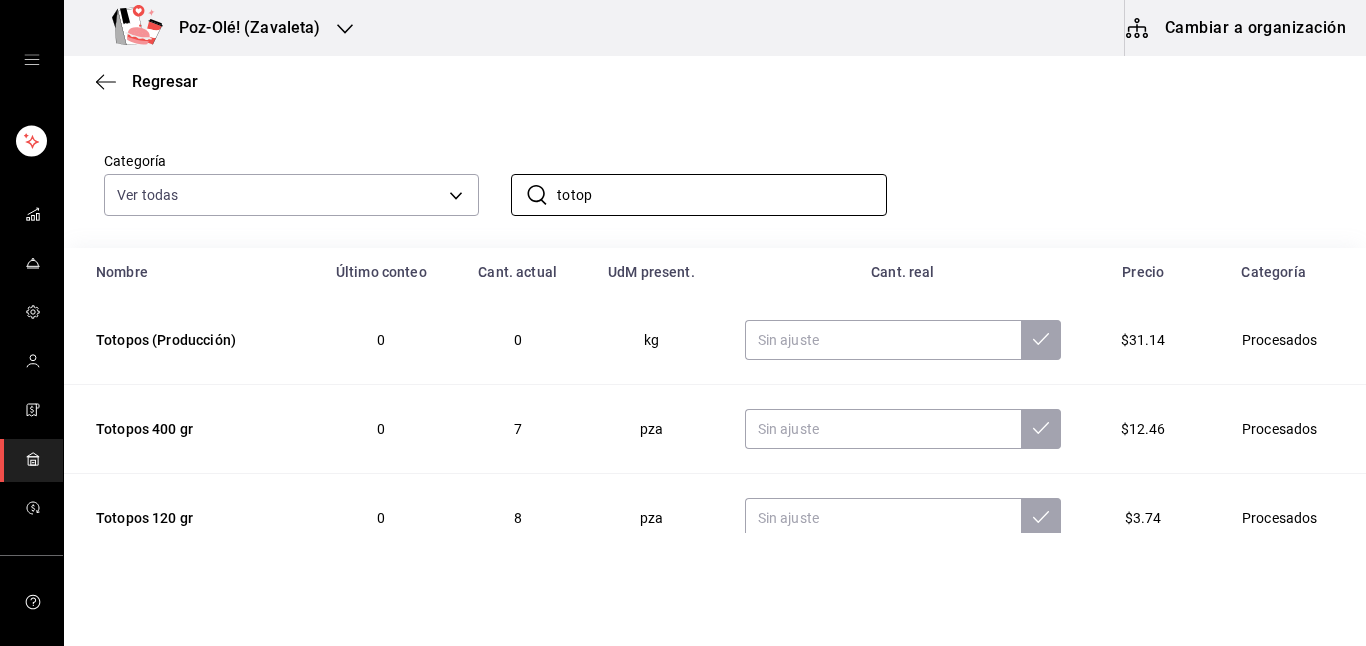 scroll, scrollTop: 133, scrollLeft: 0, axis: vertical 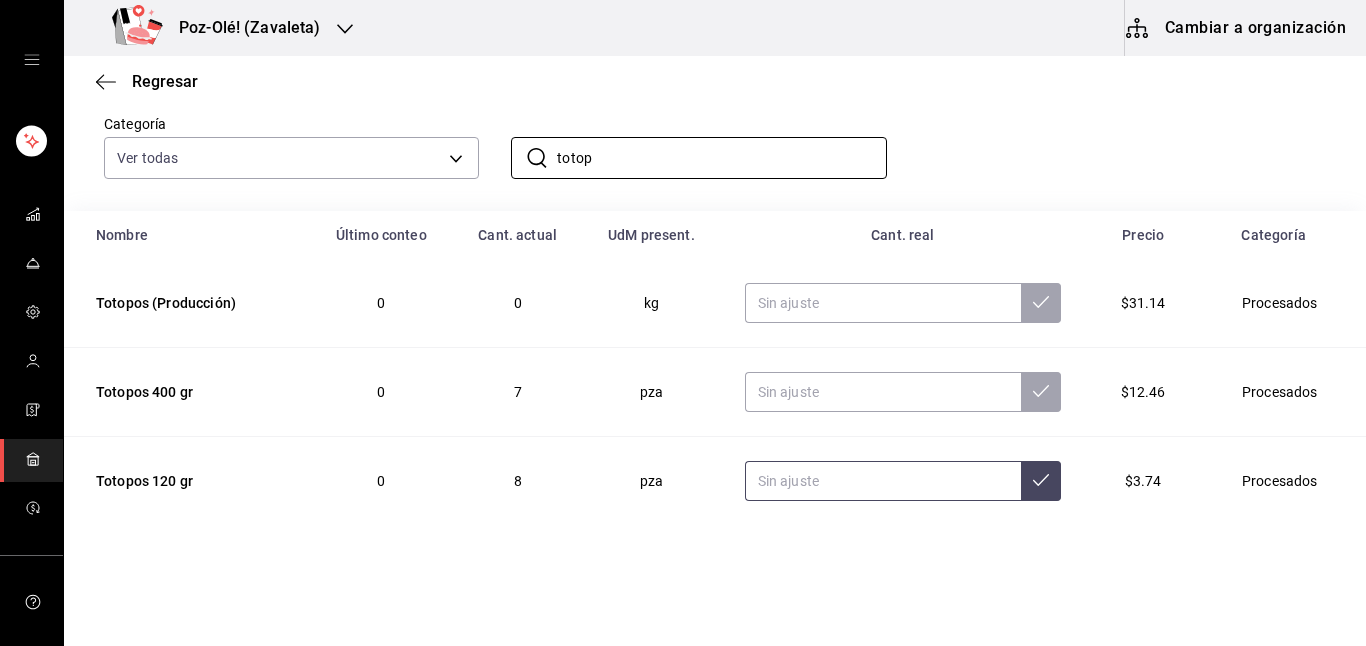 type on "totop" 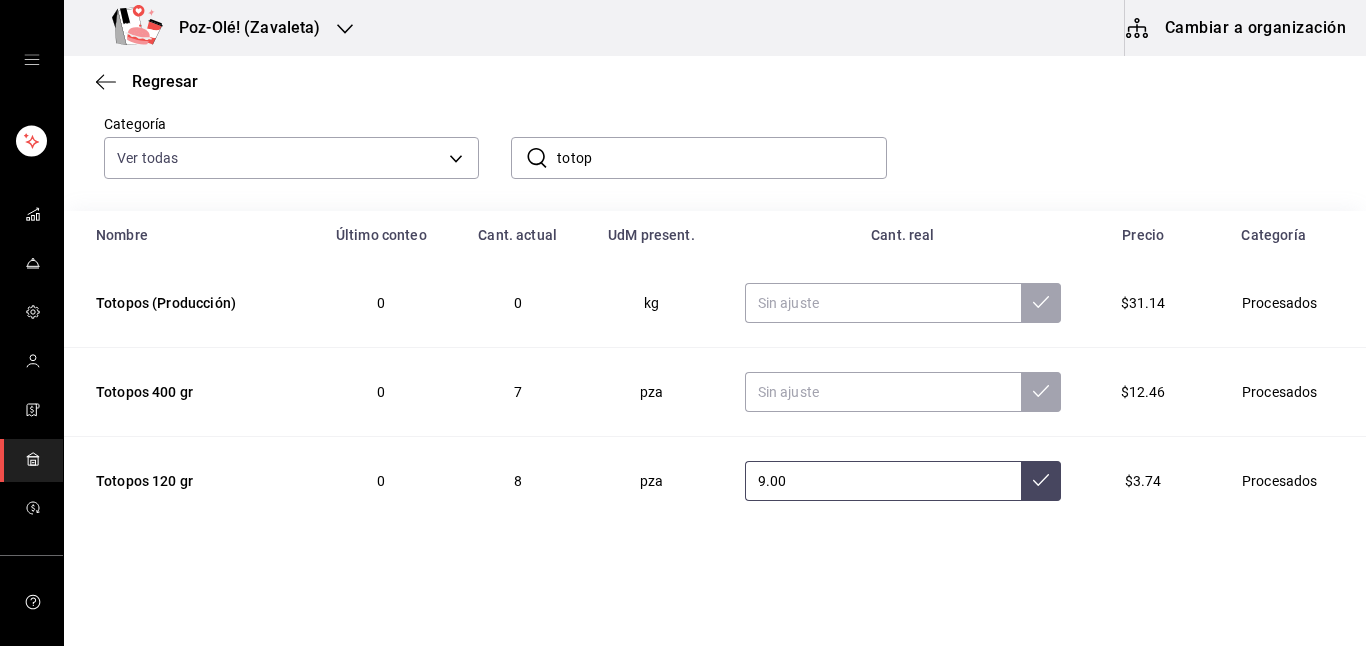 type on "9.00" 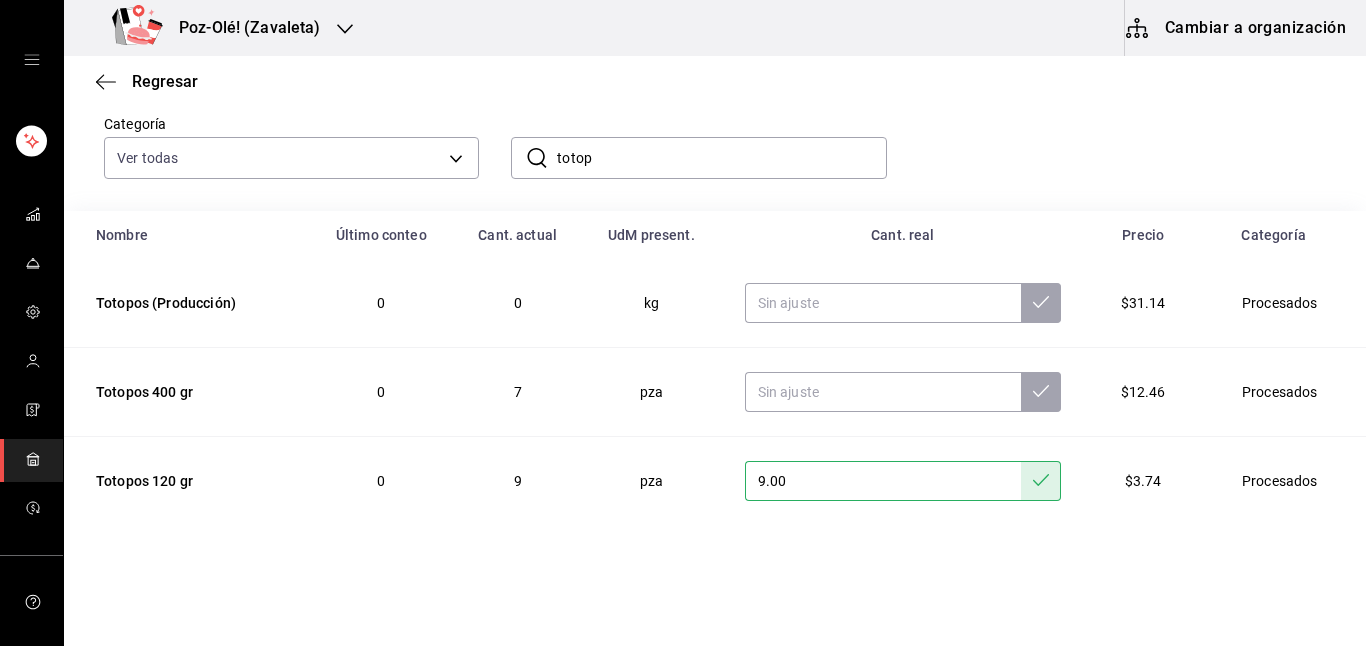 click on "totop" at bounding box center (721, 158) 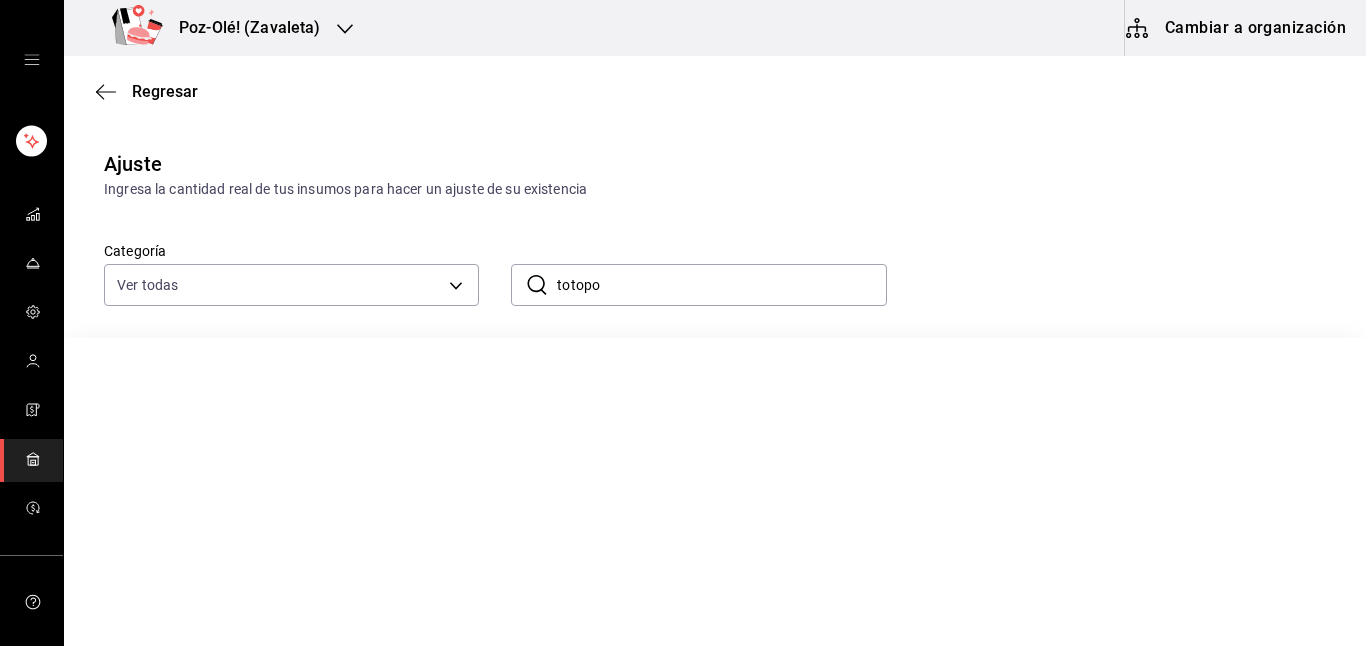 scroll, scrollTop: 133, scrollLeft: 0, axis: vertical 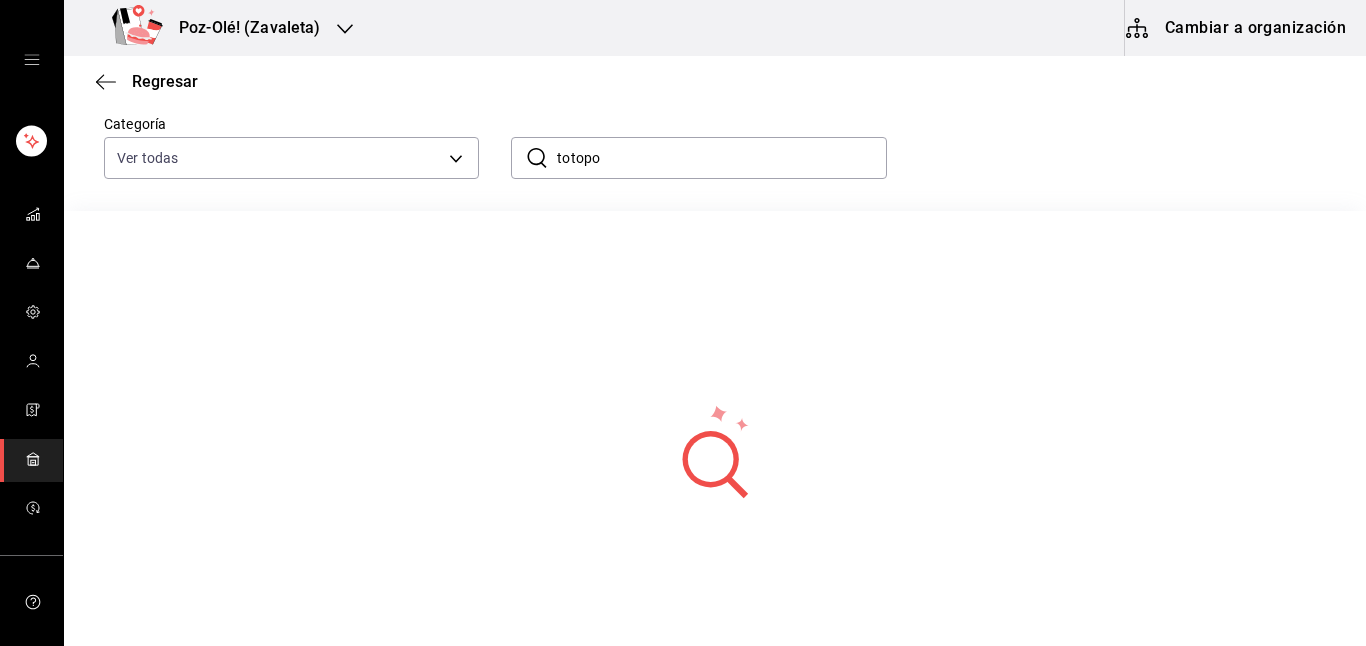 type on "totop" 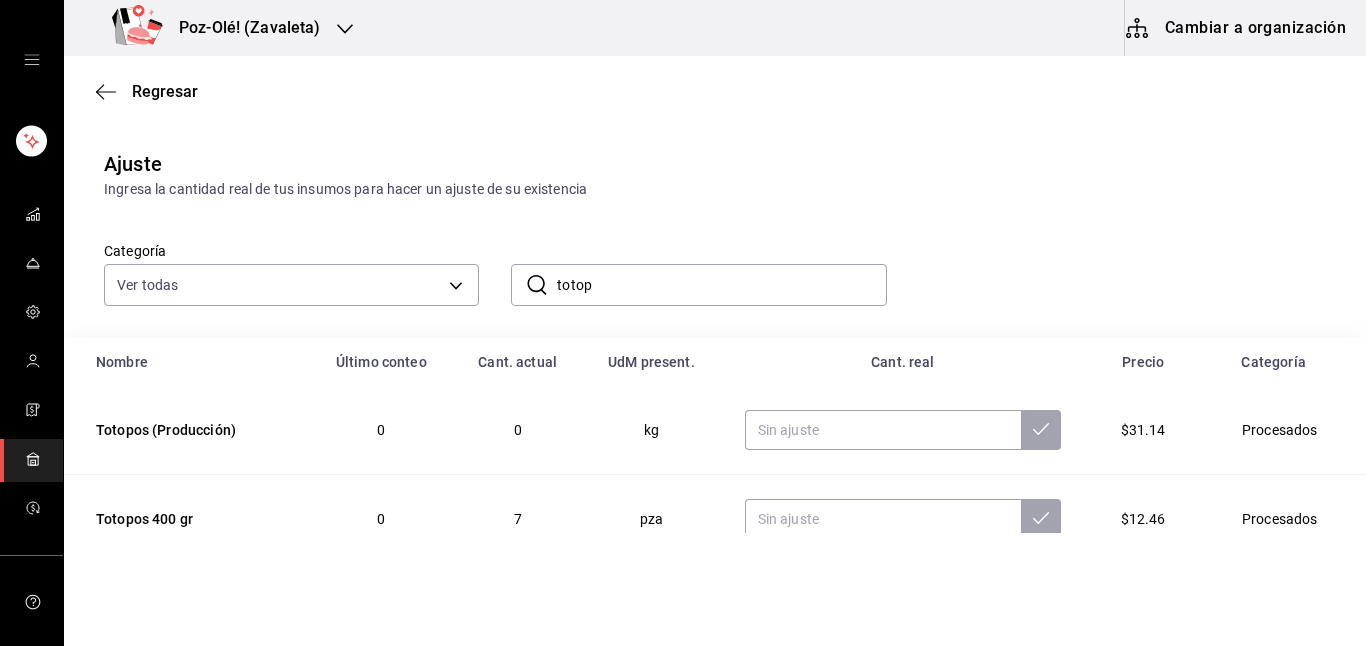scroll, scrollTop: 133, scrollLeft: 0, axis: vertical 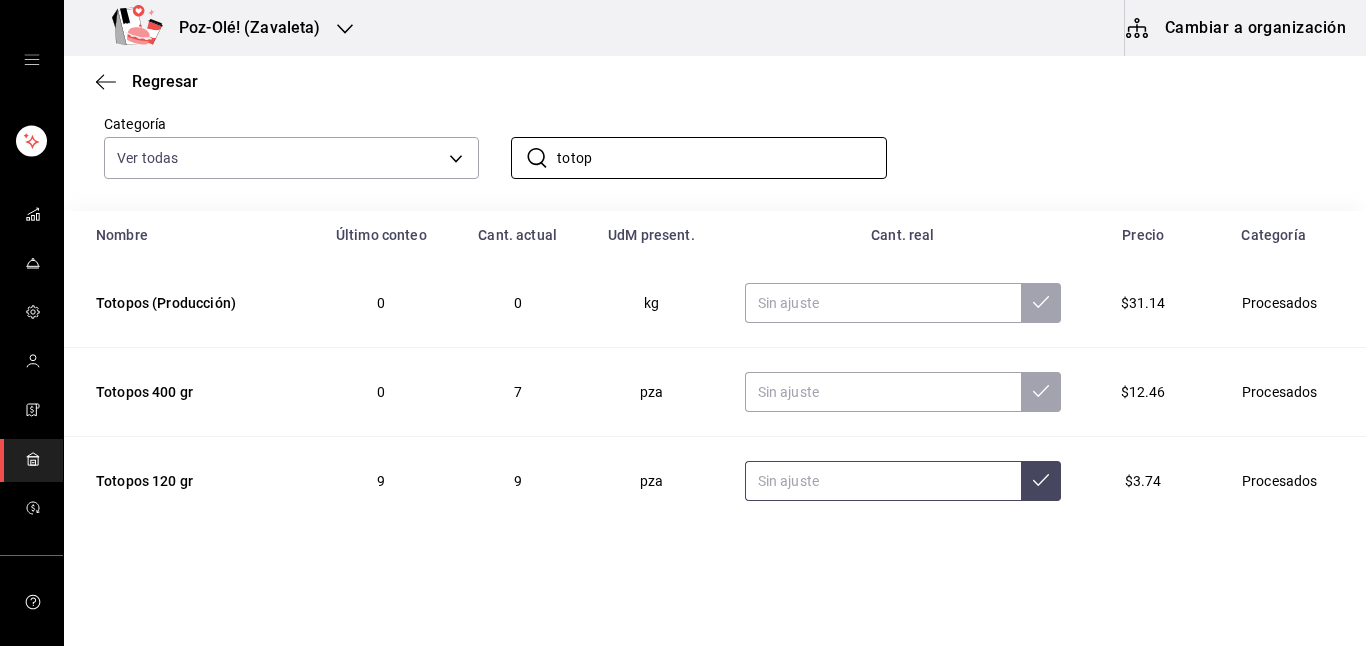 click at bounding box center [883, 481] 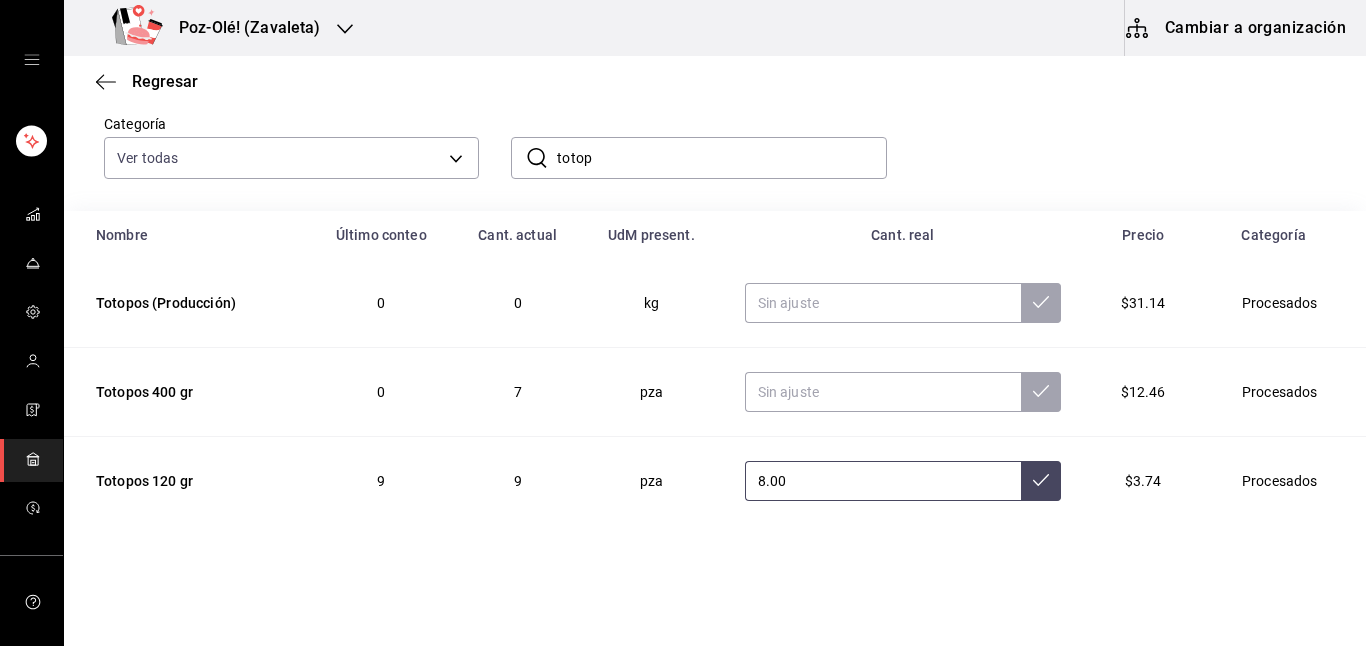 type on "8.00" 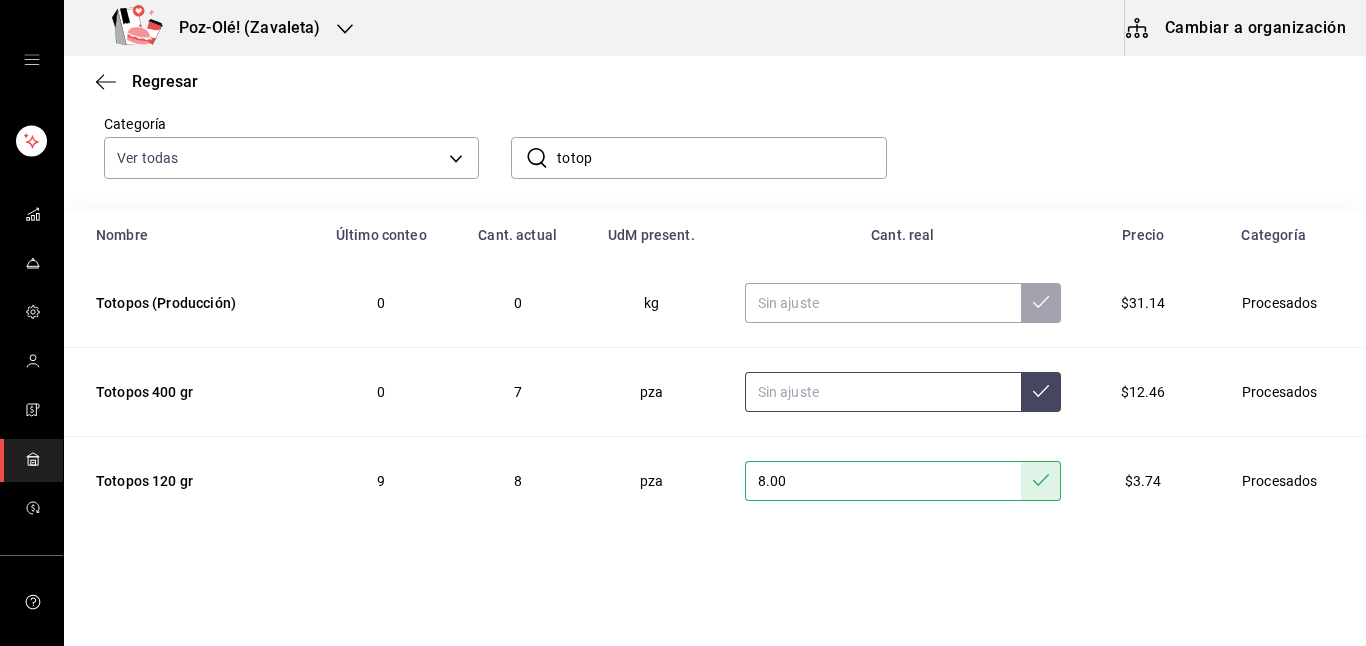 click at bounding box center (883, 392) 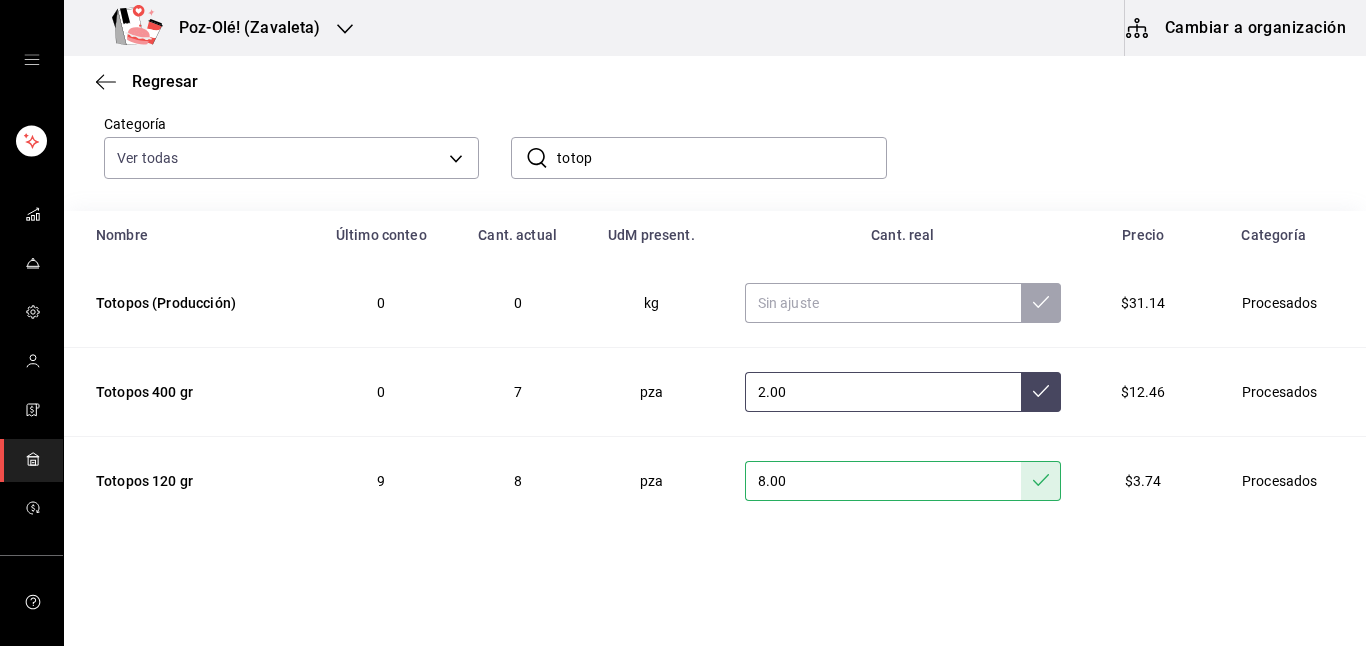 type on "2.00" 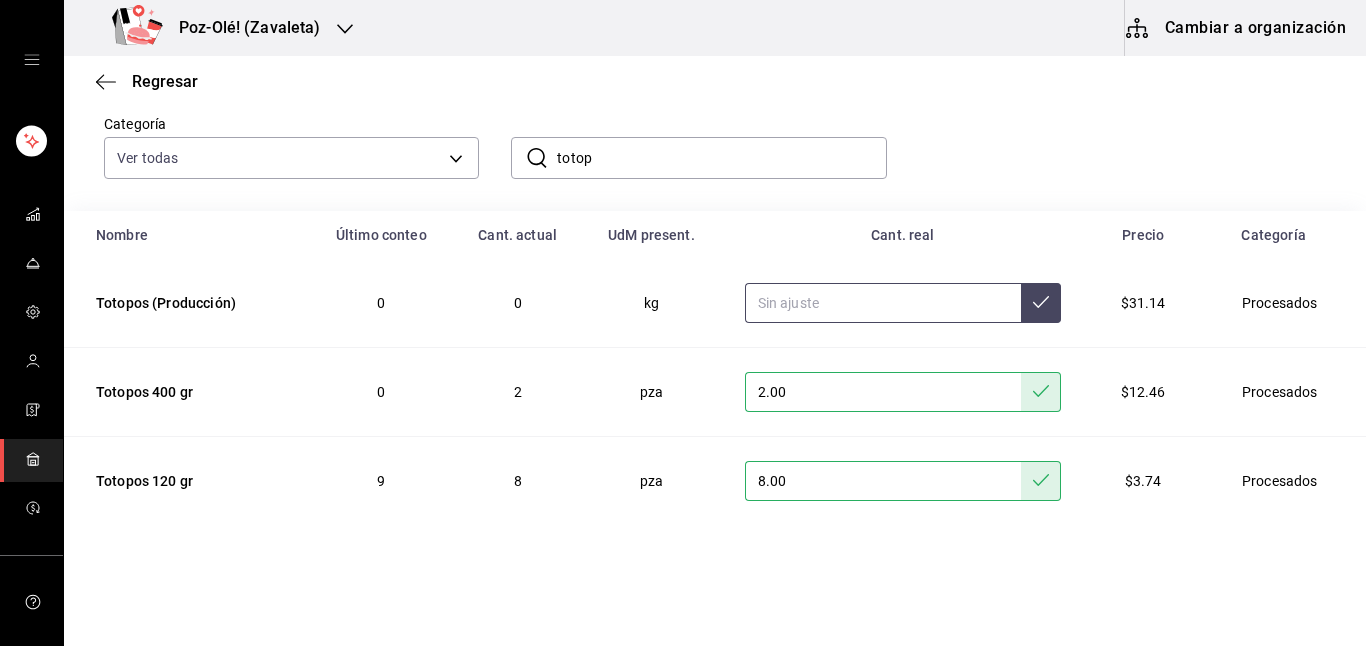 click at bounding box center (883, 303) 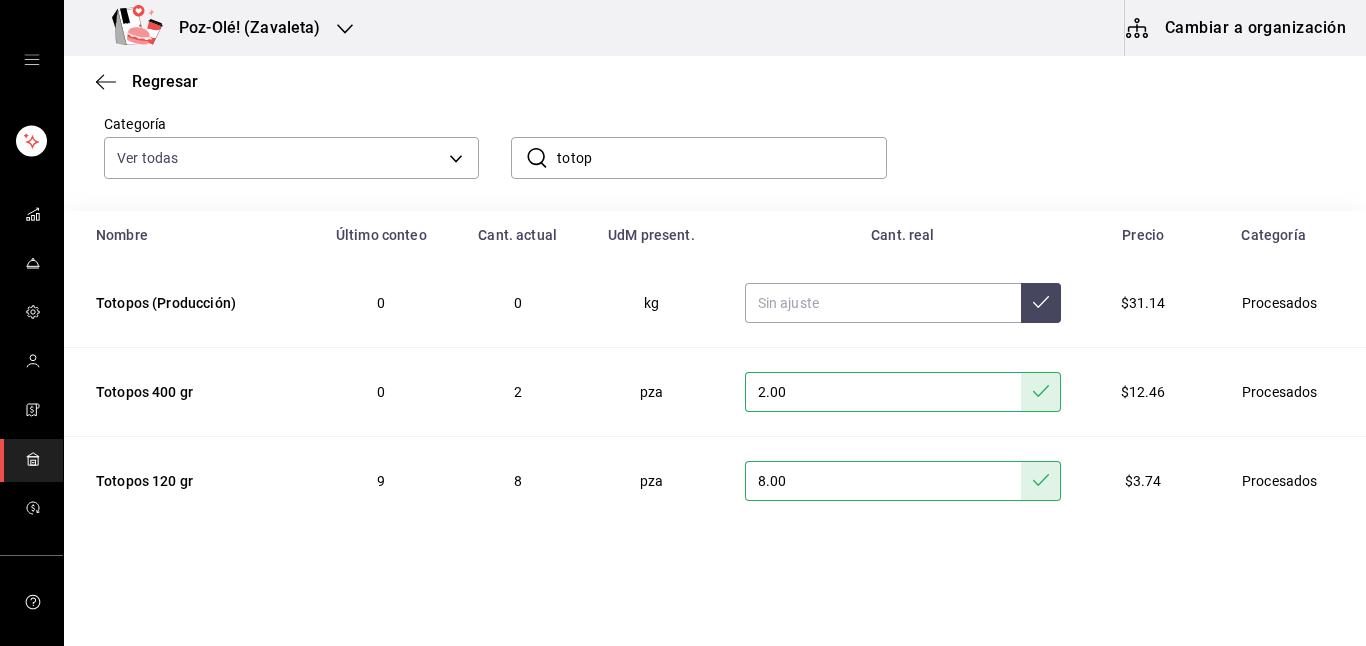 click on "totop" at bounding box center [721, 158] 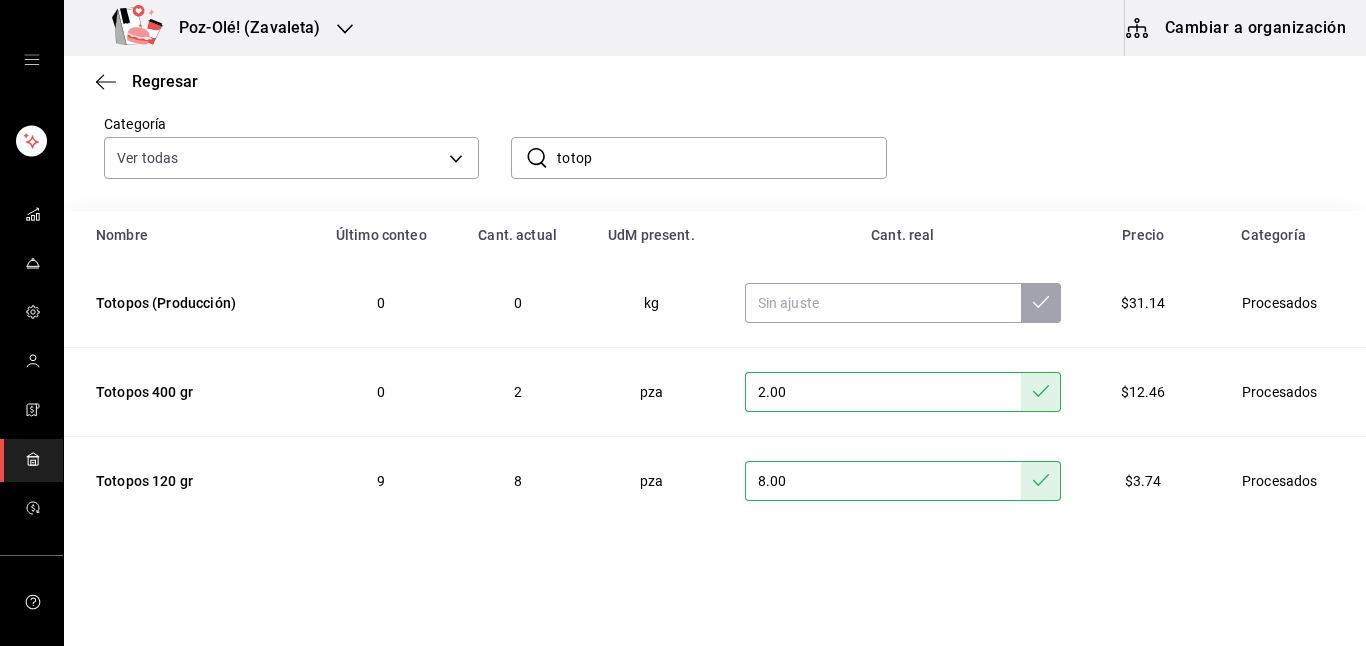 click on "totop" at bounding box center [721, 158] 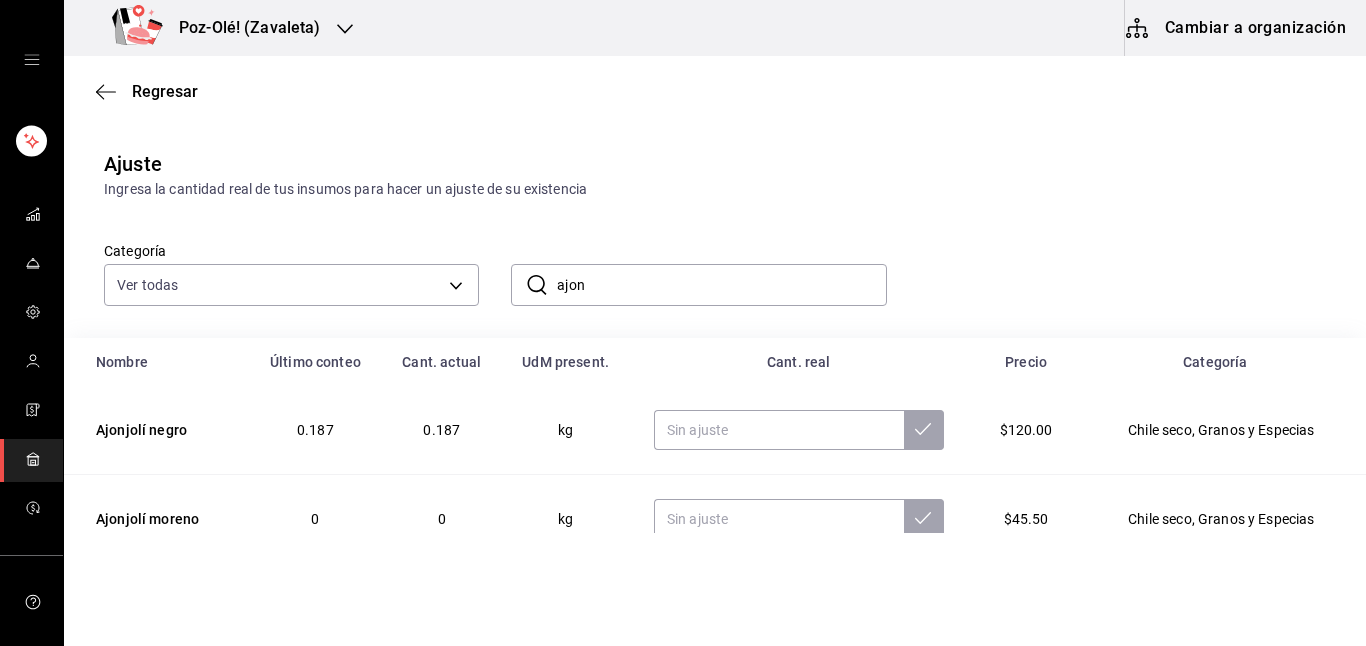 scroll, scrollTop: 44, scrollLeft: 0, axis: vertical 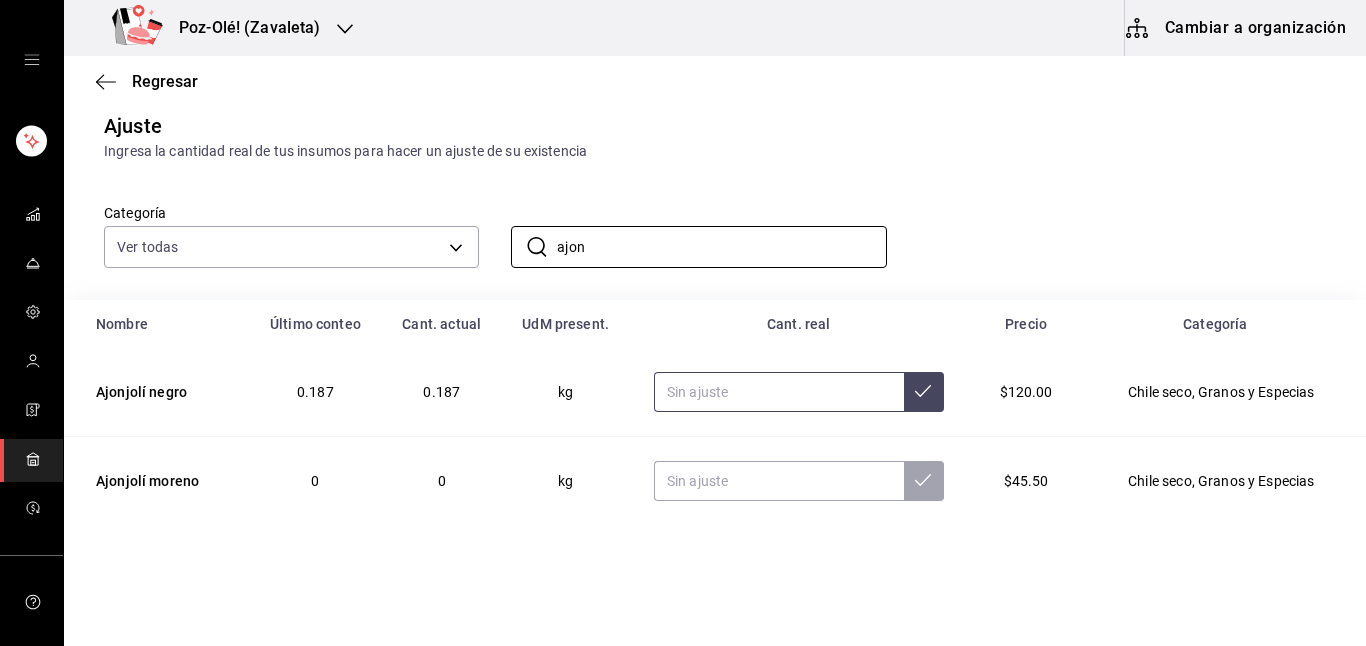 click at bounding box center [779, 392] 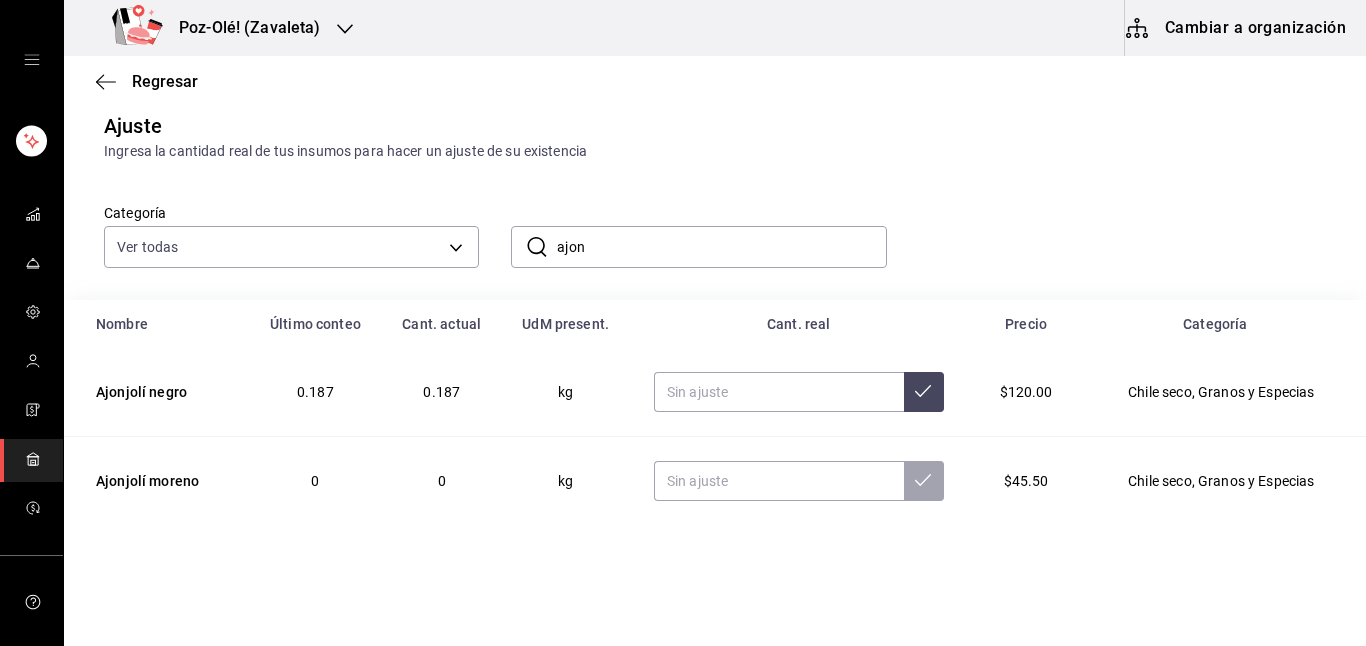 click on "ajon" at bounding box center (721, 247) 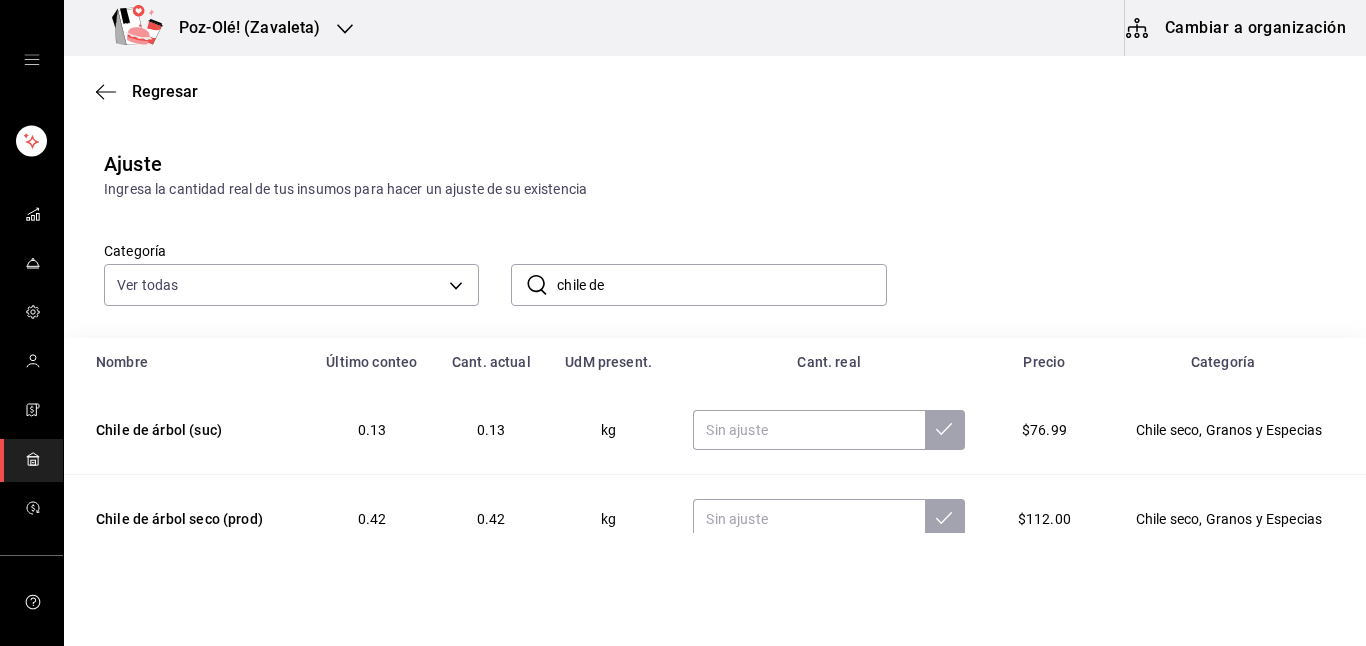 scroll, scrollTop: 44, scrollLeft: 0, axis: vertical 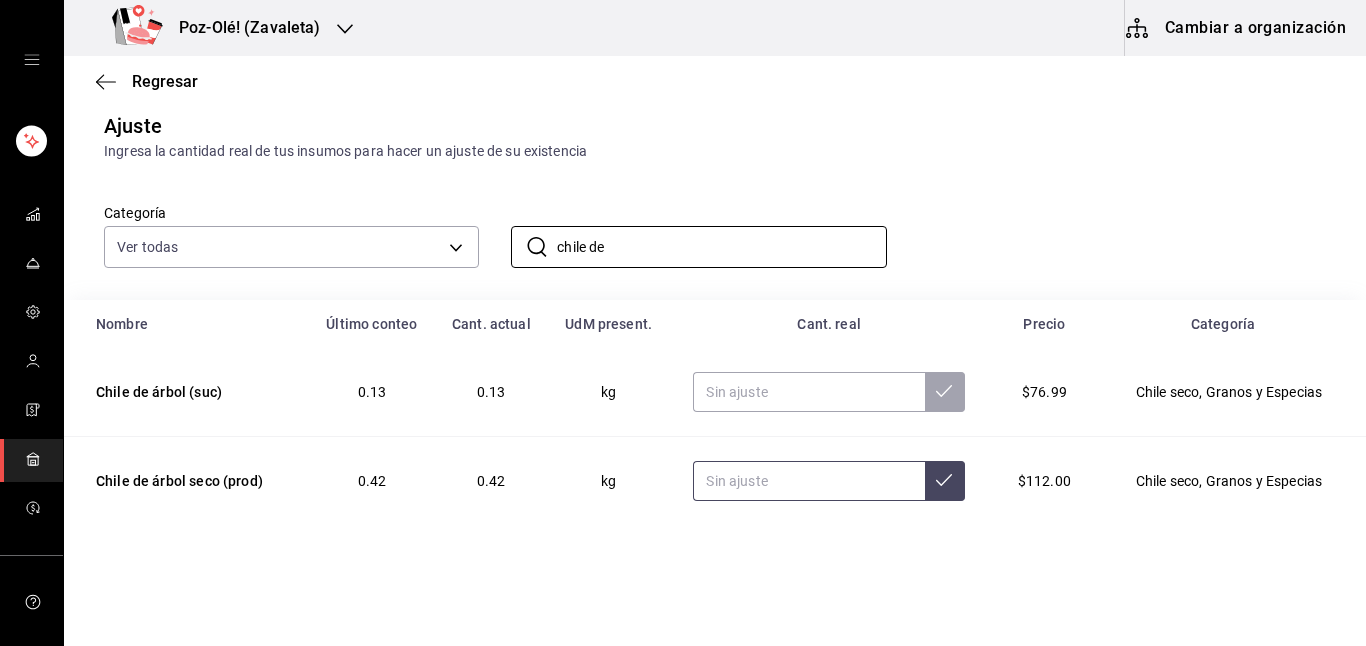 type on "chile de" 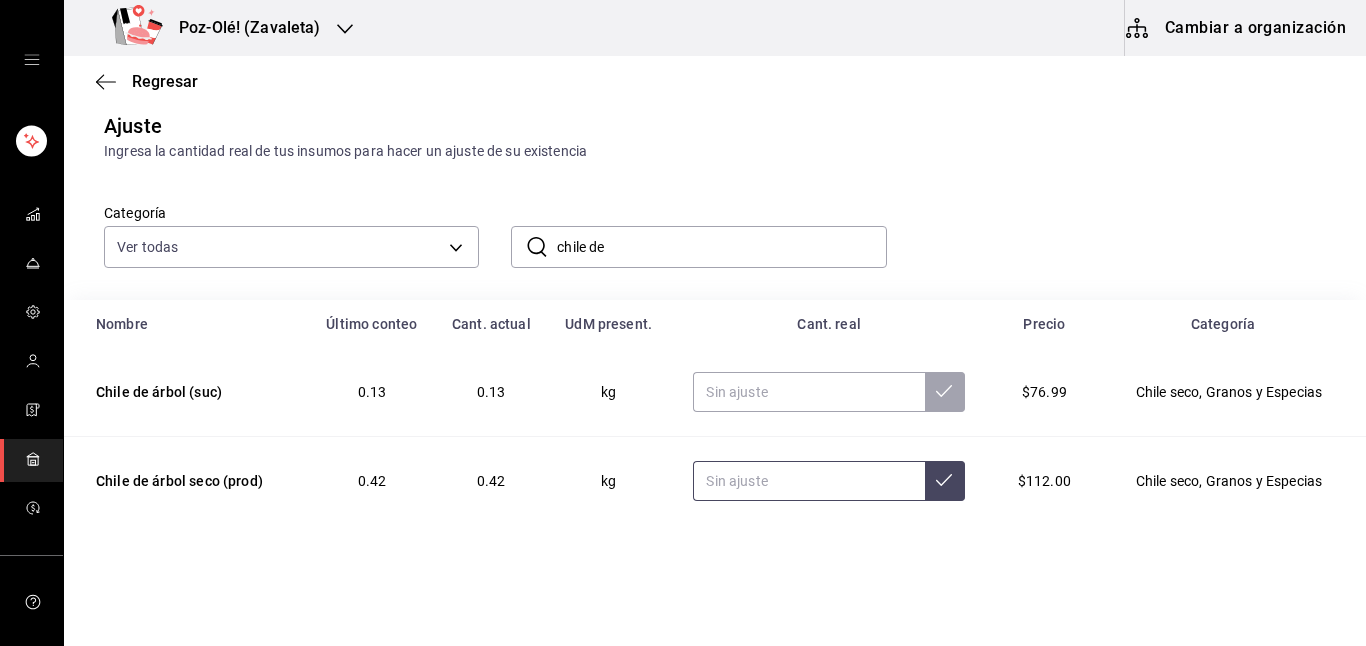 type on "2.00" 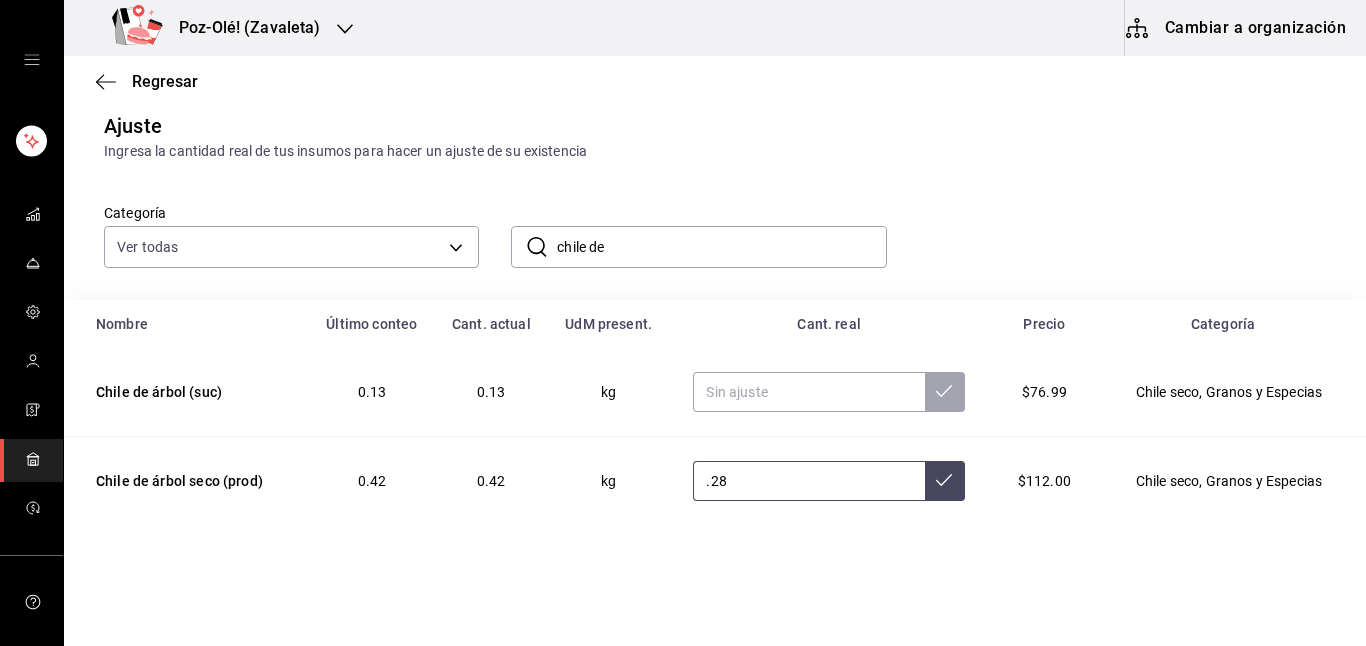type on ".28" 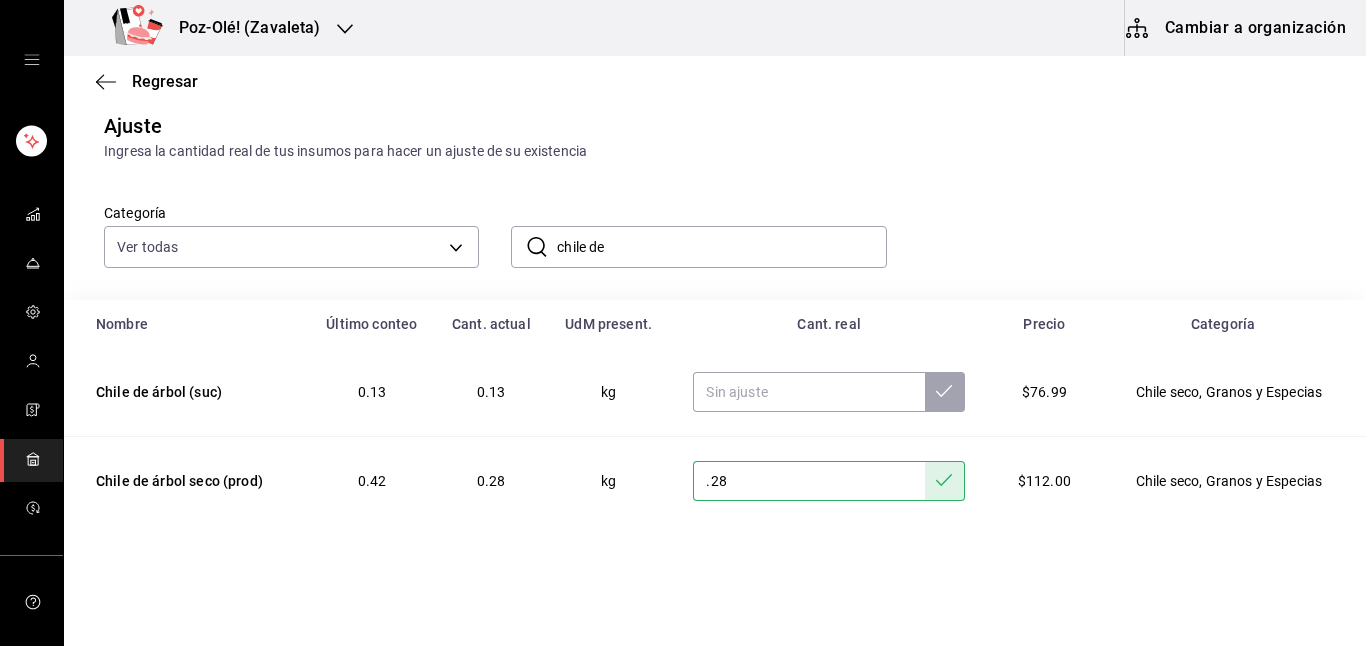 click on "chile de" at bounding box center [721, 247] 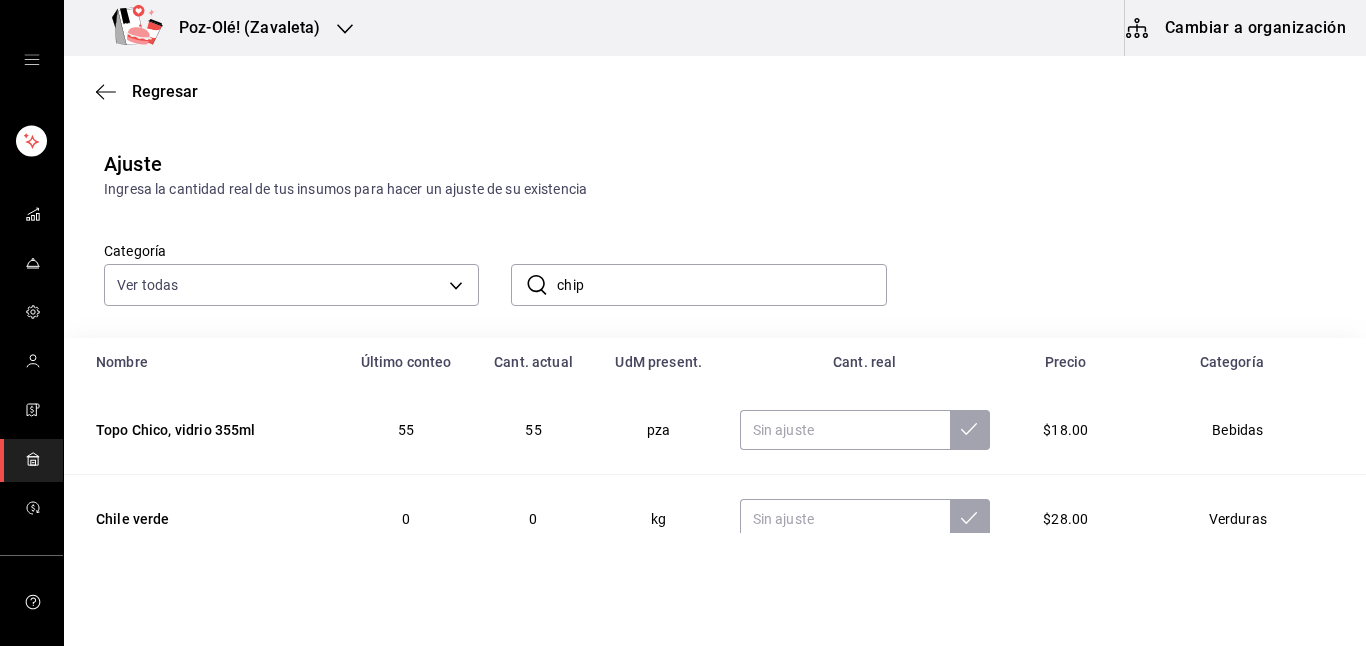 scroll, scrollTop: 44, scrollLeft: 0, axis: vertical 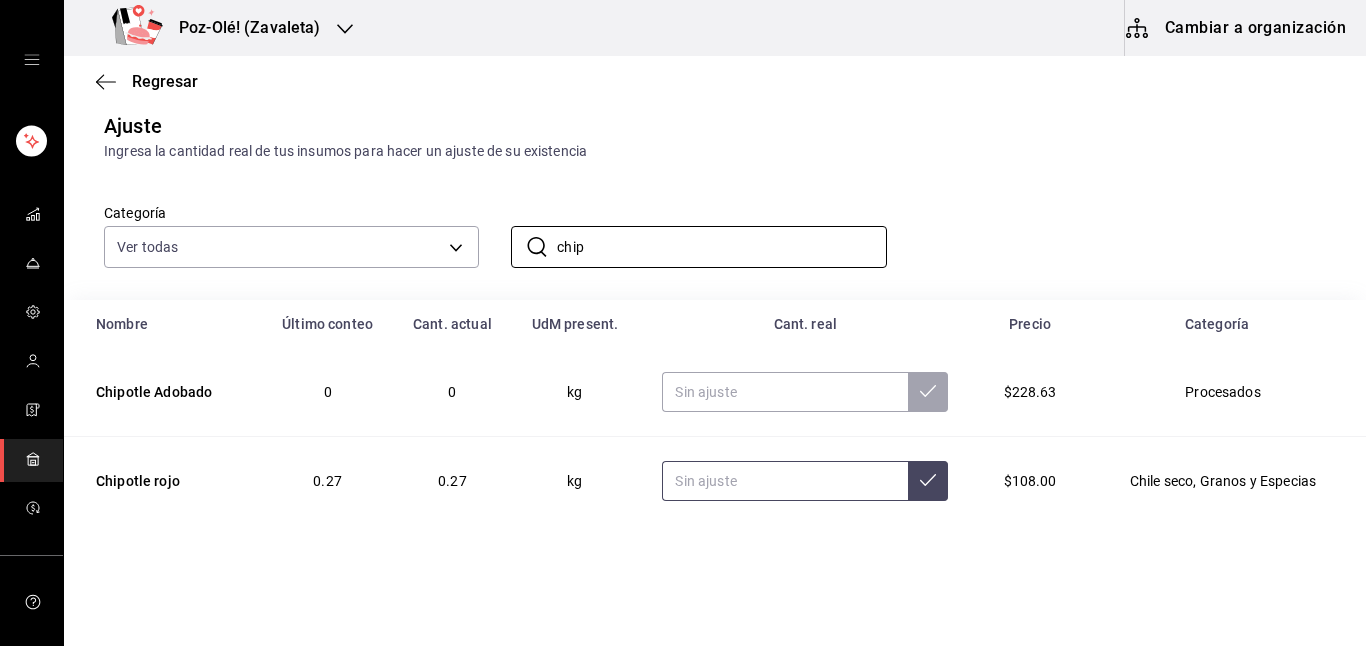 type on "chip" 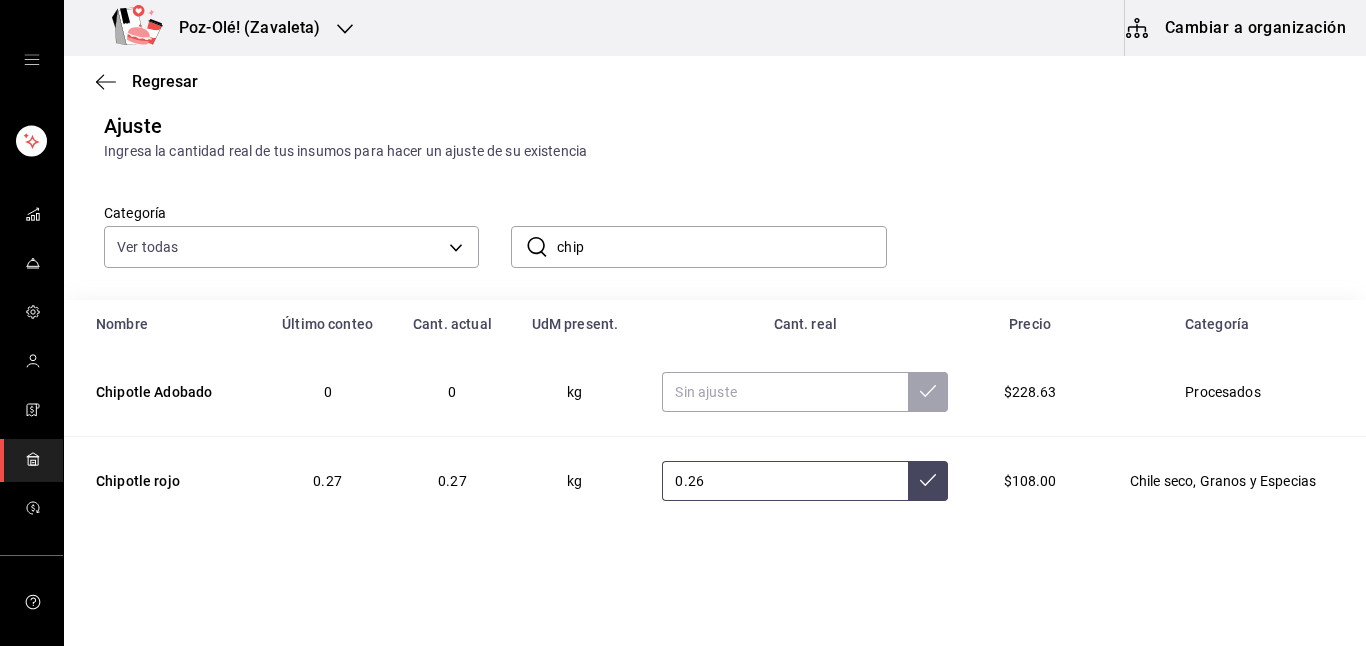 type on "0.26" 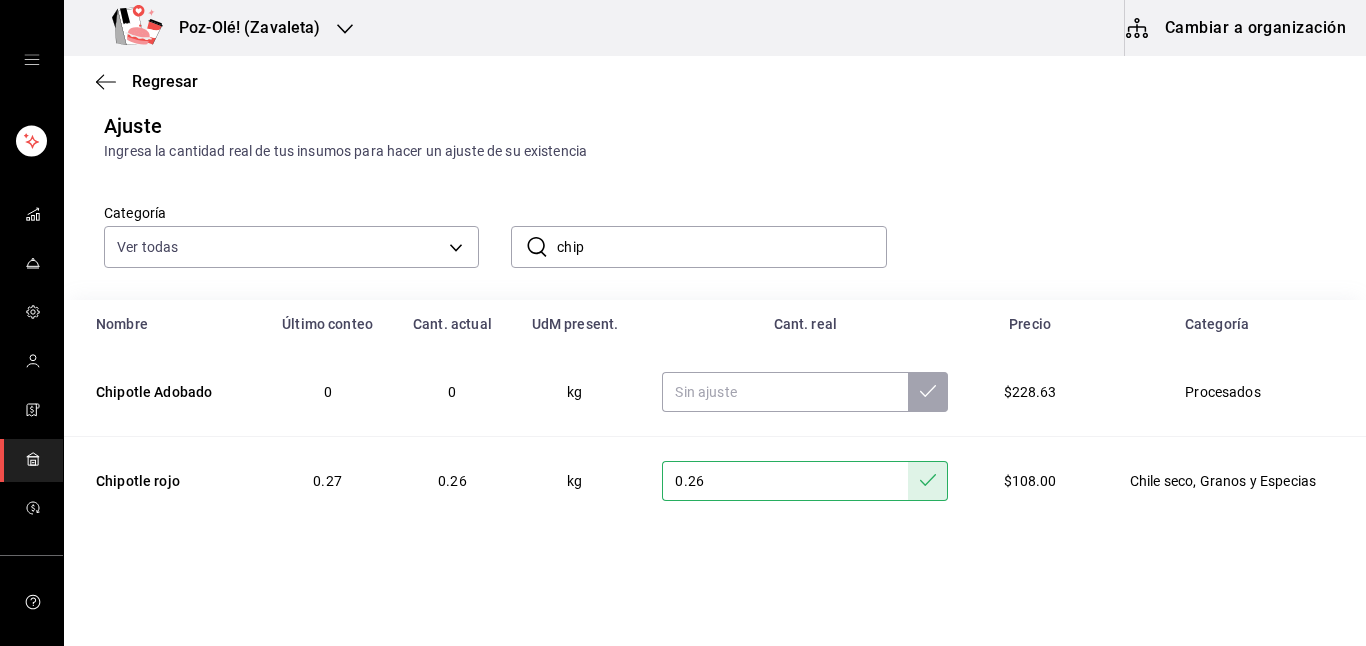 click on "chip" at bounding box center [721, 247] 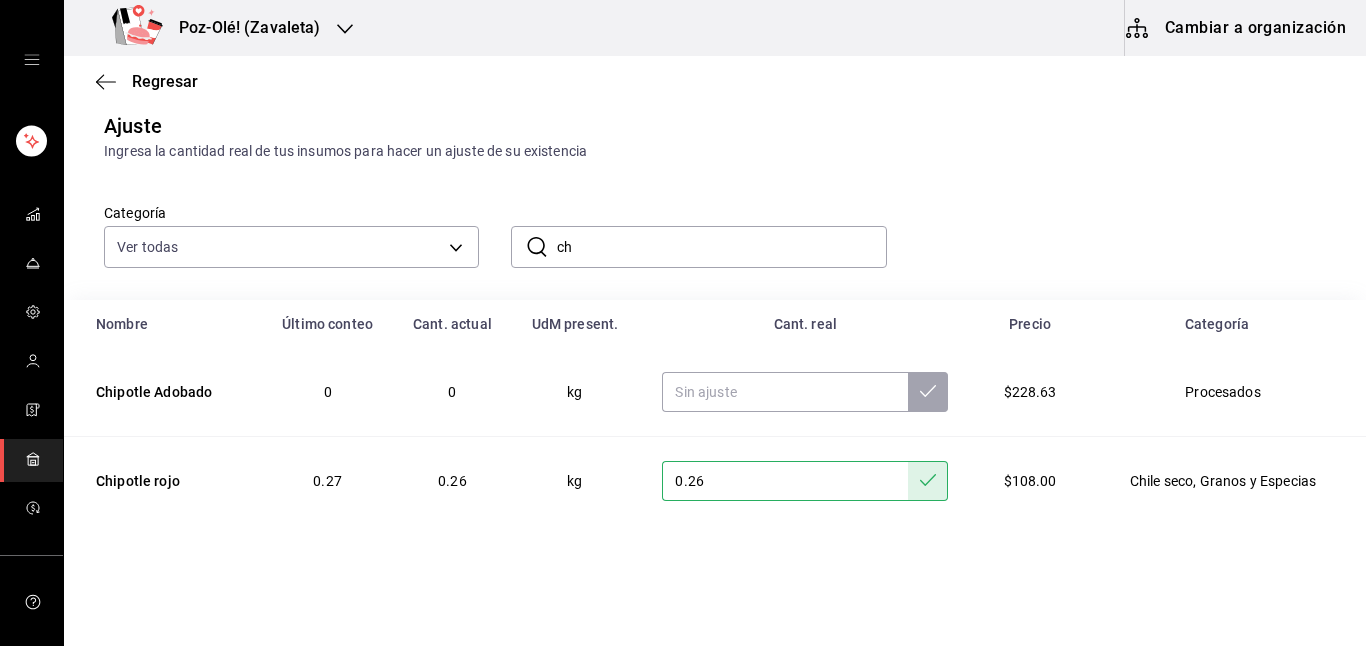 type on "c" 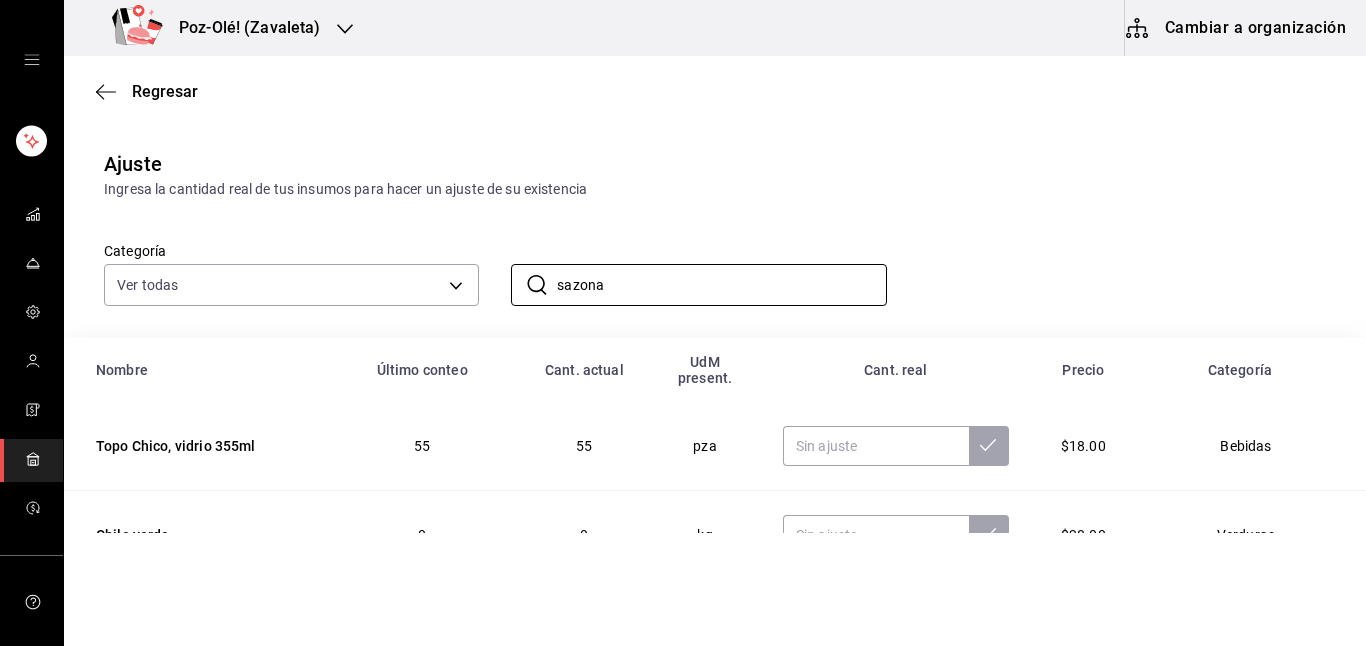 scroll, scrollTop: 44, scrollLeft: 0, axis: vertical 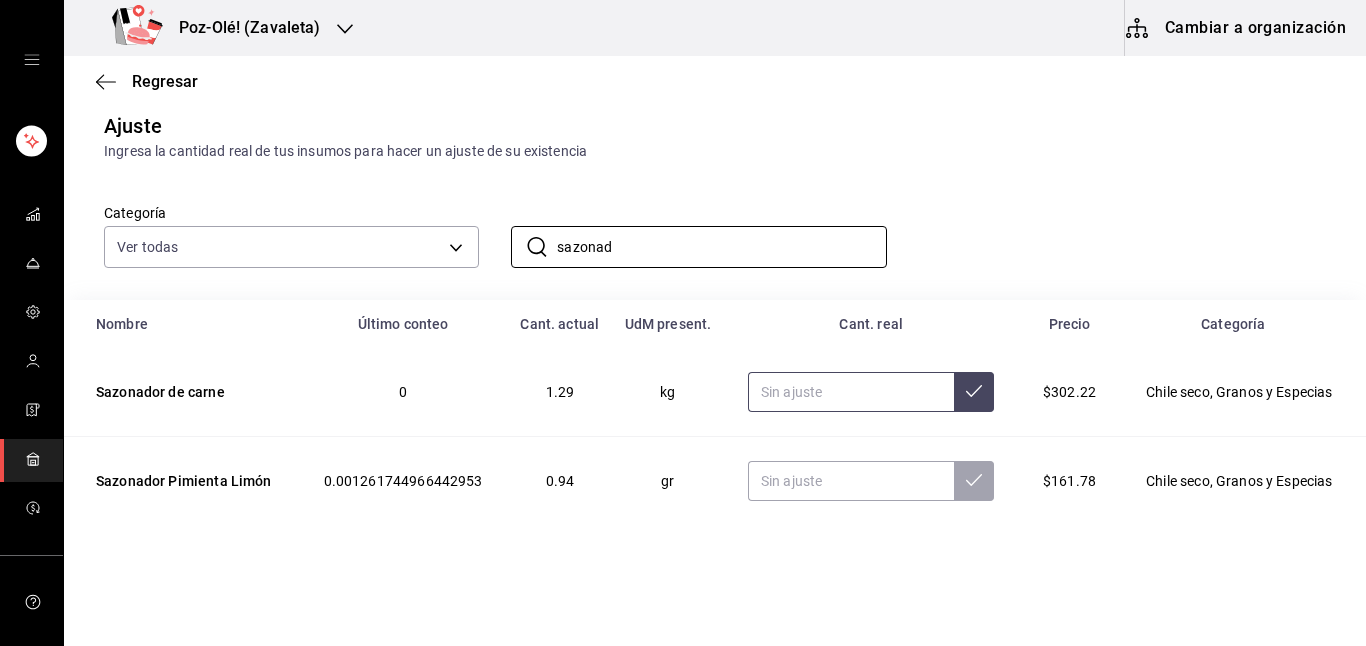 type on "sazonad" 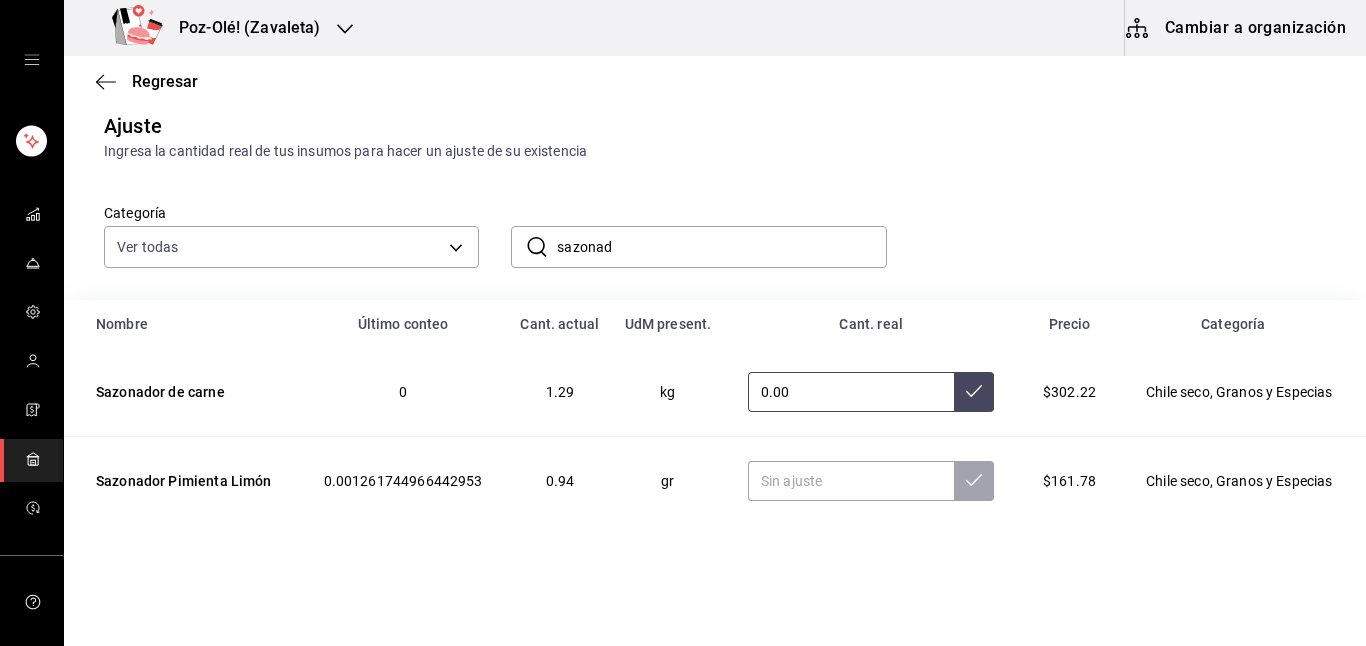 type on "0.00" 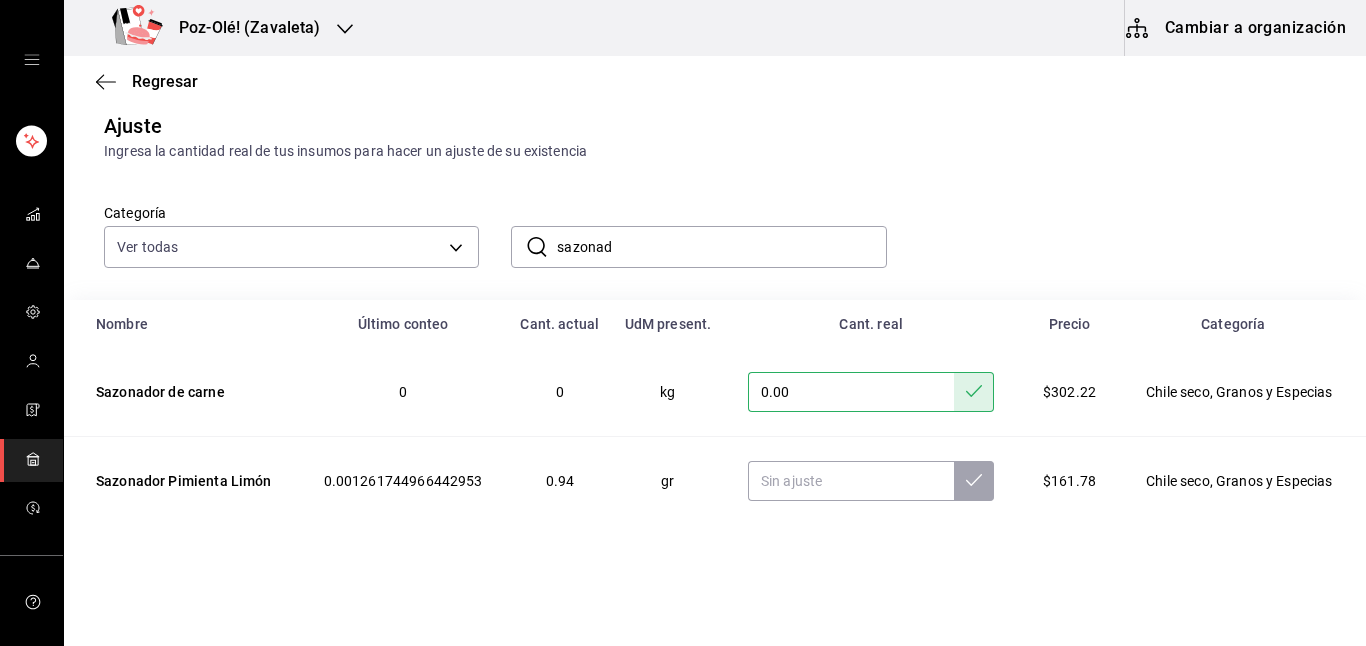 click on "sazonad" at bounding box center (721, 247) 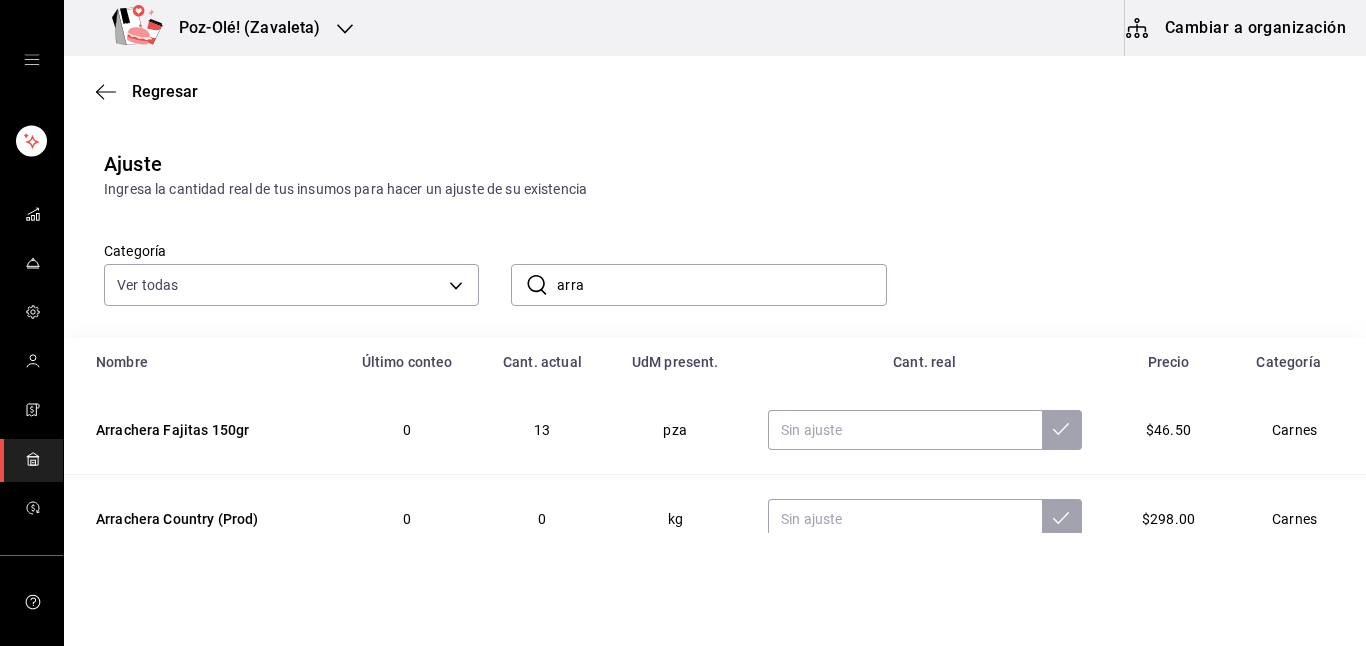 scroll, scrollTop: 44, scrollLeft: 0, axis: vertical 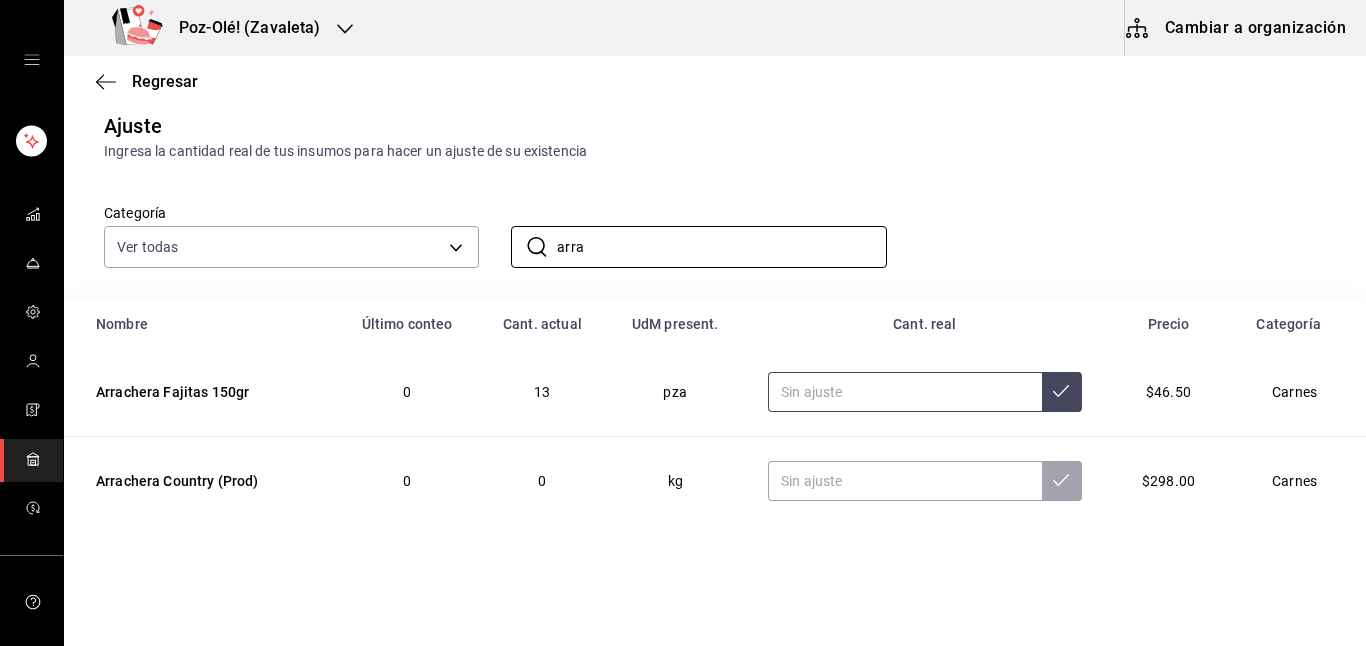 type on "arra" 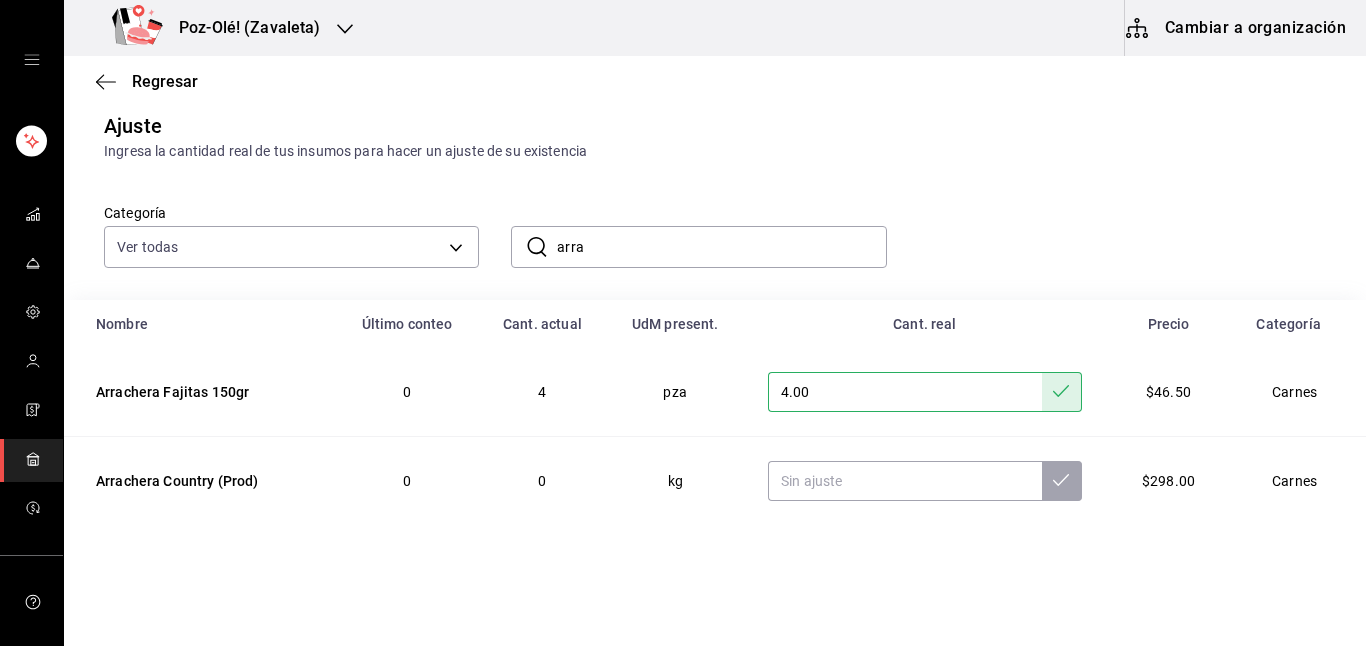 click on "4.00" at bounding box center [905, 392] 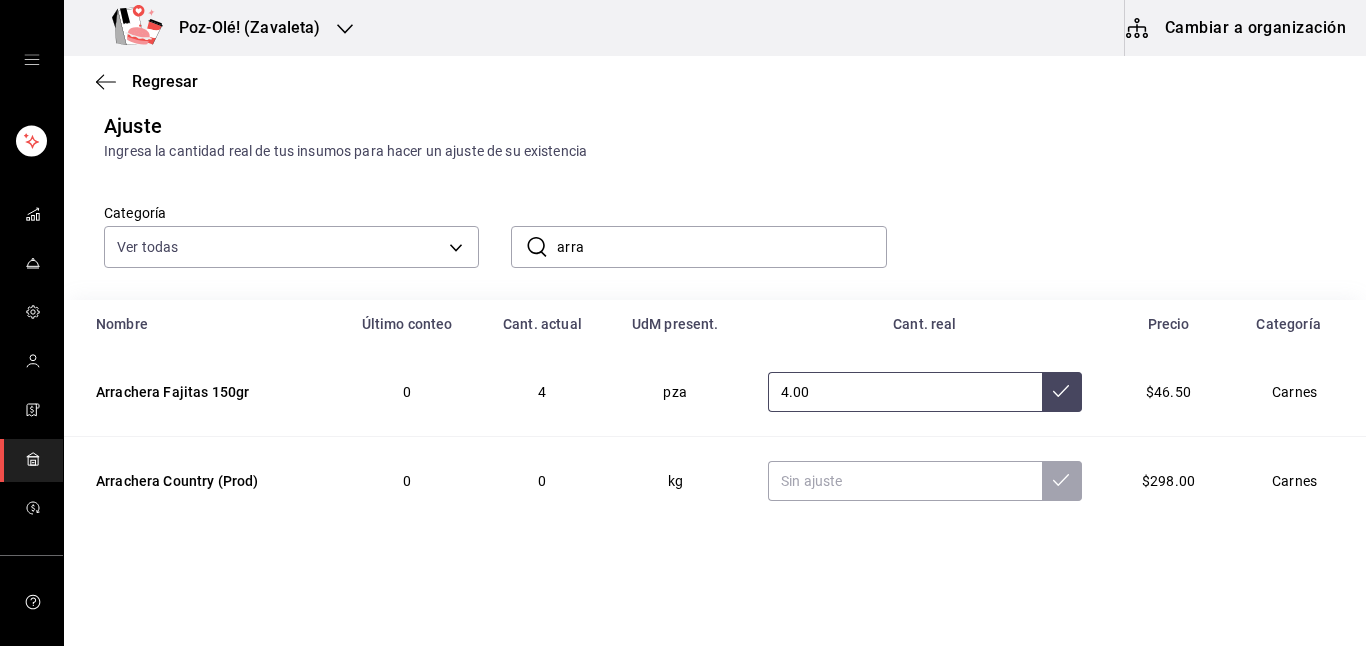 type on "4.00" 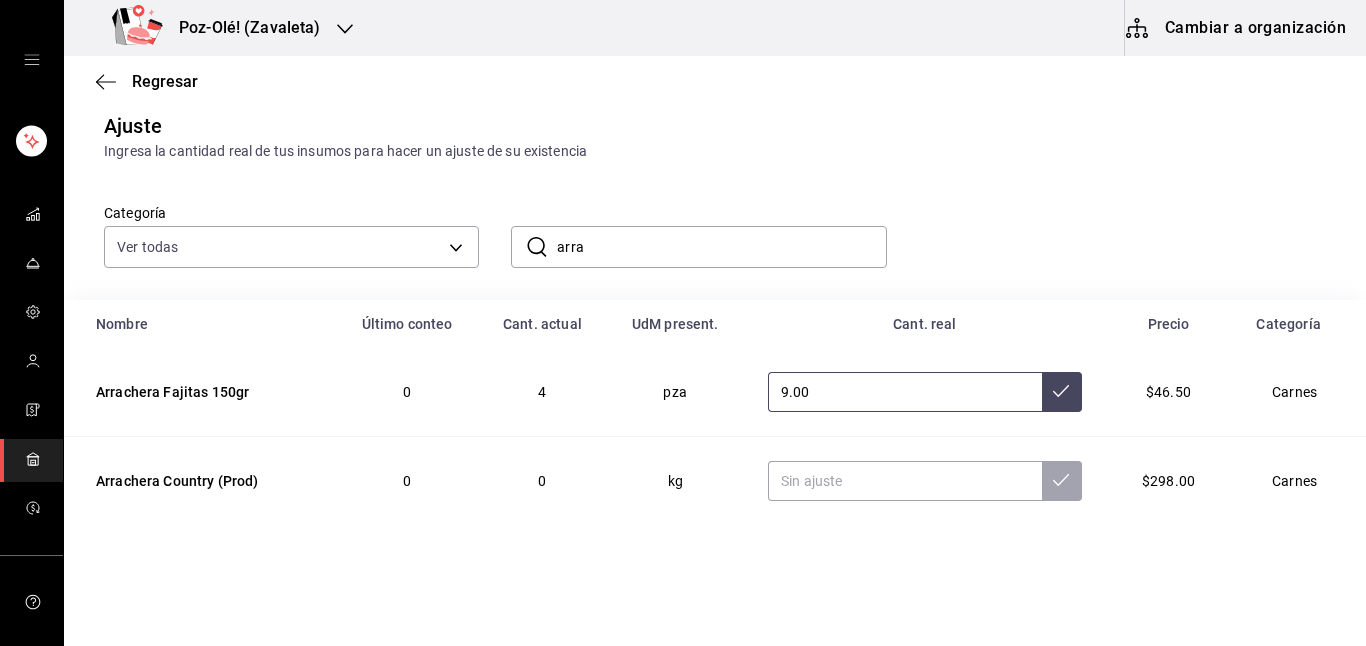 type on "9.00" 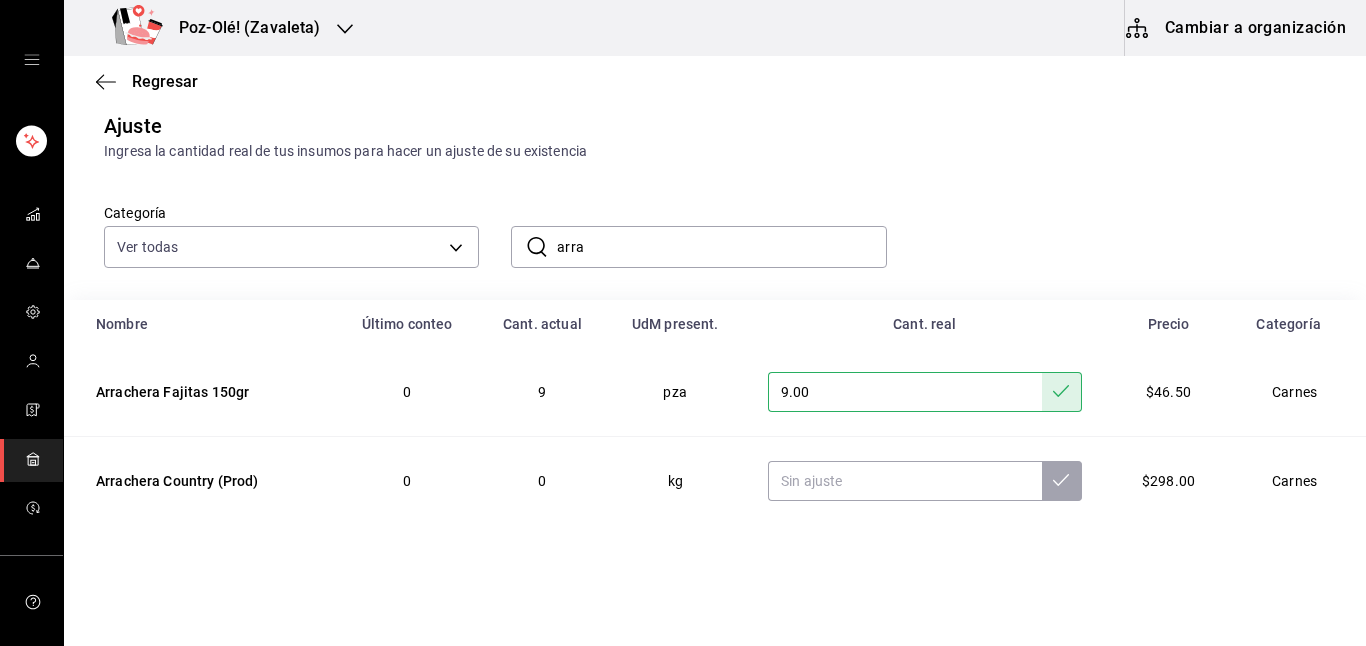 click on "arra" at bounding box center [721, 247] 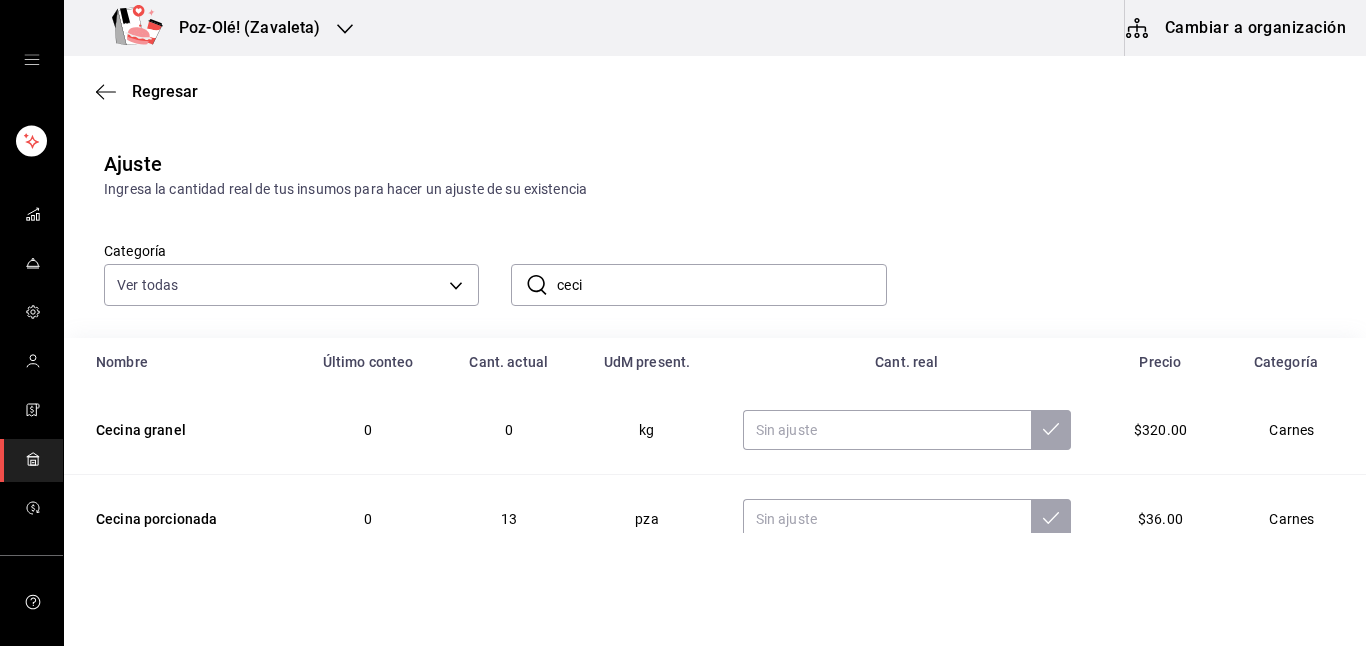 scroll, scrollTop: 44, scrollLeft: 0, axis: vertical 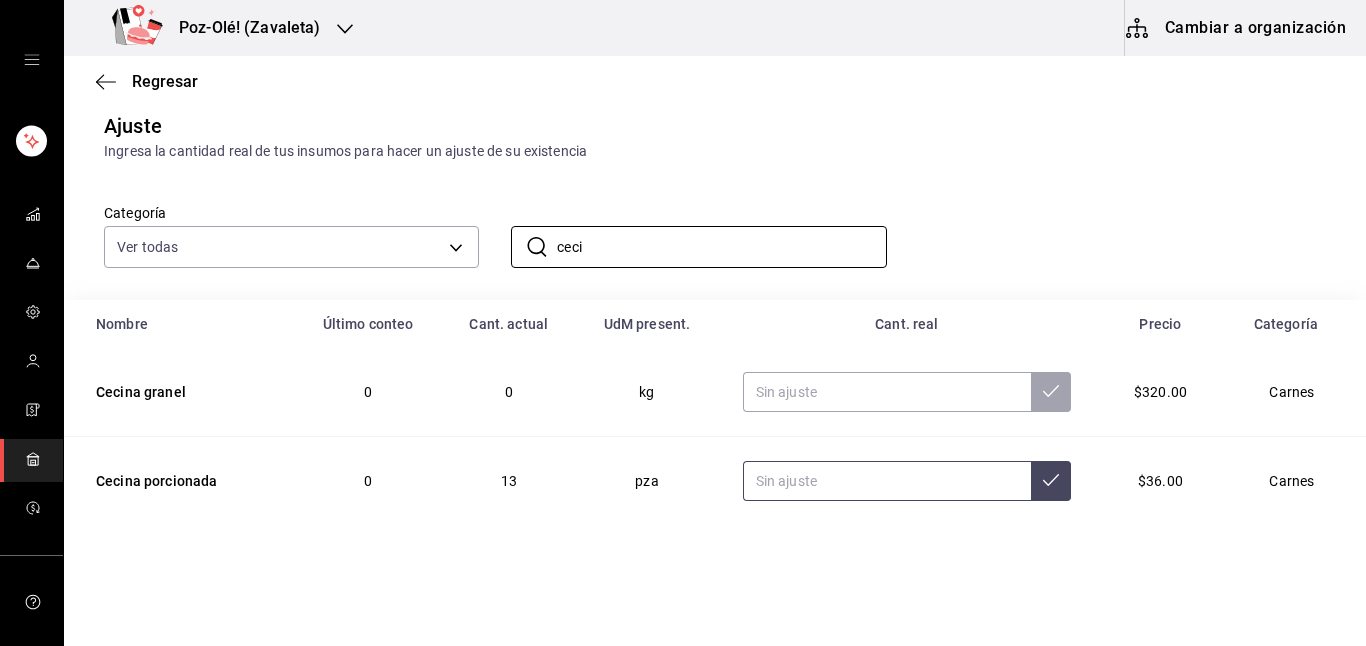 type on "ceci" 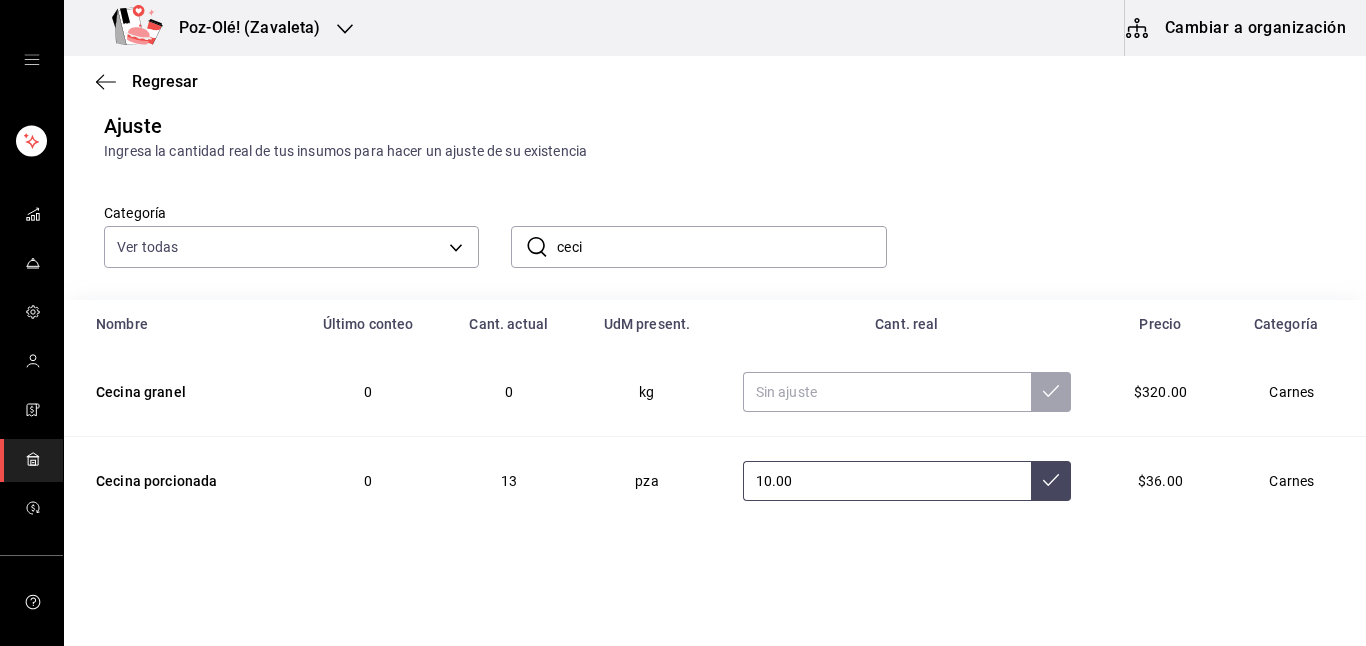type on "10.00" 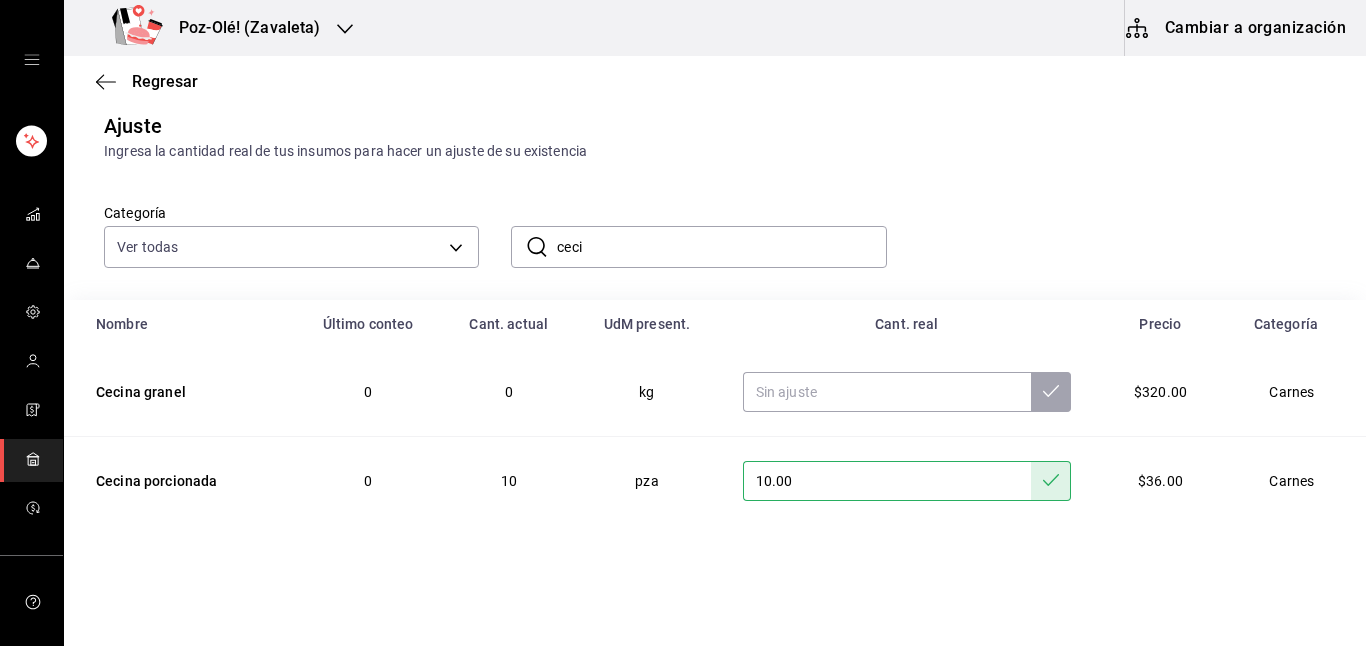 click on "ceci" at bounding box center (721, 247) 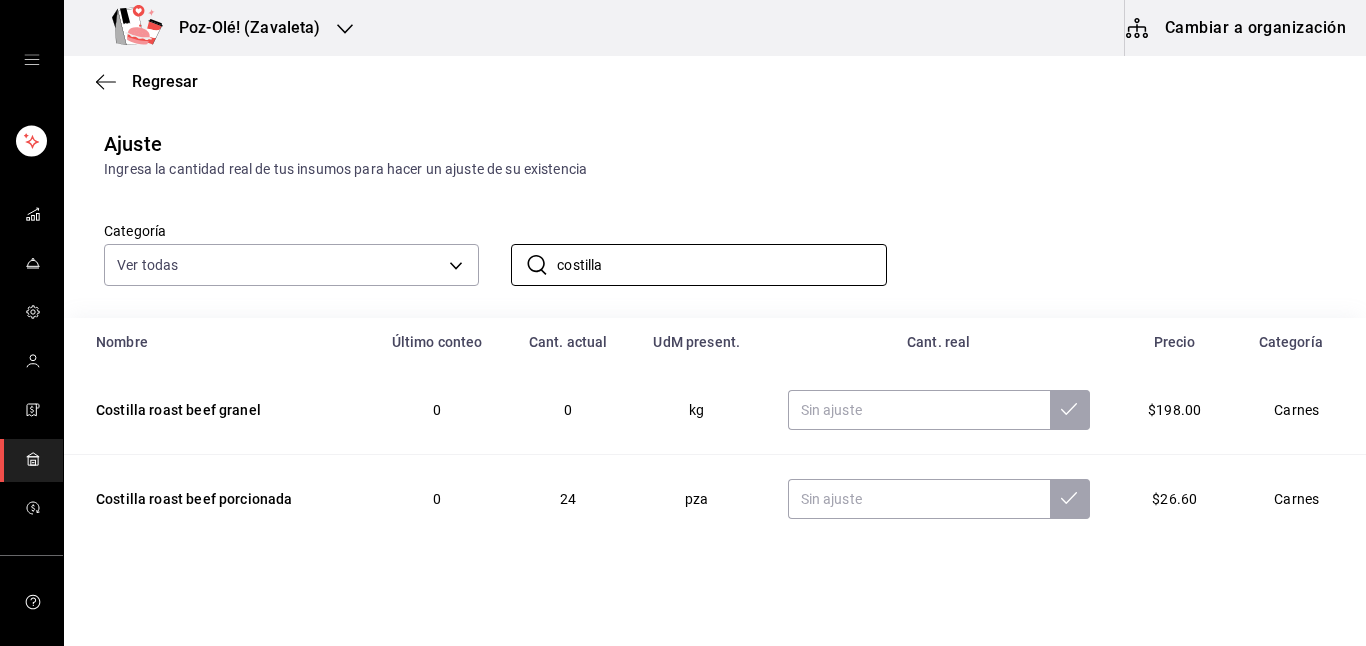 scroll, scrollTop: 44, scrollLeft: 0, axis: vertical 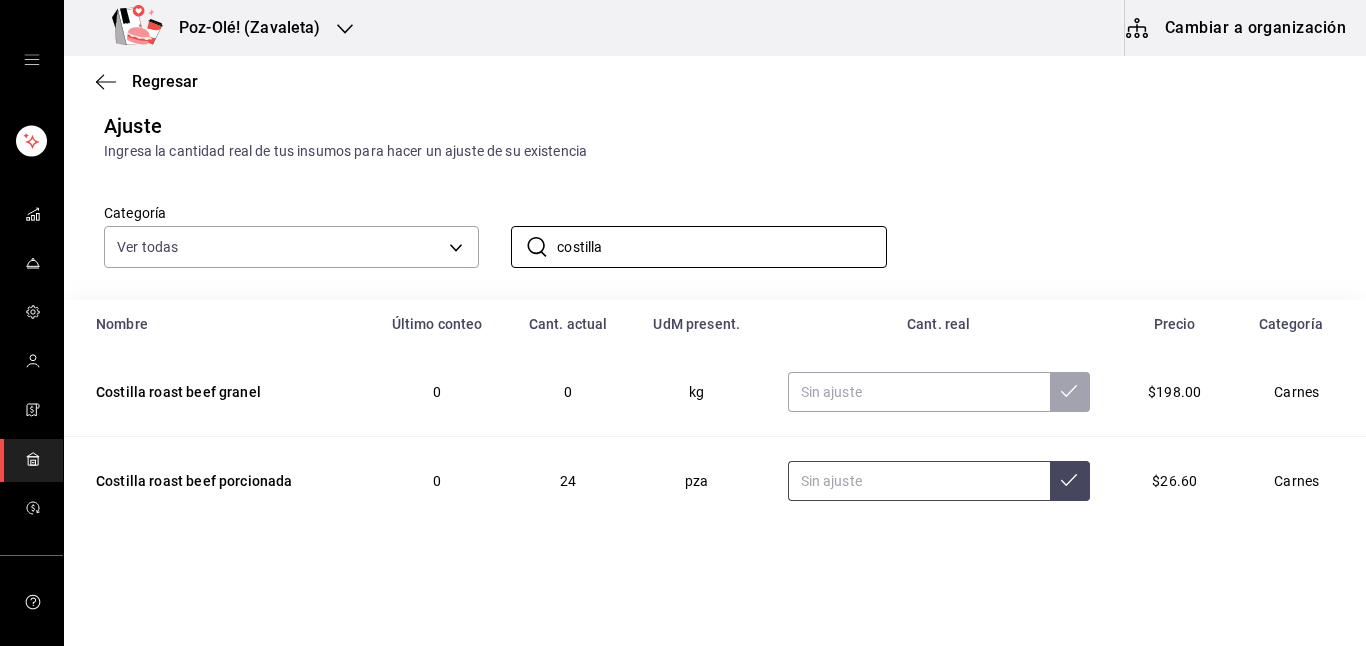 type on "costilla" 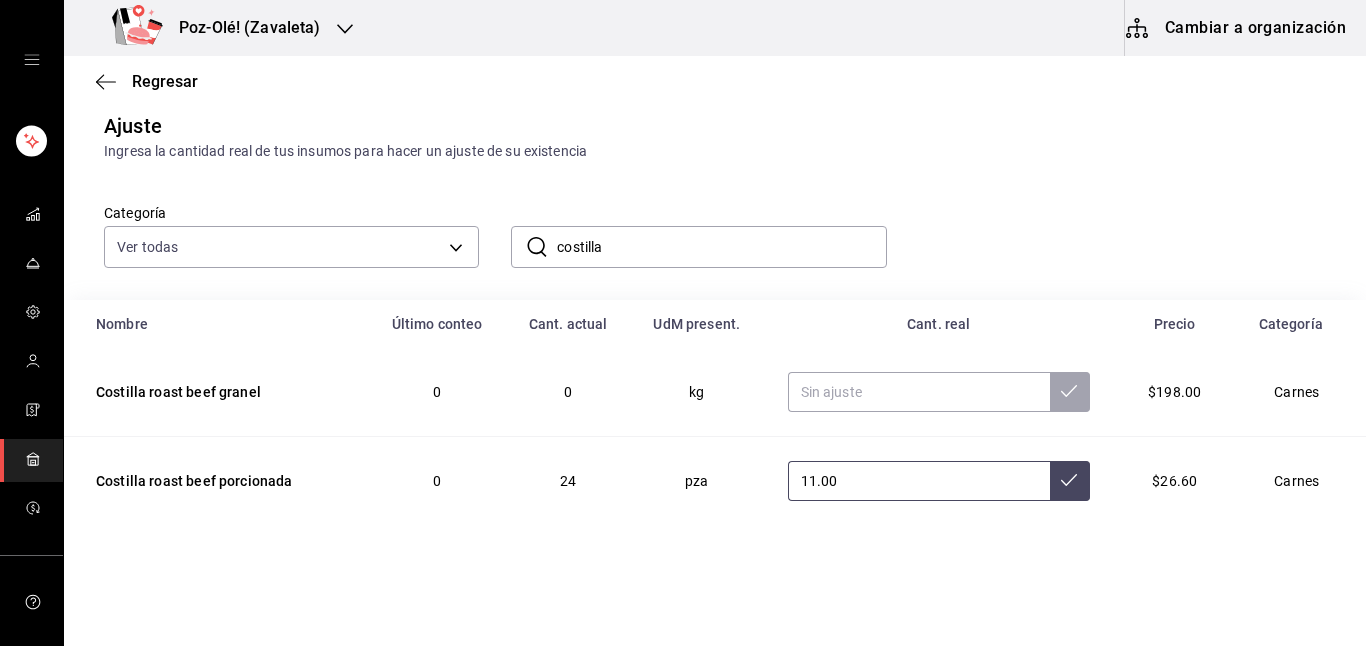 type on "11.00" 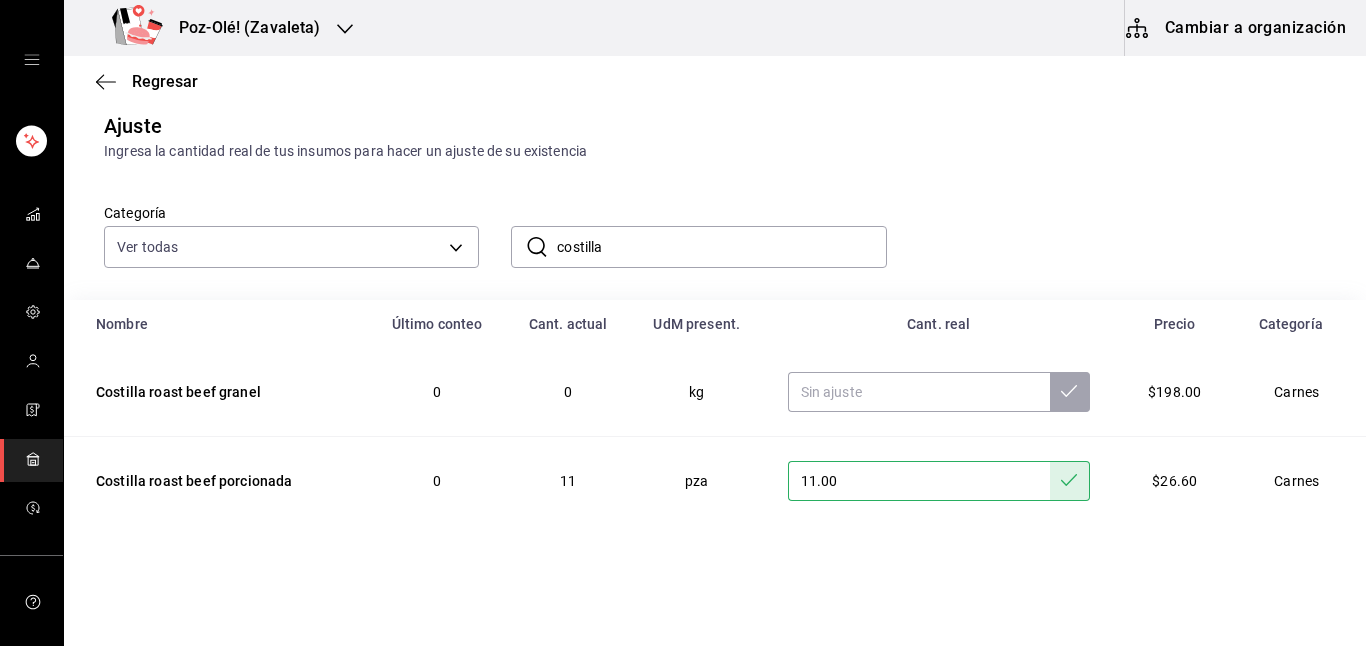 click on "costilla" at bounding box center (721, 247) 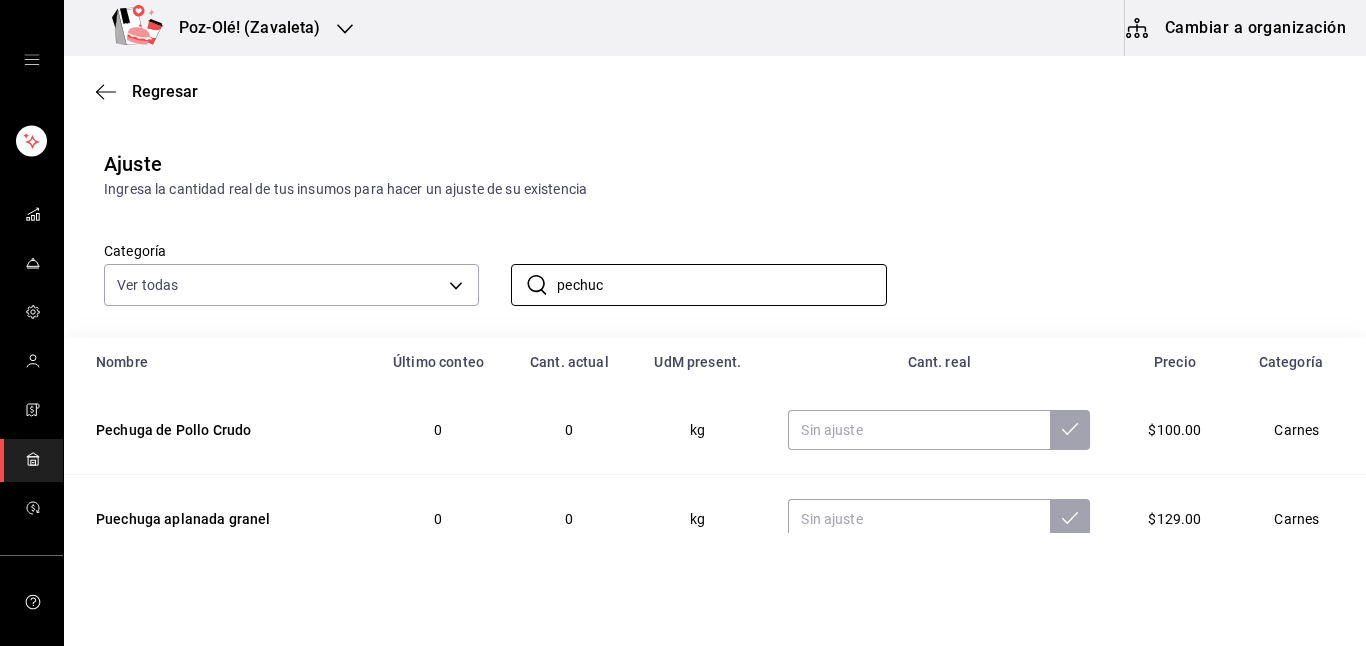 scroll, scrollTop: 44, scrollLeft: 0, axis: vertical 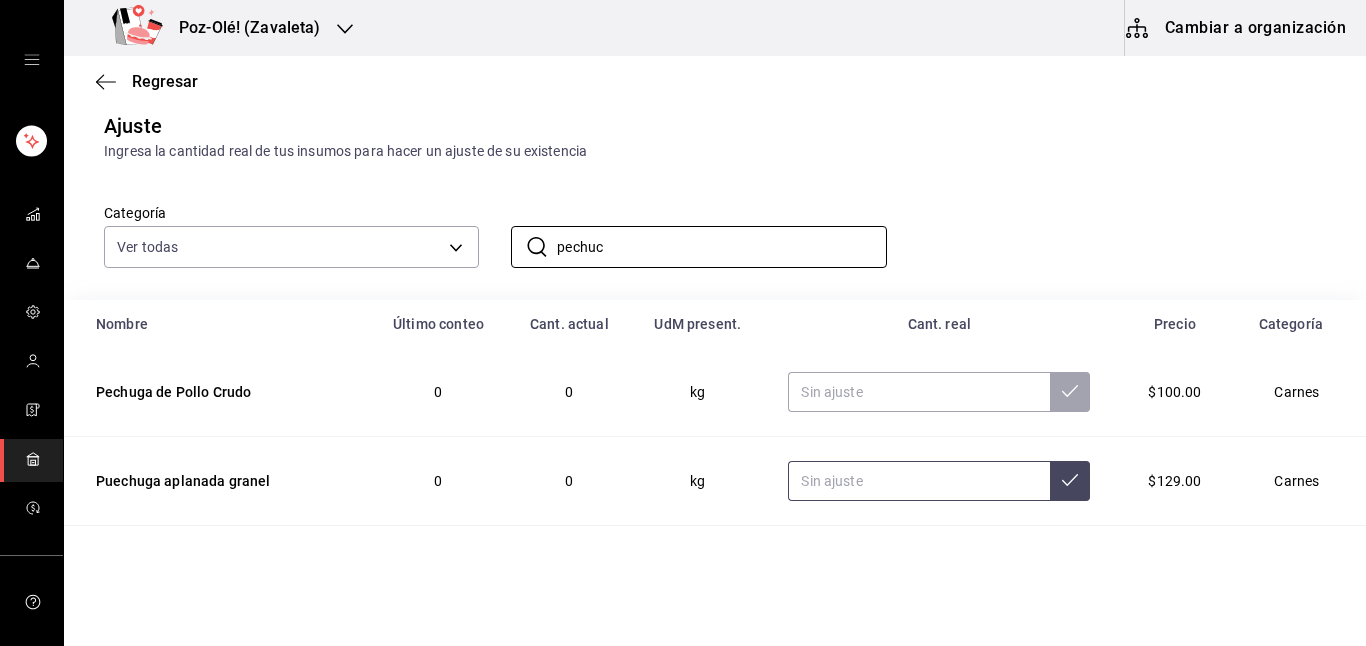 type on "pechuc" 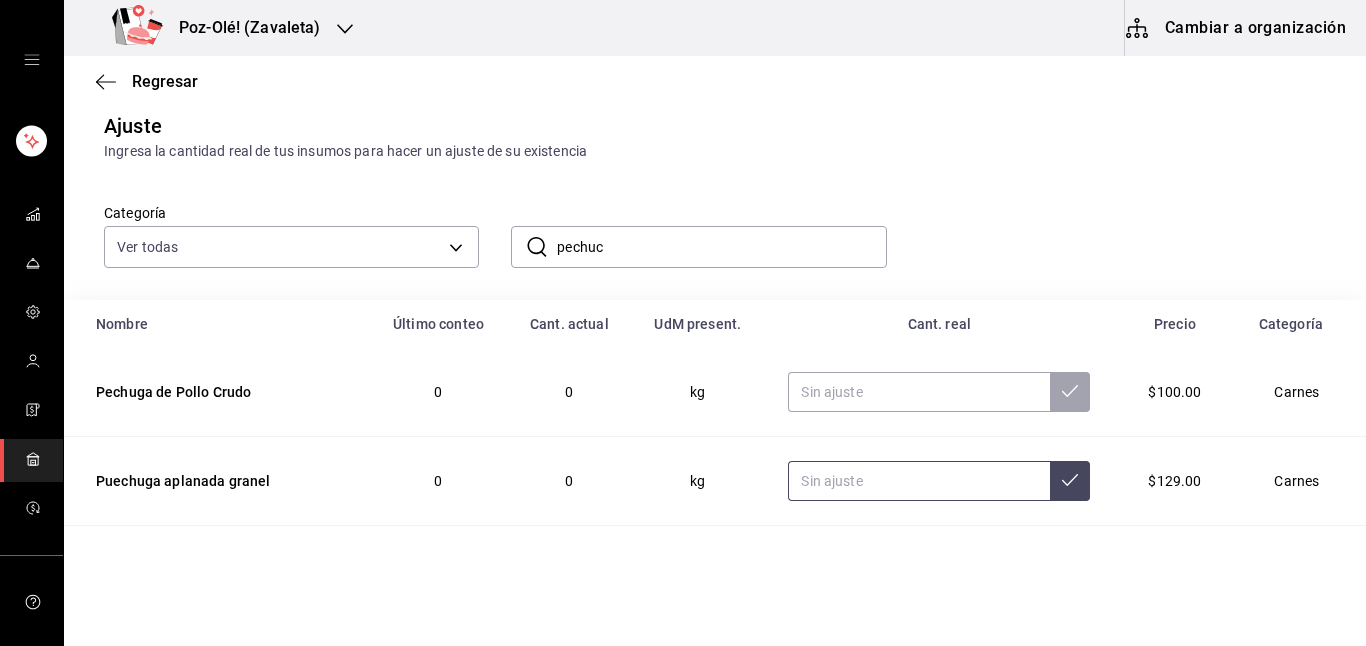 scroll, scrollTop: 133, scrollLeft: 0, axis: vertical 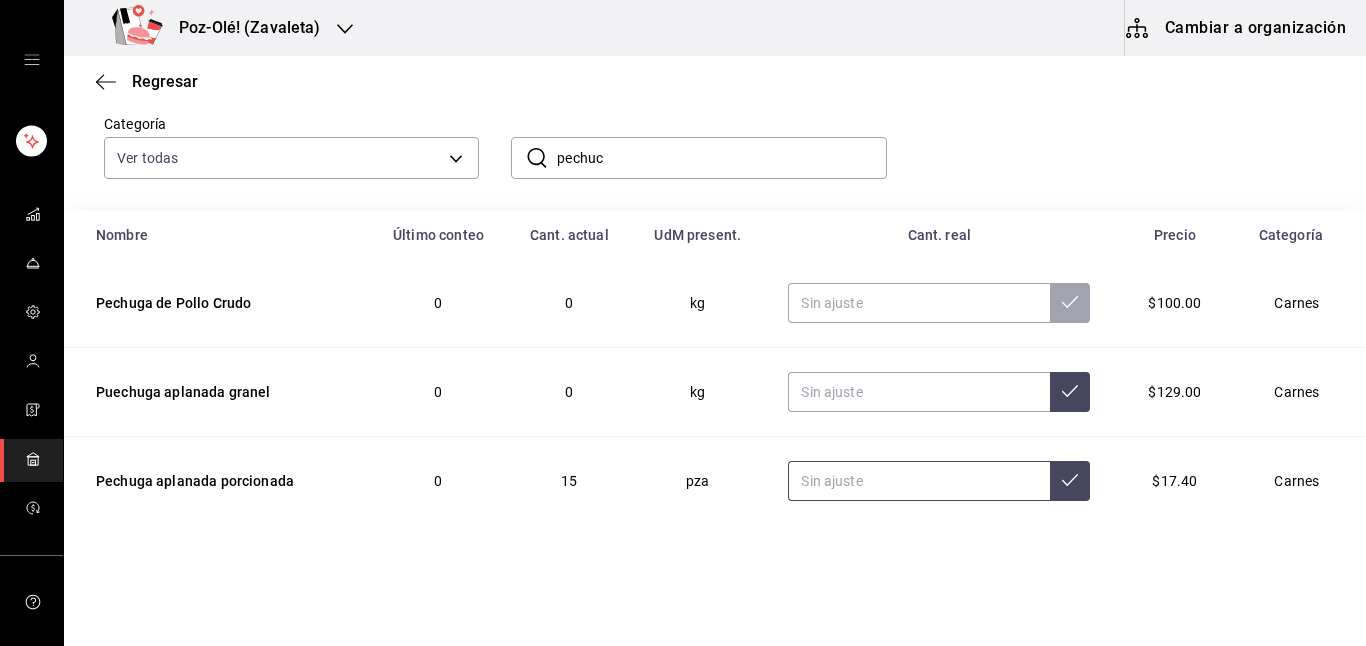 click at bounding box center [919, 481] 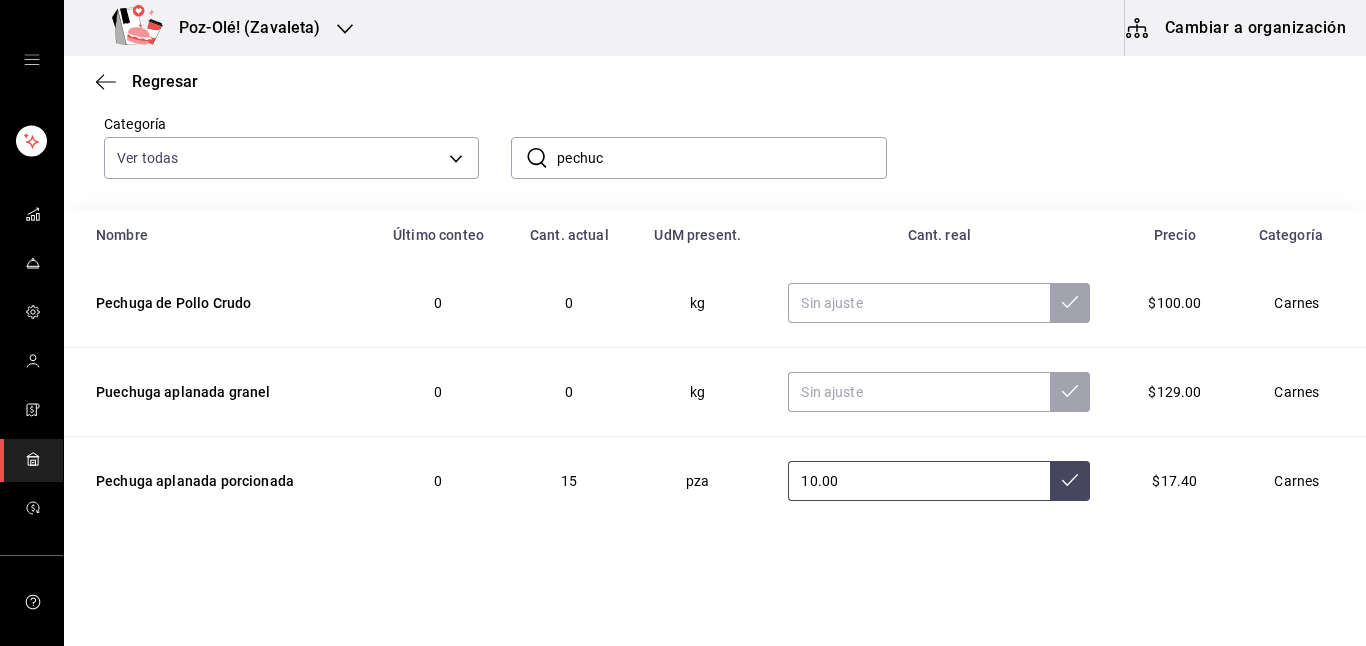 type on "10.00" 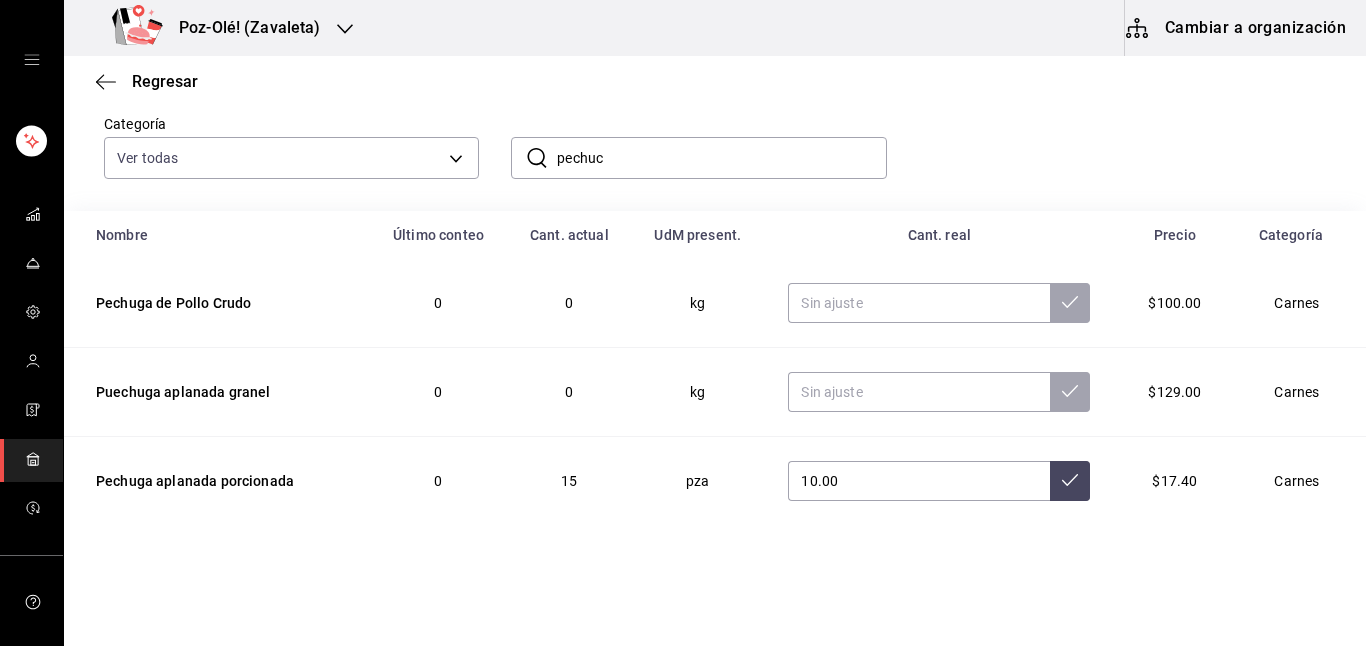 click on "10.00" at bounding box center [939, 481] 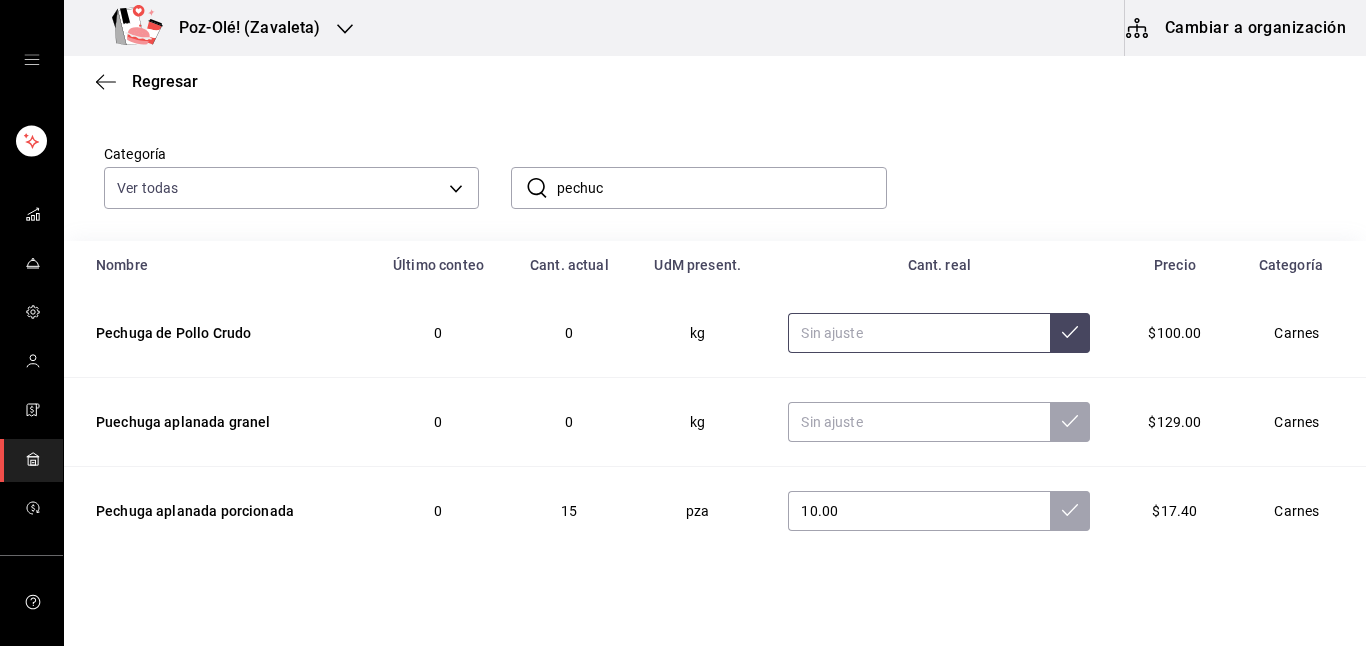 scroll, scrollTop: 133, scrollLeft: 0, axis: vertical 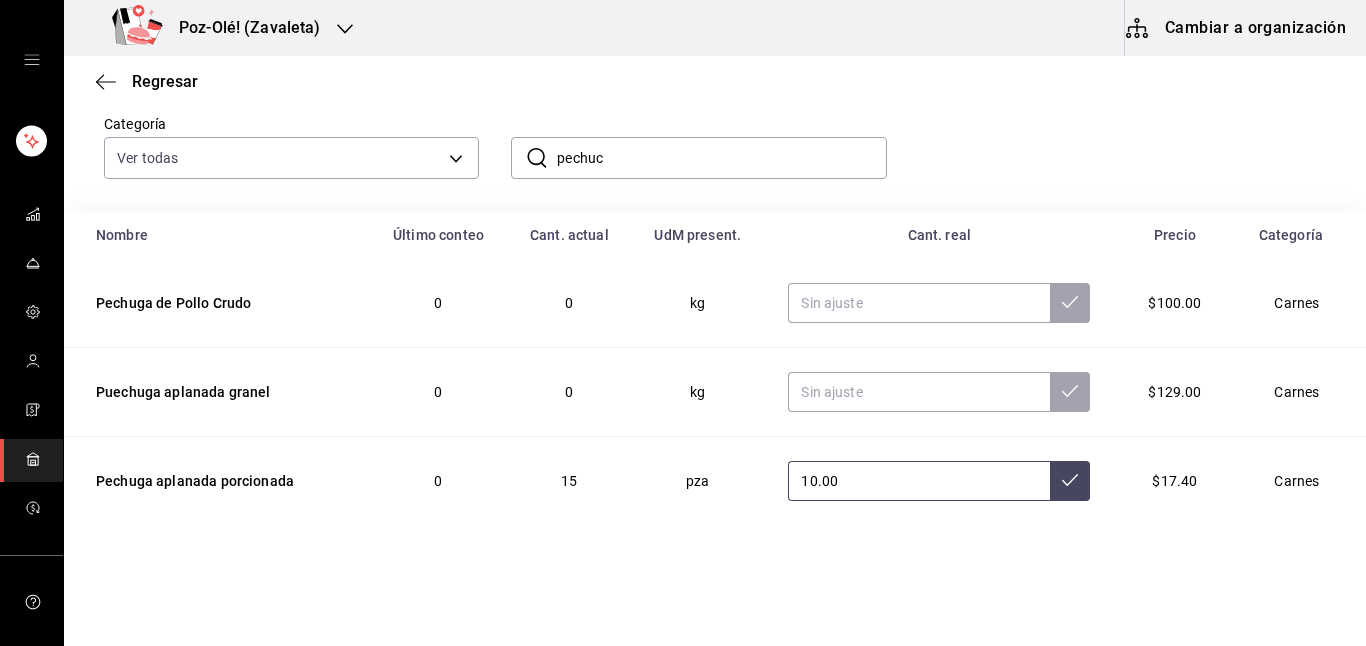 click 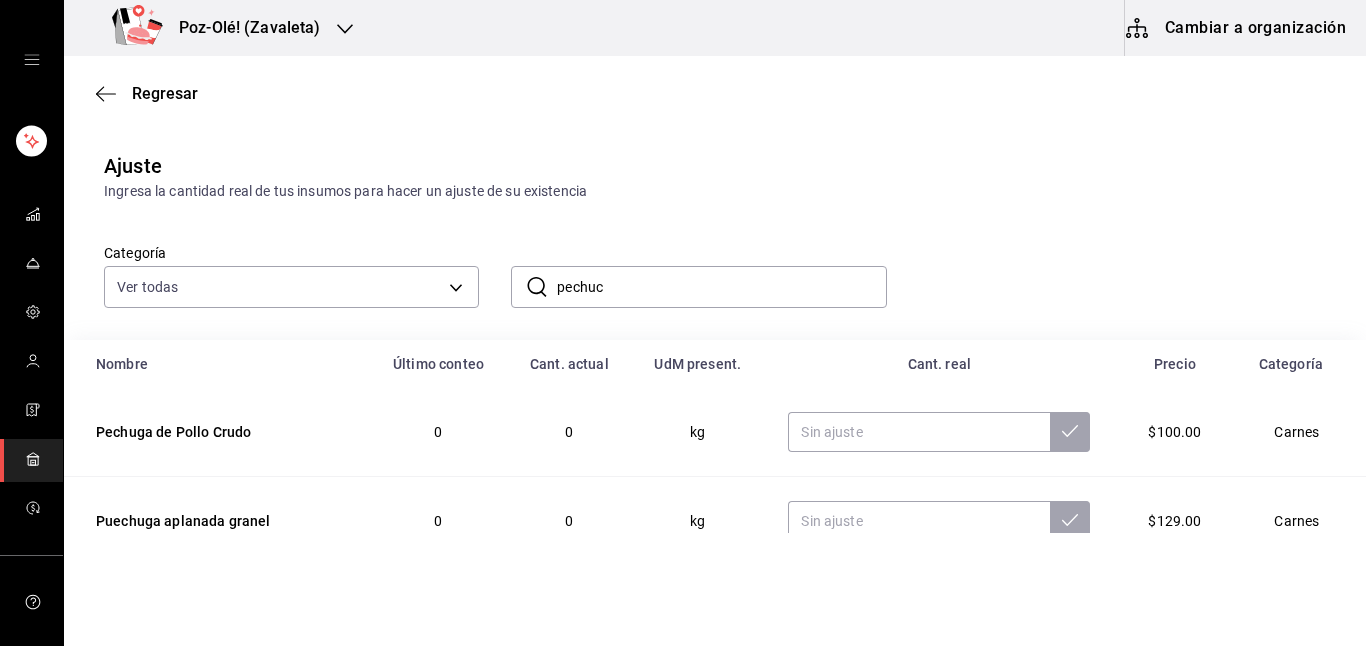 scroll, scrollTop: 0, scrollLeft: 0, axis: both 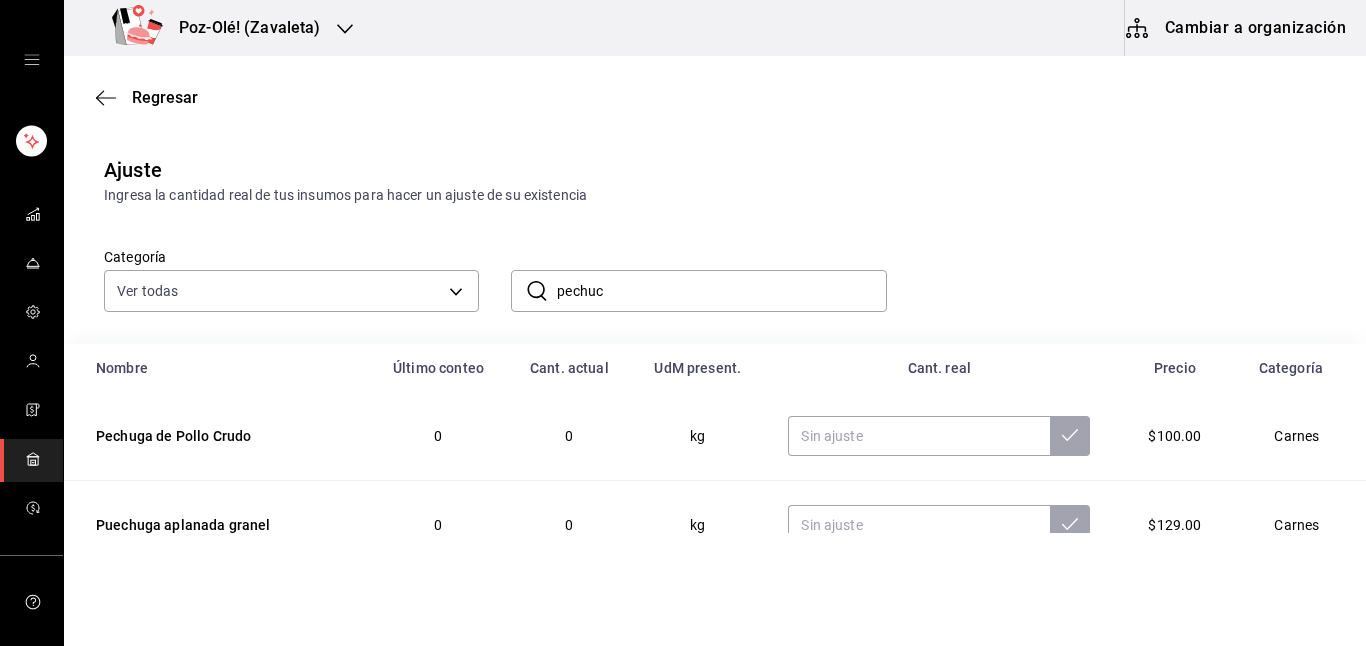 click on "pechuc" at bounding box center [721, 291] 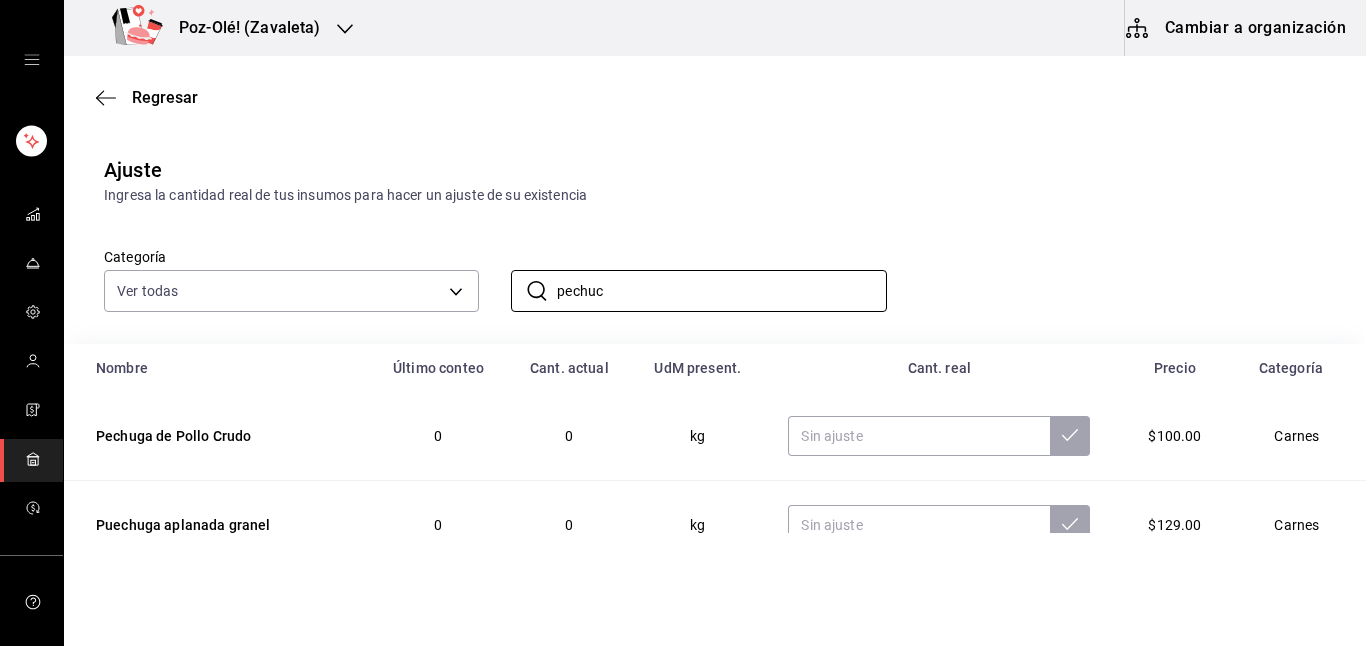click on "Categoría Ver todas d676893f-1eff-4afc-89d5-be7931405371,64c67766-f765-4080-8c3b-6b73adc83a6f,5c5041bb-a5f2-4fee-a852-9518eaaaed63,a9ecc625-3e6e-4f3a-af89-b6f5851c2aa6,664a98cc-303f-4457-ad6a-208424c1b37e,36a74587-1017-4fd3-9202-a42460c92c41,6f6df9d1-7af3-447f-bdad-717510cfd3a0,5edf9950-3e7b-46be-983e-759299c0bd72,a0016c89-fc40-4d14-a13f-f79d9adf0461,641e80c7-81a0-4fcb-acf7-bf130a73799a,7c441fcf-f04e-4a9e-887d-7e4510957efa ​ pechuc ​" at bounding box center [683, 259] 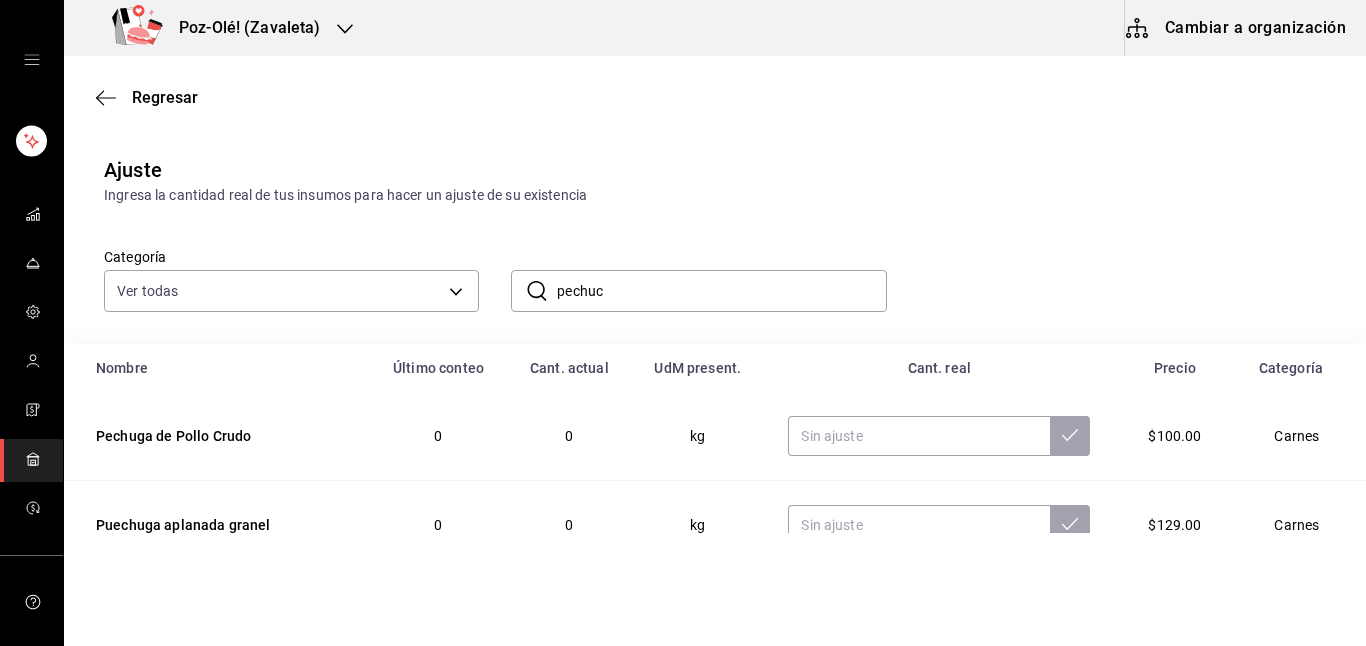 click on "pechuc" at bounding box center (721, 291) 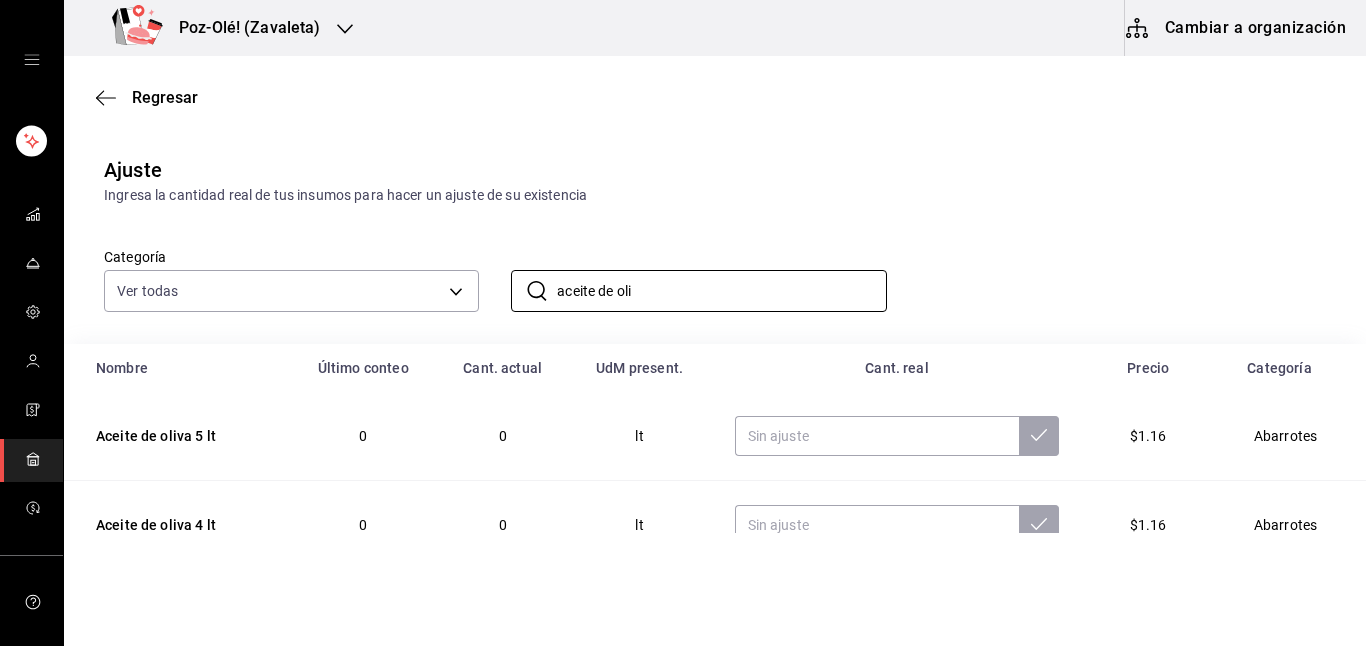 type on "aceite de oli" 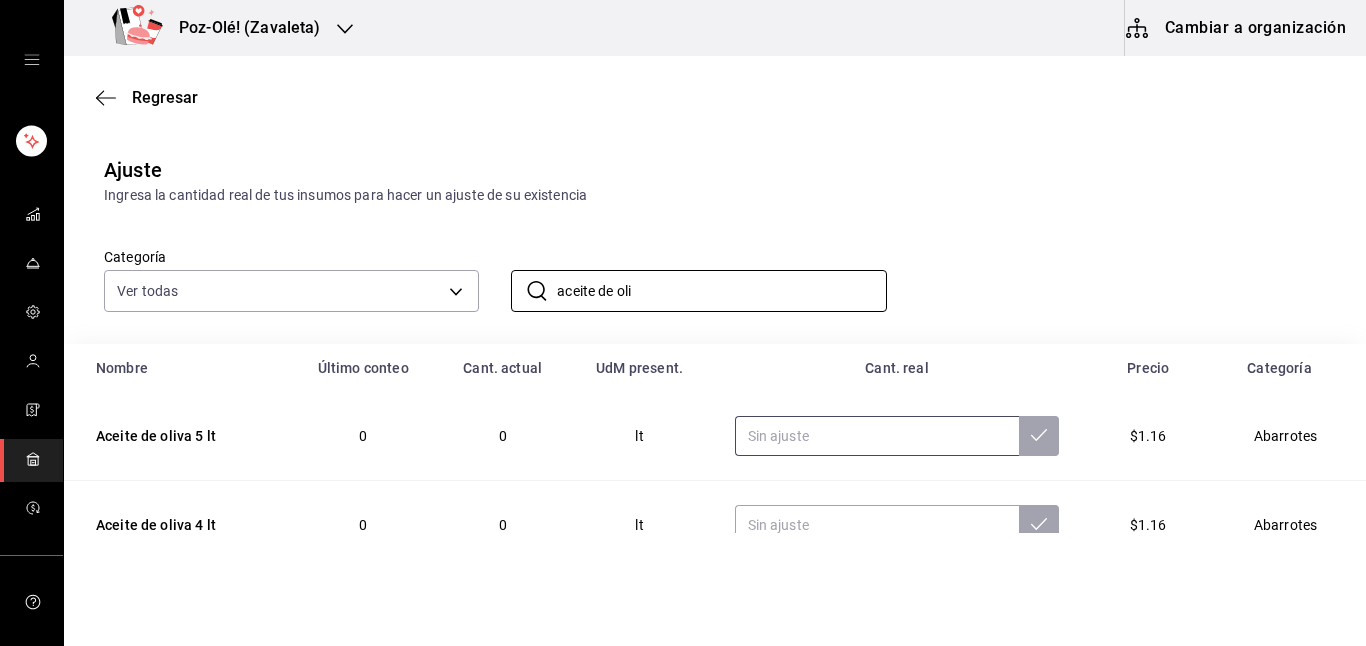 click at bounding box center [877, 436] 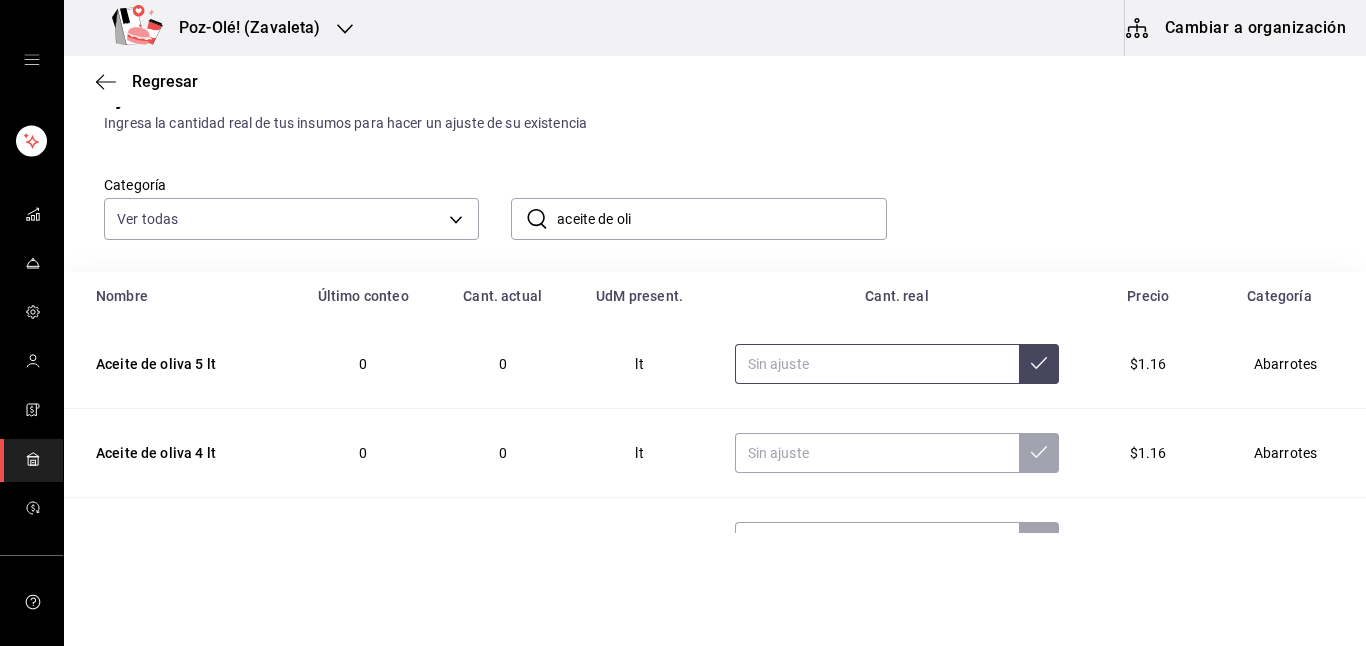 scroll, scrollTop: 133, scrollLeft: 0, axis: vertical 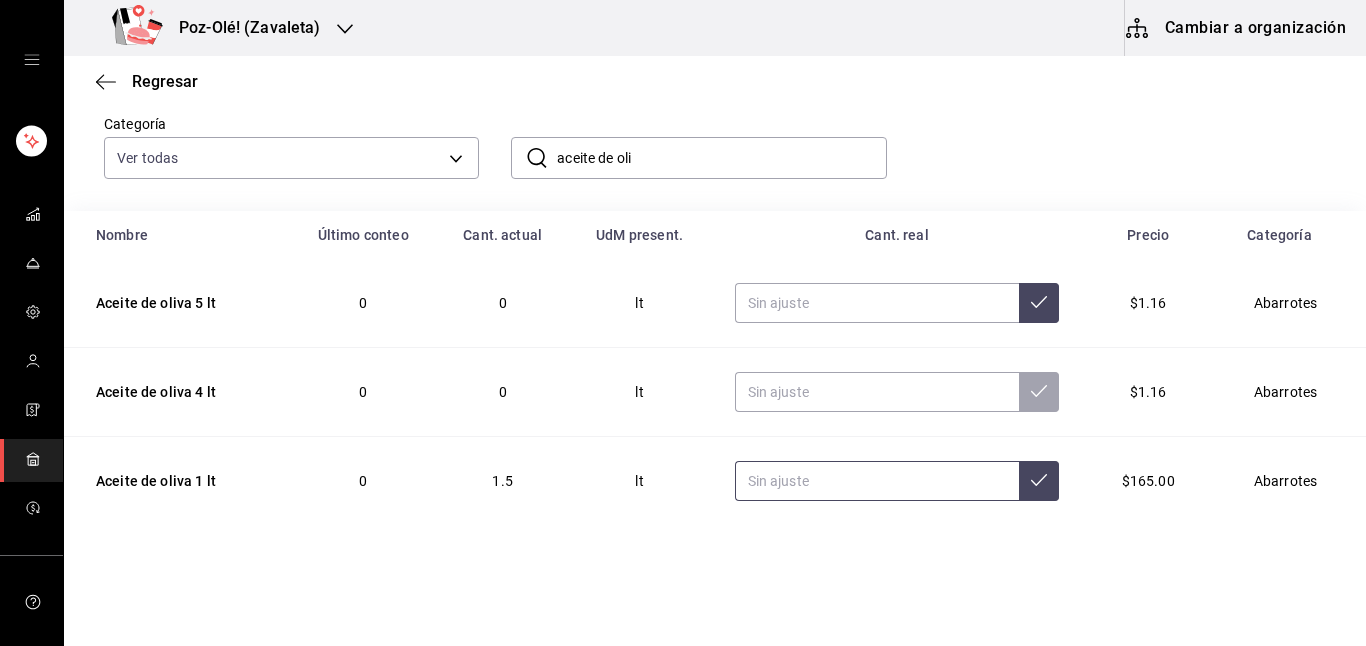 click at bounding box center [877, 481] 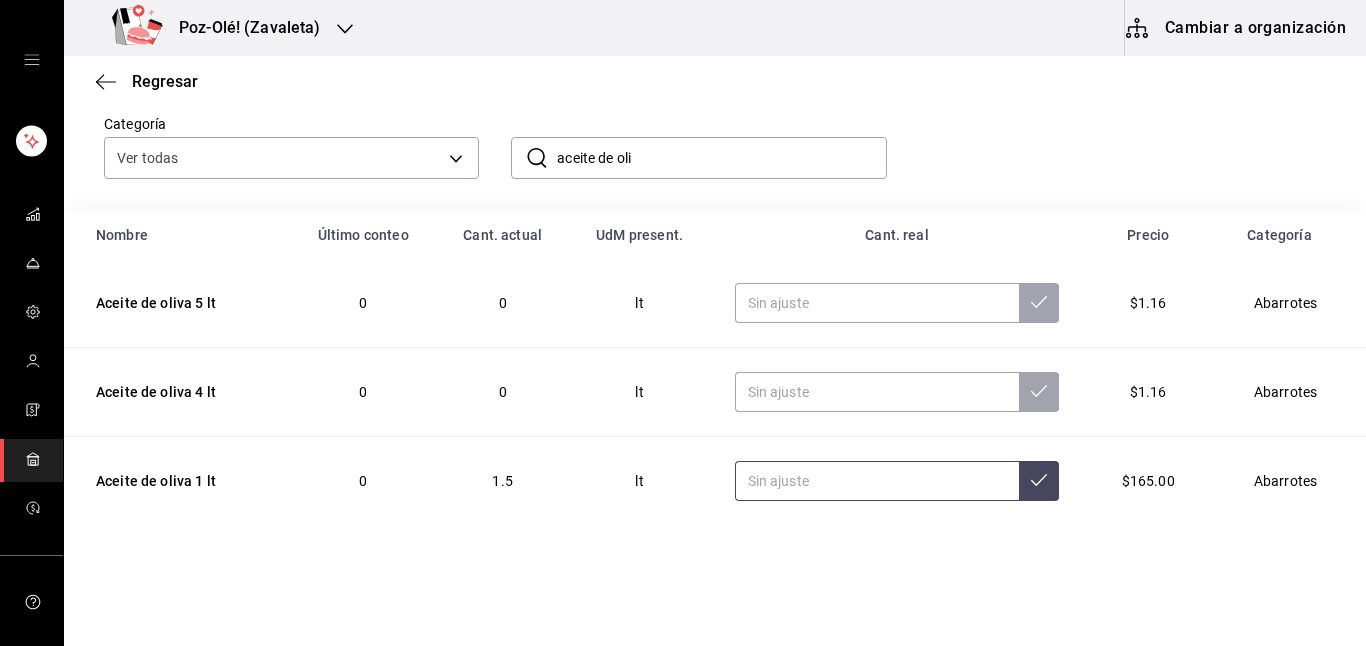 type on "6.00" 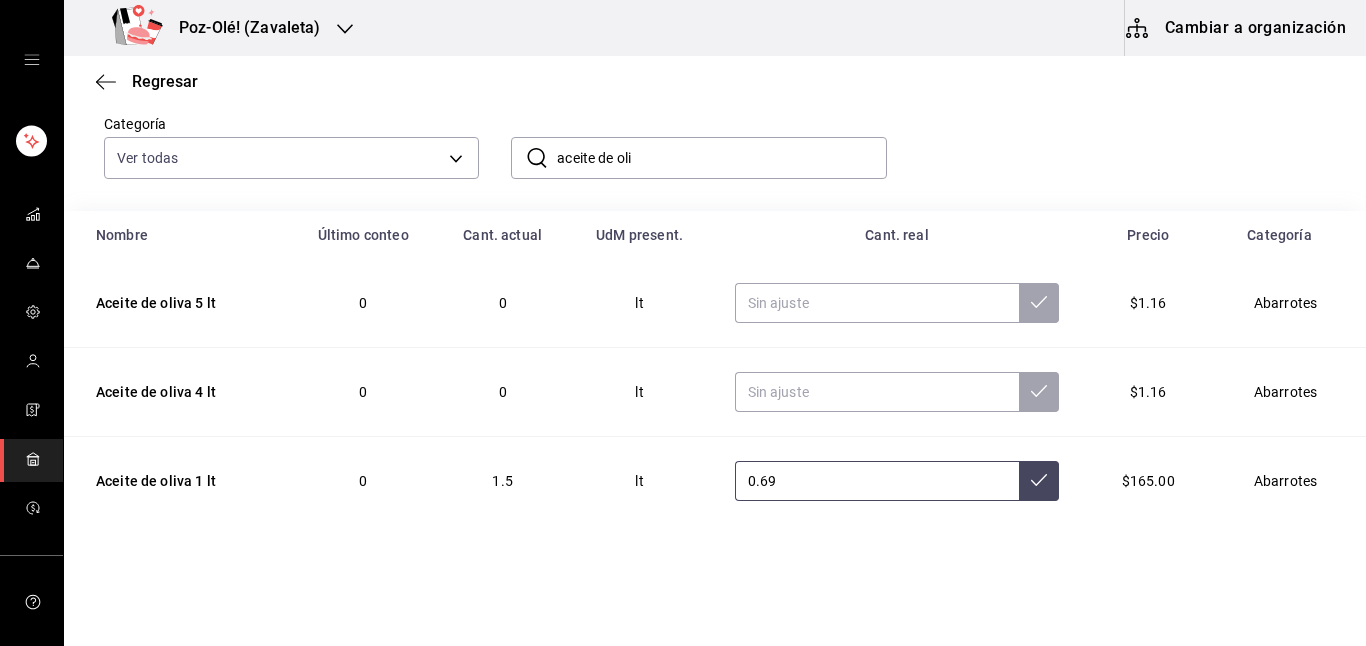 type on "0.69" 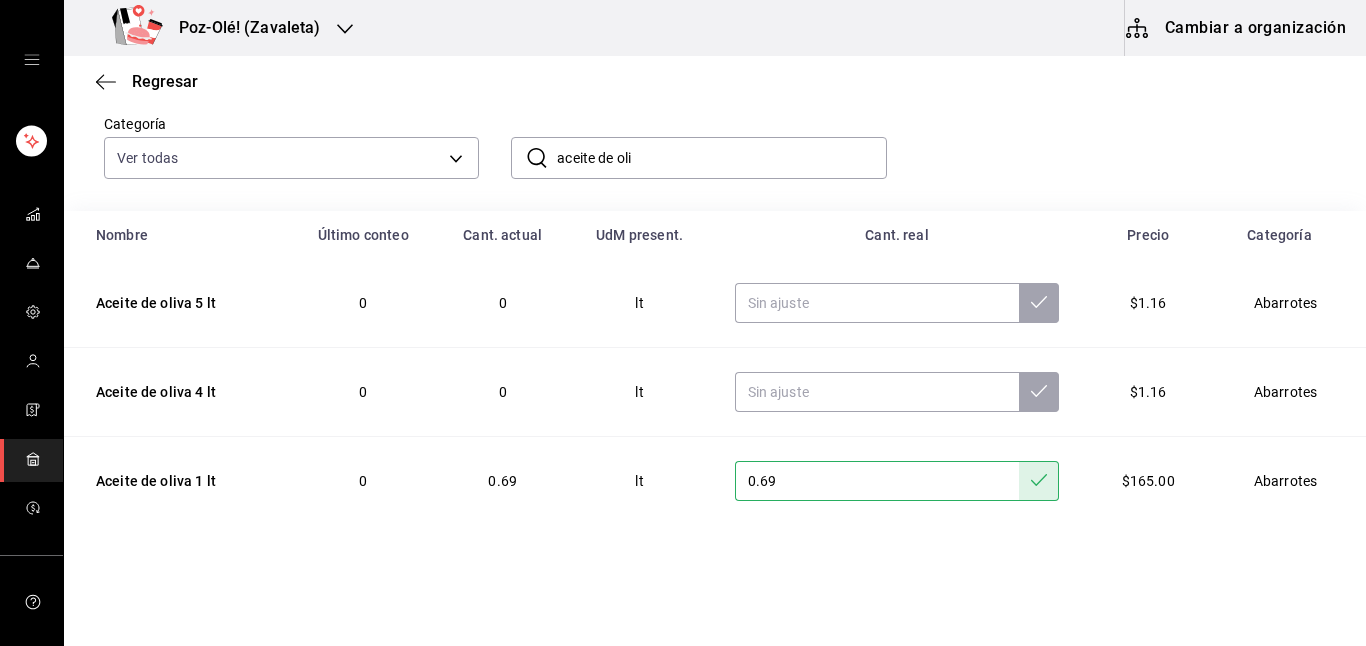 click on "aceite de oli" at bounding box center (721, 158) 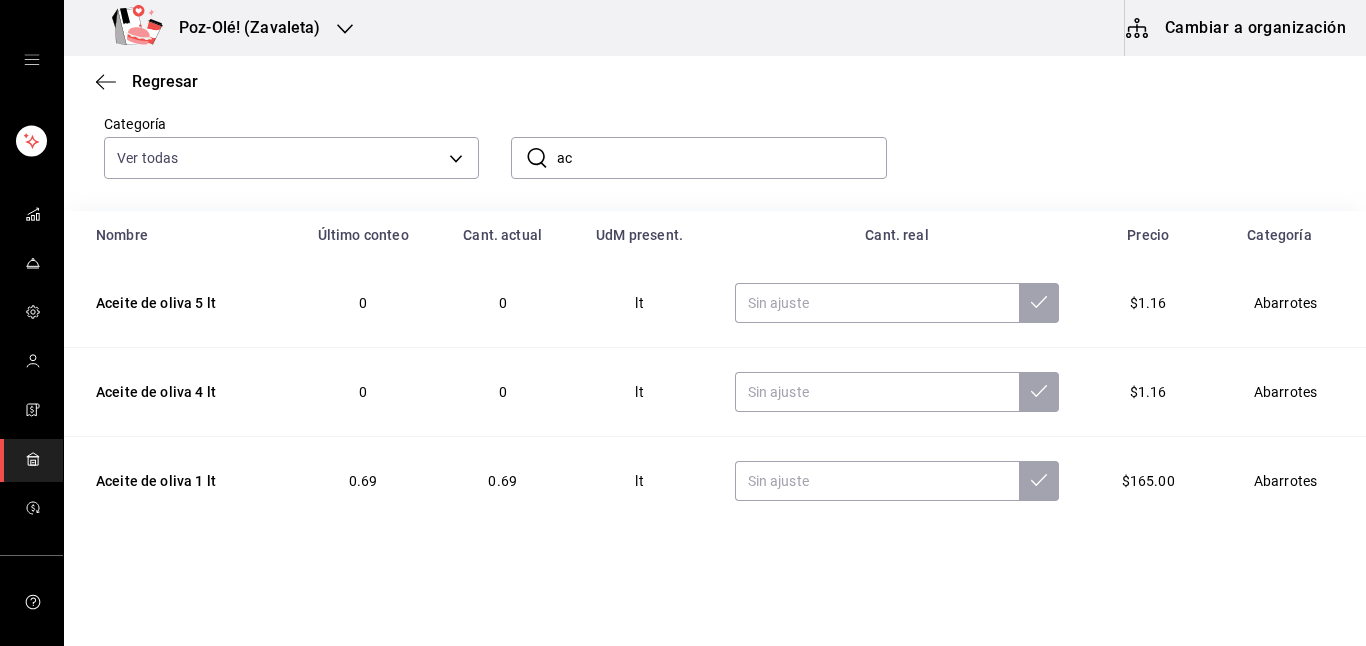 type on "a" 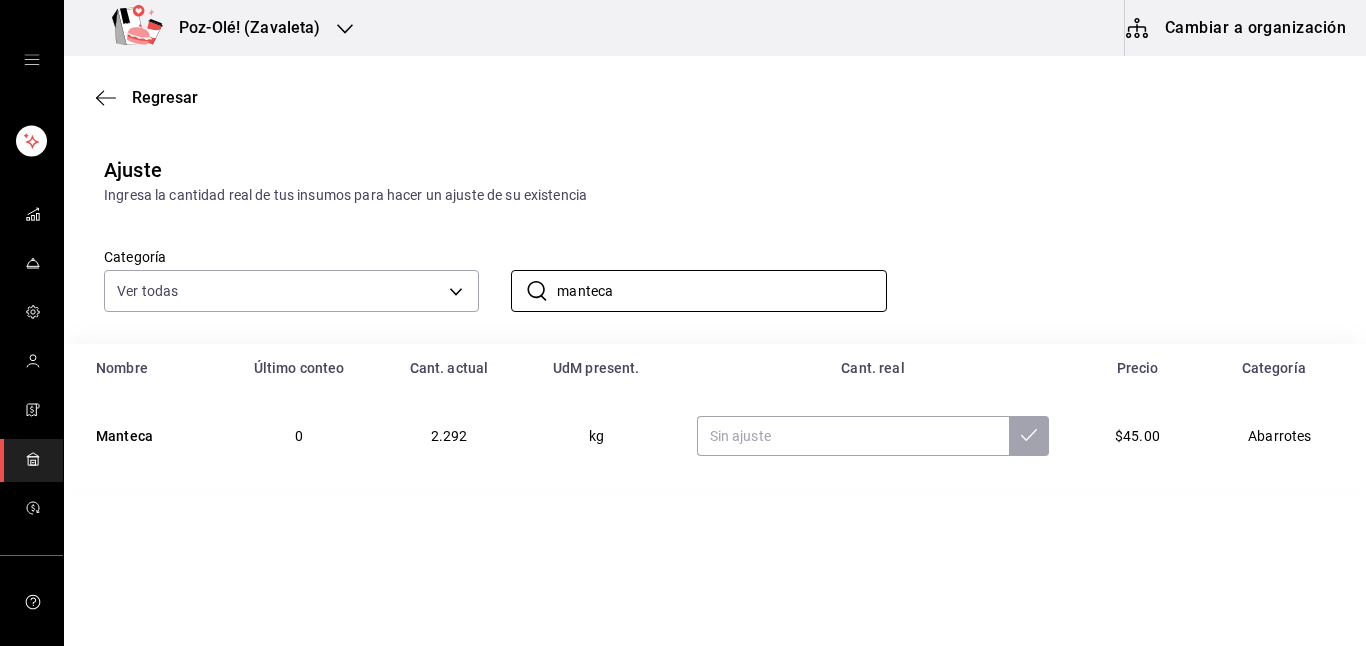 scroll, scrollTop: 0, scrollLeft: 0, axis: both 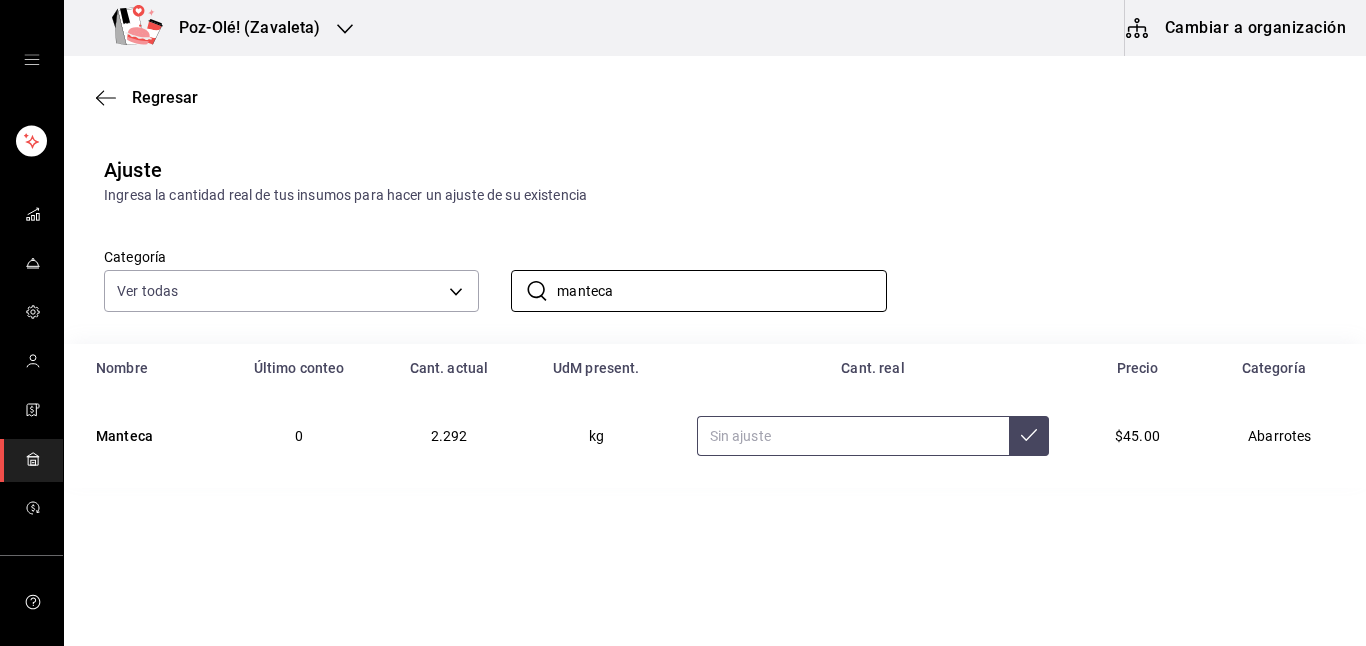 type on "manteca" 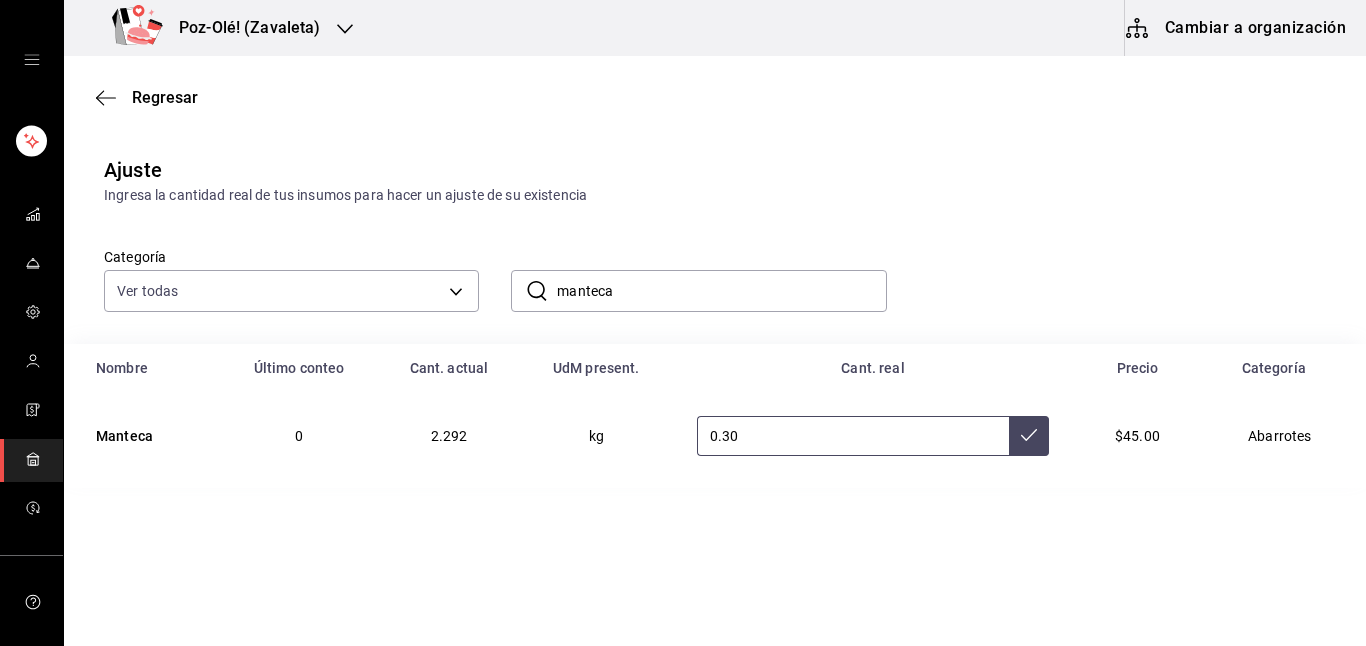 type on "0.30" 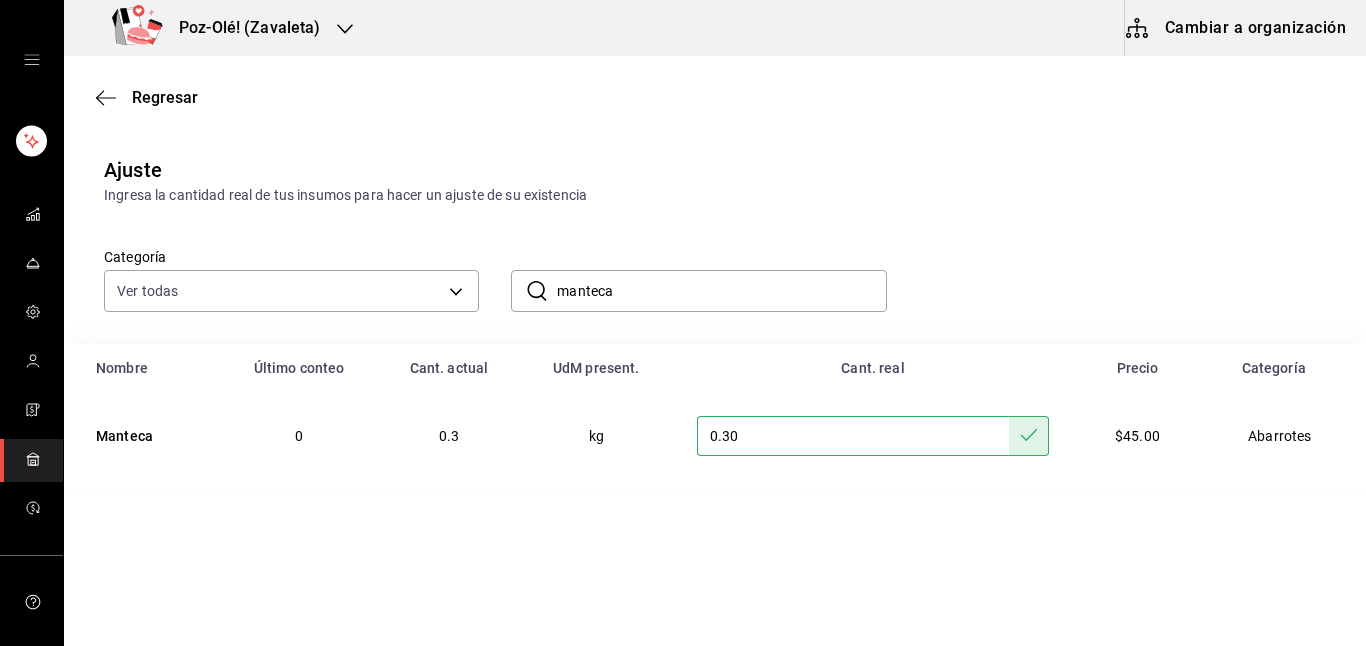 click on "Poz-Olé! (Zavaleta) Cambiar a organización Regresar Ajuste Ingresa la cantidad real de tus insumos para hacer un ajuste de su existencia Categoría Ver todas [UUID],[UUID],[UUID],[UUID],[UUID],[UUID],[UUID],[UUID],[UUID],[UUID],[UUID] ​ manteca ​ Nombre Último conteo Cant. actual UdM present. Cant. real Precio Categoría Manteca 0 0.3 kg 0.30 $45.00 Abarrotes GANA 1 MES GRATIS EN TU SUSCRIPCIÓN AQUÍ ¿Recuerdas cómo empezó tu restaurante?
Hoy puedes ayudar a un colega a tener el mismo cambio que tú viviste.
Recomienda Parrot directamente desde tu Portal Administrador.
Es fácil y rápido.
🎁 Por cada restaurante que se una, ganas 1 mes gratis. Eliminar ([PHONE])" at bounding box center [683, 266] 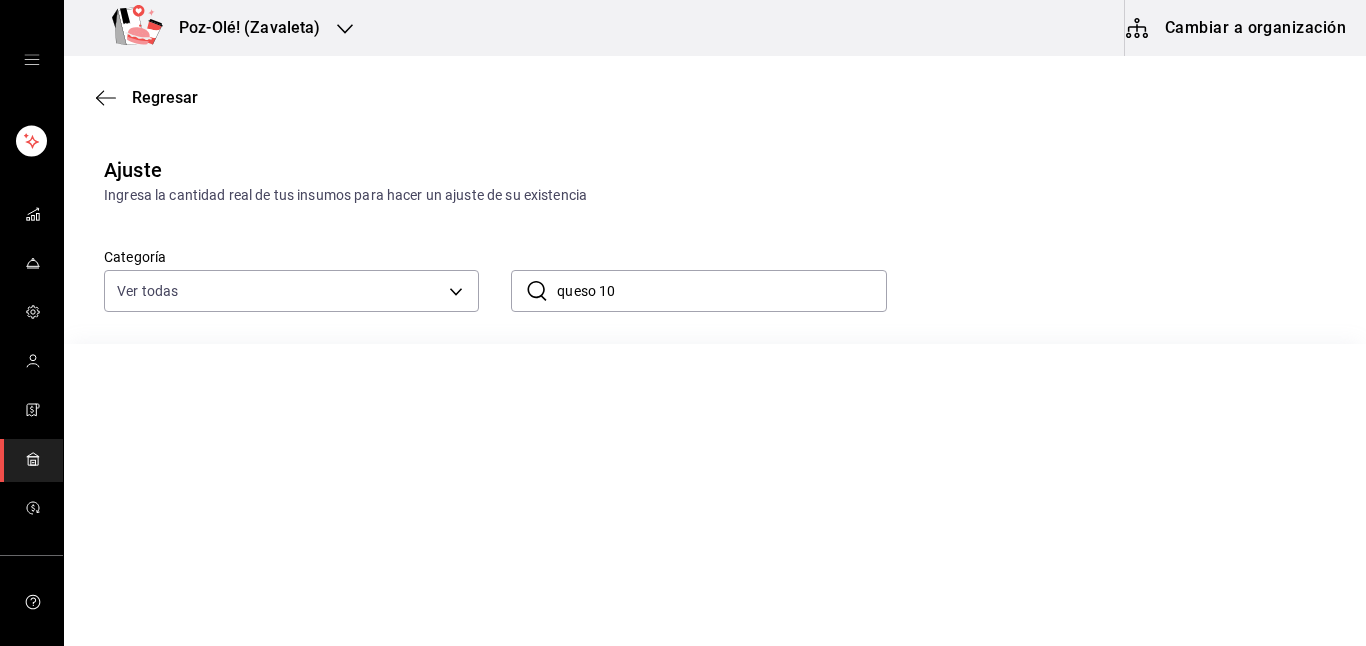 click on "queso 10" at bounding box center [721, 291] 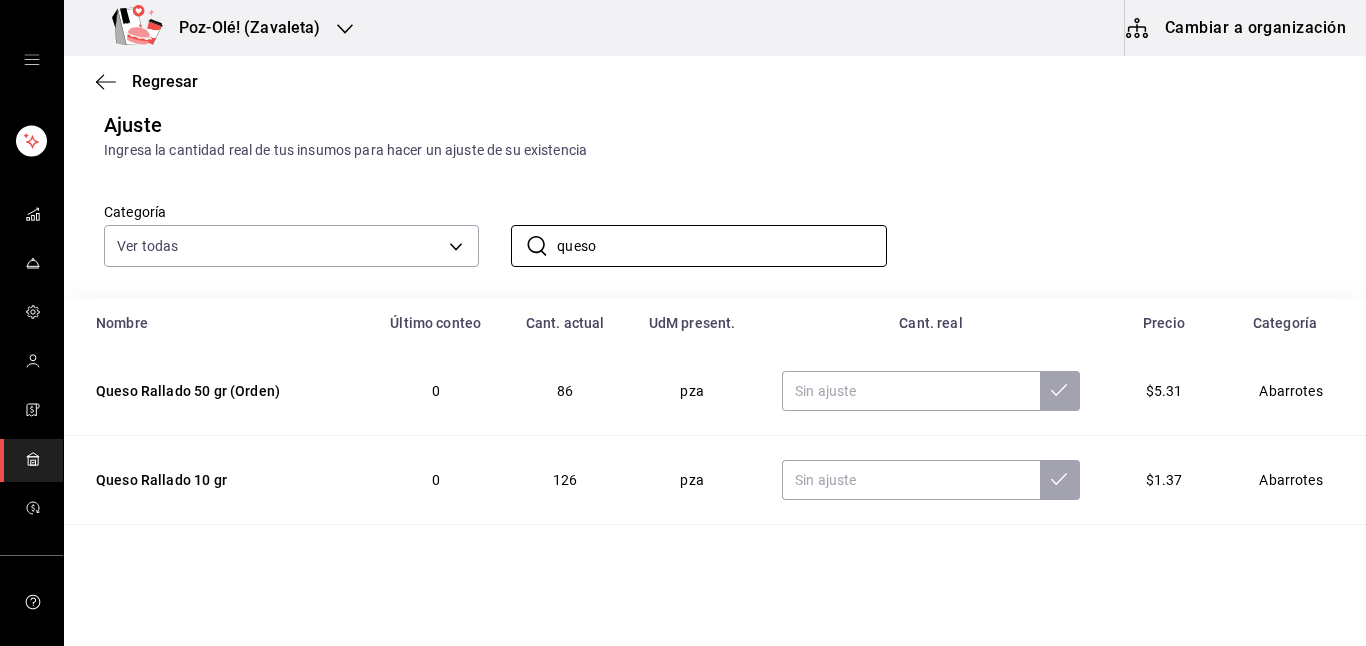 scroll, scrollTop: 65, scrollLeft: 0, axis: vertical 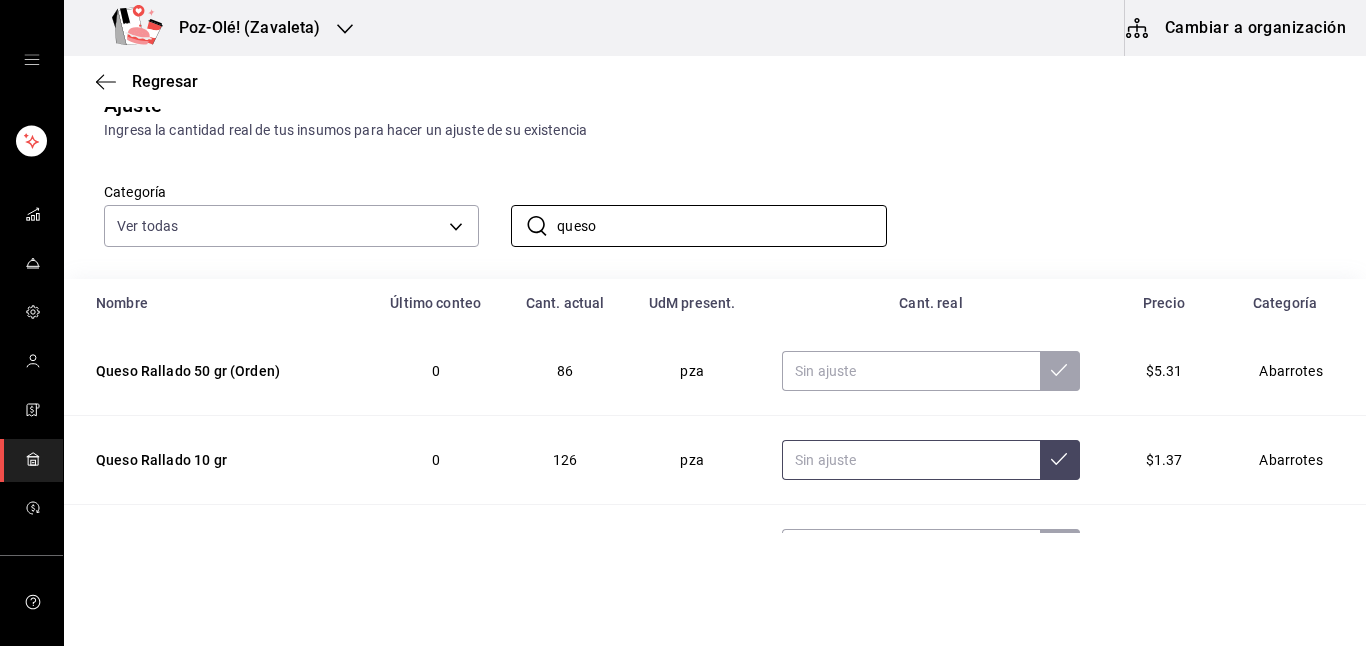 type on "queso" 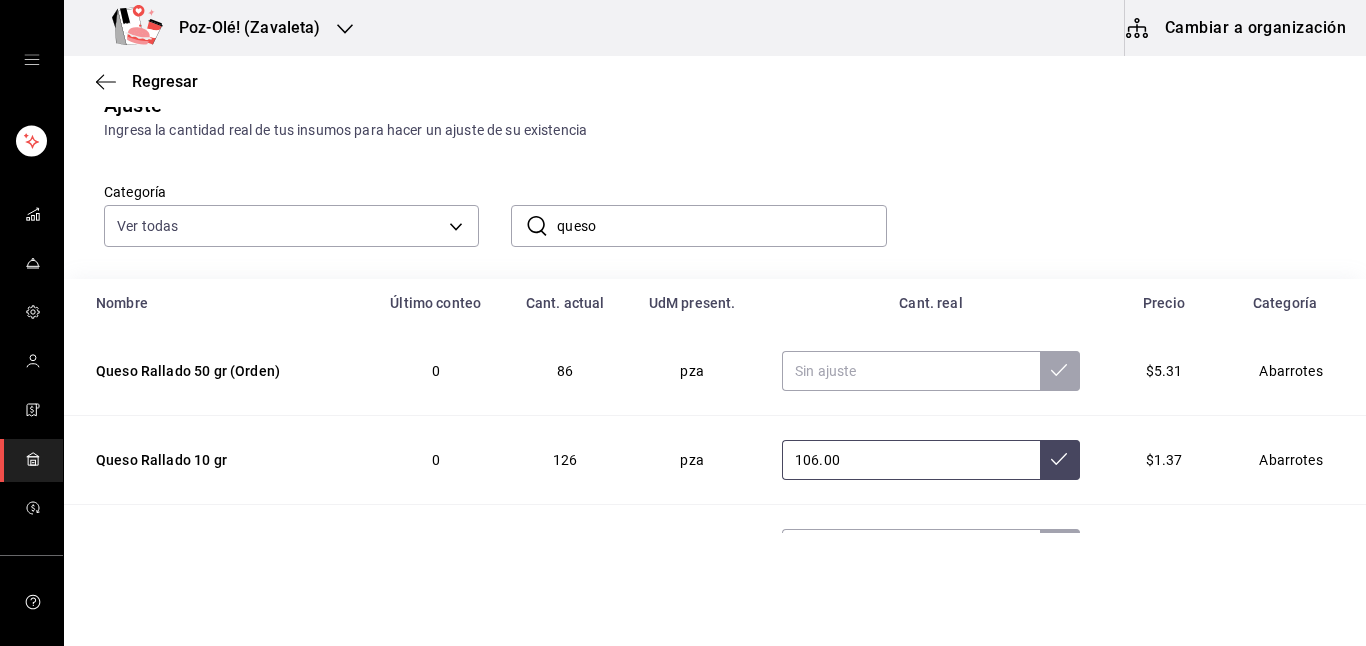 type on "106.00" 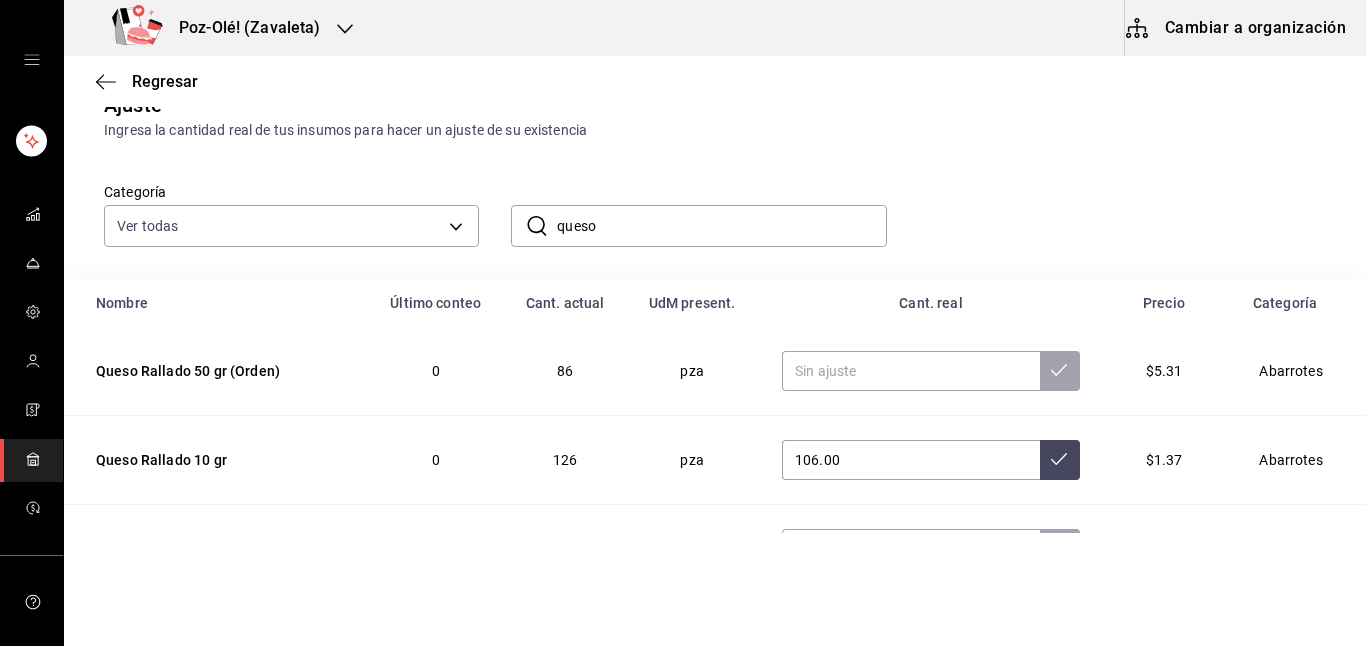 click on "queso" at bounding box center [721, 226] 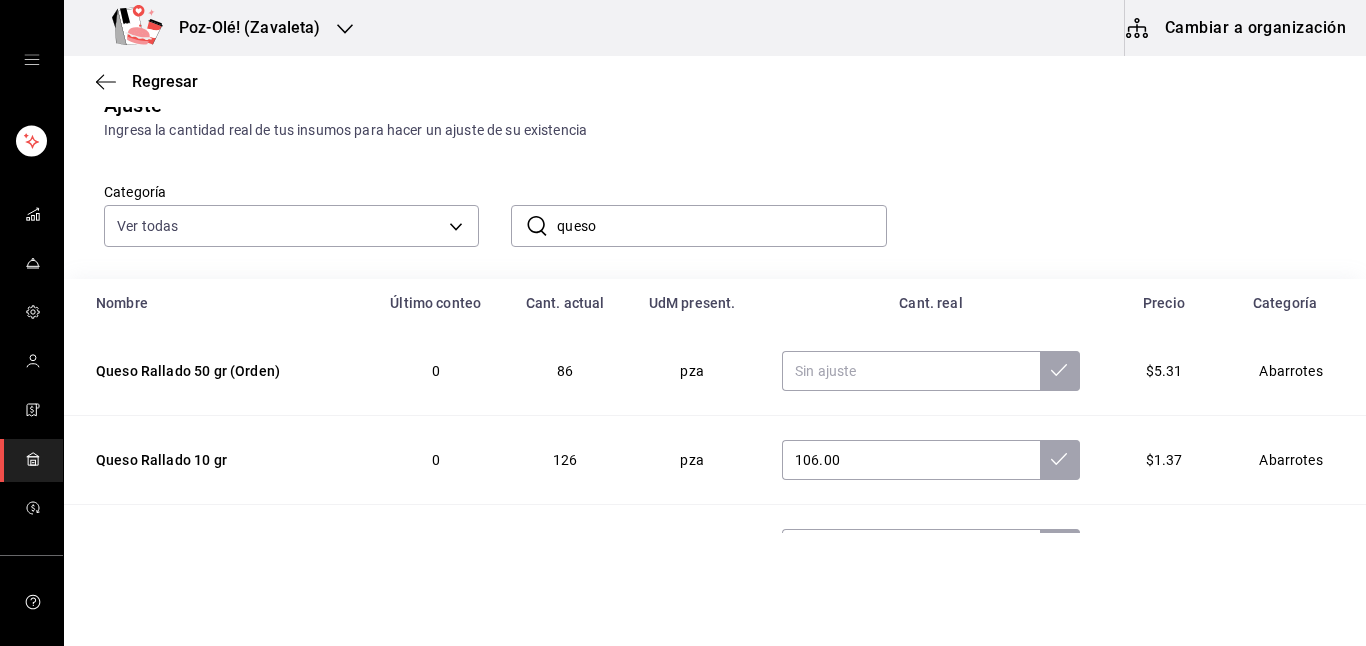 click on "queso" at bounding box center [721, 226] 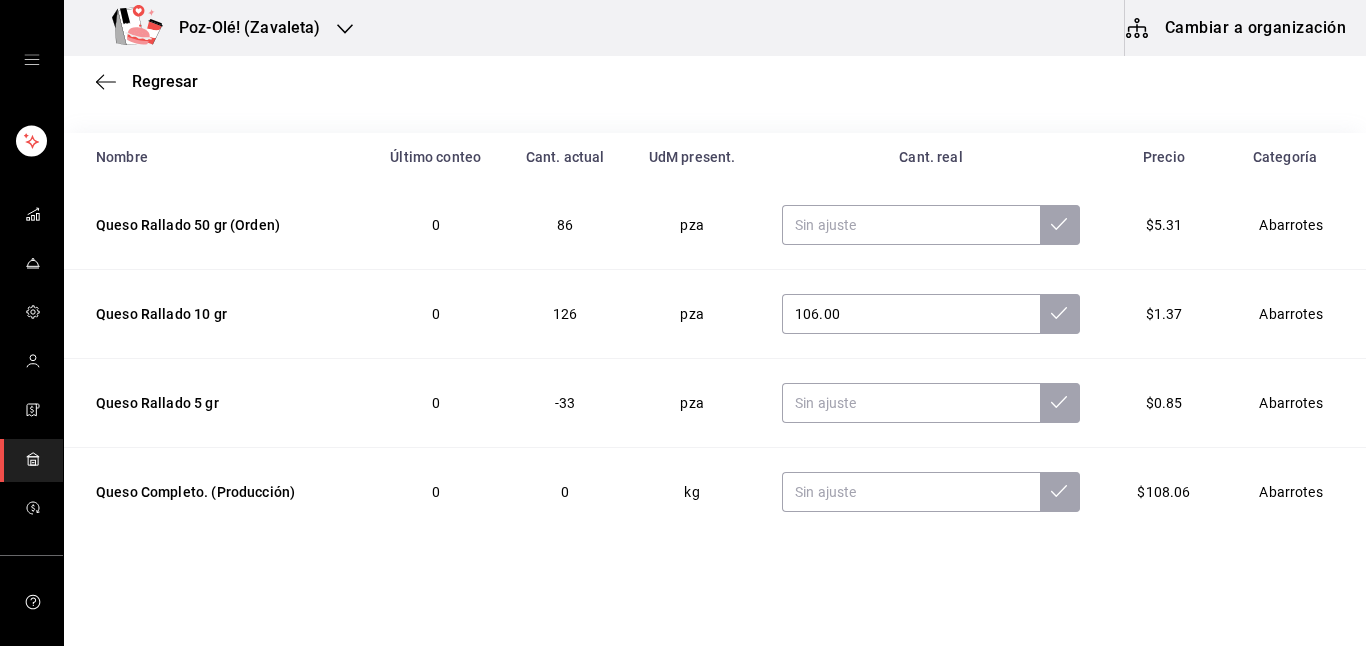 scroll, scrollTop: 223, scrollLeft: 0, axis: vertical 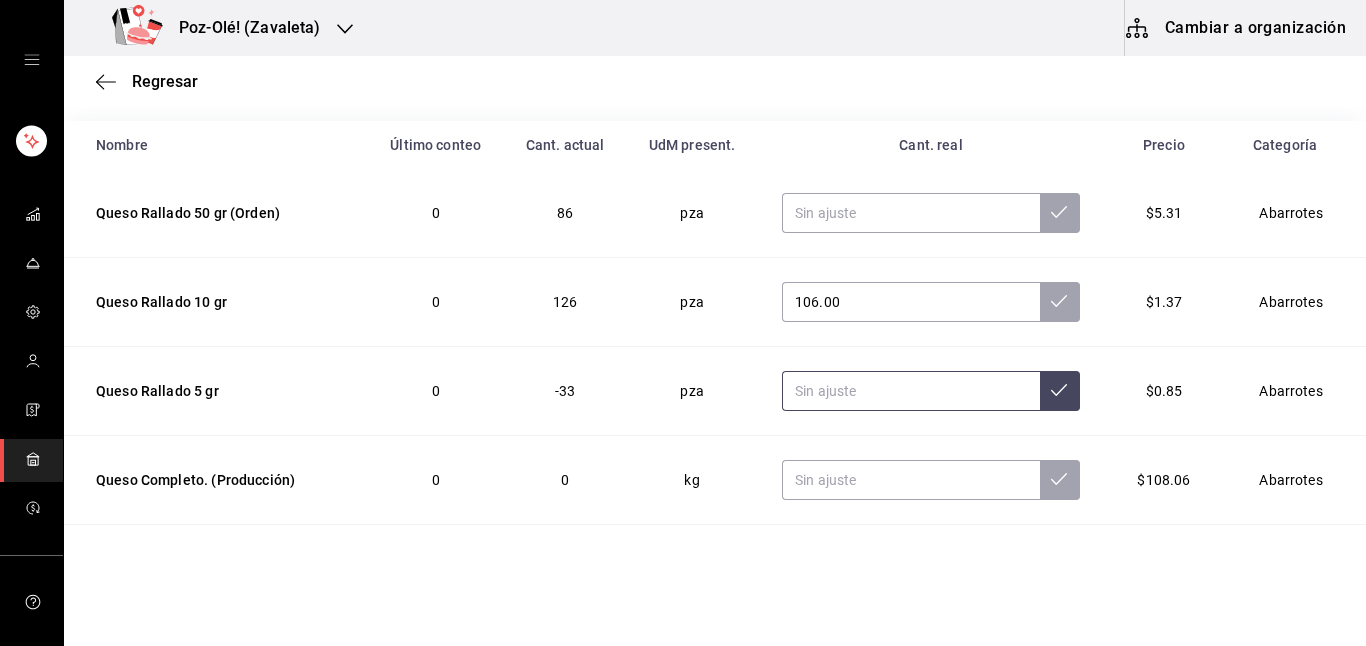 click at bounding box center (911, 391) 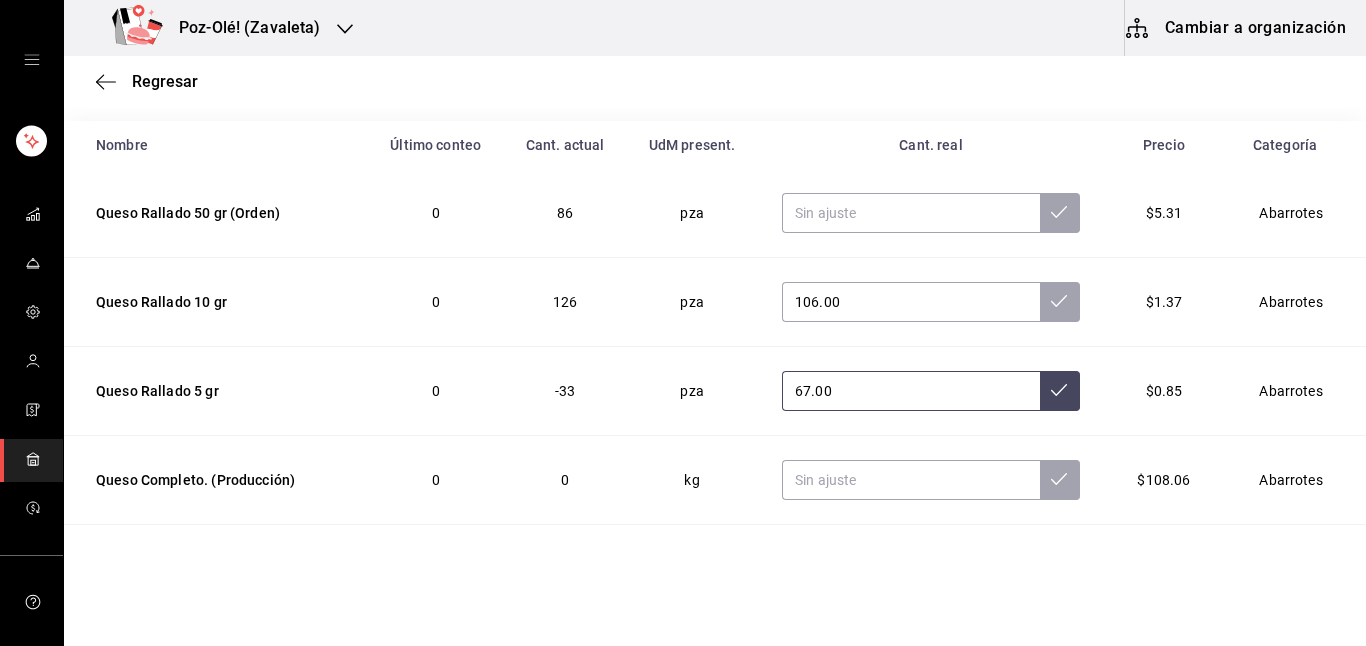 type on "67.00" 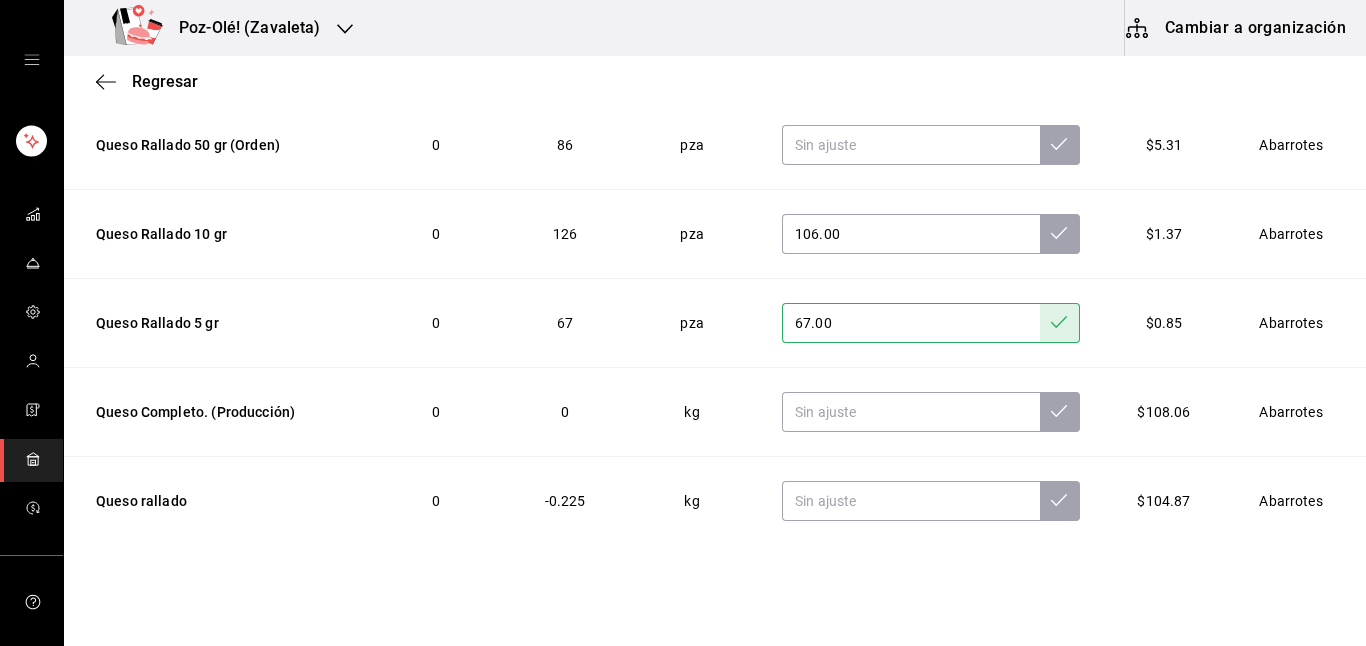 scroll, scrollTop: 295, scrollLeft: 0, axis: vertical 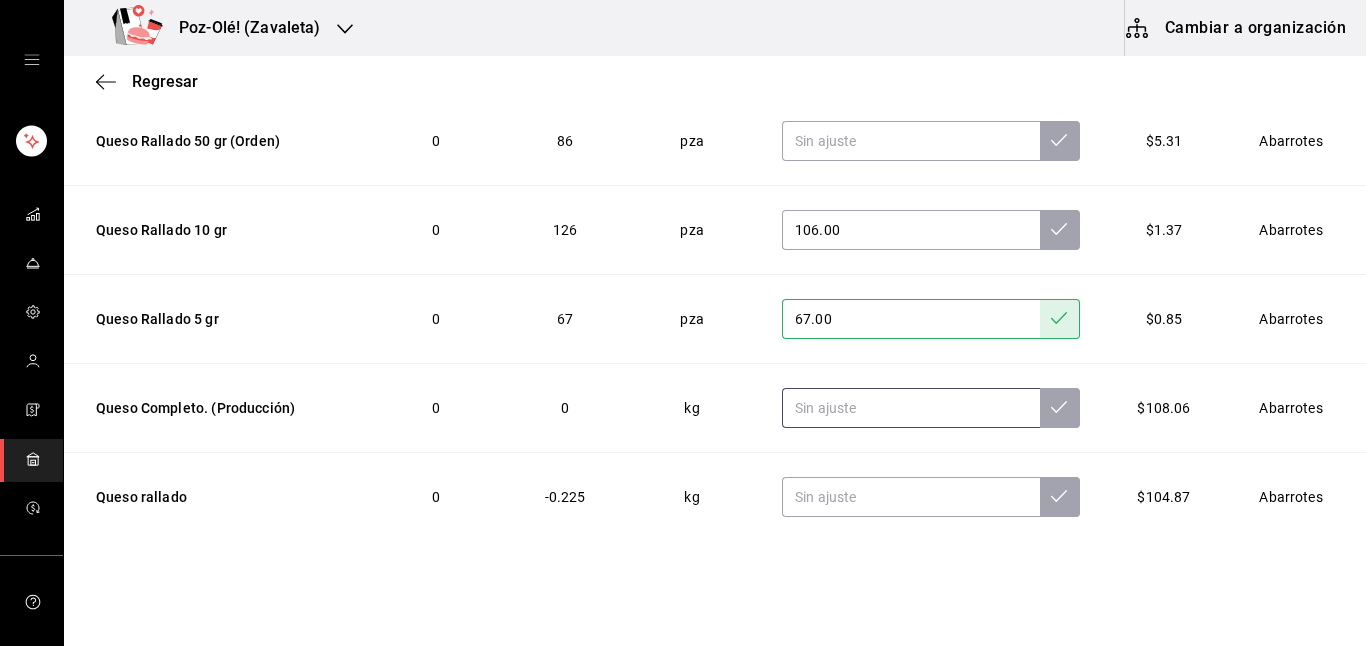 click at bounding box center [911, 408] 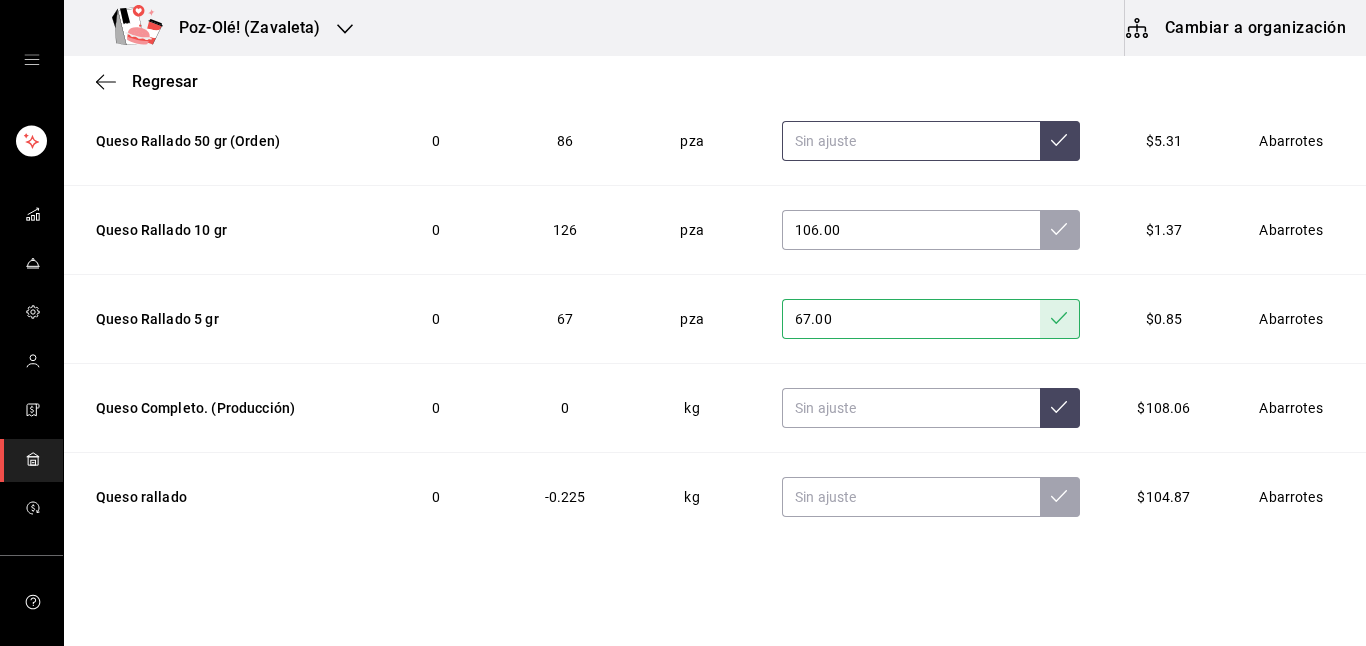 click at bounding box center (911, 141) 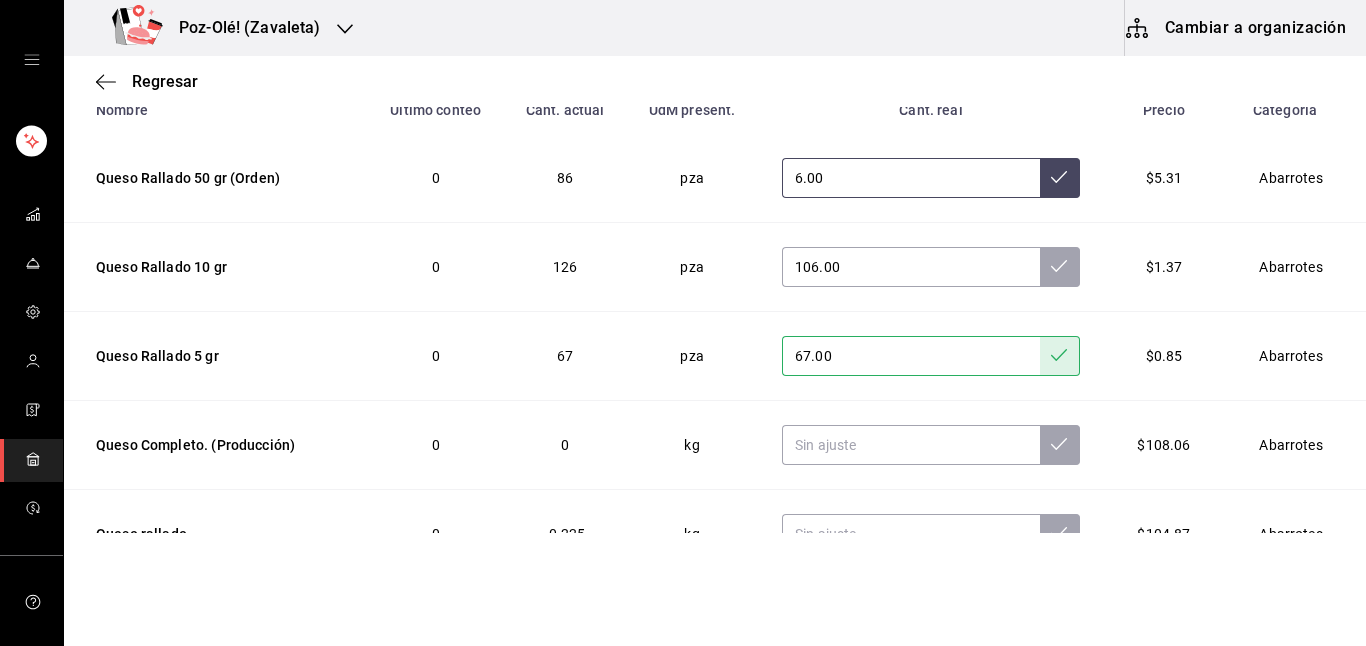 scroll, scrollTop: 264, scrollLeft: 0, axis: vertical 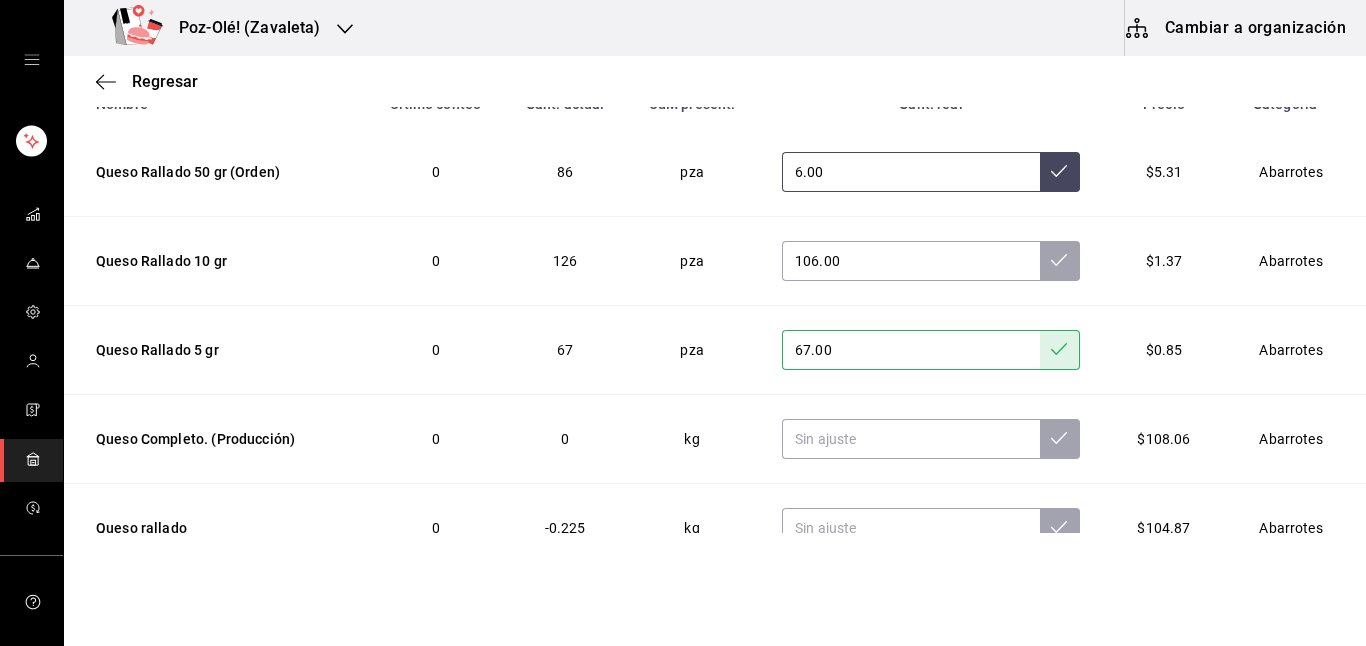 type on "6.00" 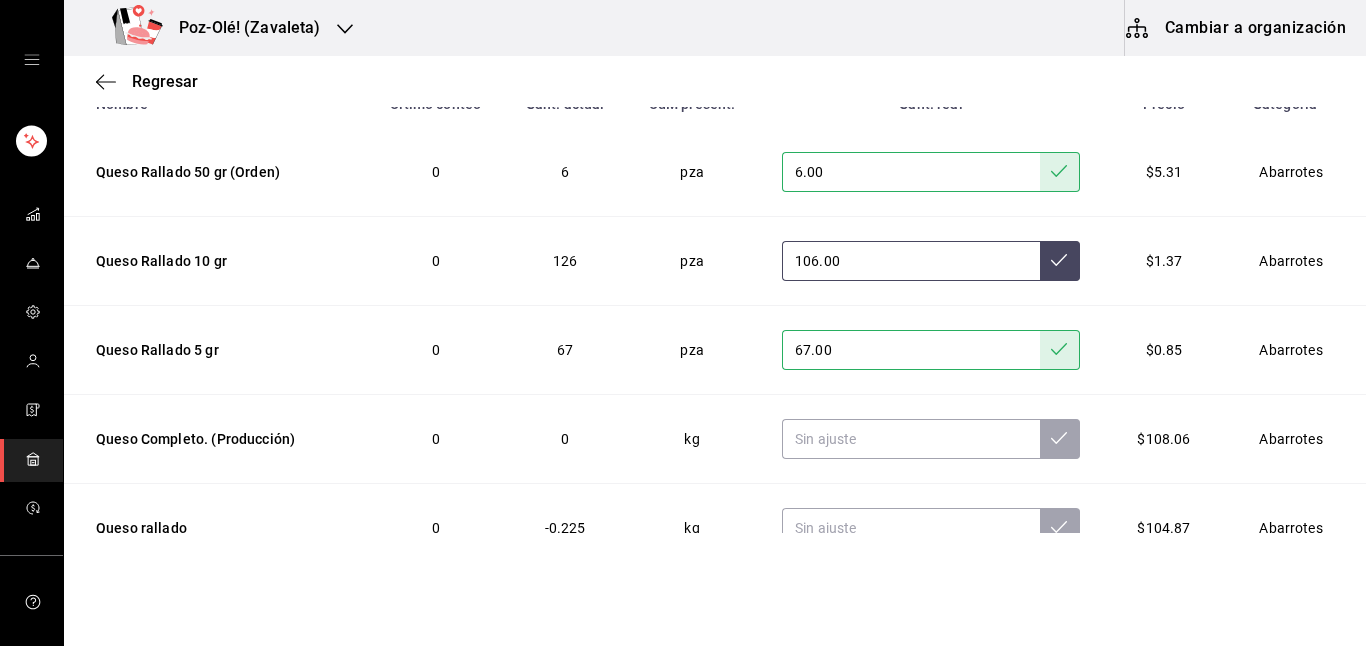 click 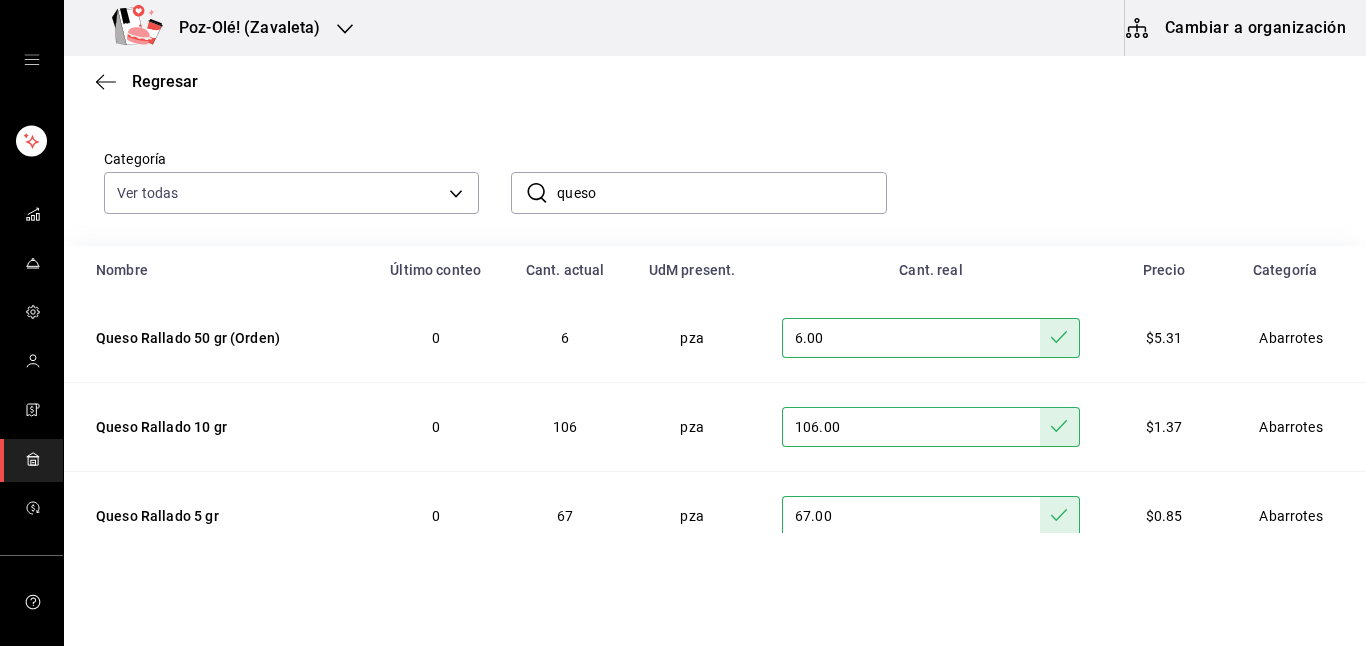 scroll, scrollTop: 0, scrollLeft: 0, axis: both 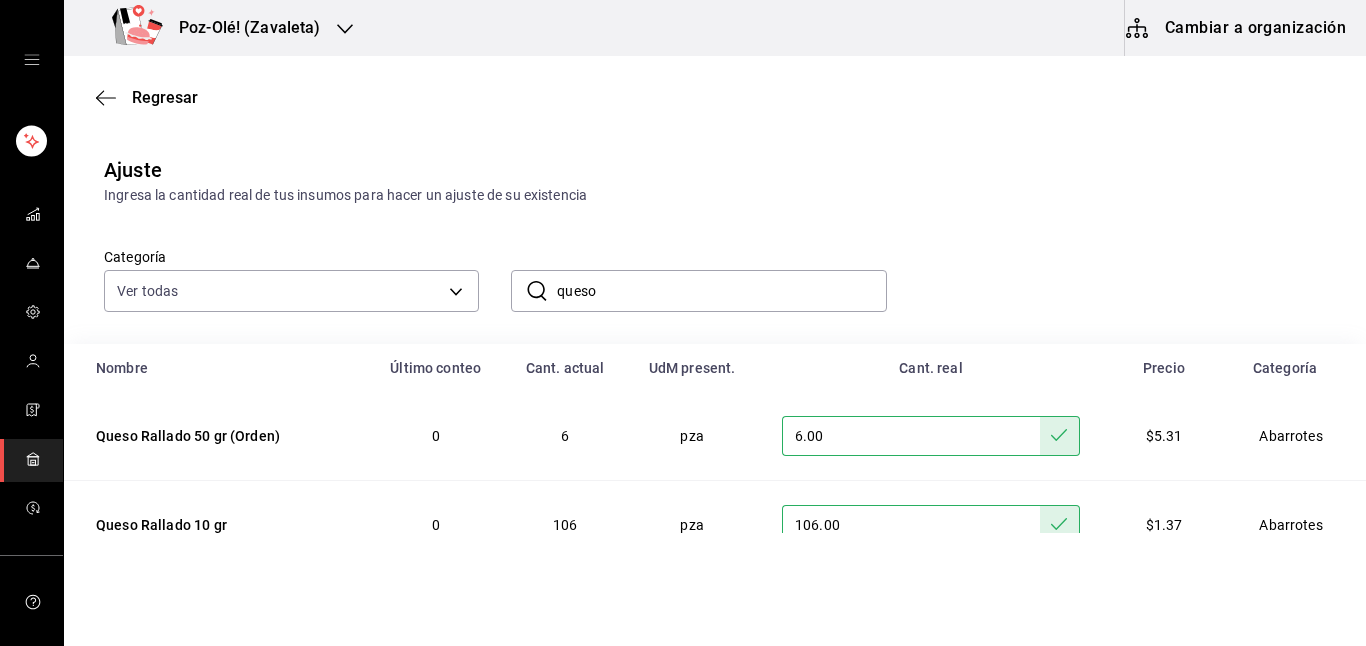 click on "Poz-Olé! (Zavaleta) Cambiar a organización Regresar Ajuste Ingresa la cantidad real de tus insumos para hacer un ajuste de su existencia Categoría Ver todas [UUID],[UUID],[UUID],[UUID],[UUID],[UUID],[UUID],[UUID],[UUID],[UUID],[UUID] ​ queso ​ Nombre Último conteo Cant. actual UdM present. Cant. real Precio Categoría Queso Rallado 50 gr (Orden) 0 6 pza $5.31 Abarrotes Queso Rallado 10 gr 0 106 pza 106.00 $1.37 Abarrotes Queso Rallado 5 gr 0 67 pza 67.00 $0.85 Abarrotes Queso Completo. (Producción) 0 0 kg $108.06 Abarrotes Queso rallado 0 -0.225 kg $104.87 Abarrotes GANA 1 MES GRATIS EN TU SUSCRIPCIÓN AQUÍ Eliminar Visitar centro de ayuda ([PHONE]) ([PHONE])" at bounding box center [683, 266] 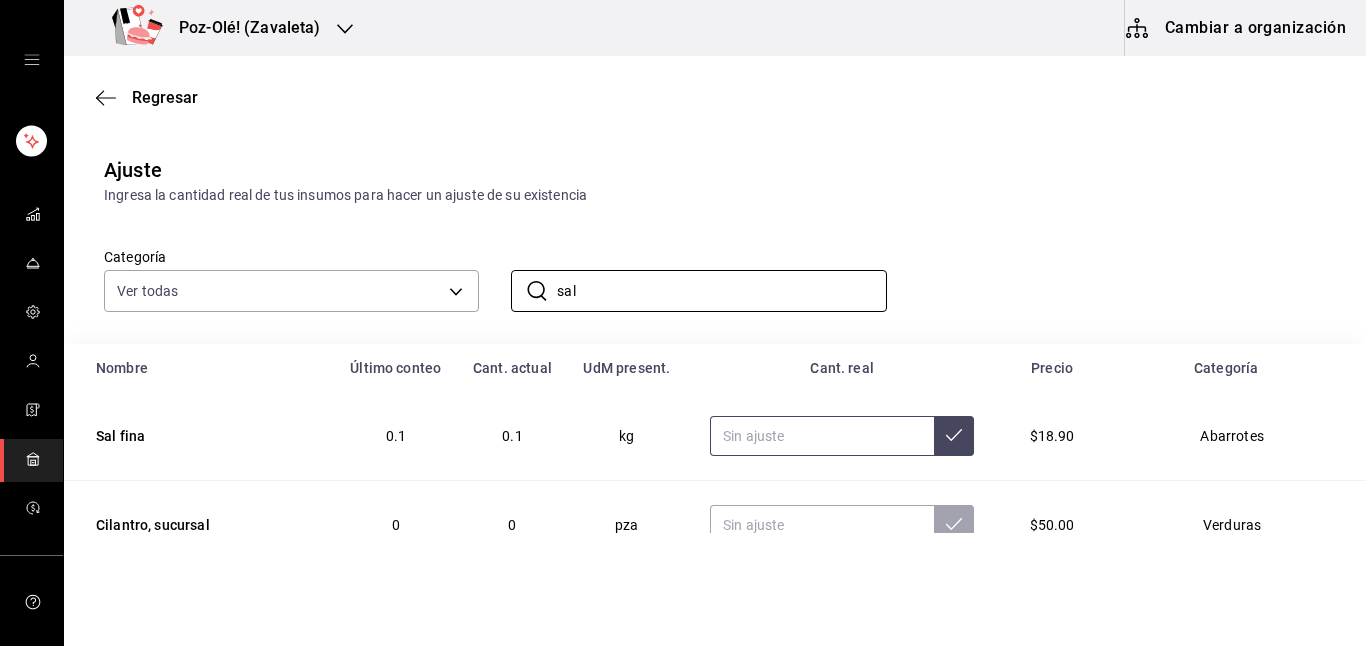 type on "sal" 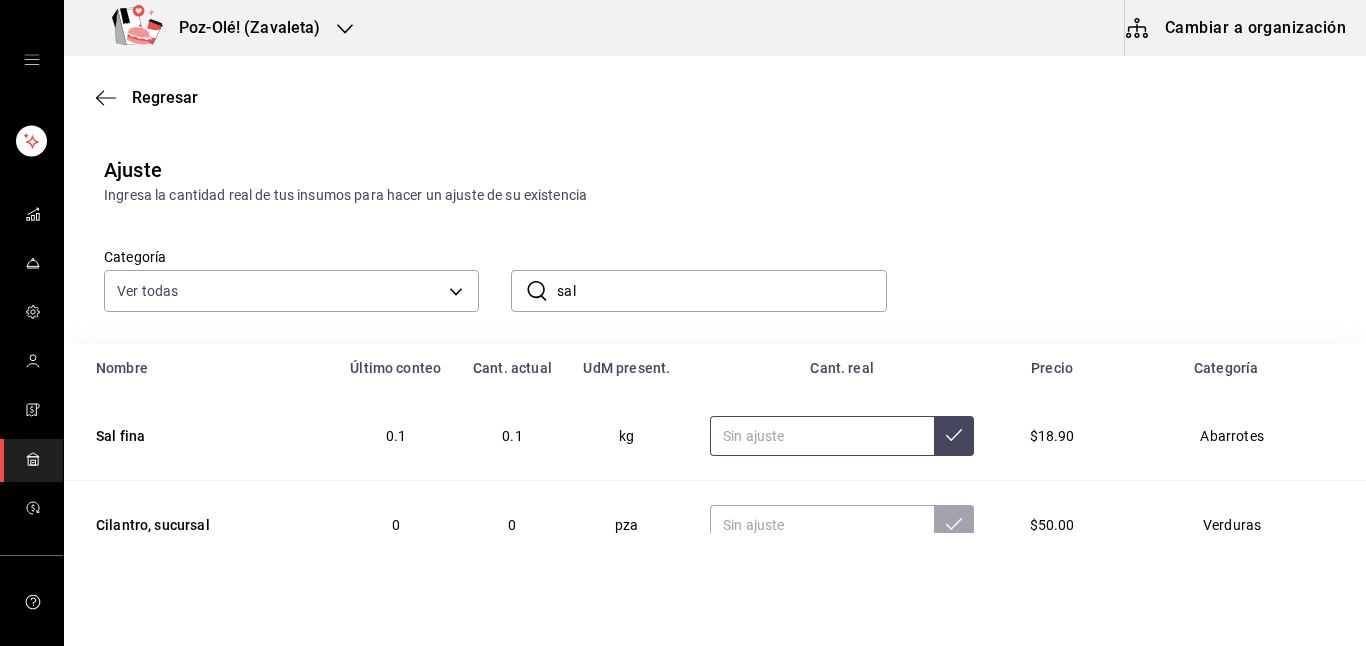 click at bounding box center (822, 436) 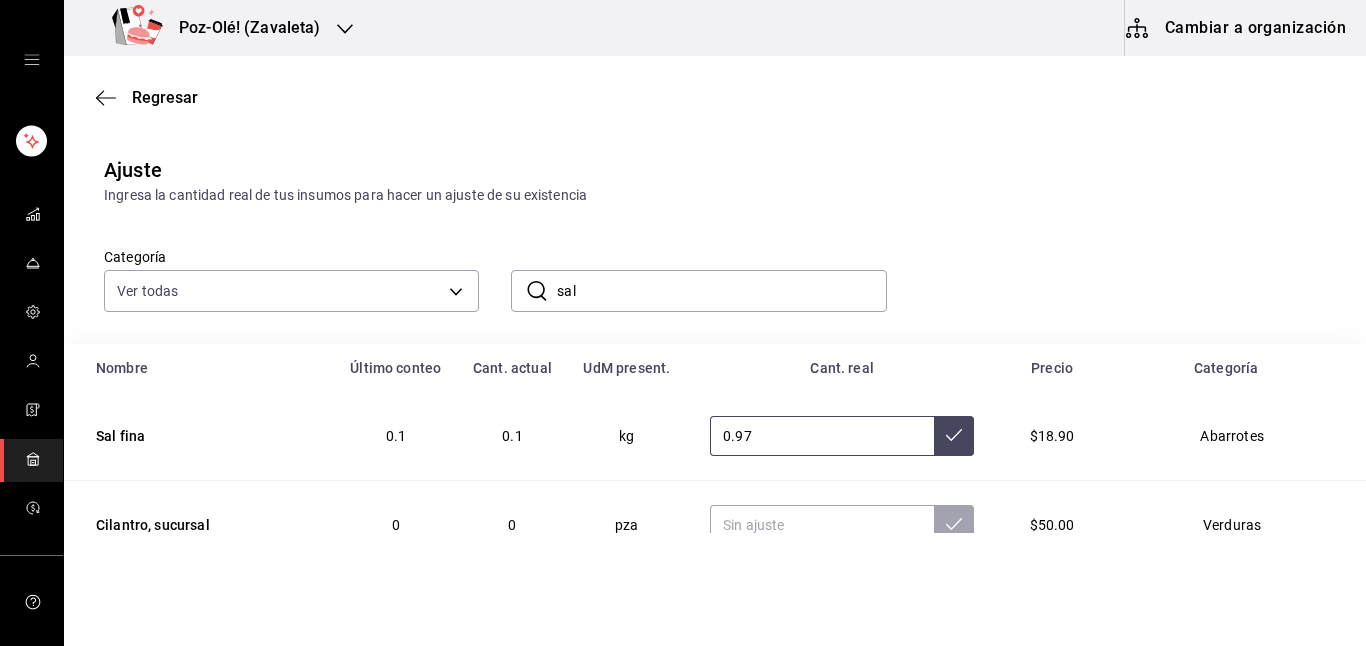 type on "0.97" 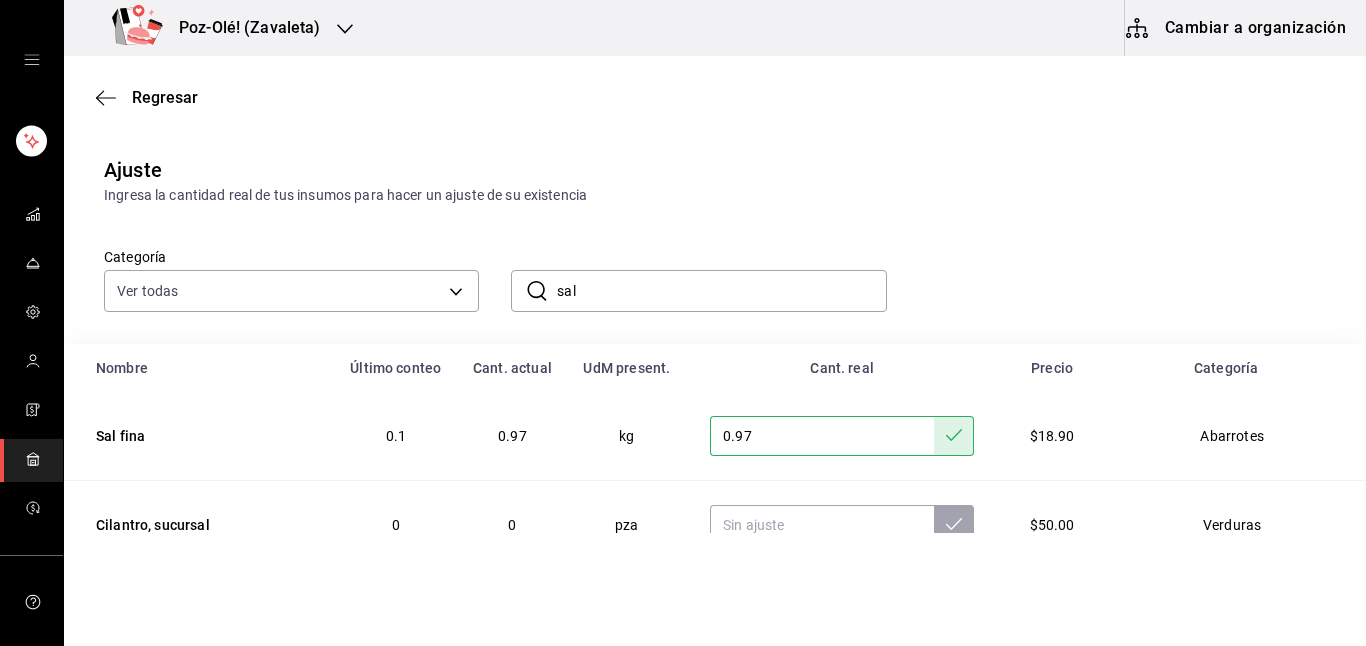 click on "sal" at bounding box center (721, 291) 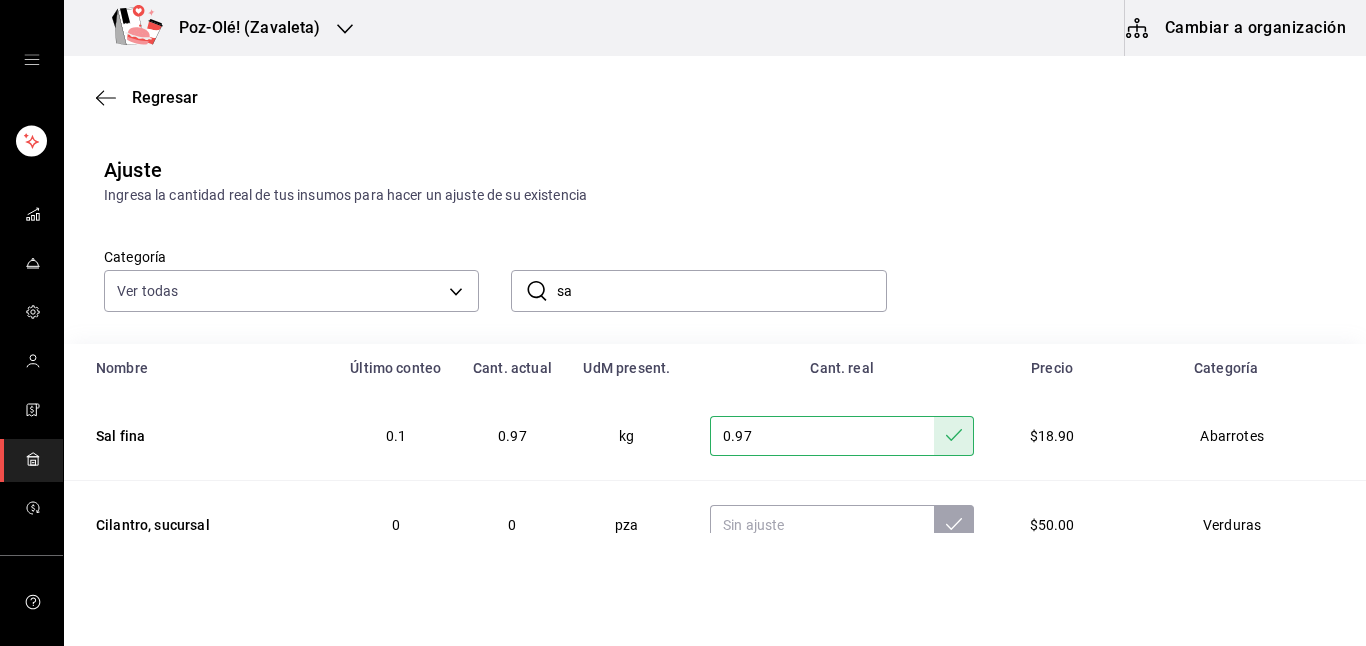 type on "s" 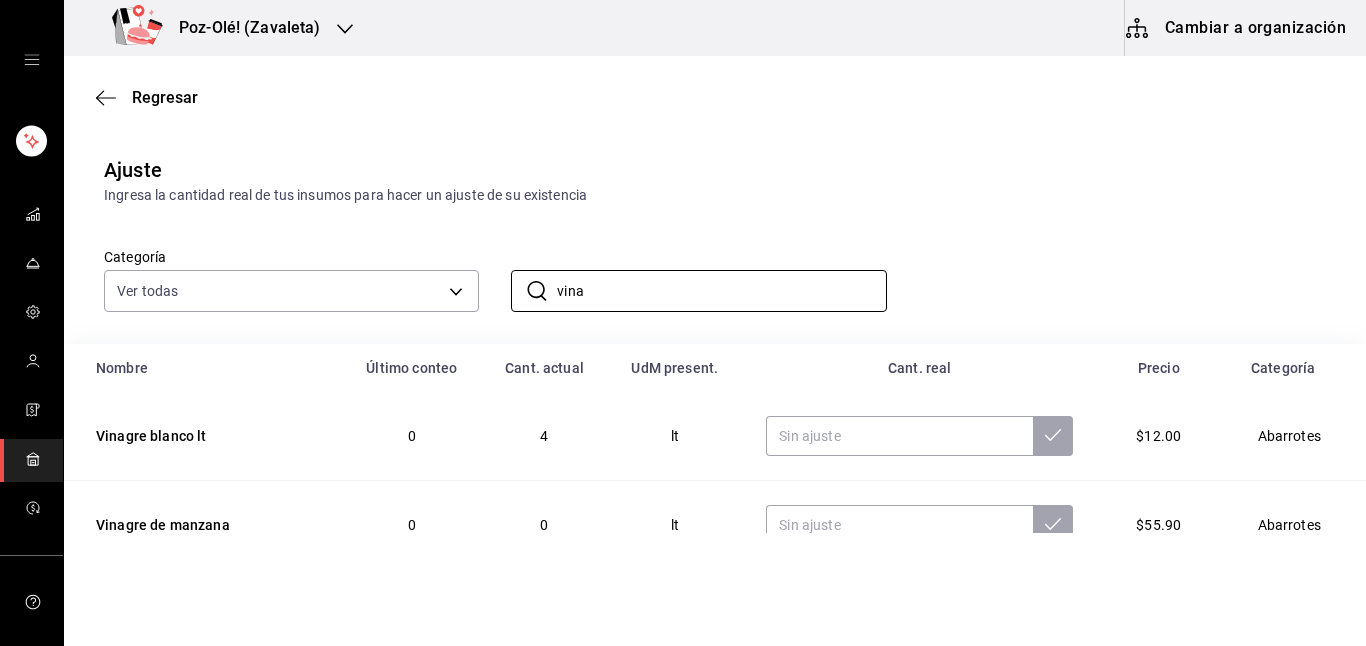 type on "vinagre" 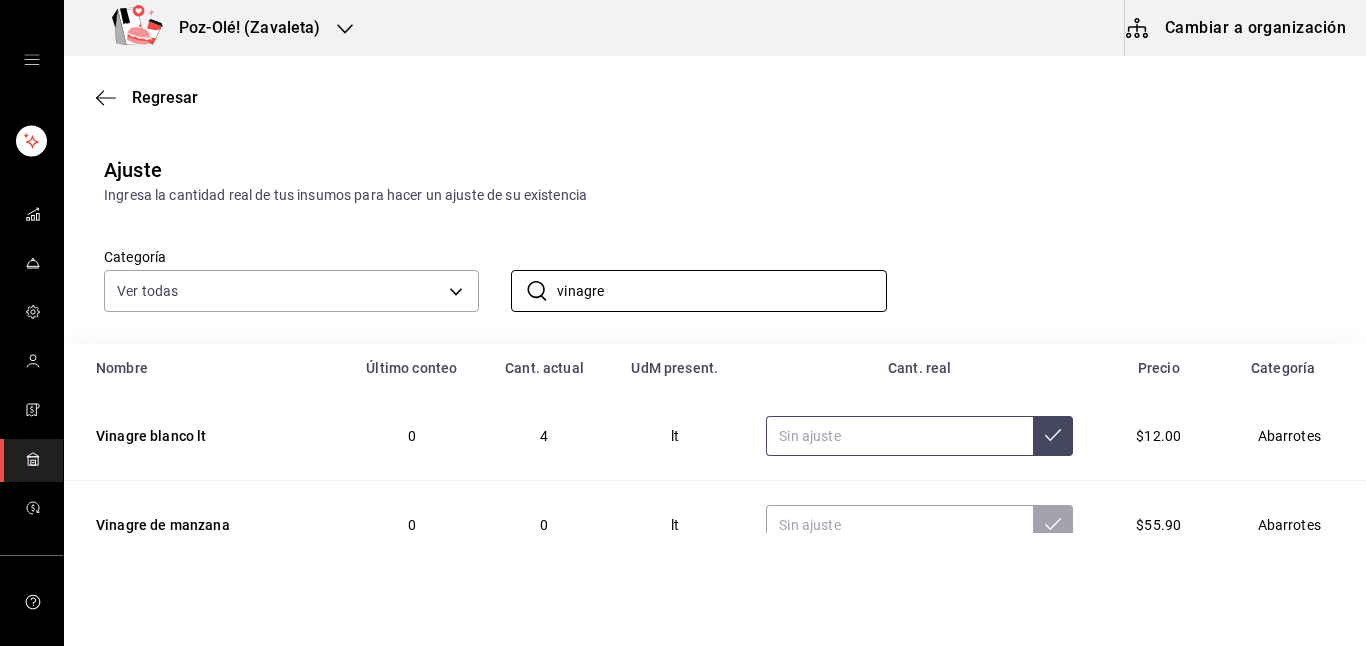 click at bounding box center [899, 436] 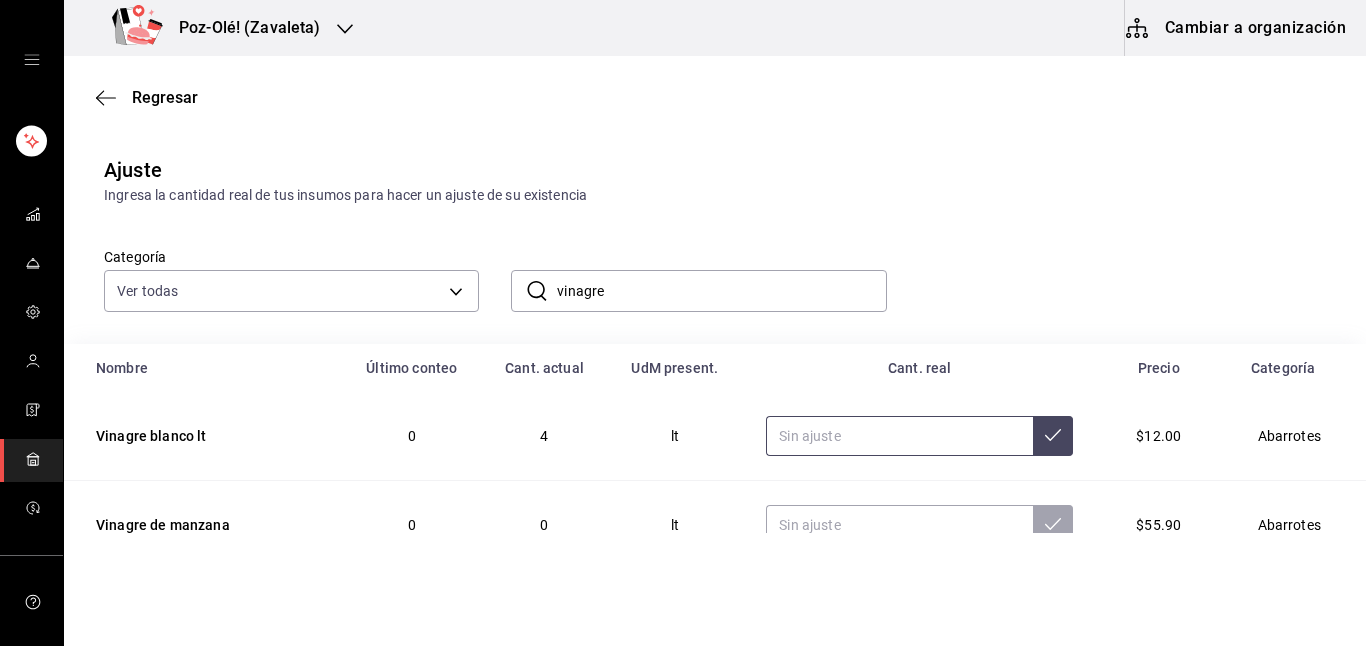 type on "9.00" 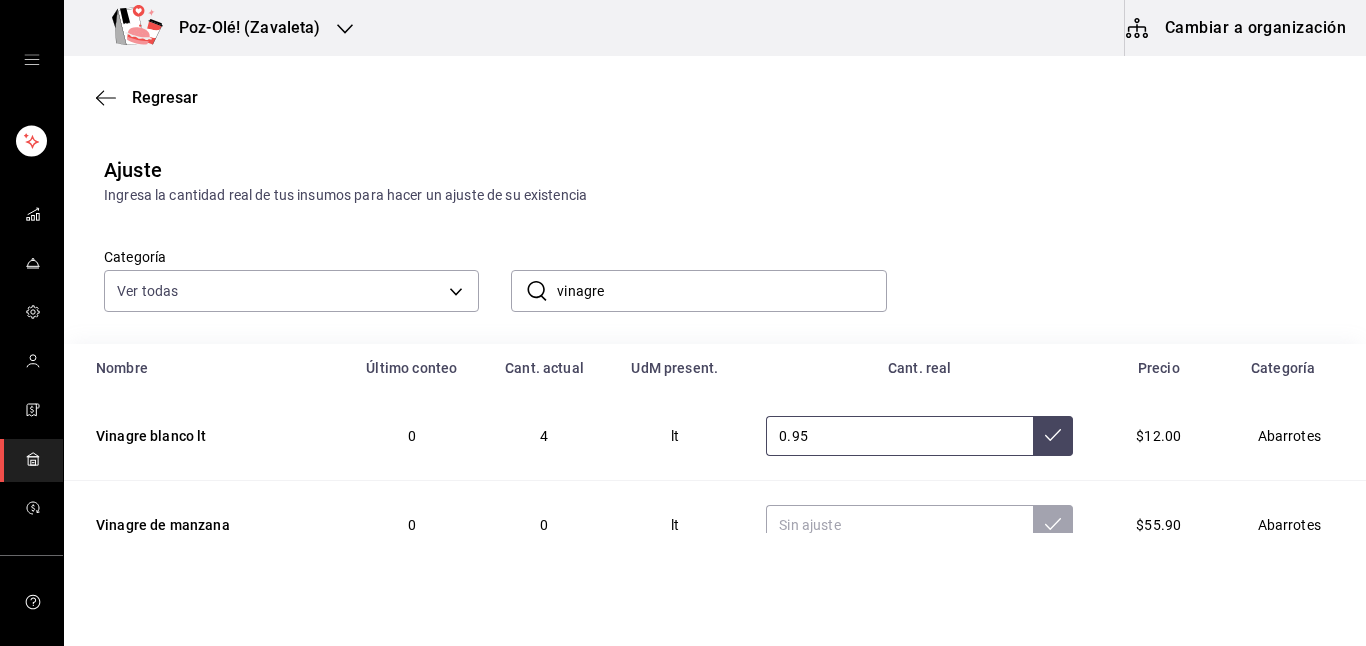 type on "0.95" 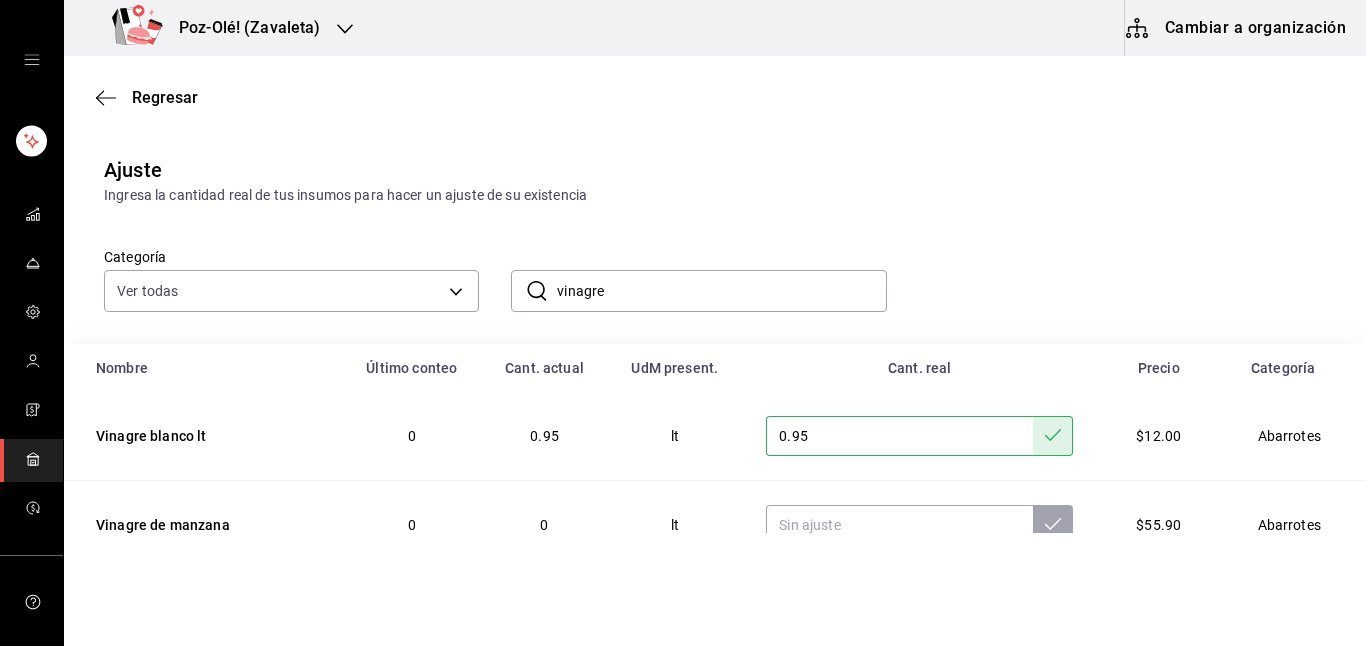 click on "vinagre" at bounding box center [721, 291] 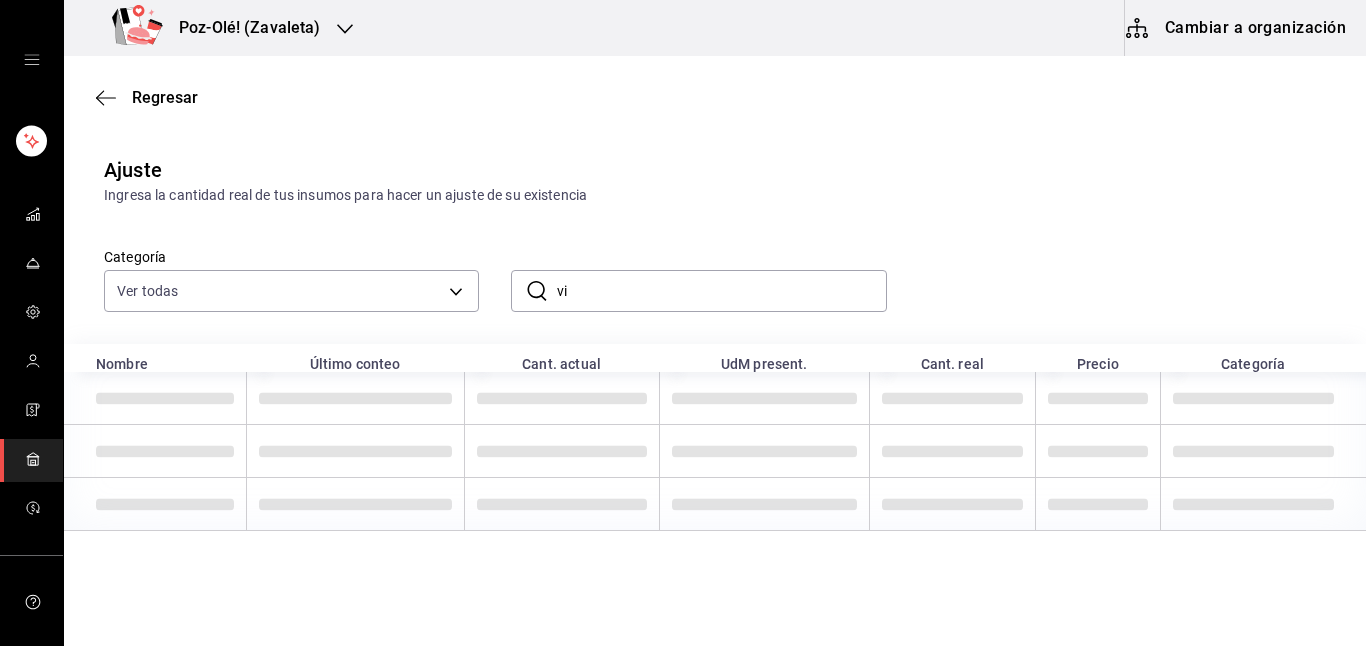 type on "v" 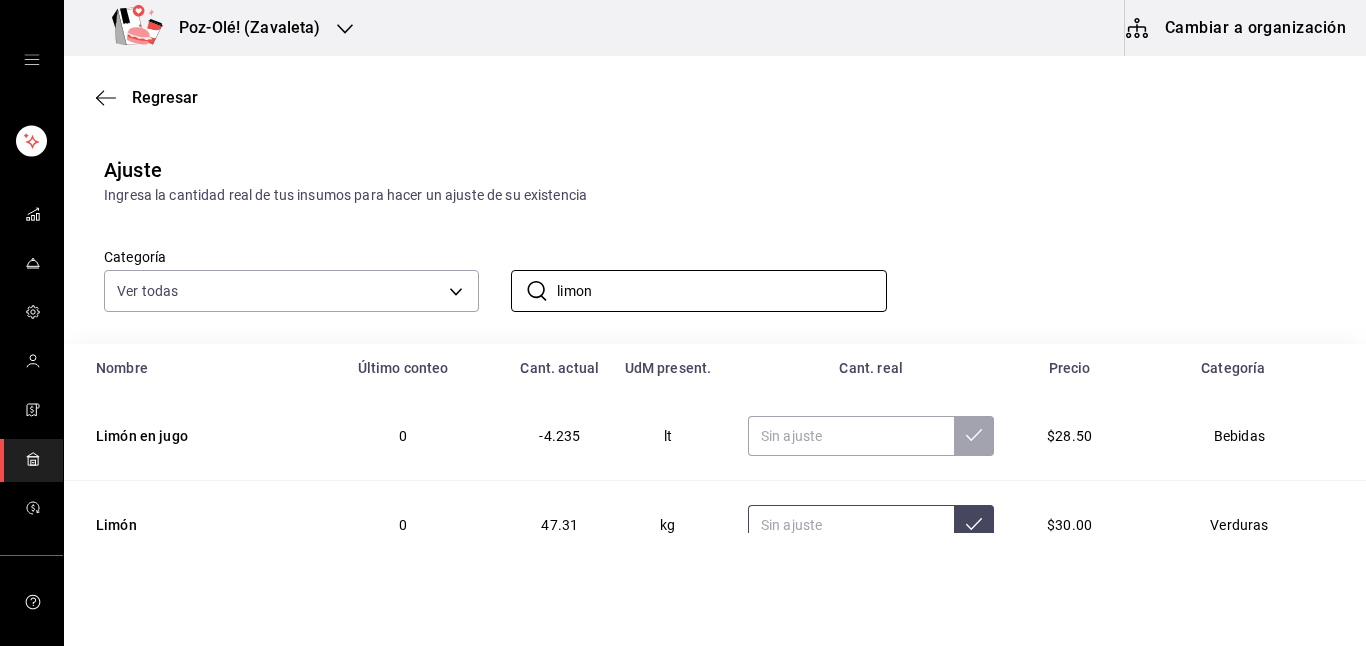 type on "limon" 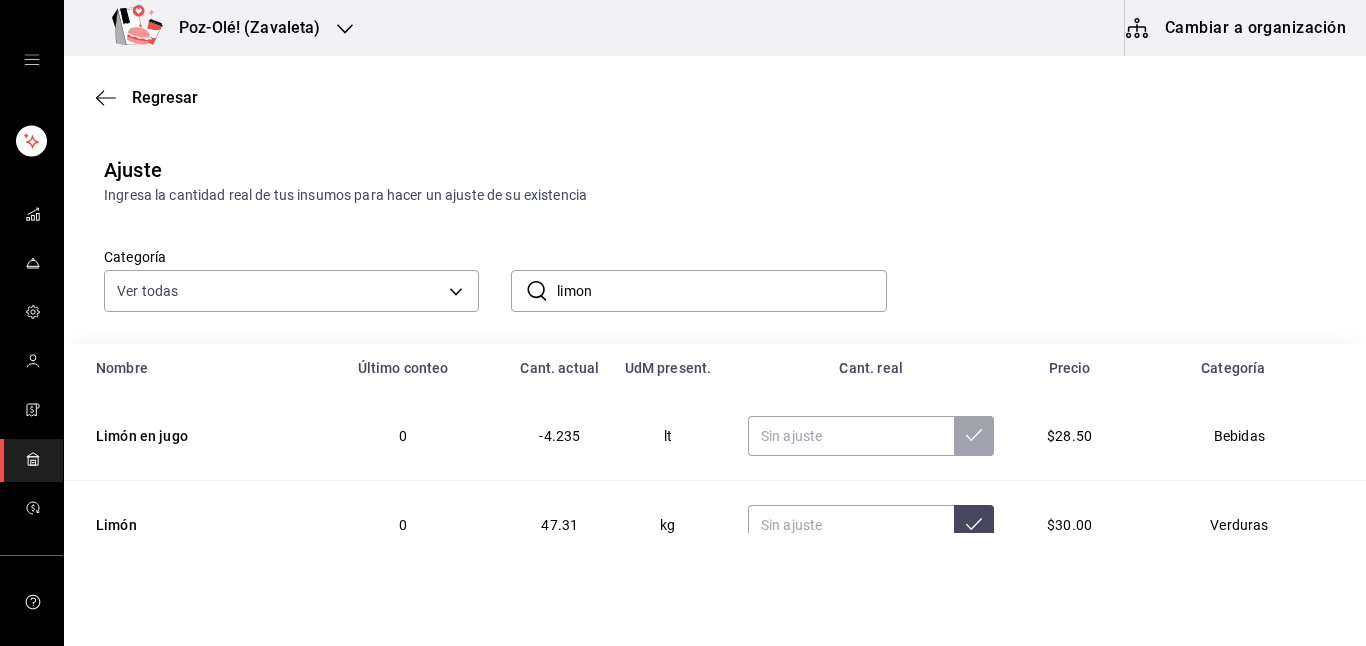click on "Poz-Olé! (Zavaleta) Cambiar a organización Regresar Ajuste Ingresa la cantidad real de tus insumos para hacer un ajuste de su existencia Categoría Ver todas [UUID],[UUID],[UUID],[UUID],[UUID],[UUID],[UUID],[UUID],[UUID],[UUID],[UUID] ​ limon ​ Nombre Último conteo Cant. actual UdM present. Cant. real Precio Categoría Limón en jugo 0 -4.235 lt $28.50 Bebidas Limón 0 47.31 kg $30.00 Verduras Sazonador Pimienta Limón 0.001261744966442953 0.94 gr $161.78 Chile seco, Granos y Especias GANA 1 MES GRATIS EN TU SUSCRIPCIÓN AQUÍ Eliminar Visitar centro de ayuda ([PHONE]) [EMAIL] Visitar centro de ayuda ([PHONE]) [EMAIL]" at bounding box center [683, 266] 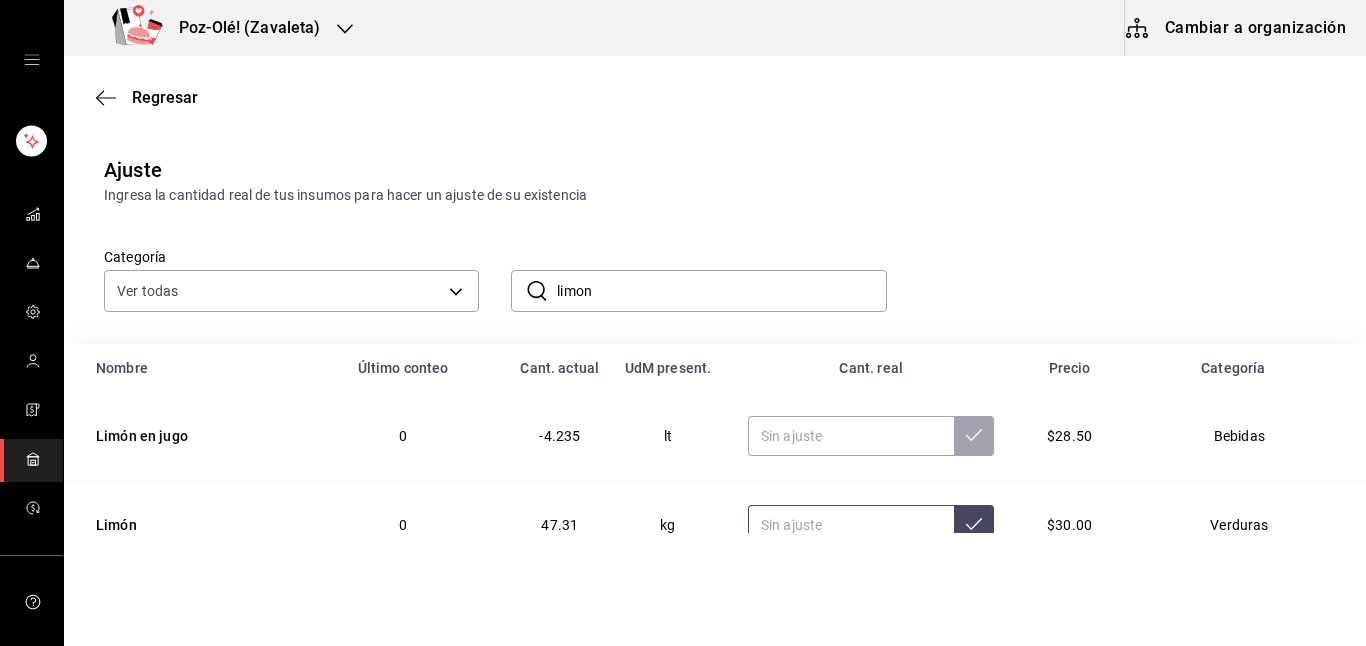 click at bounding box center (851, 525) 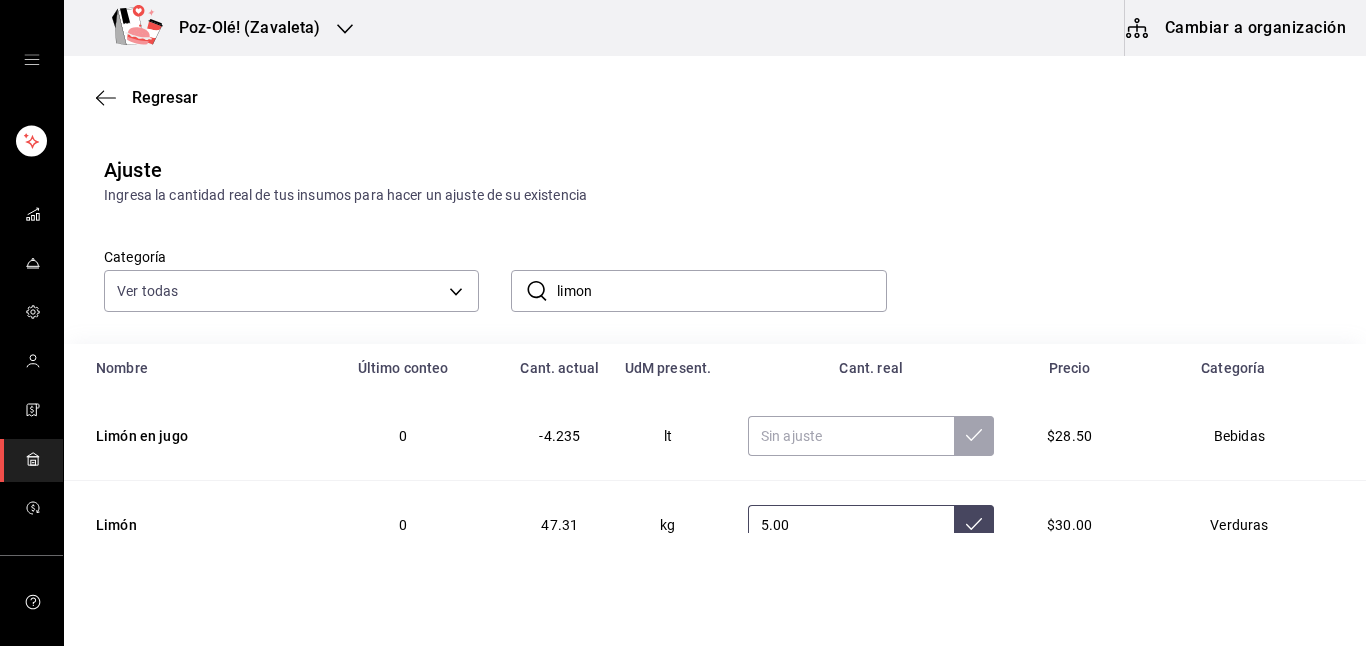click on "5.00" at bounding box center [851, 525] 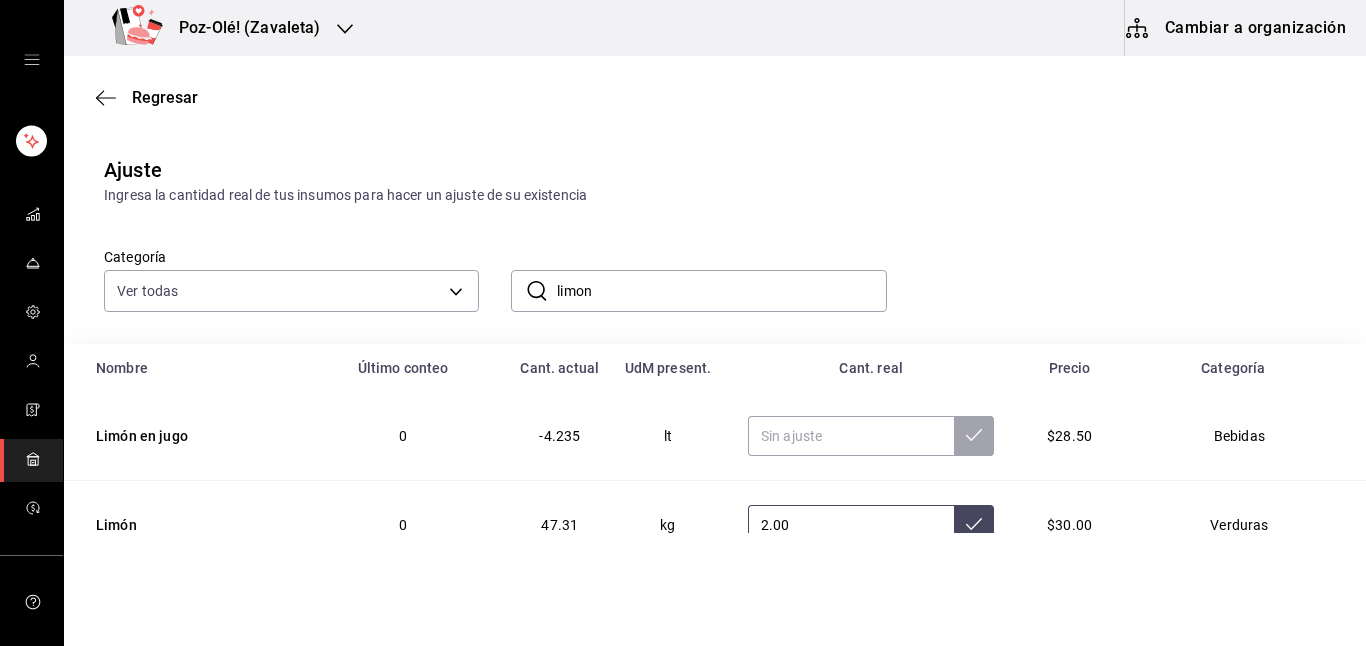 type on "2.00" 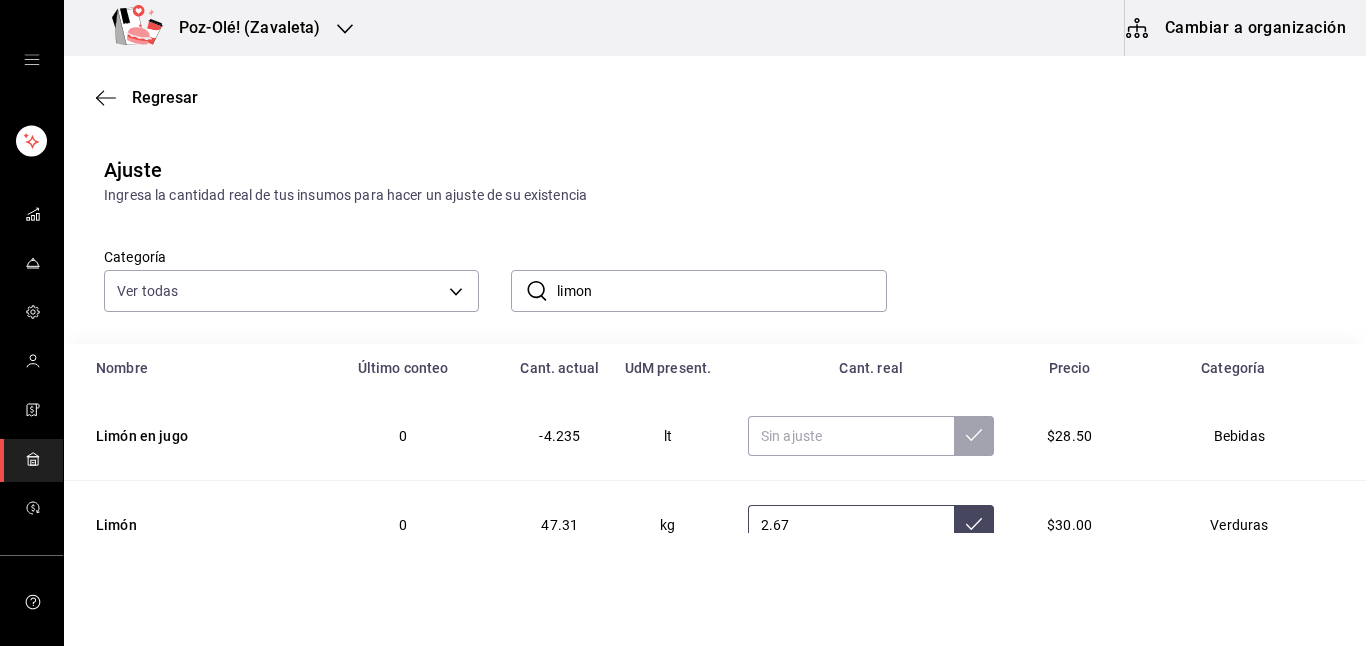 type on "2.67" 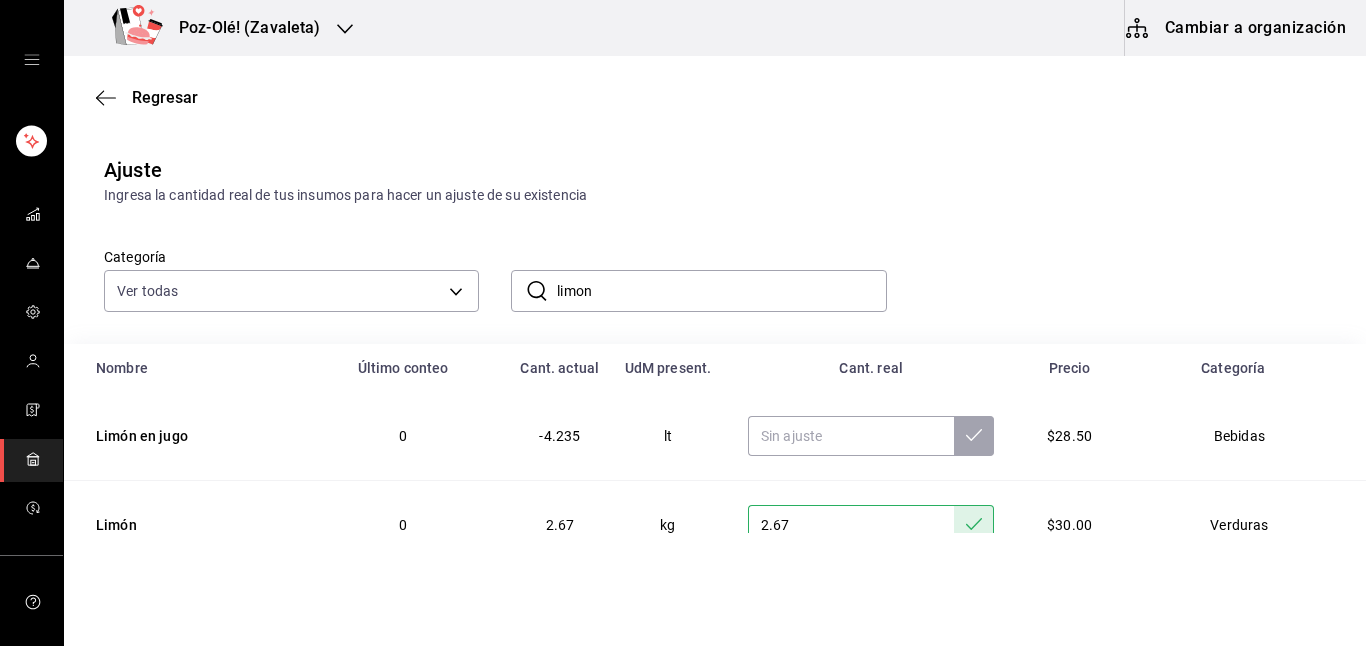 click on "limon" at bounding box center (721, 291) 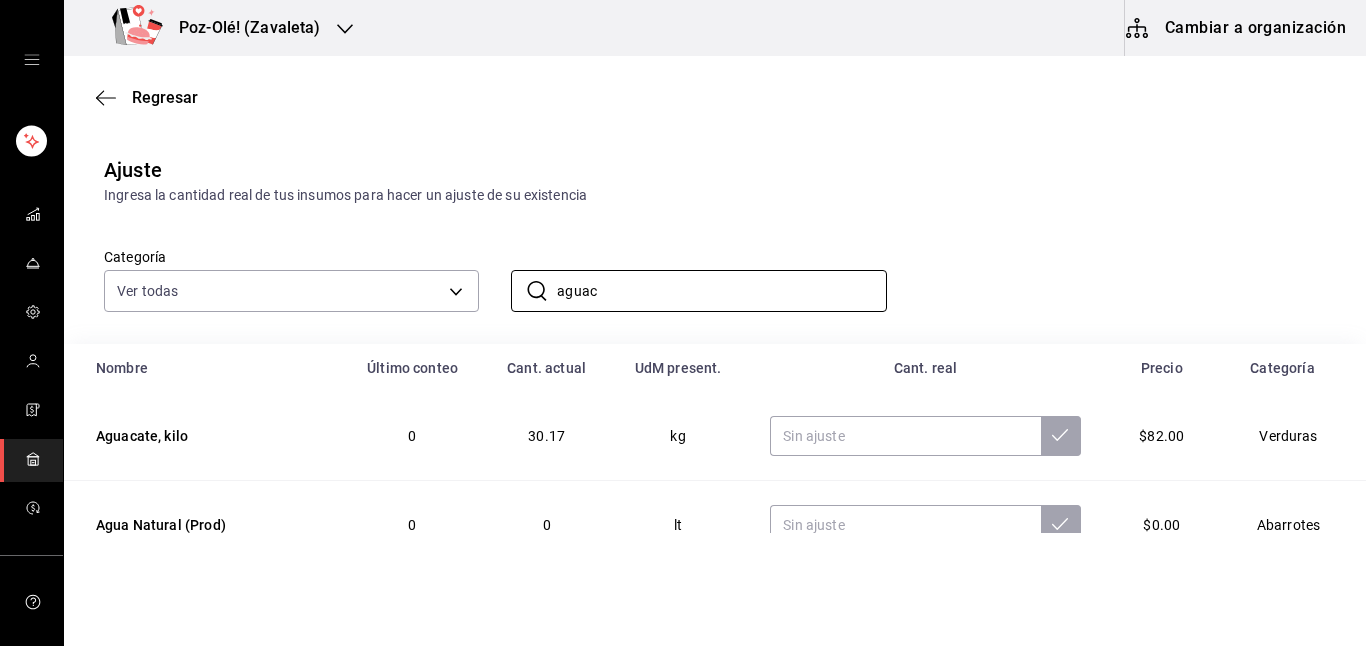 type on "aguacate" 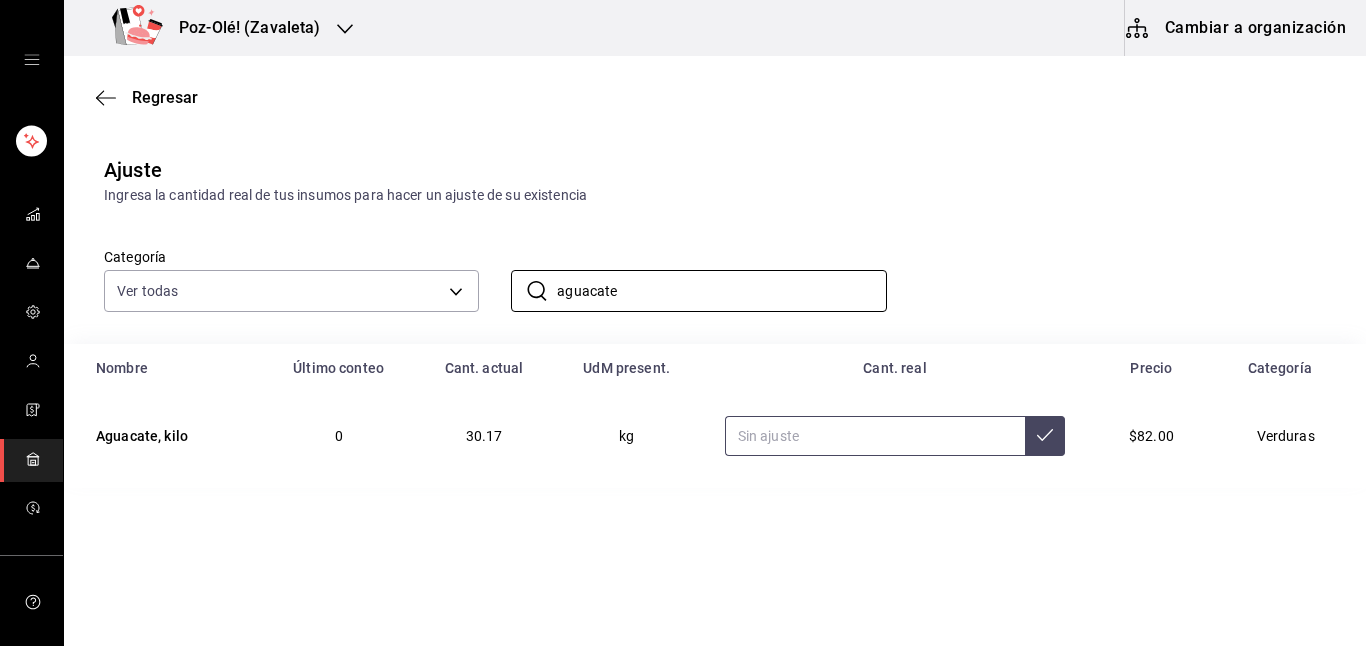 click at bounding box center (875, 436) 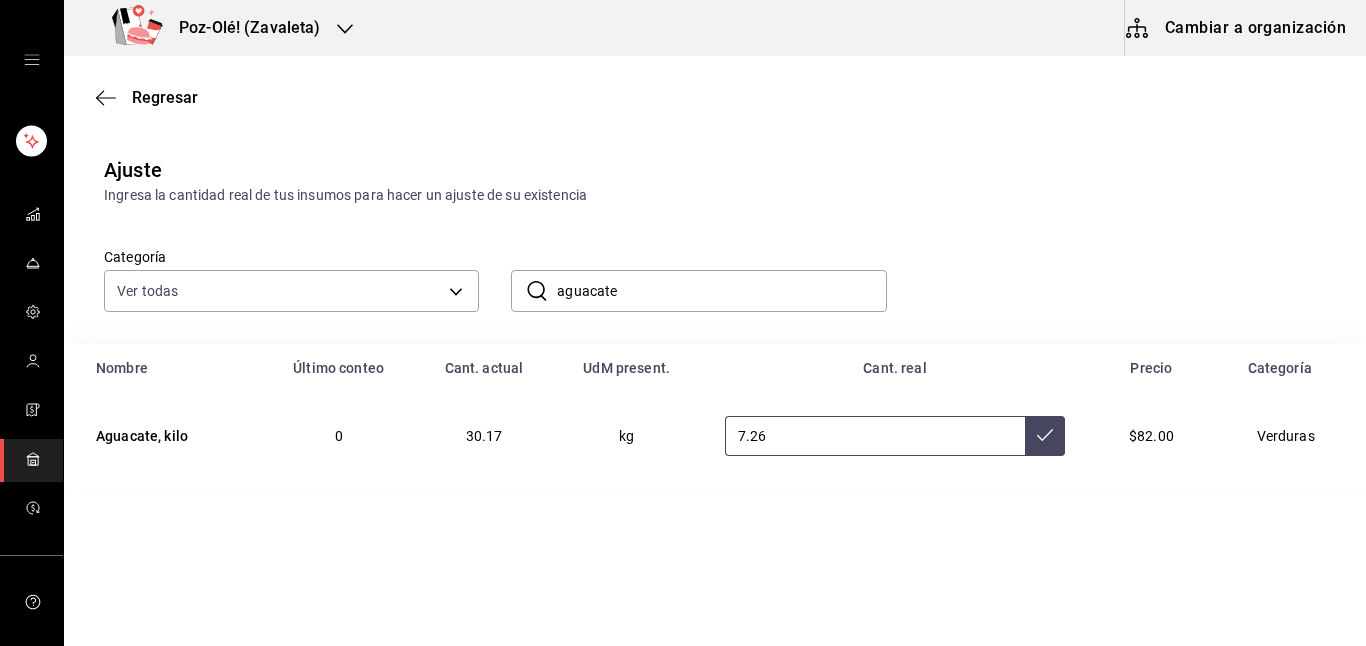 type on "7.26" 